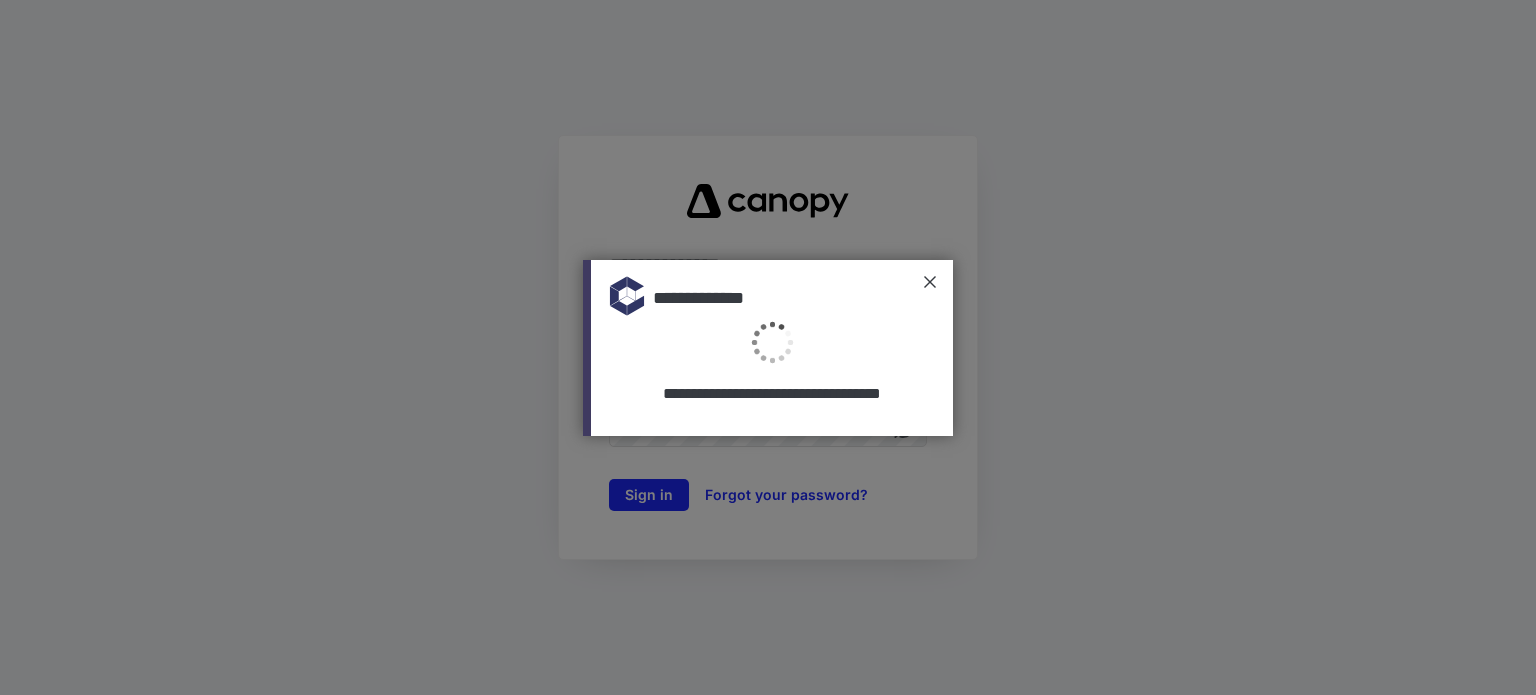 type on "**********" 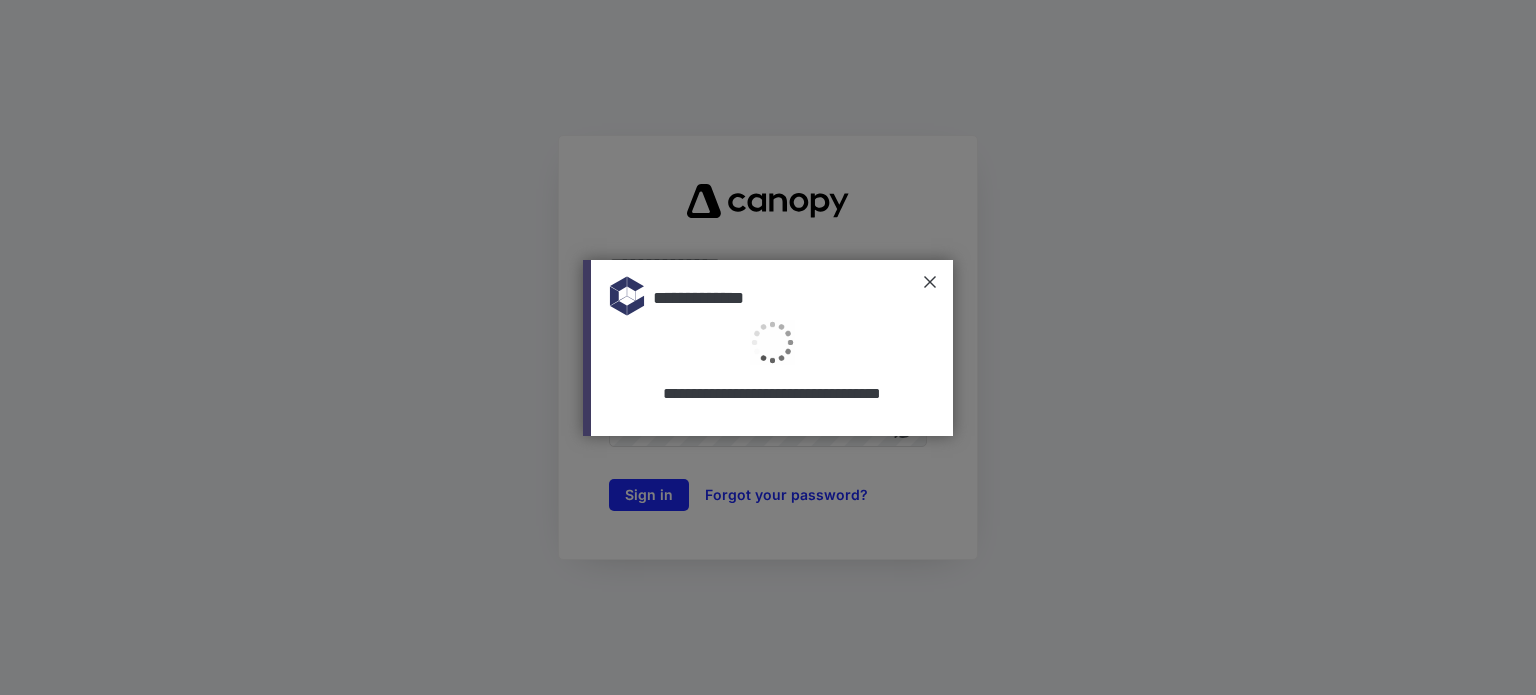 scroll, scrollTop: 0, scrollLeft: 0, axis: both 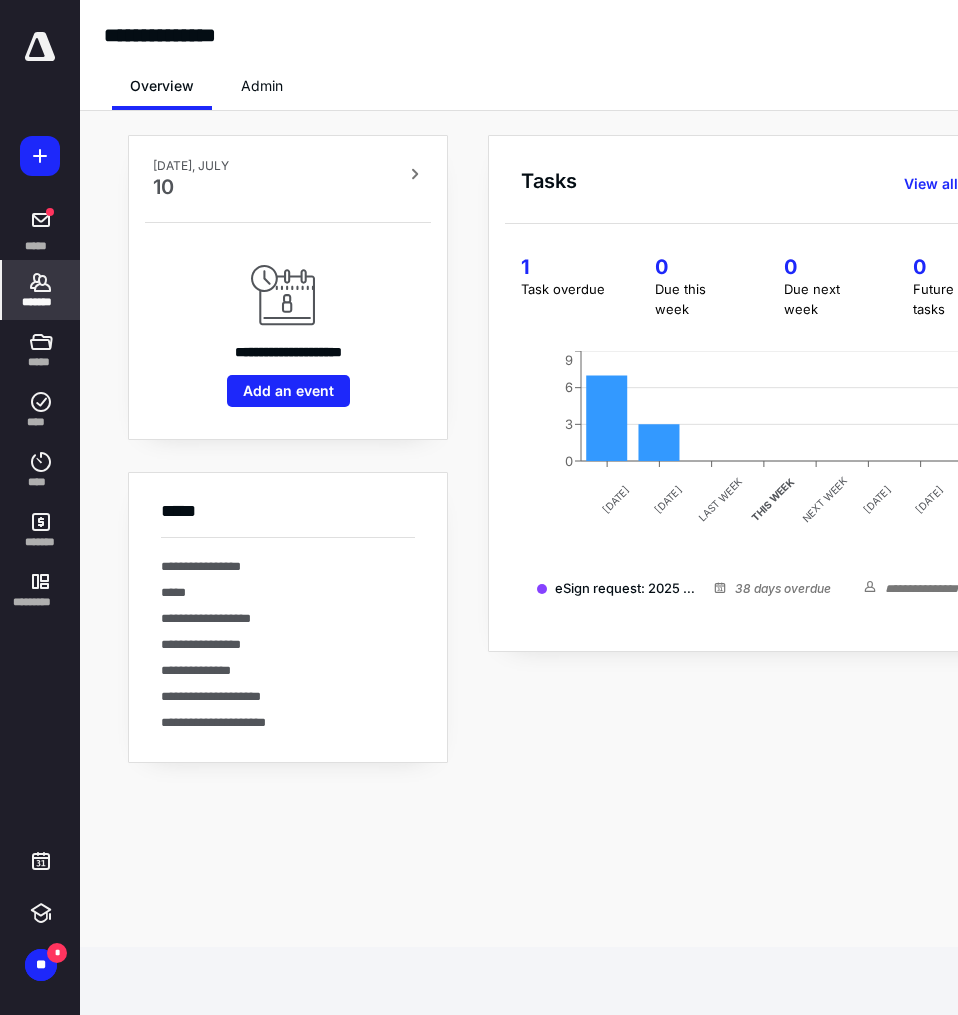 click 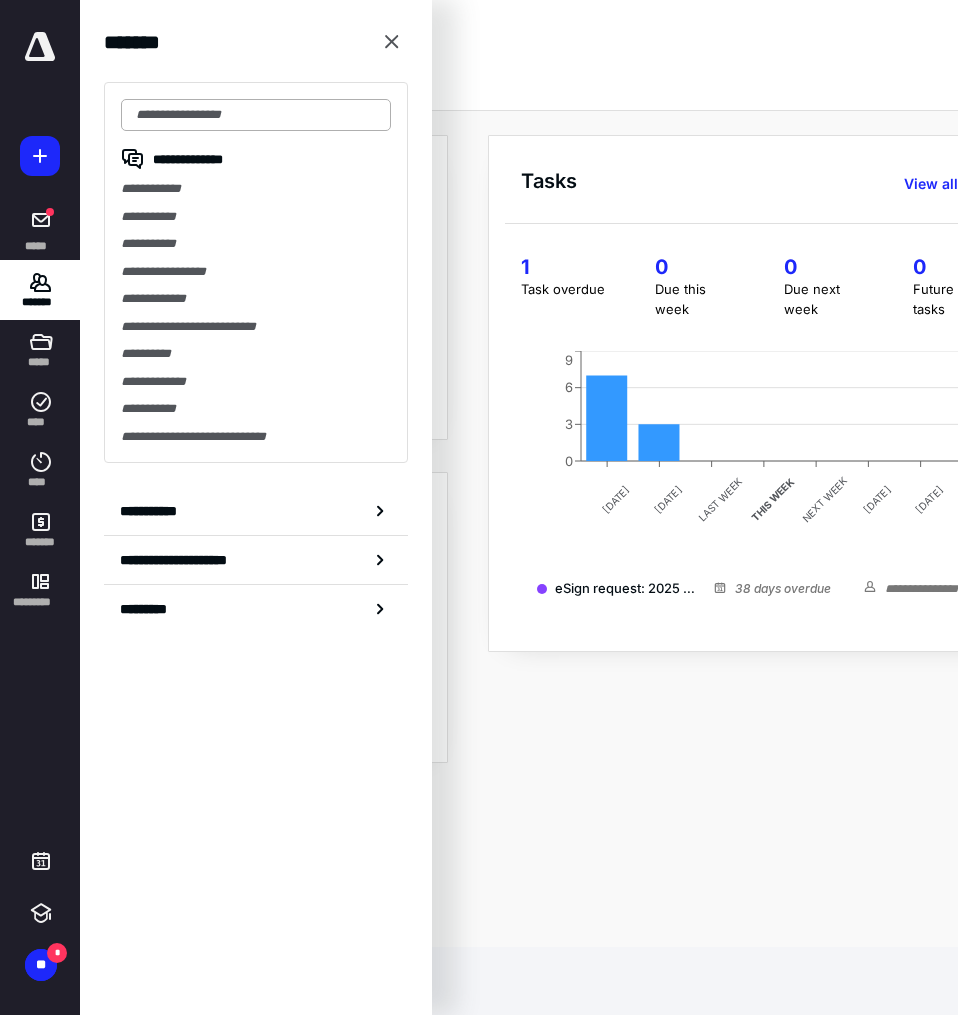 click at bounding box center [256, 115] 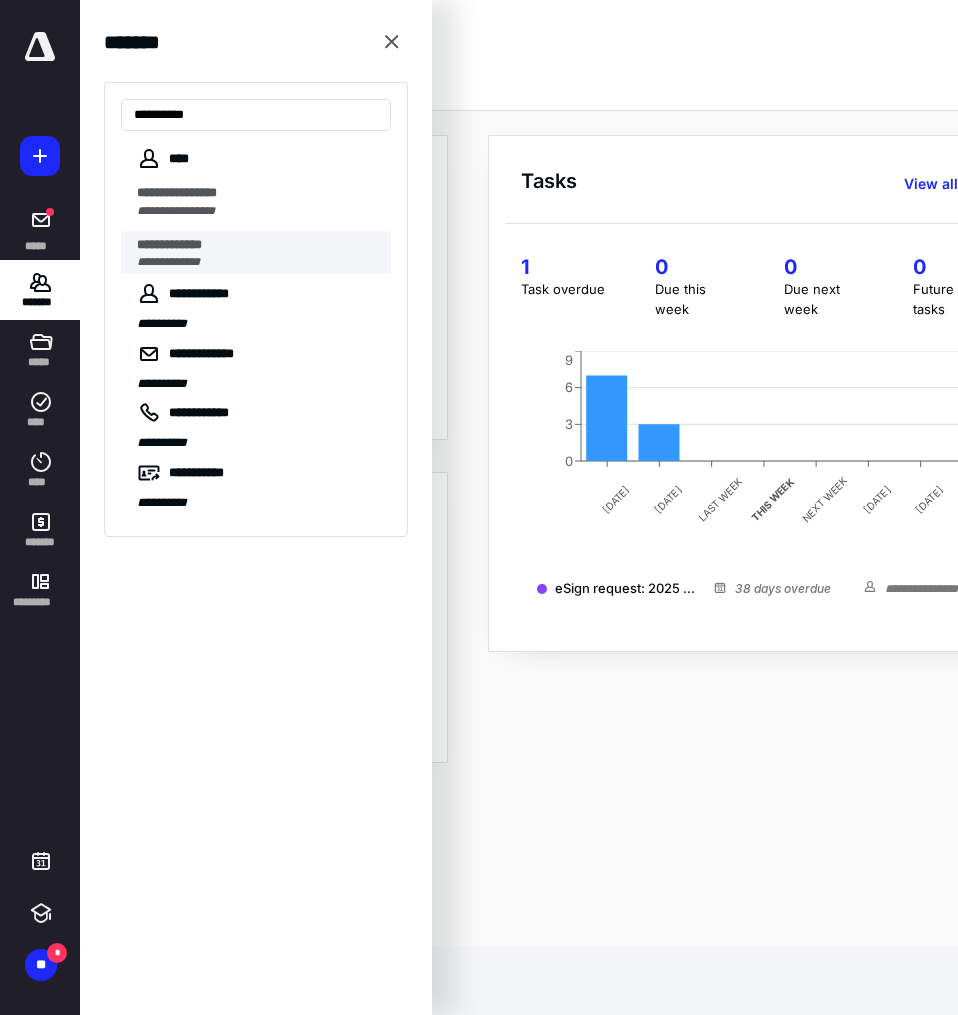 type on "**********" 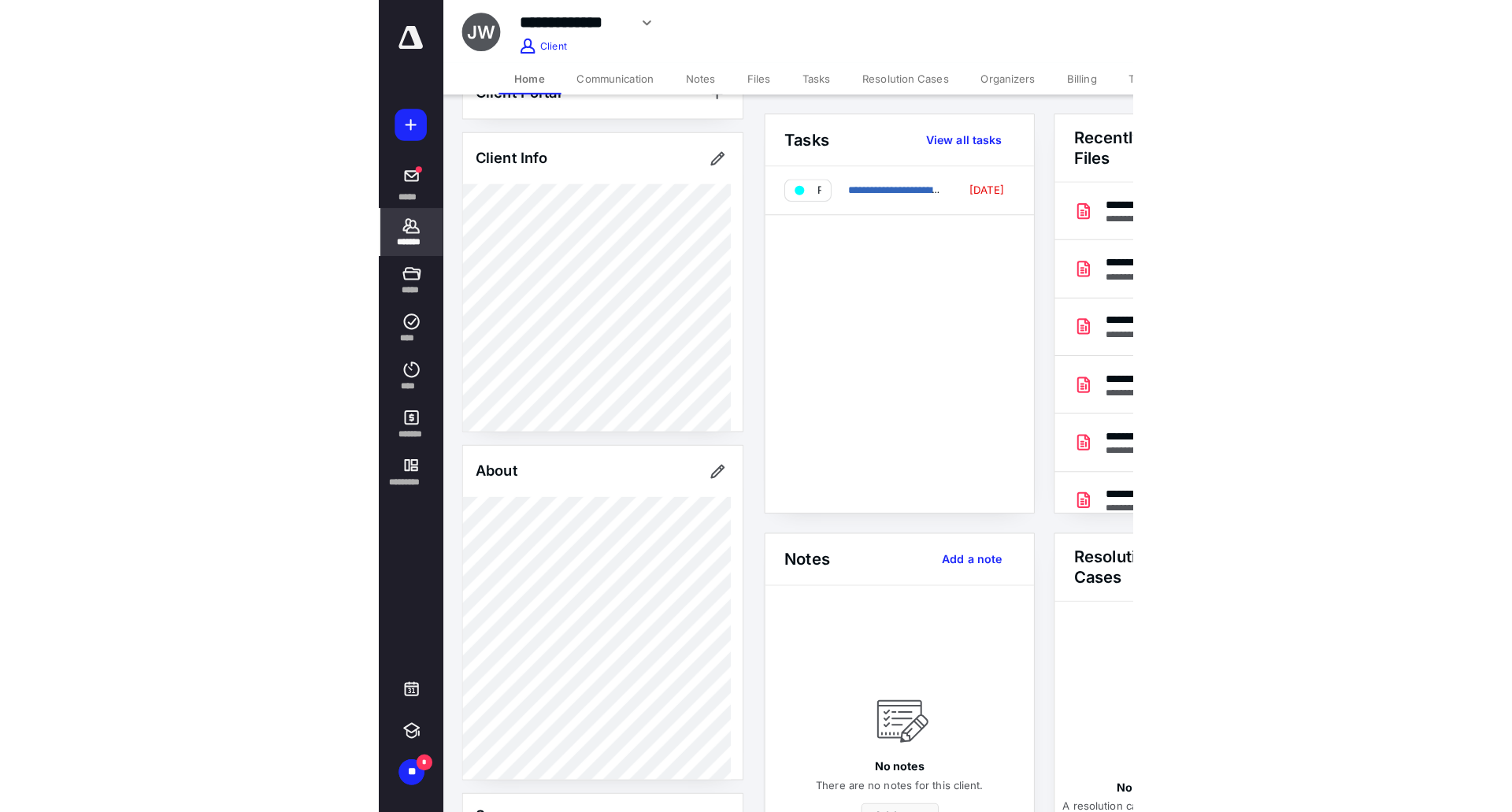 scroll, scrollTop: 0, scrollLeft: 0, axis: both 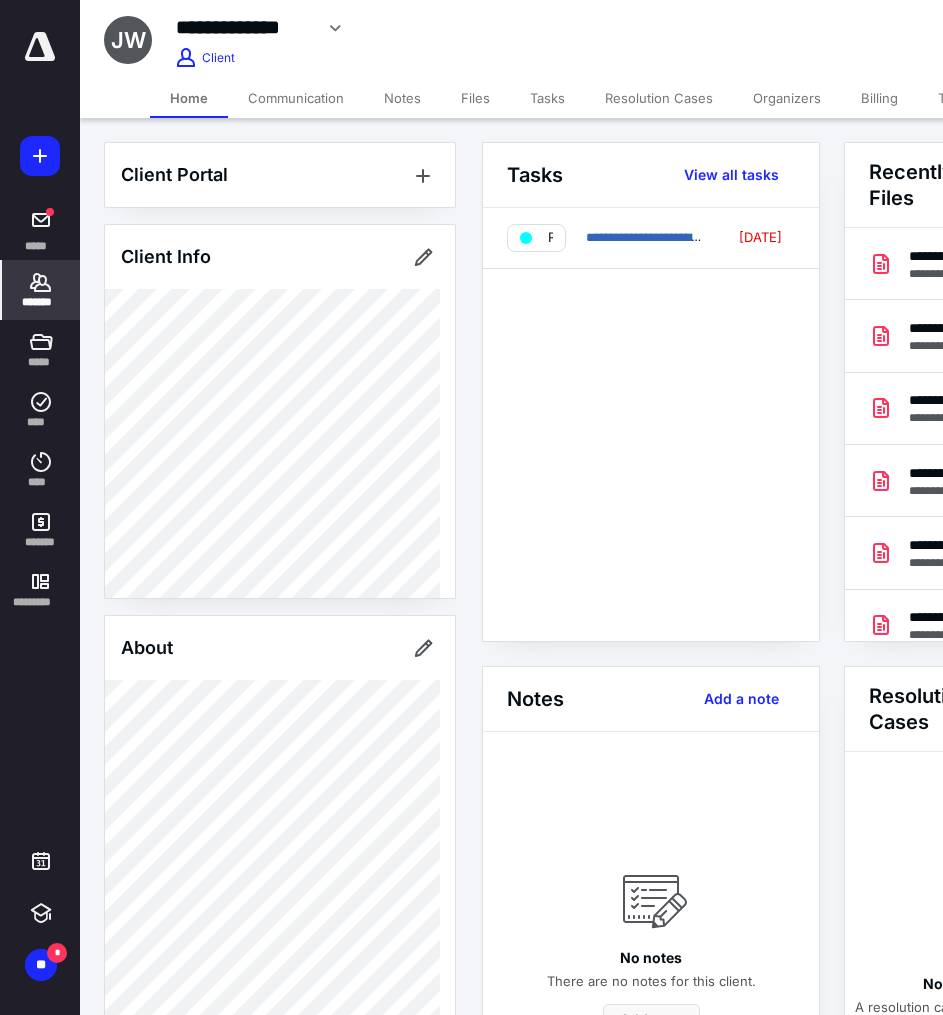 click on "Files" at bounding box center (475, 98) 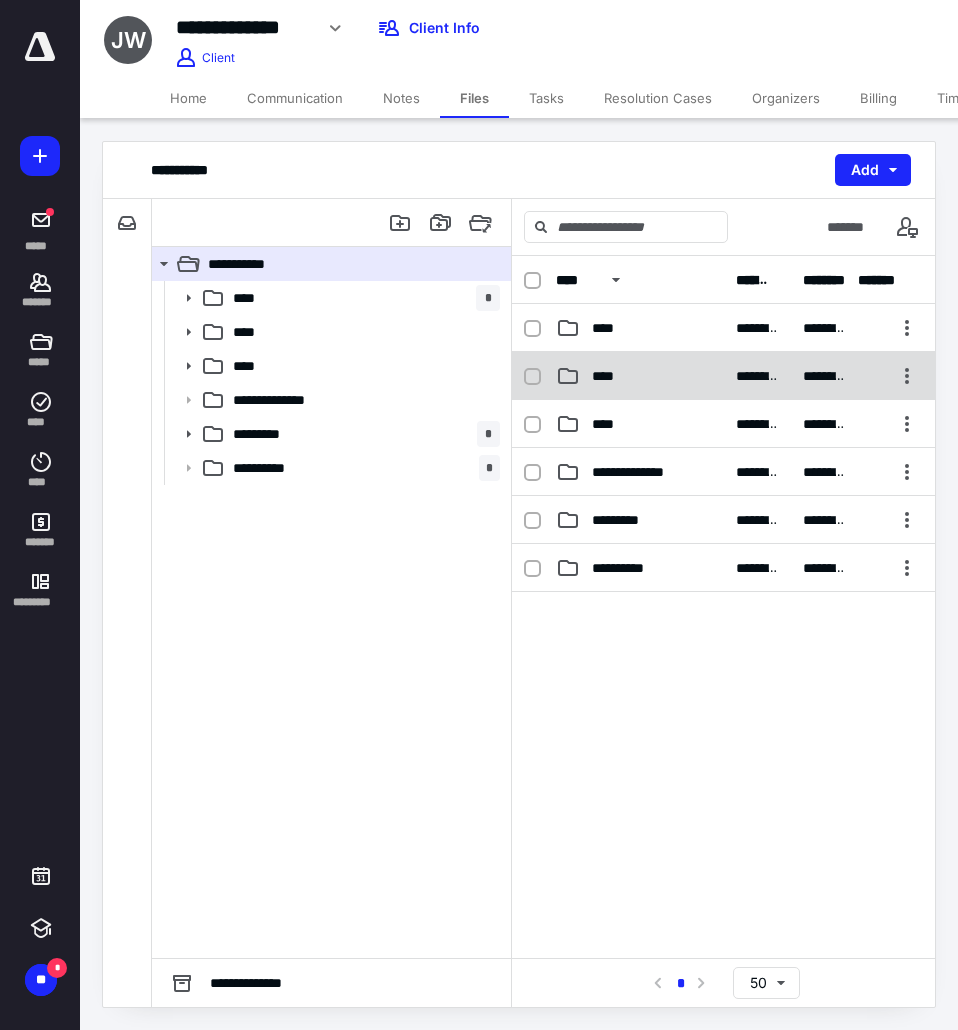 click on "****" at bounding box center (640, 376) 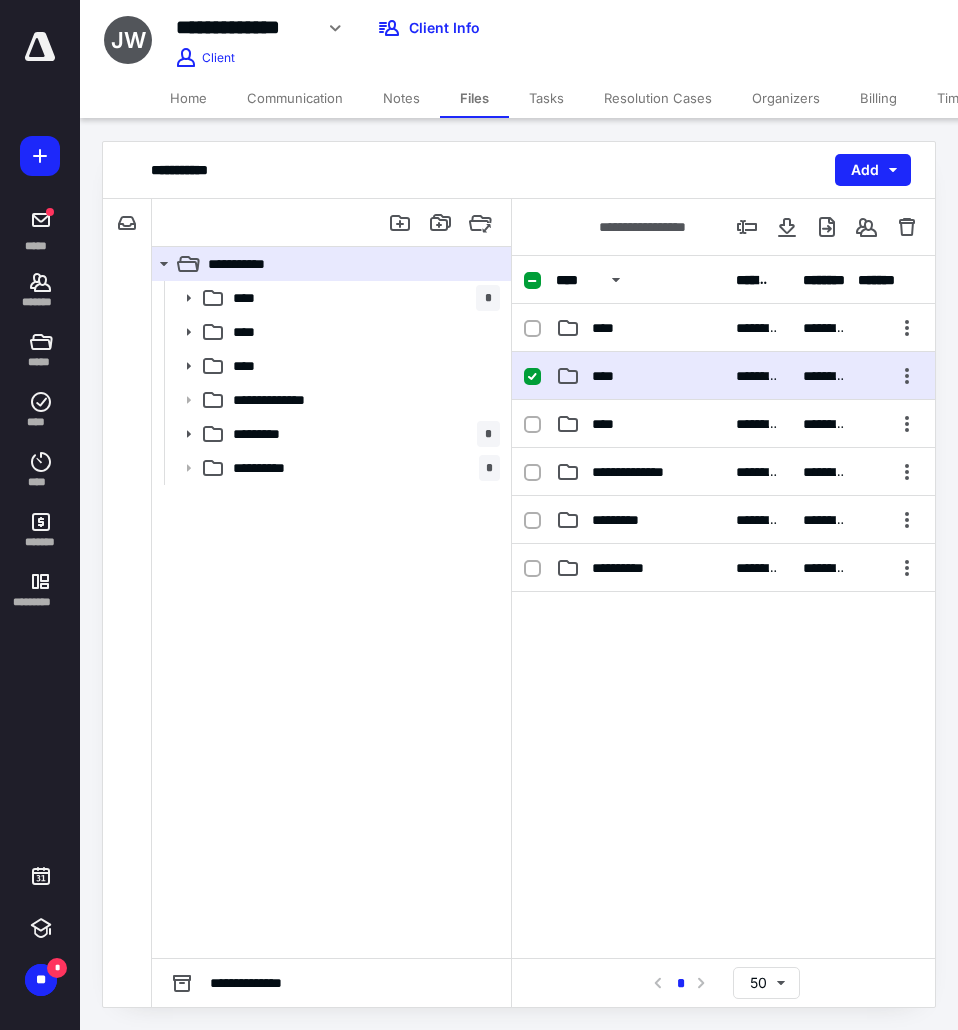 click on "****" at bounding box center (640, 376) 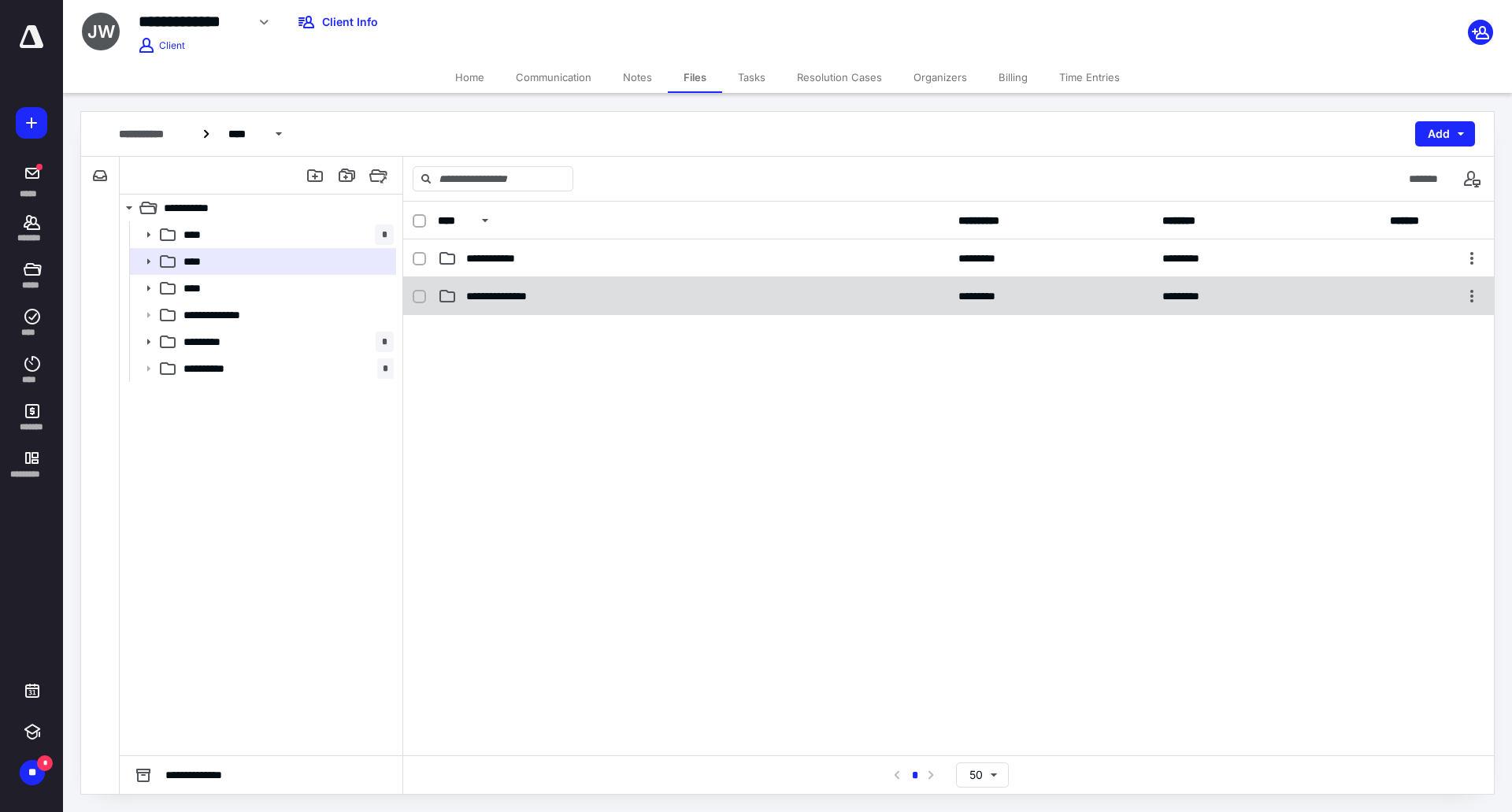 click on "**********" at bounding box center [507, 296] 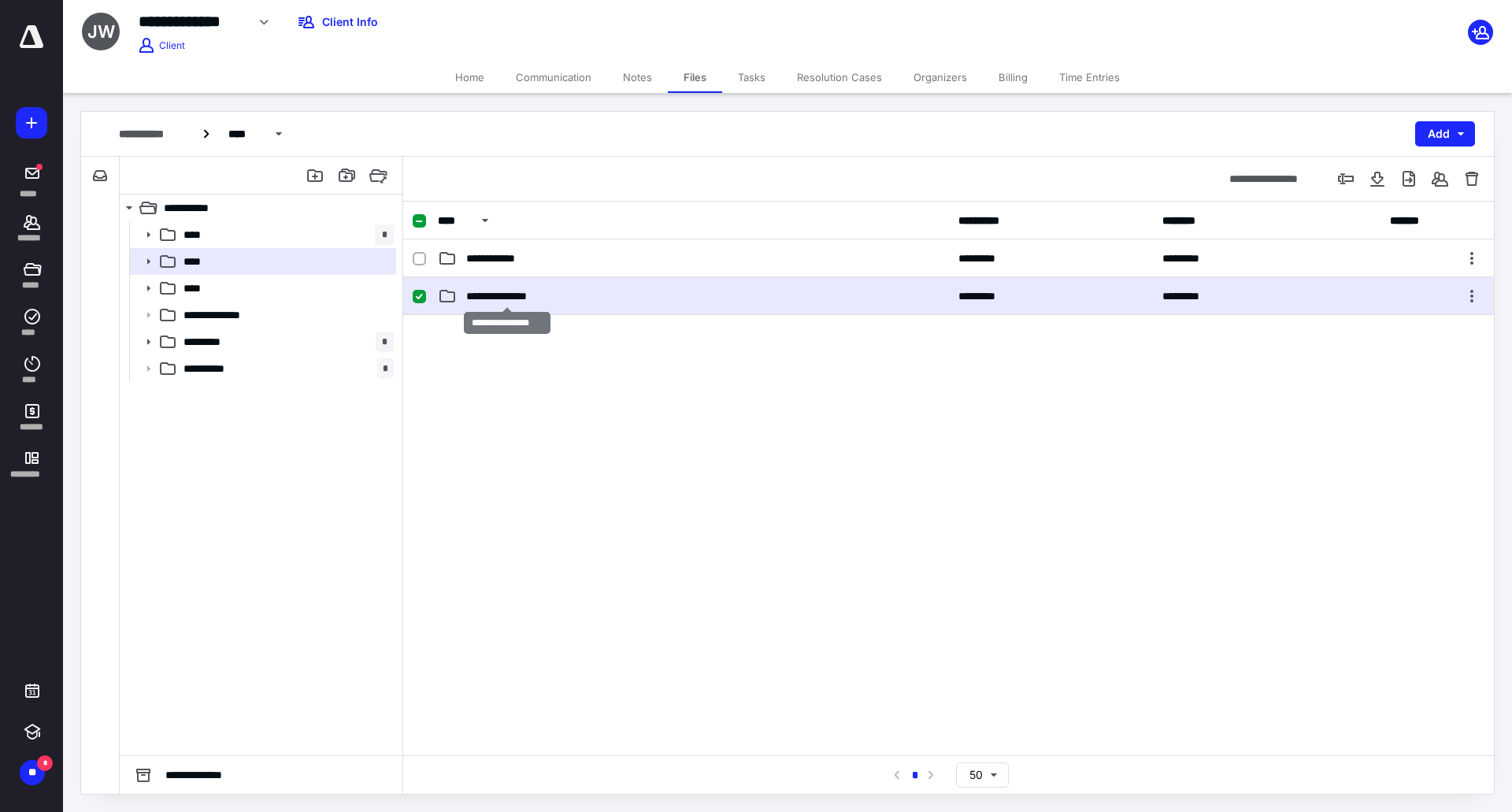 click on "**********" at bounding box center (507, 296) 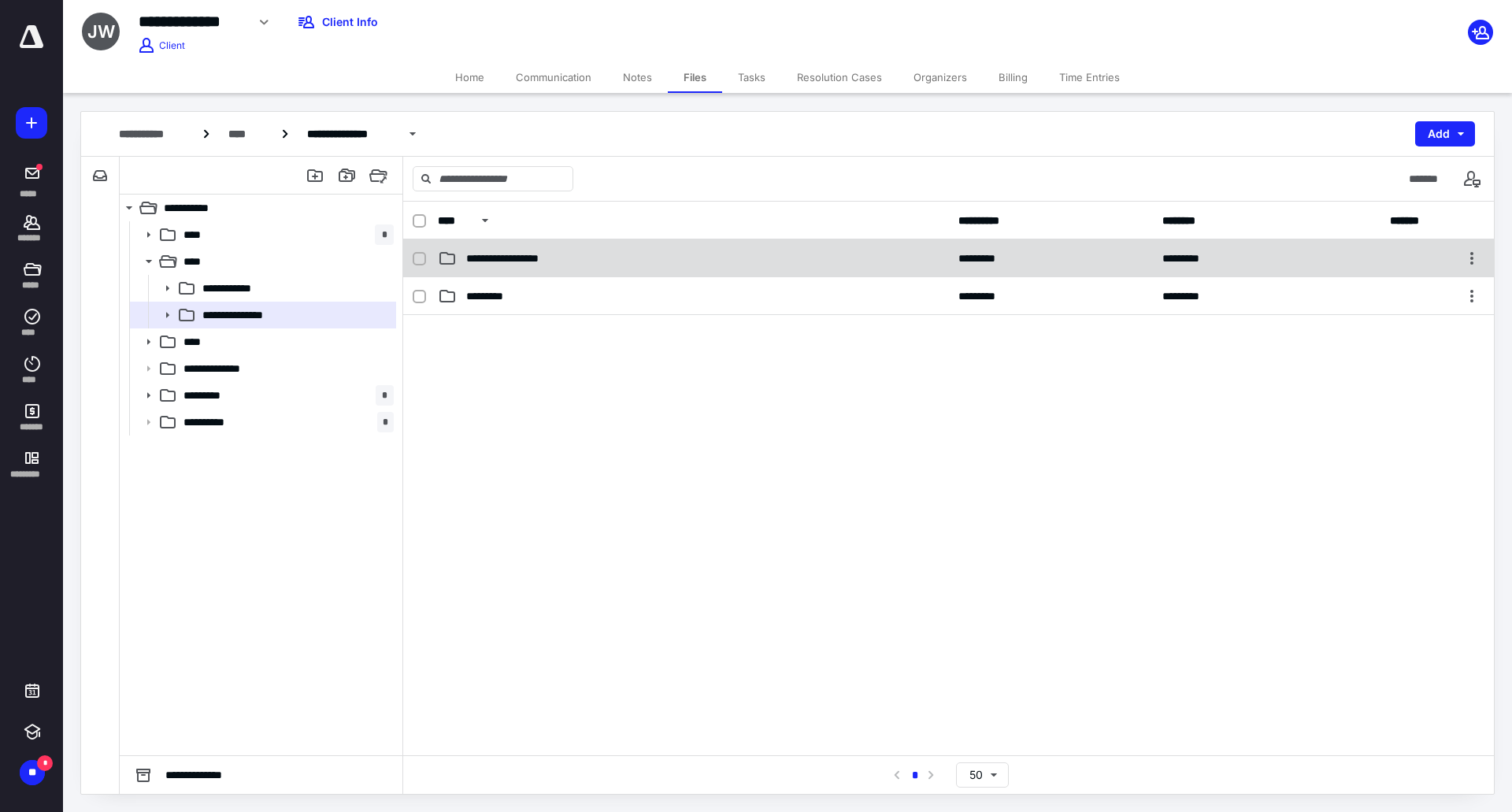 click on "**********" at bounding box center (693, 258) 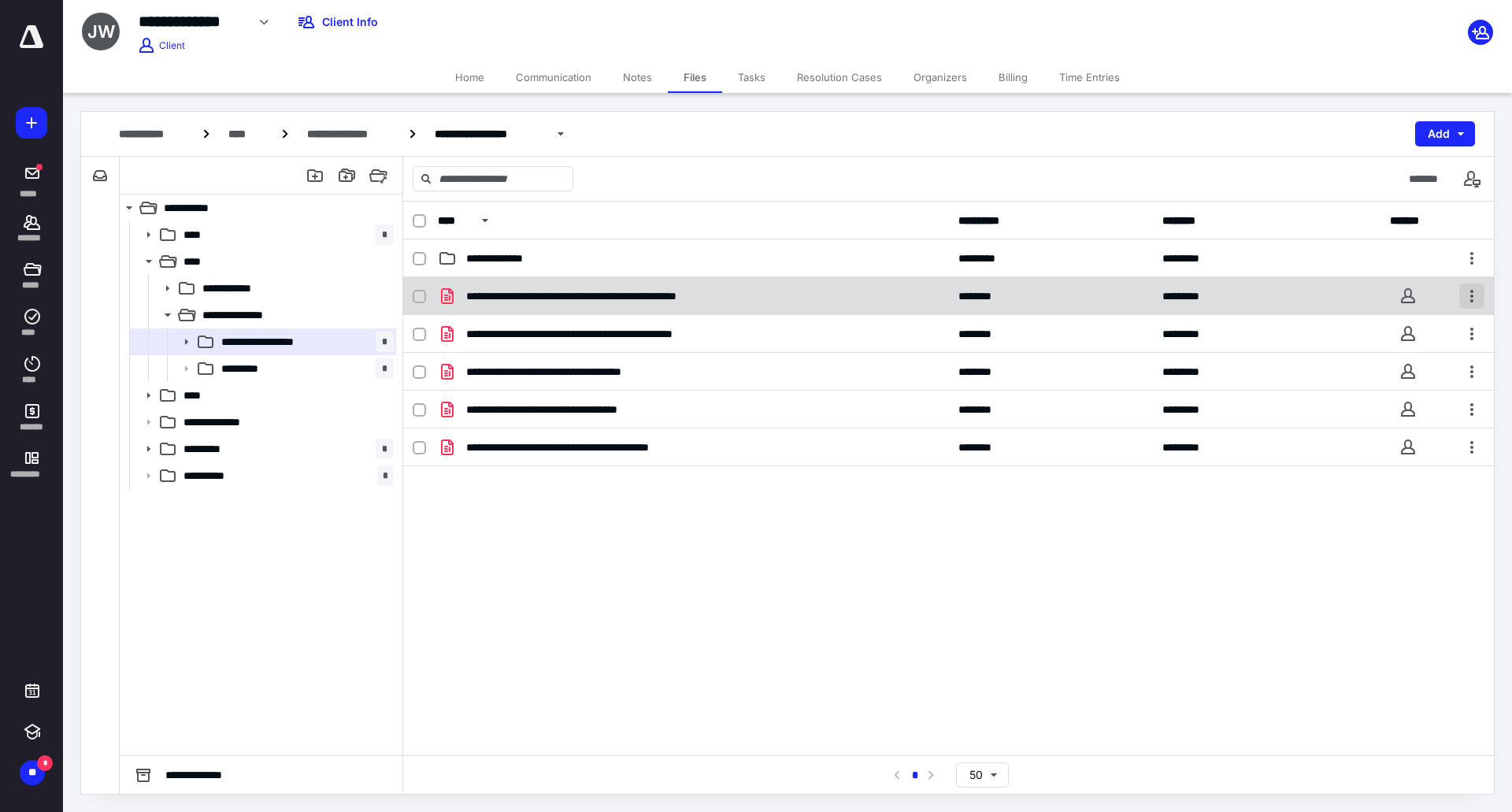 click at bounding box center [1472, 296] 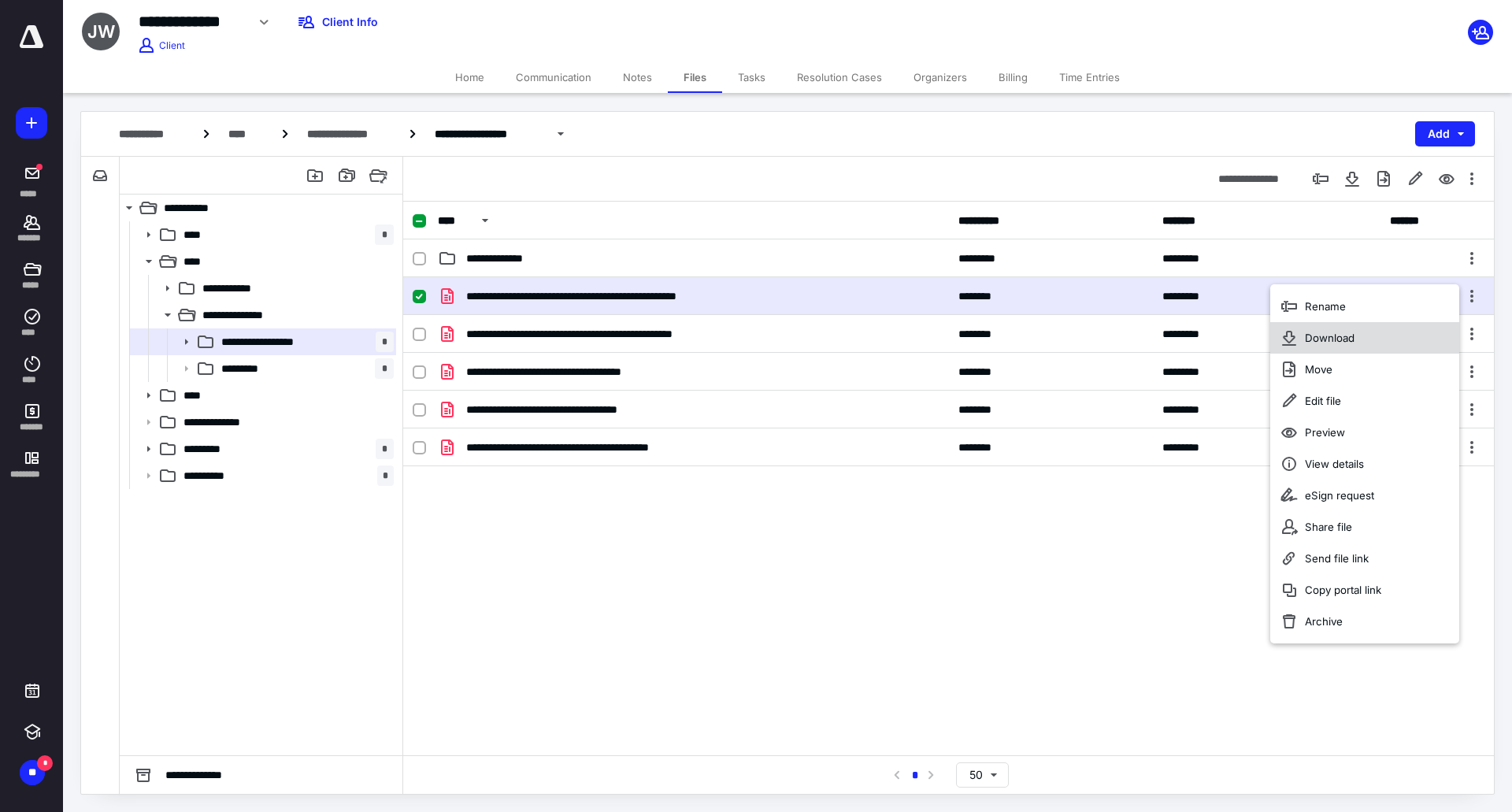 click on "Download" at bounding box center [1365, 338] 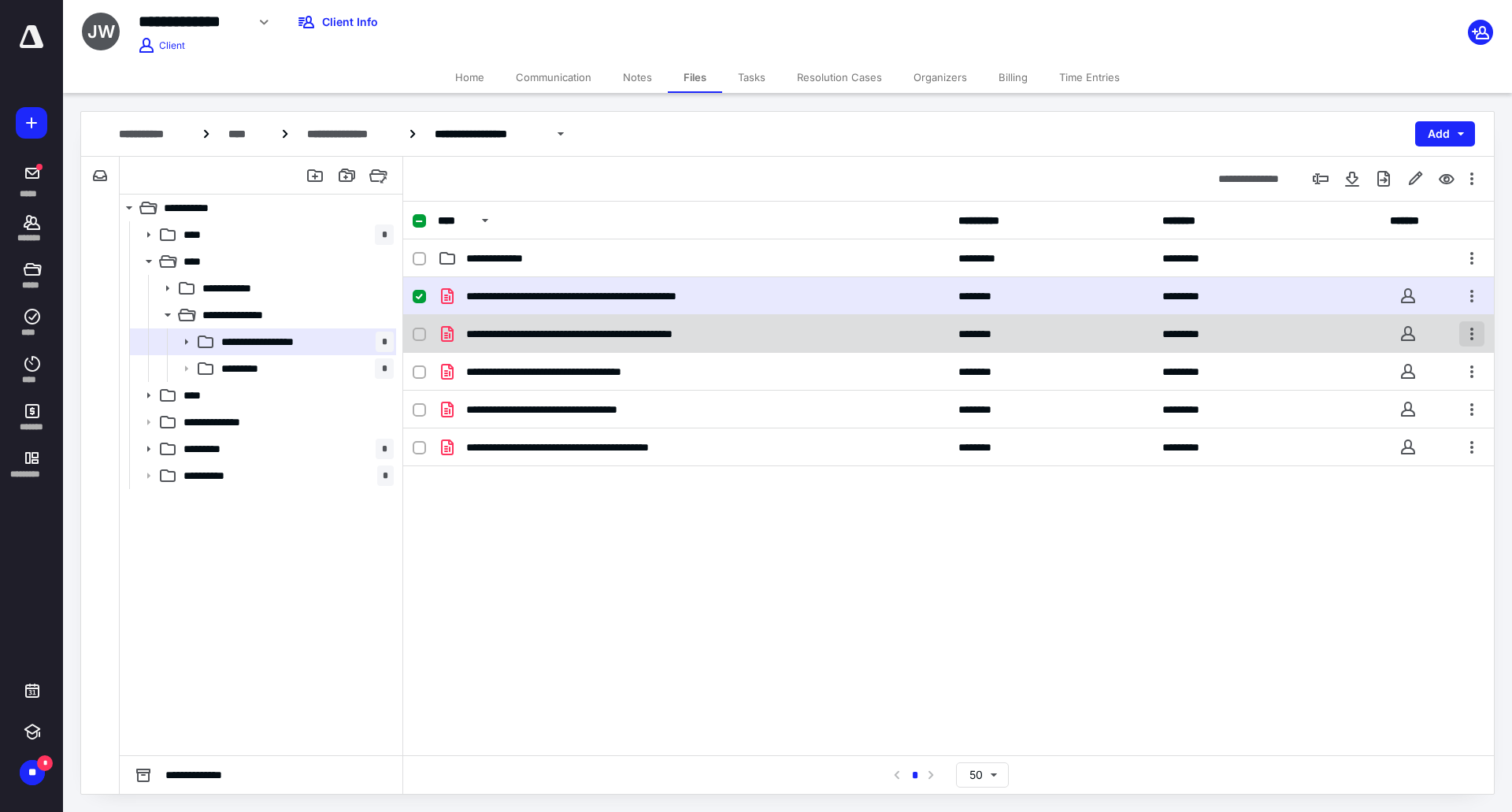 click at bounding box center (1472, 334) 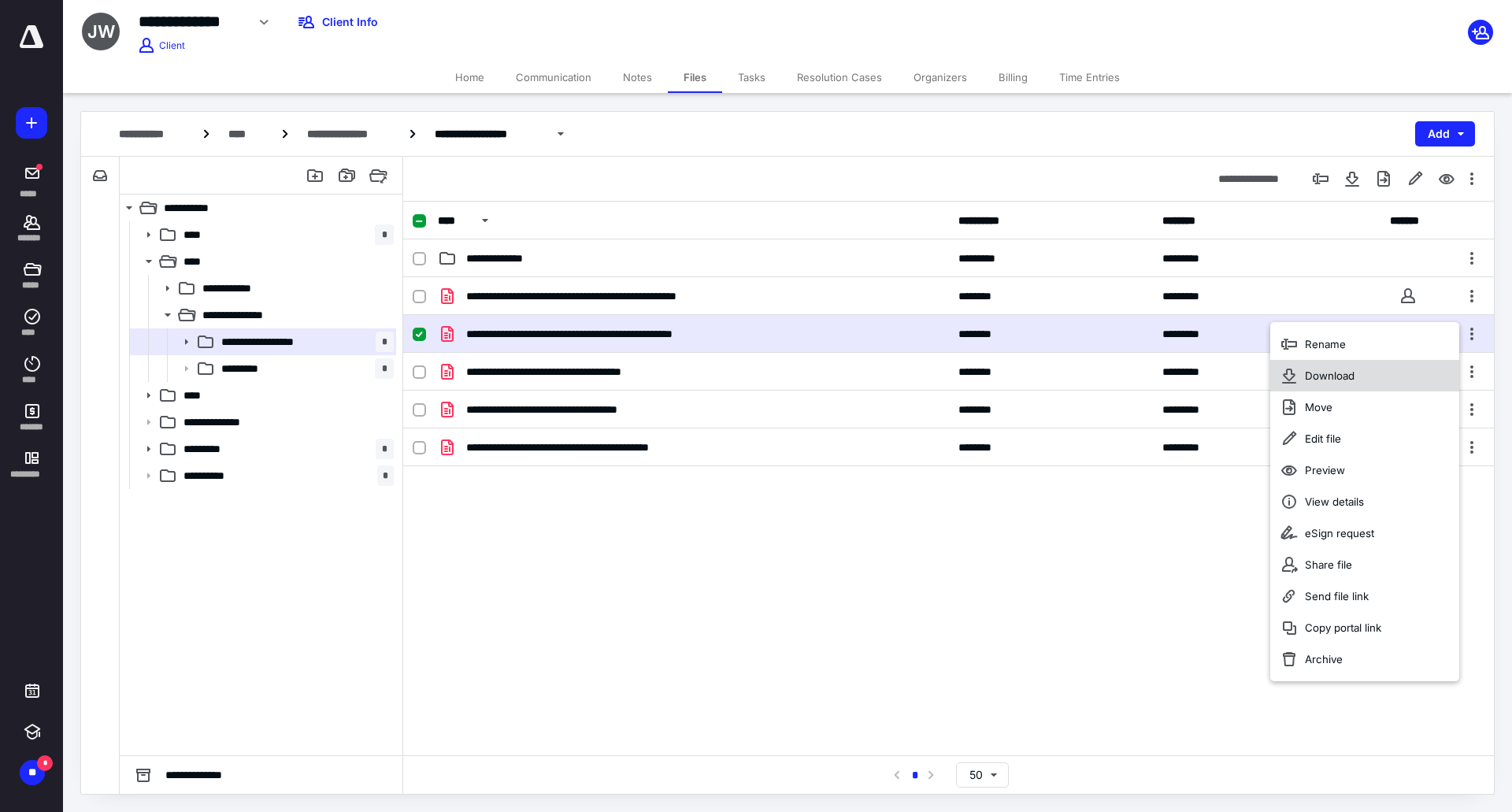click on "Download" at bounding box center [1365, 376] 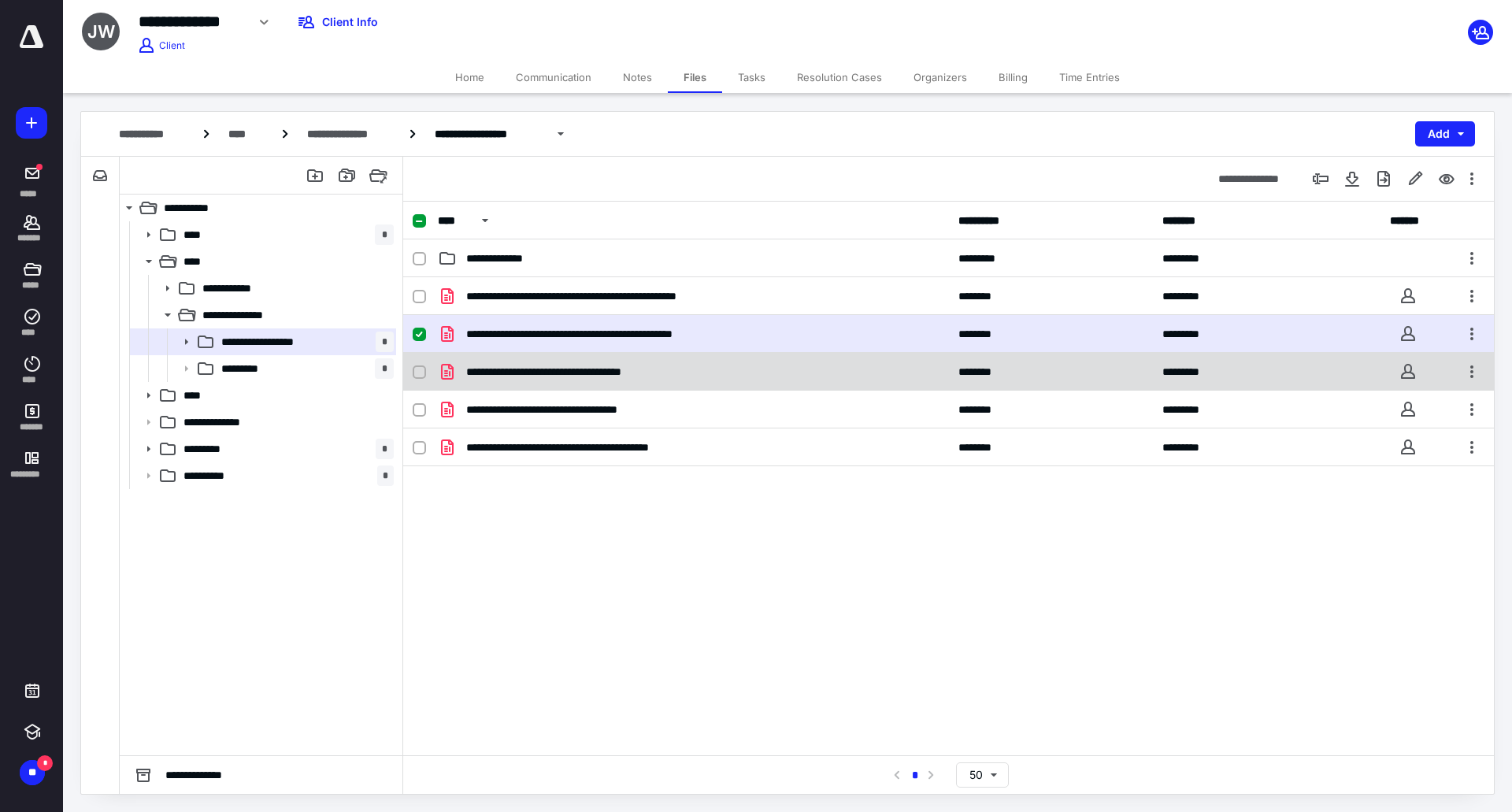 click on "**********" at bounding box center [948, 372] 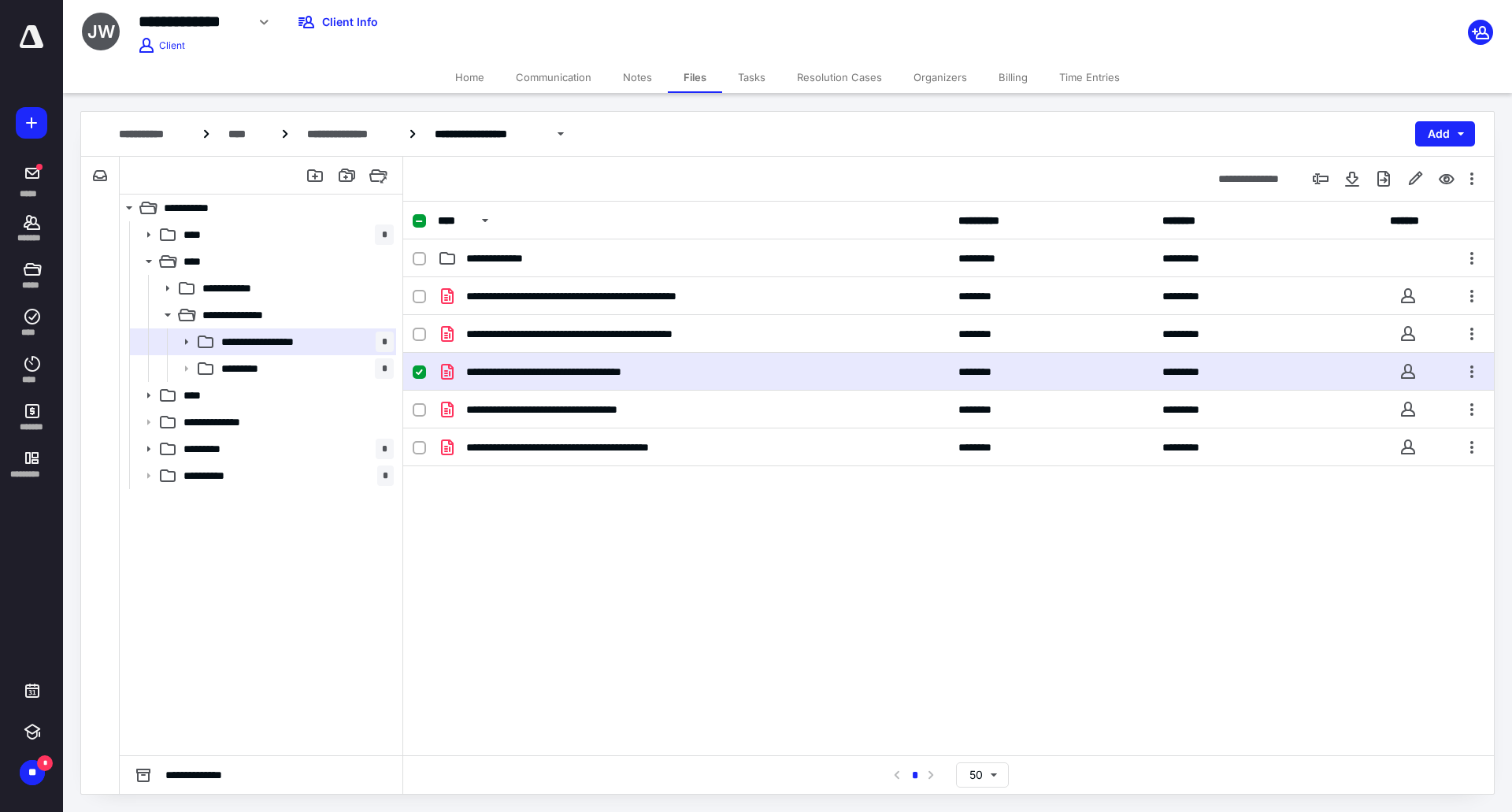 click on "**********" at bounding box center (948, 372) 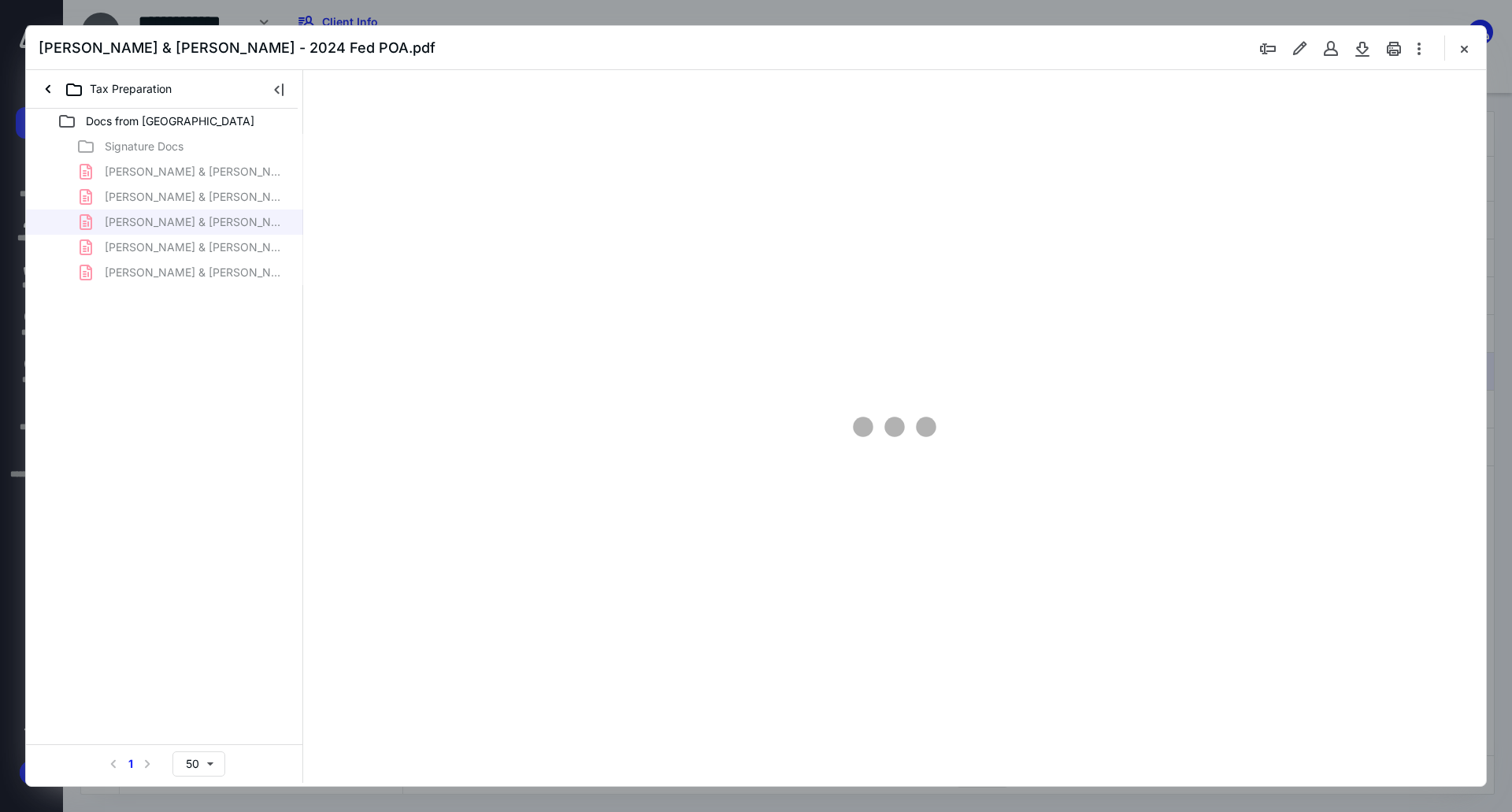 scroll, scrollTop: 0, scrollLeft: 0, axis: both 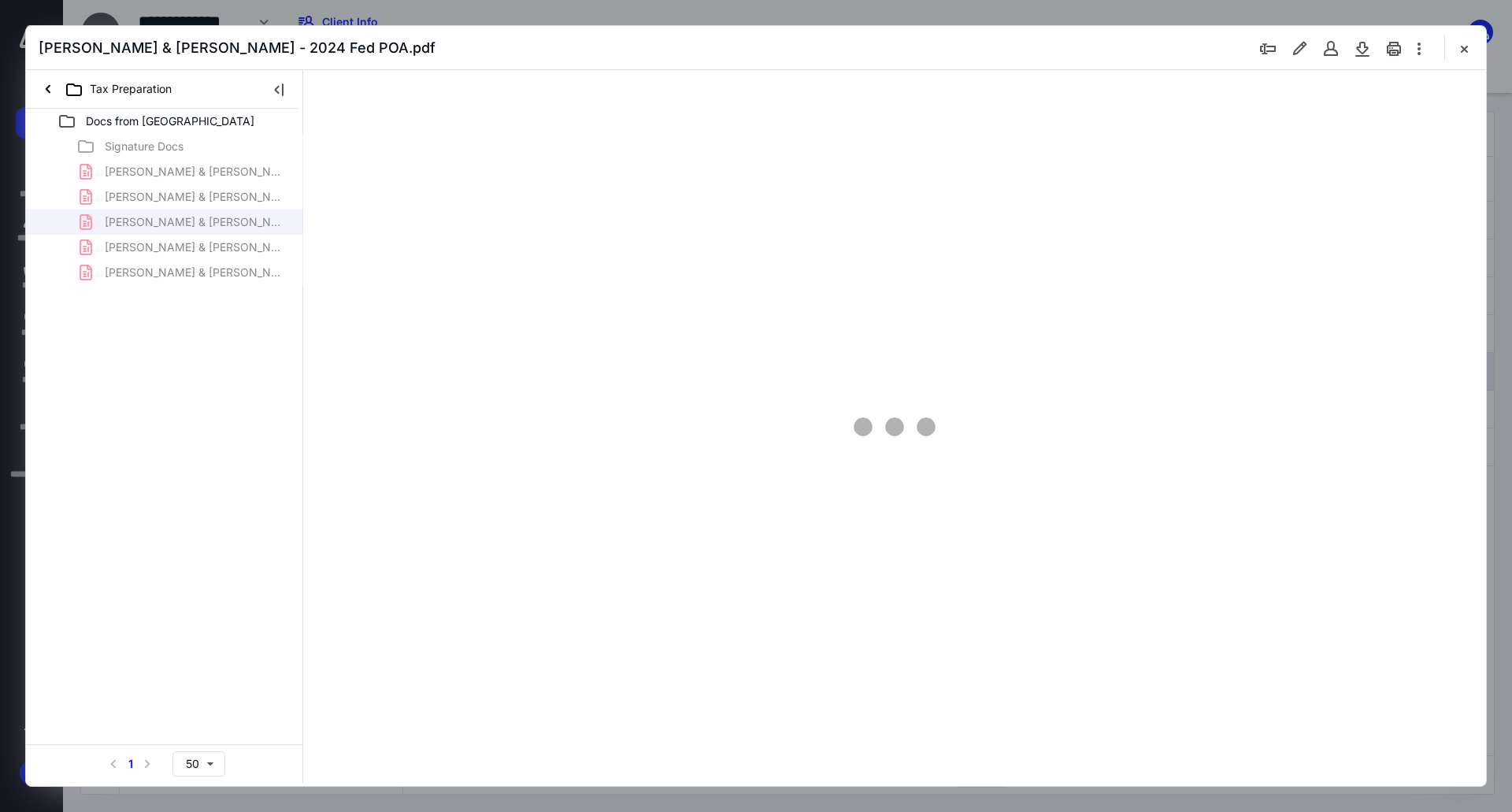 type on "241" 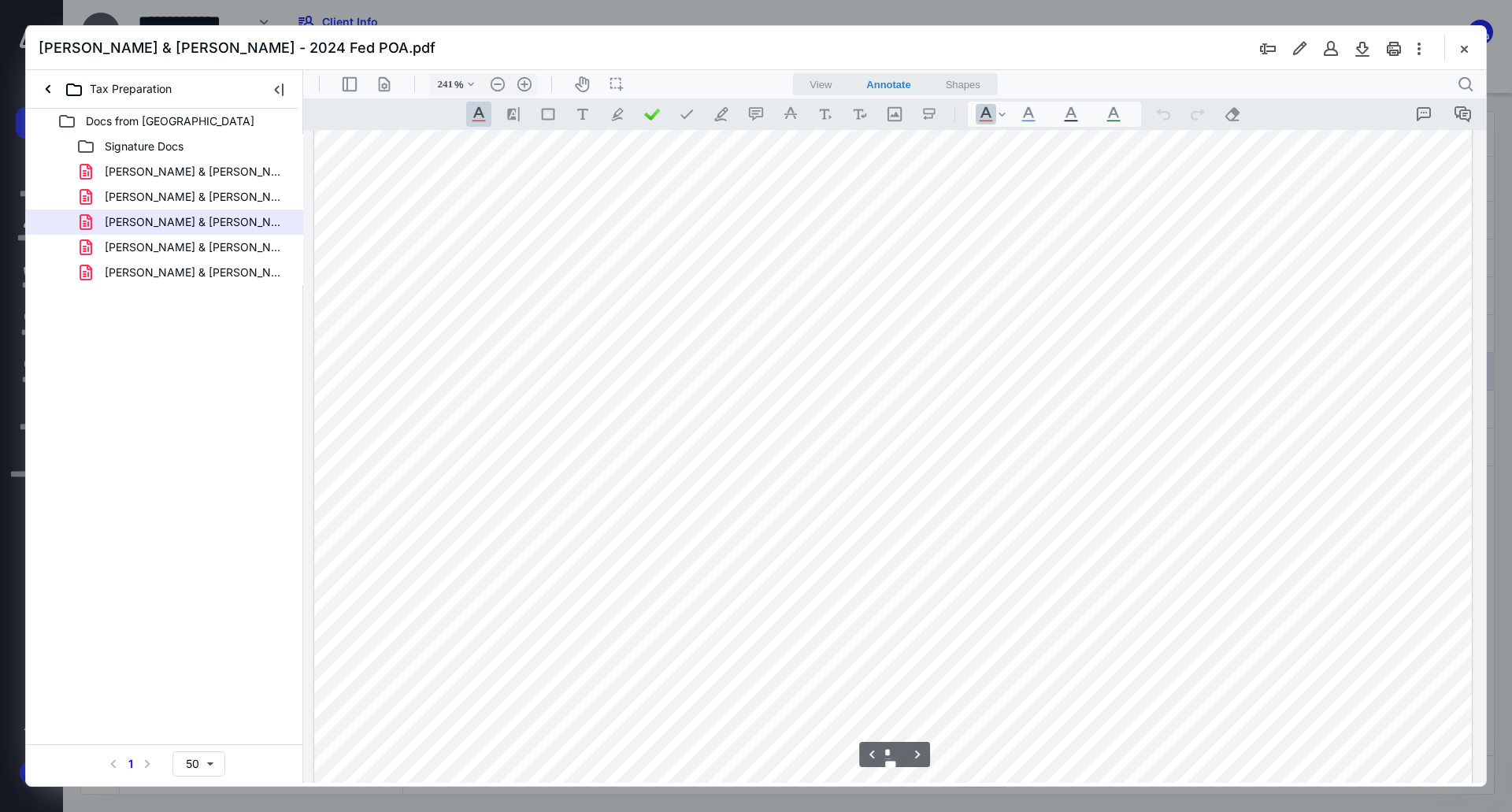 scroll, scrollTop: 2520, scrollLeft: 0, axis: vertical 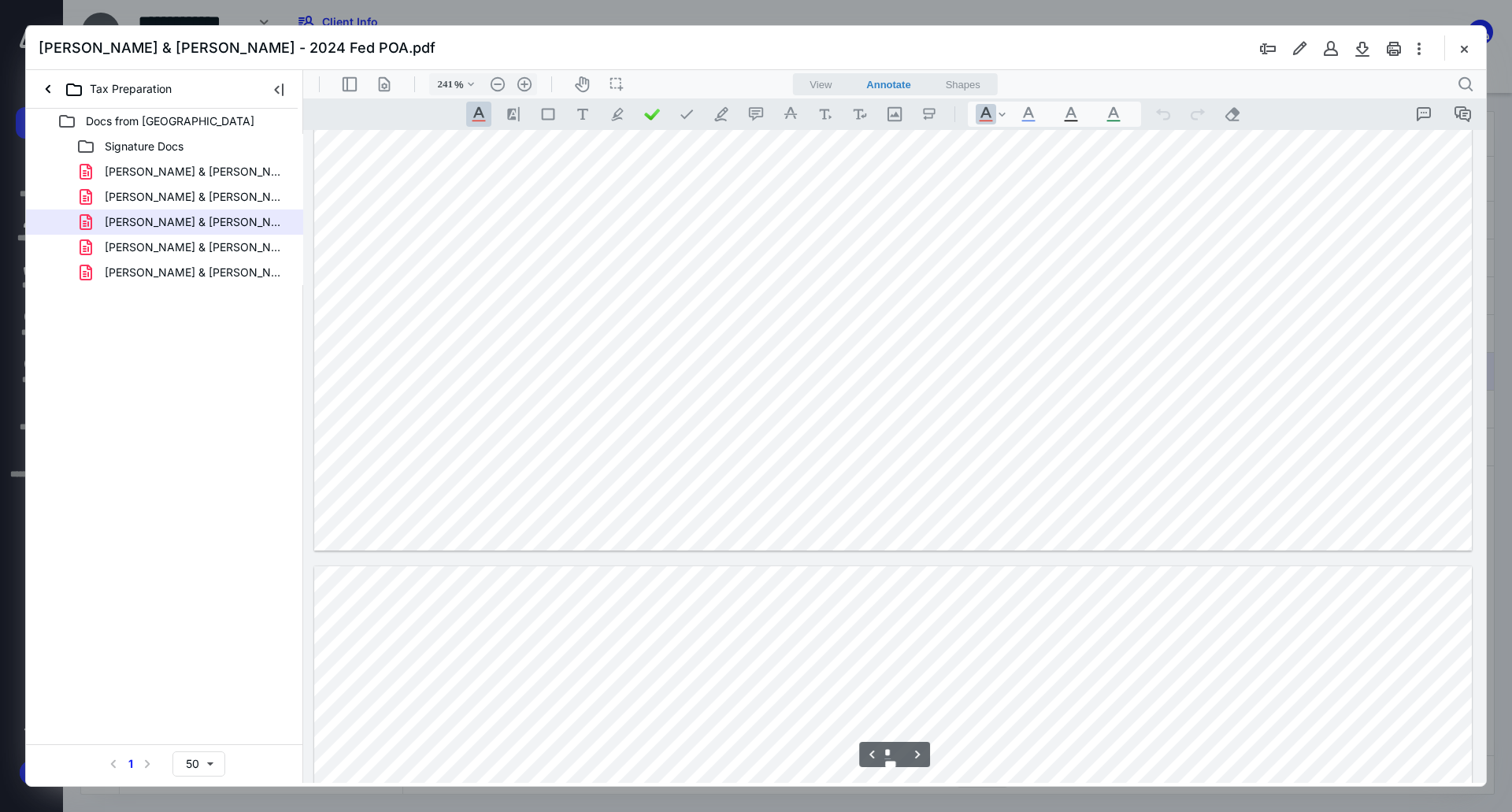 type on "*" 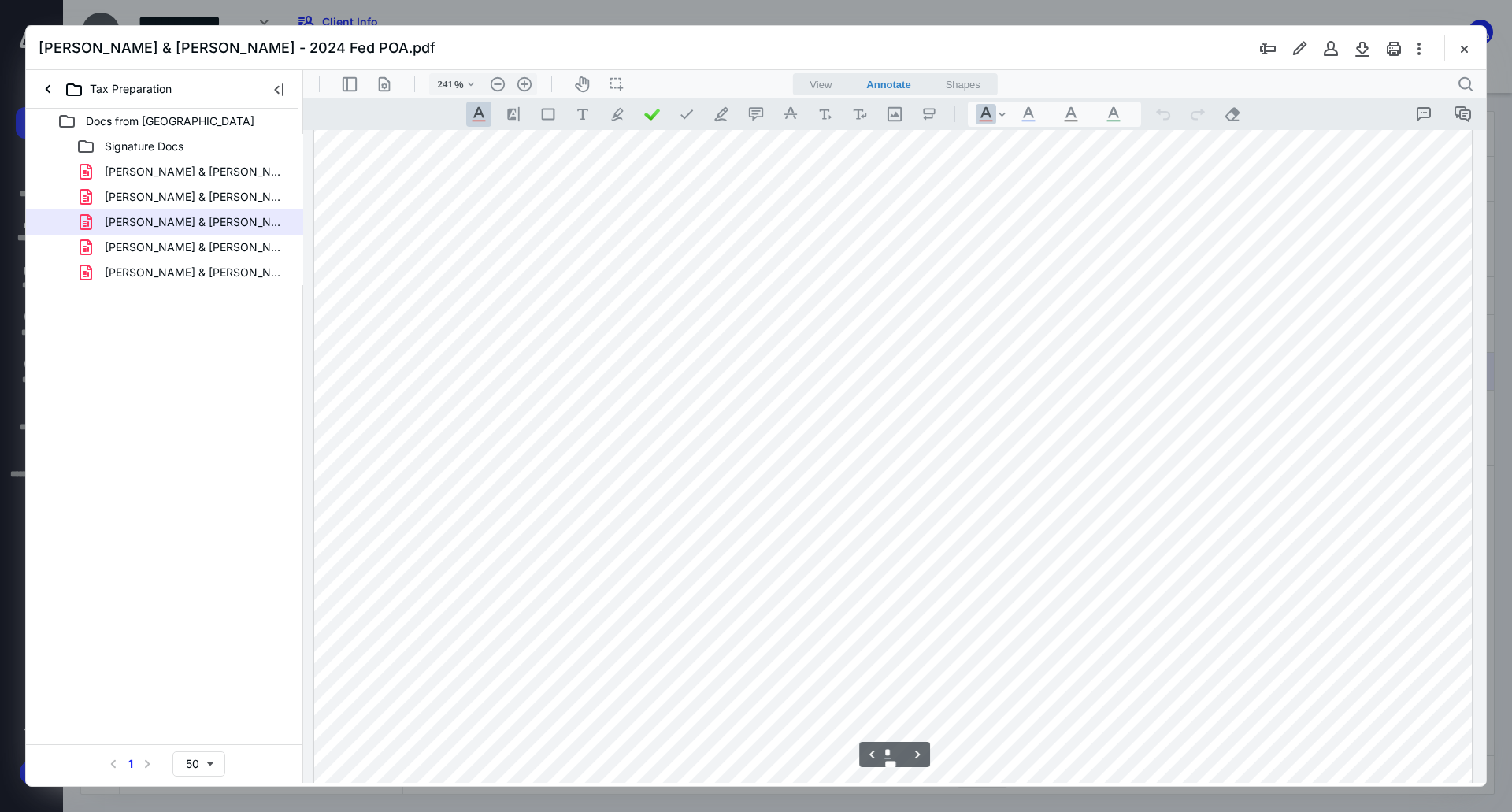 scroll, scrollTop: 3544, scrollLeft: 0, axis: vertical 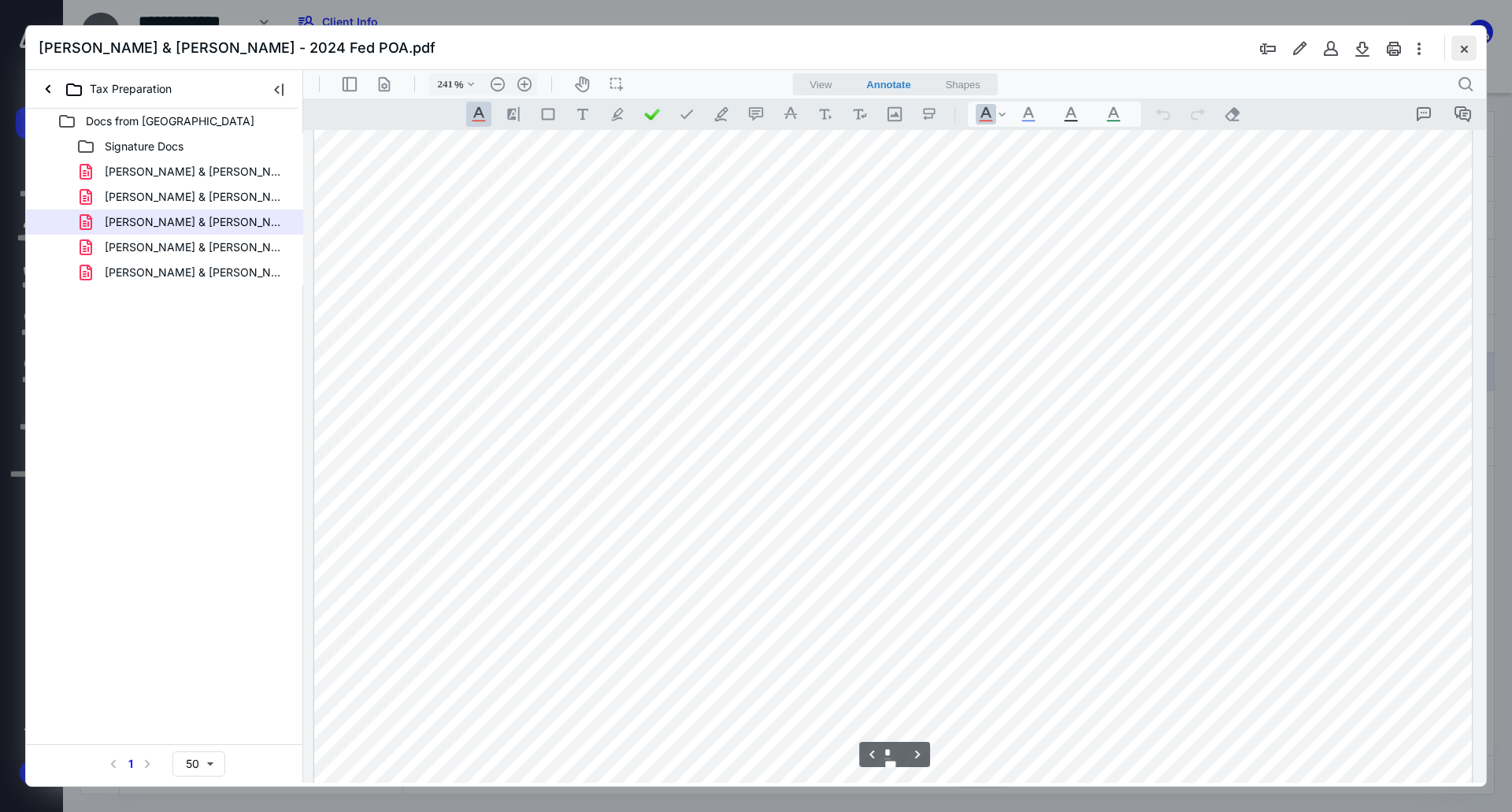 click at bounding box center (1464, 48) 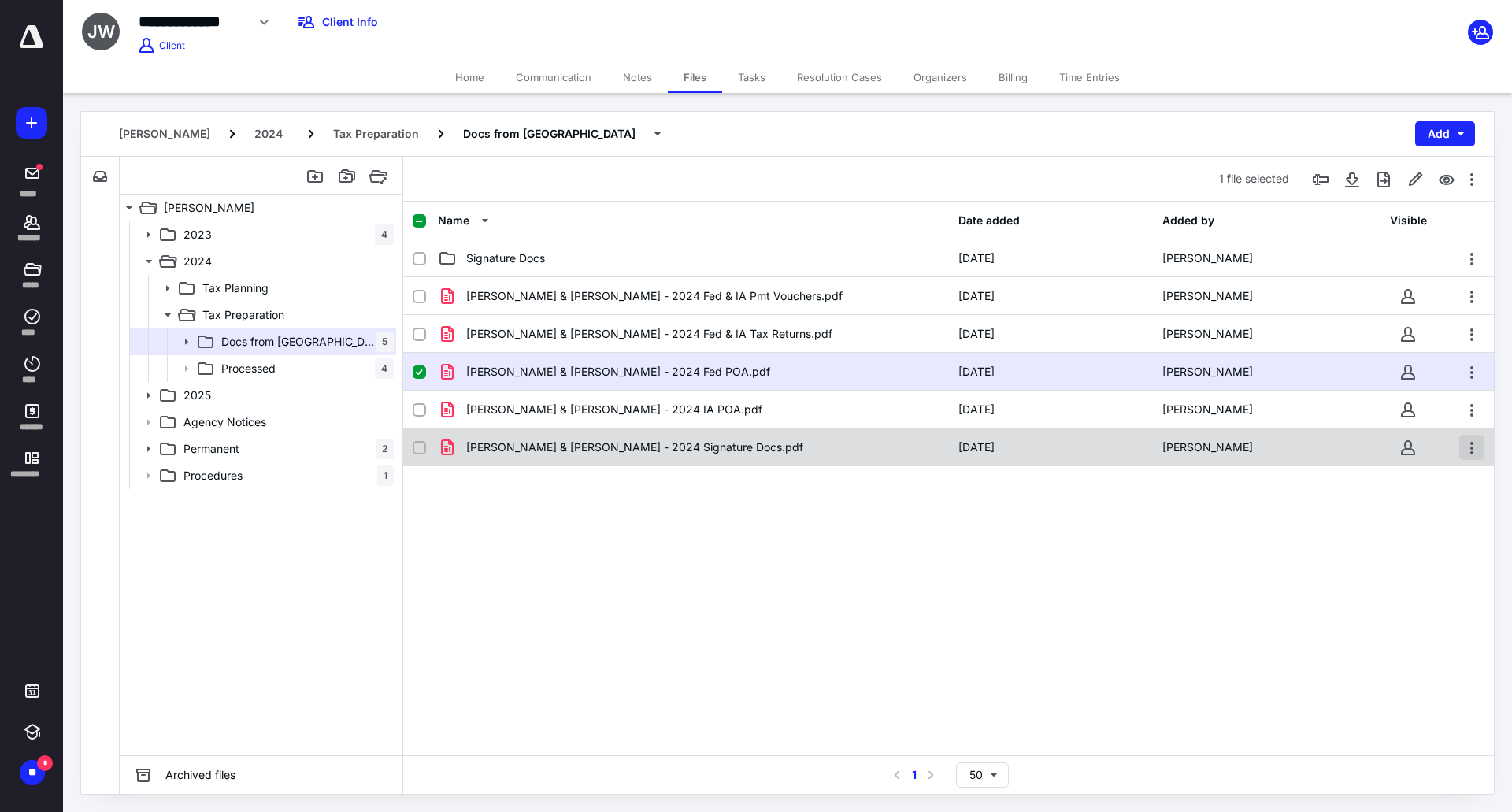 click at bounding box center (1472, 447) 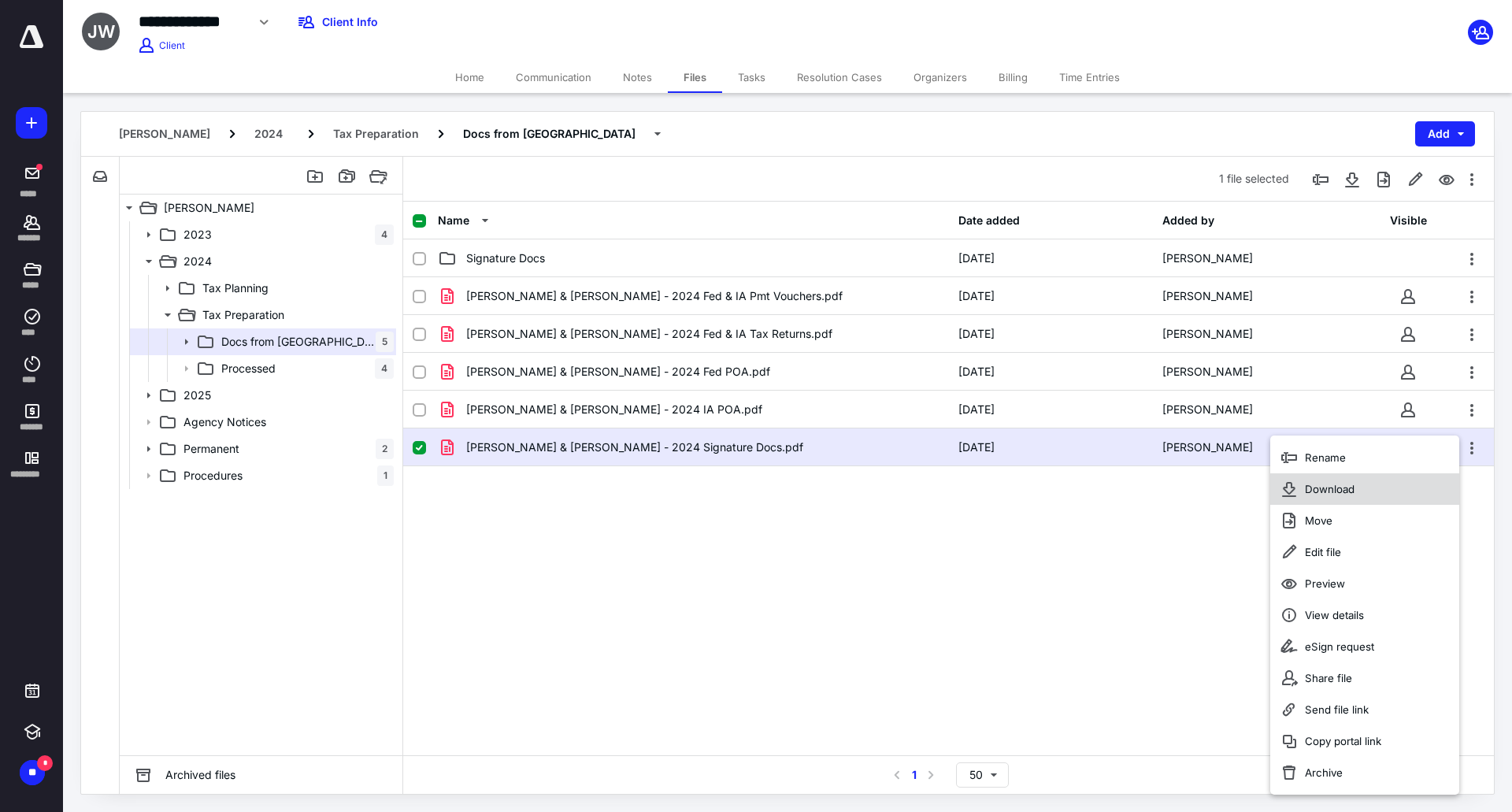 click on "Download" at bounding box center [1365, 489] 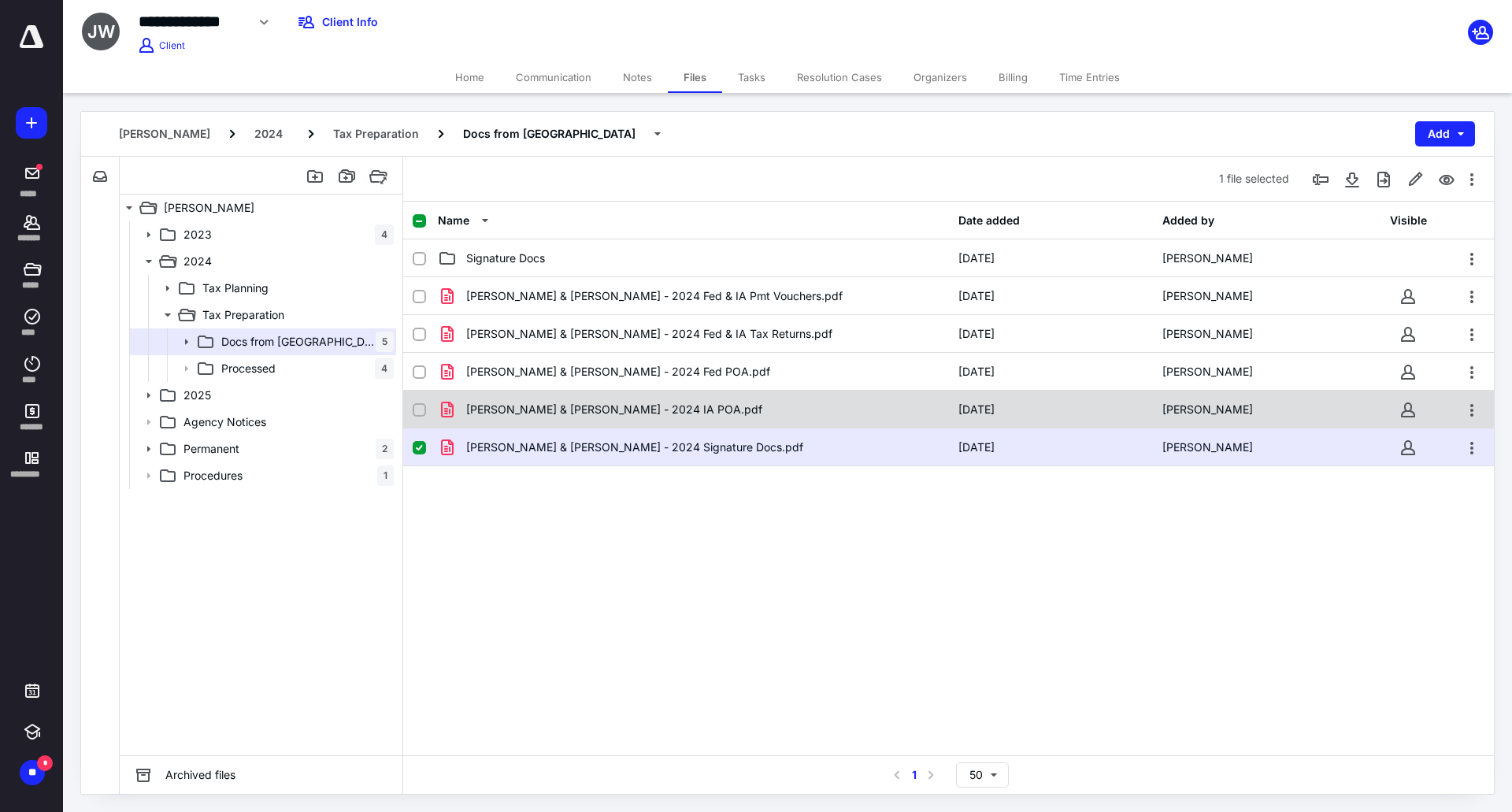 click on "Wiegert, Jon & Joann - 2024 IA POA.pdf" at bounding box center [614, 410] 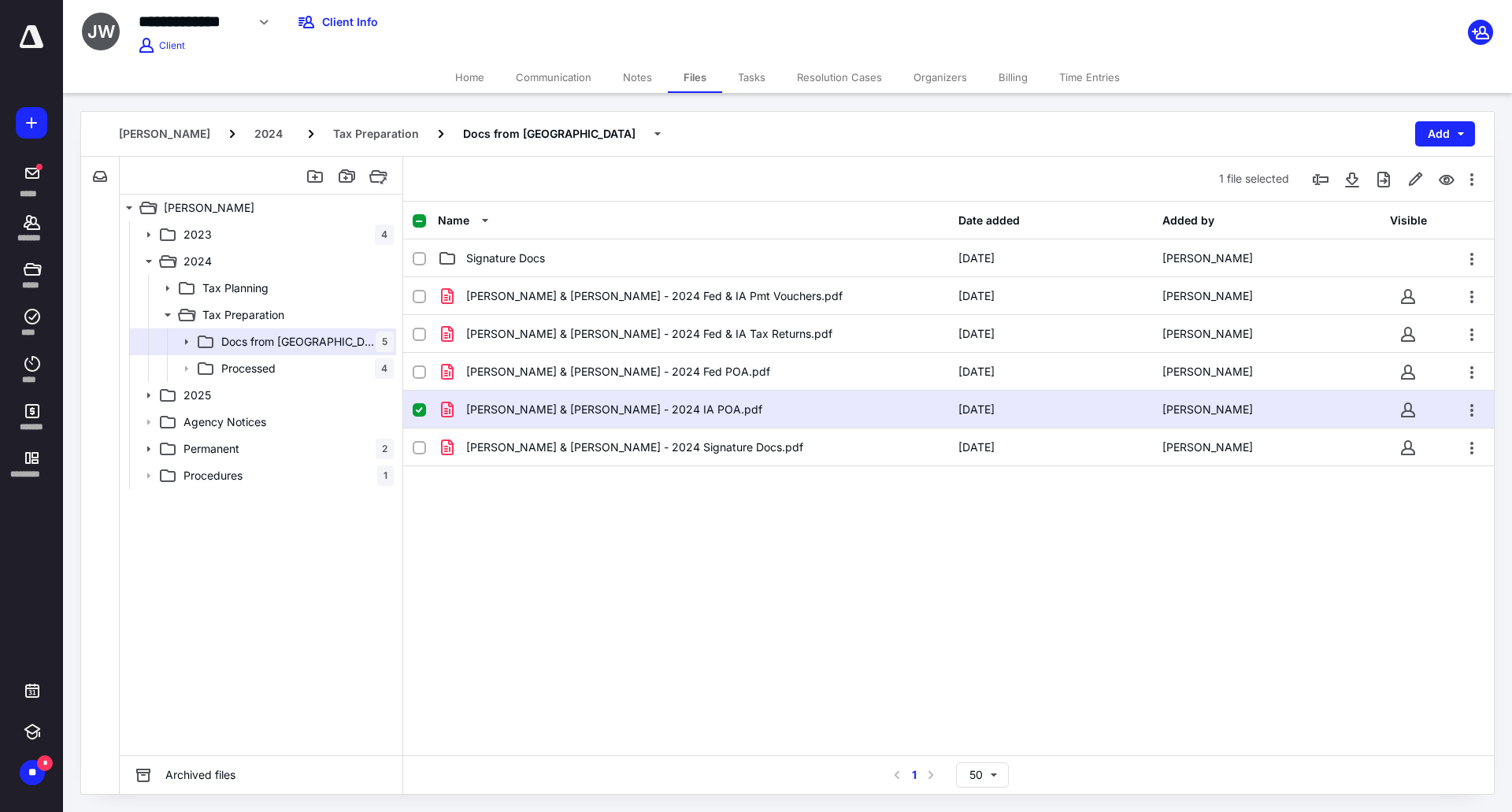click on "Wiegert, Jon & Joann - 2024 IA POA.pdf" at bounding box center [614, 410] 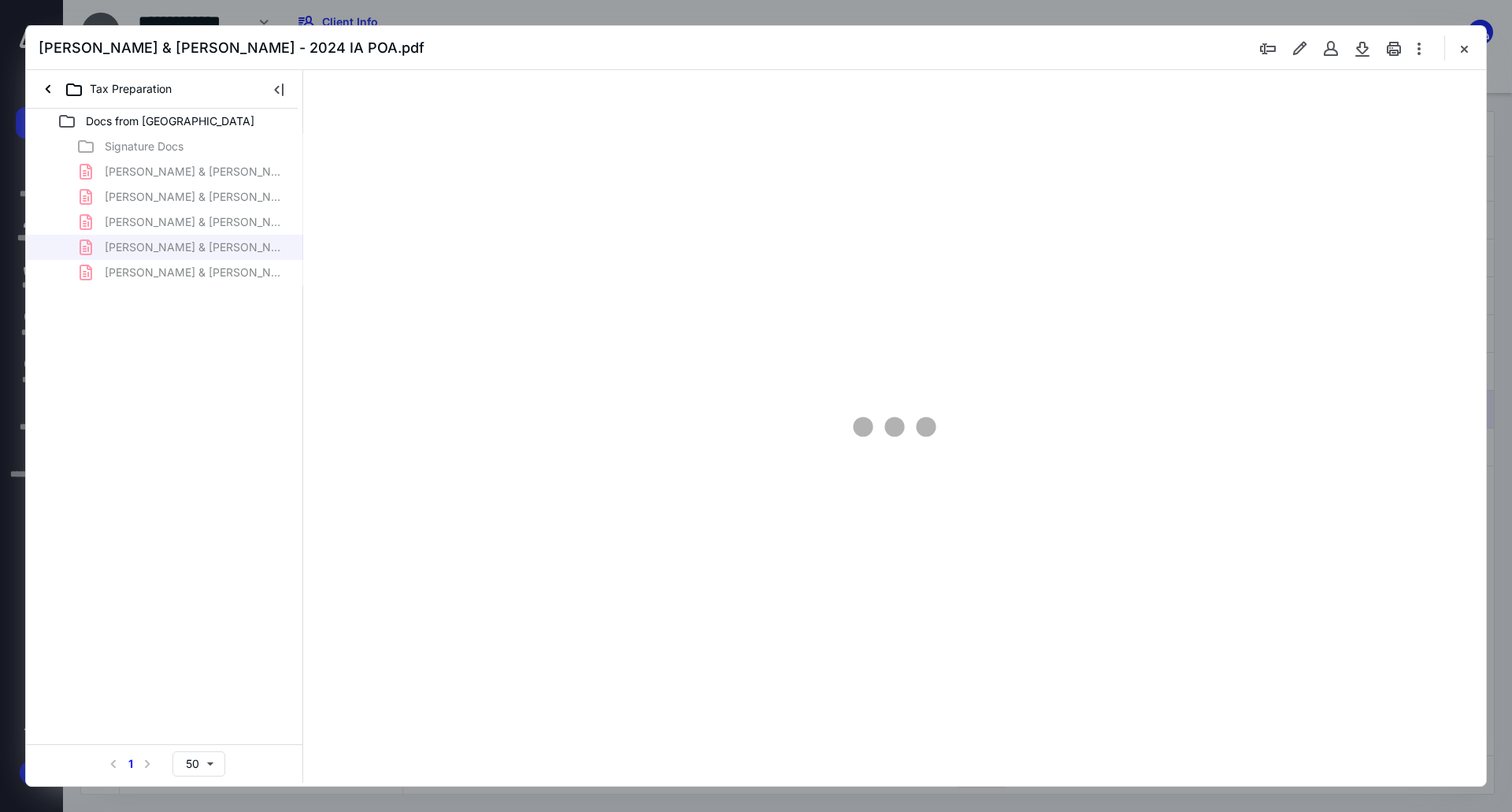 scroll, scrollTop: 0, scrollLeft: 0, axis: both 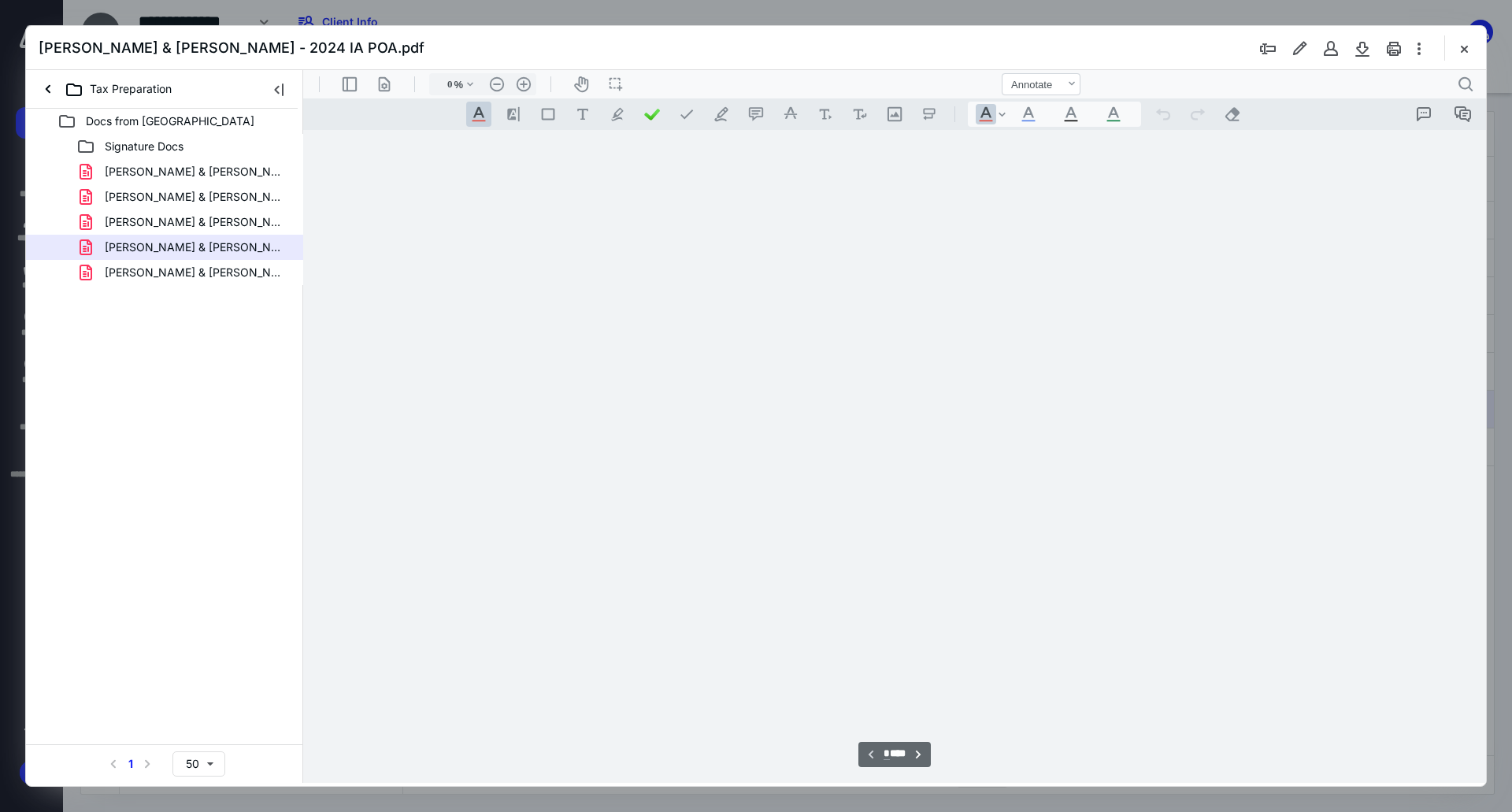type on "241" 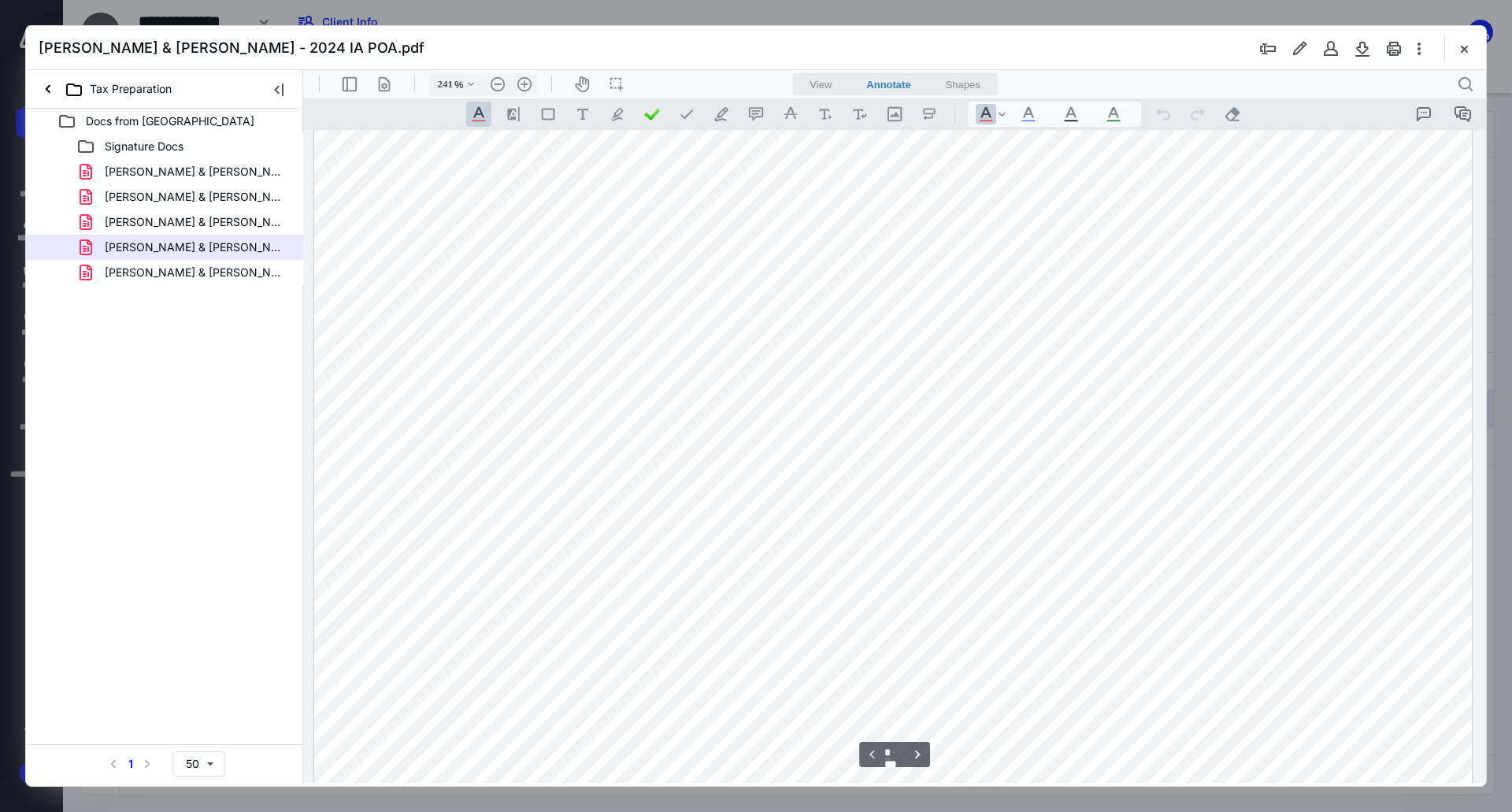 scroll, scrollTop: 619, scrollLeft: 0, axis: vertical 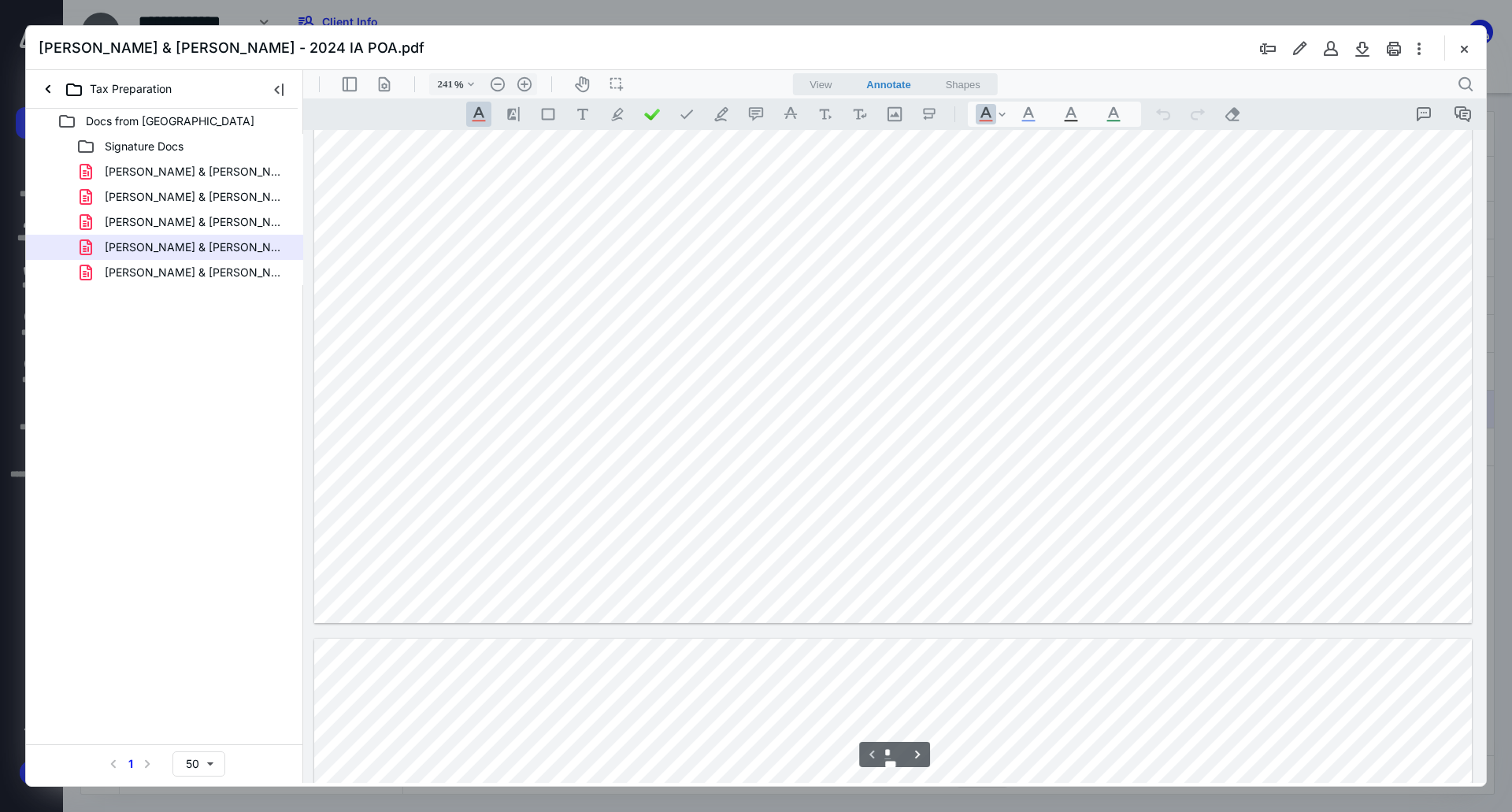 type on "*" 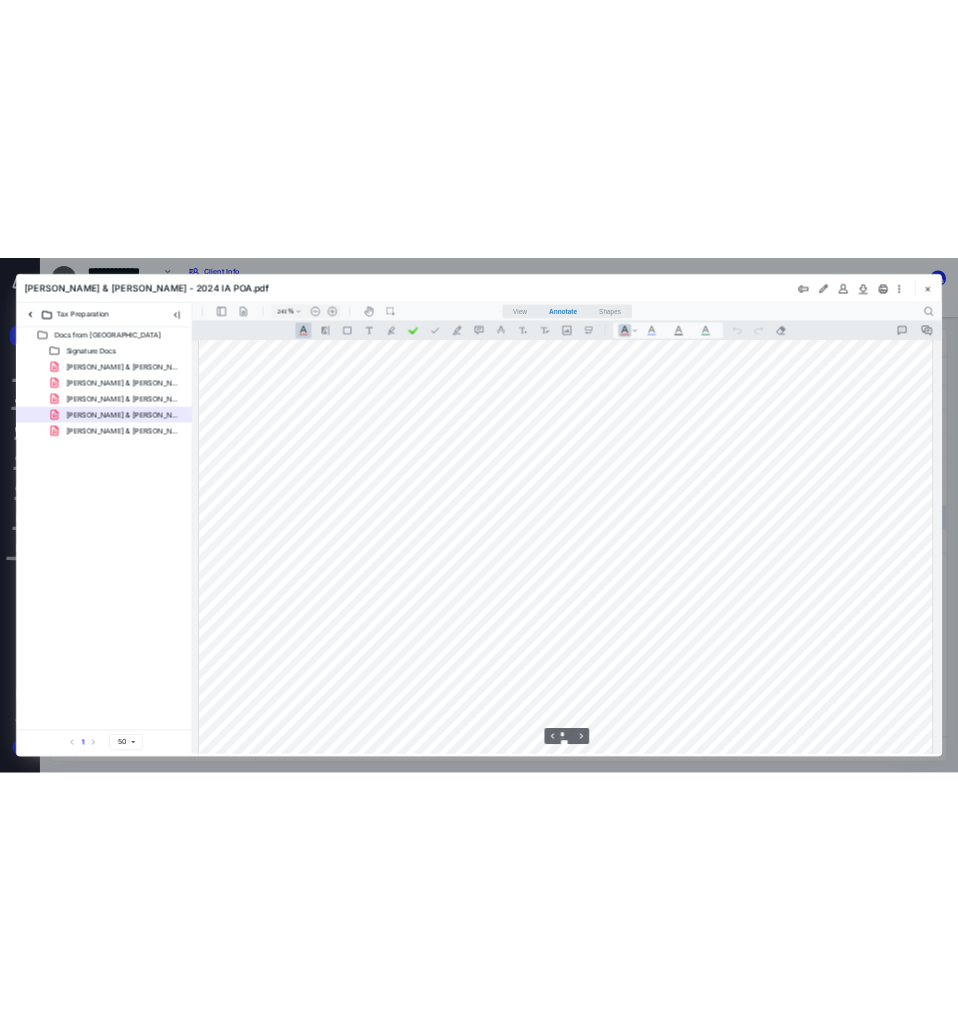 scroll, scrollTop: 3286, scrollLeft: 0, axis: vertical 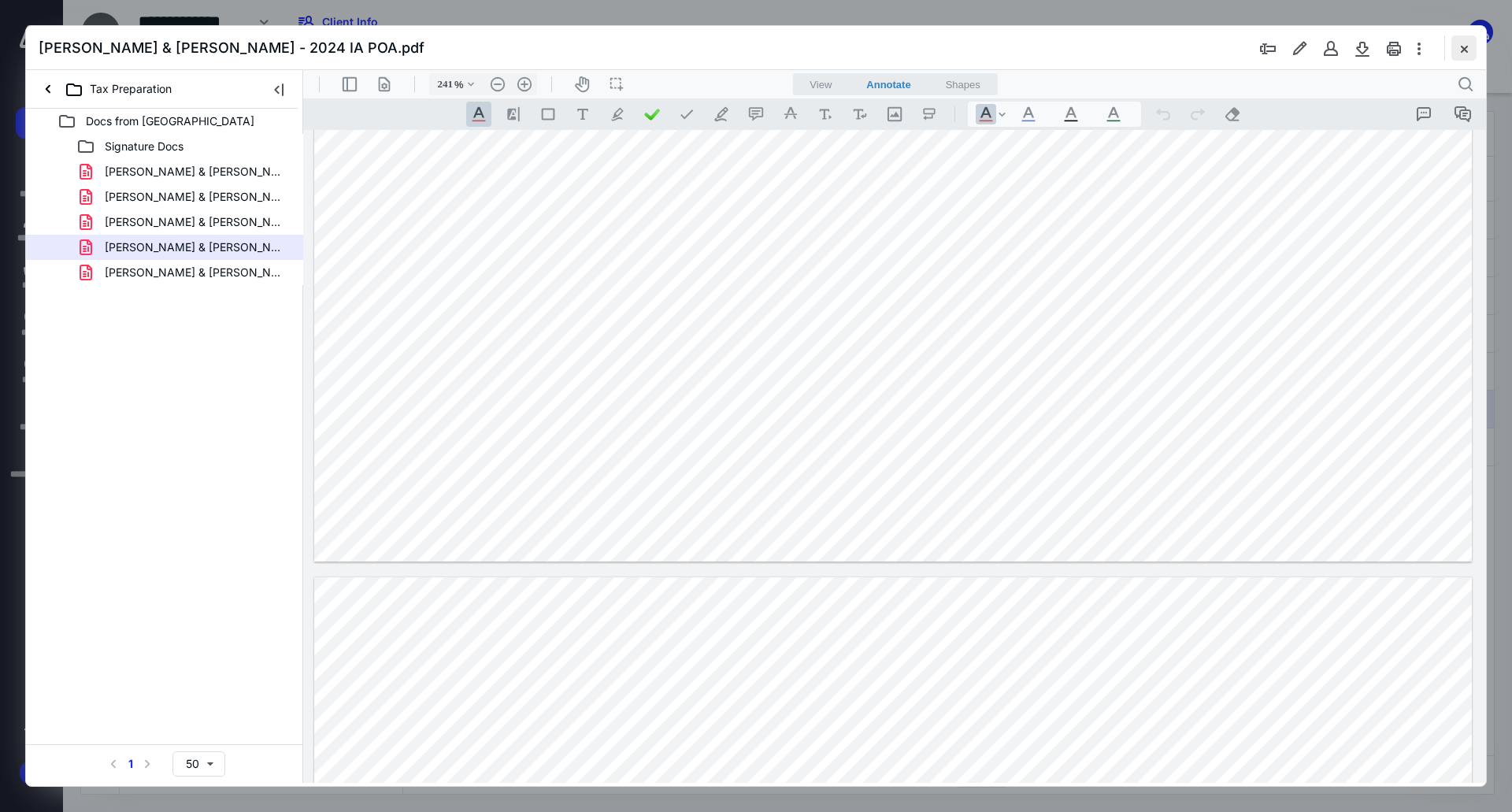 click at bounding box center (1464, 48) 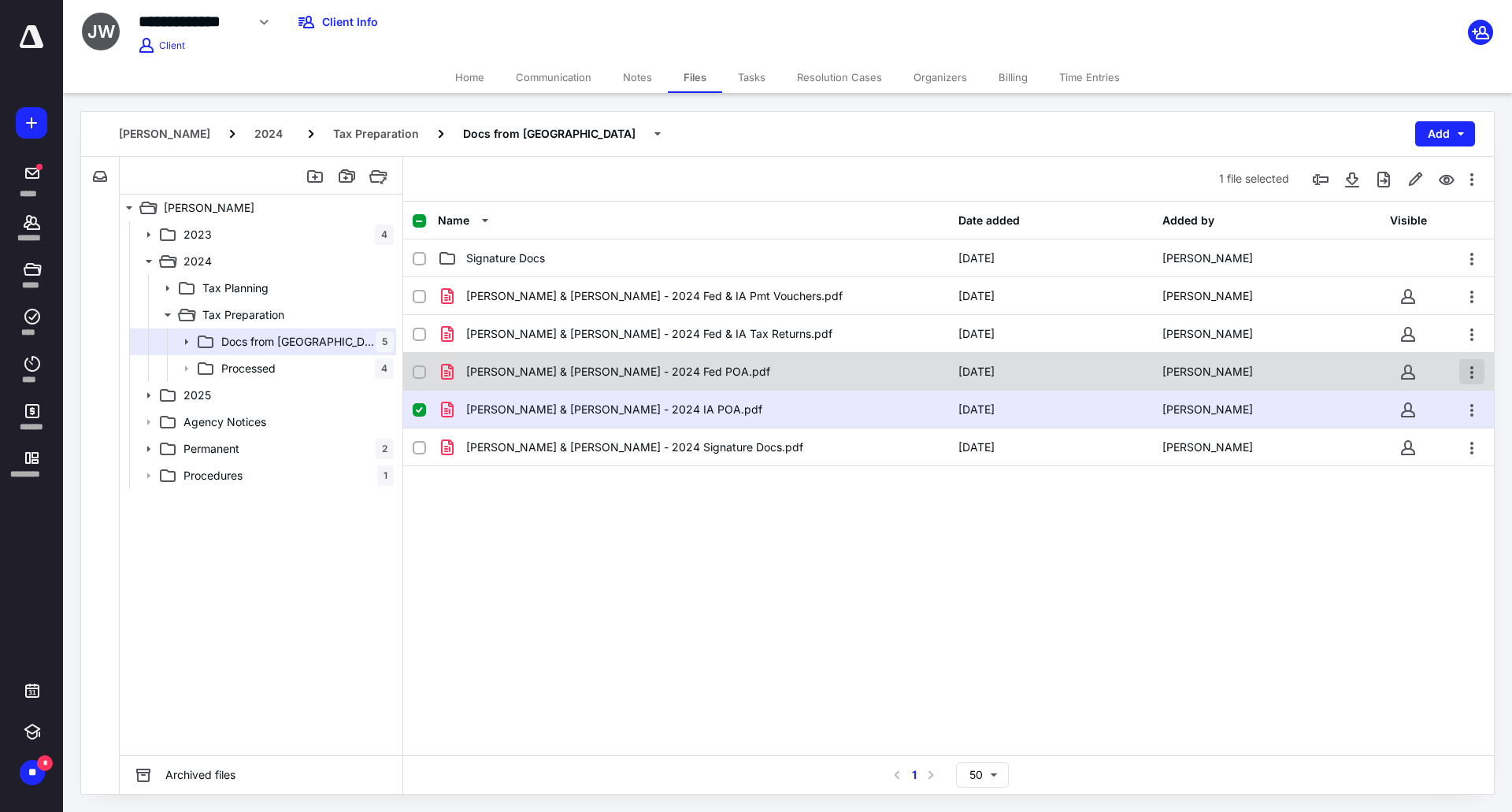 click at bounding box center [1472, 372] 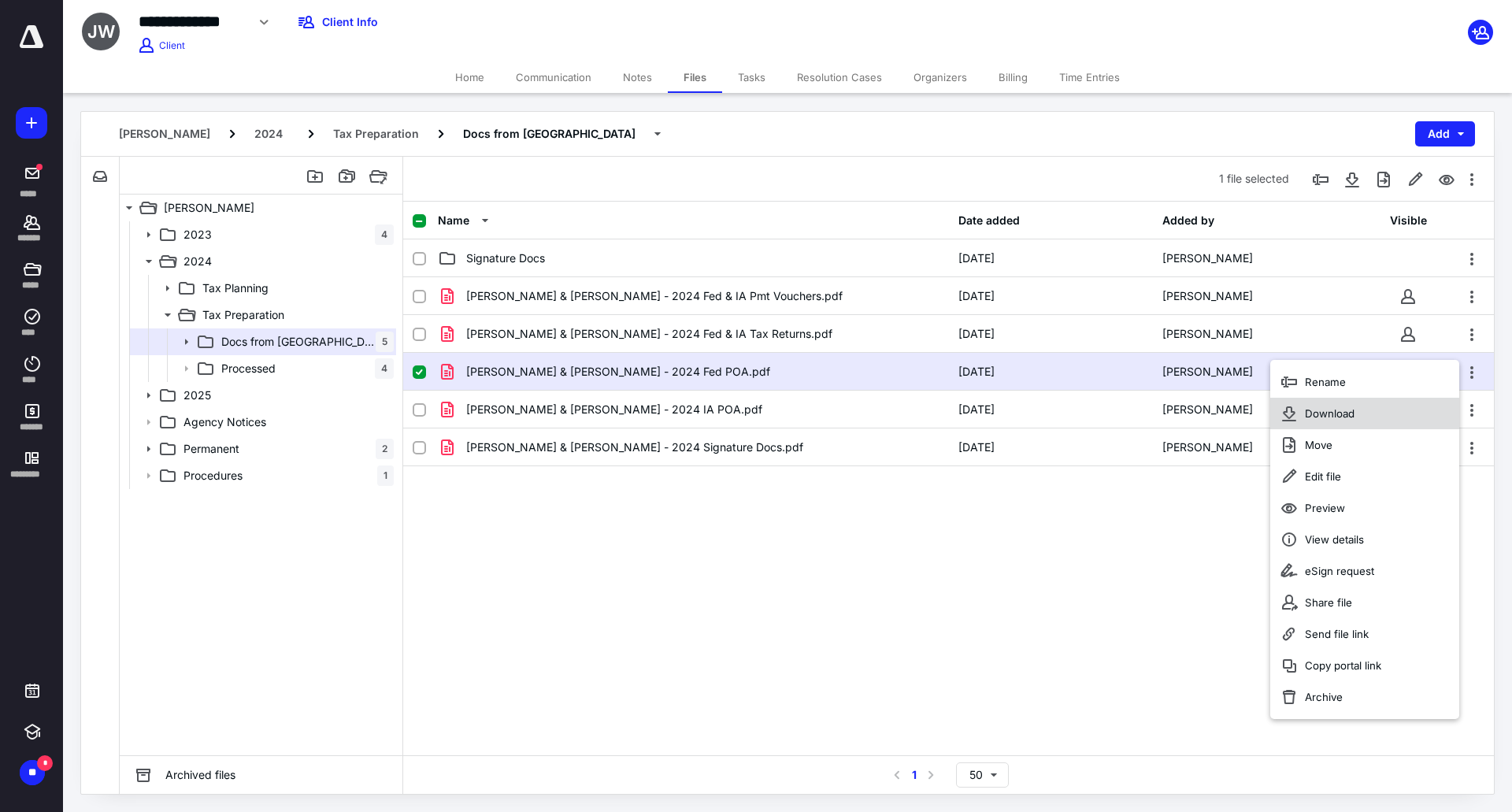 click on "Download" at bounding box center [1365, 413] 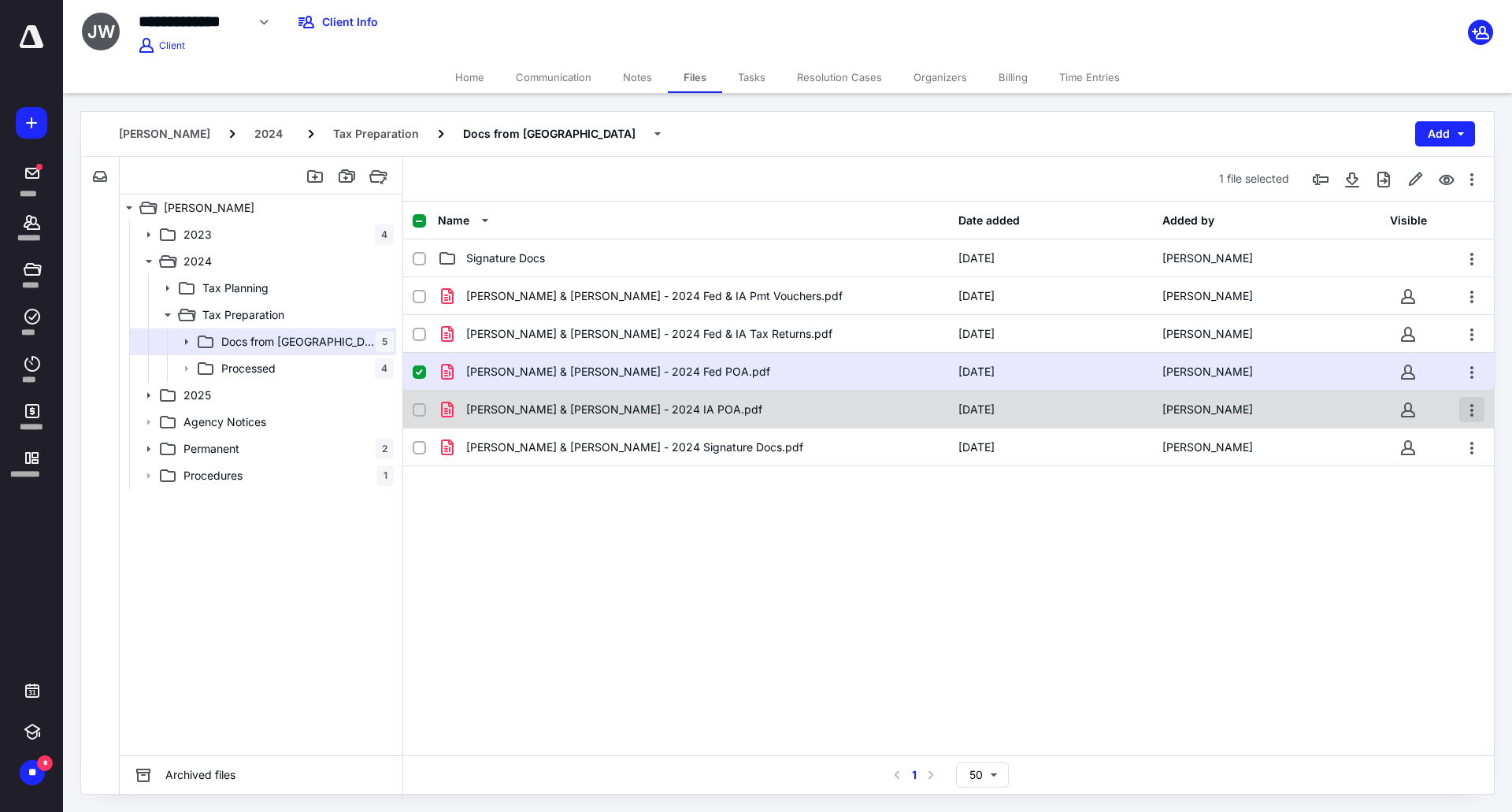 click at bounding box center (1472, 410) 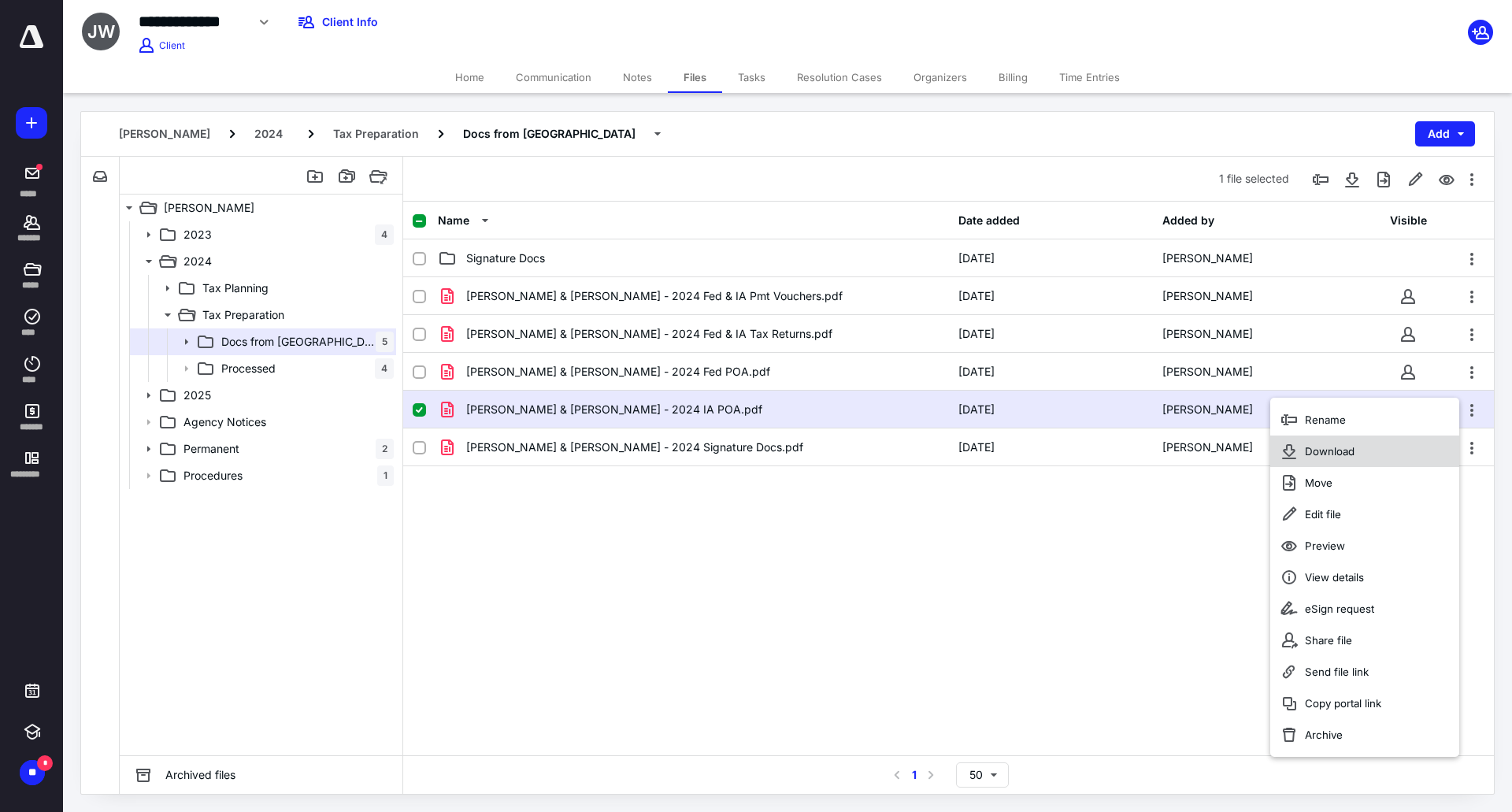 click on "Download" at bounding box center [1365, 451] 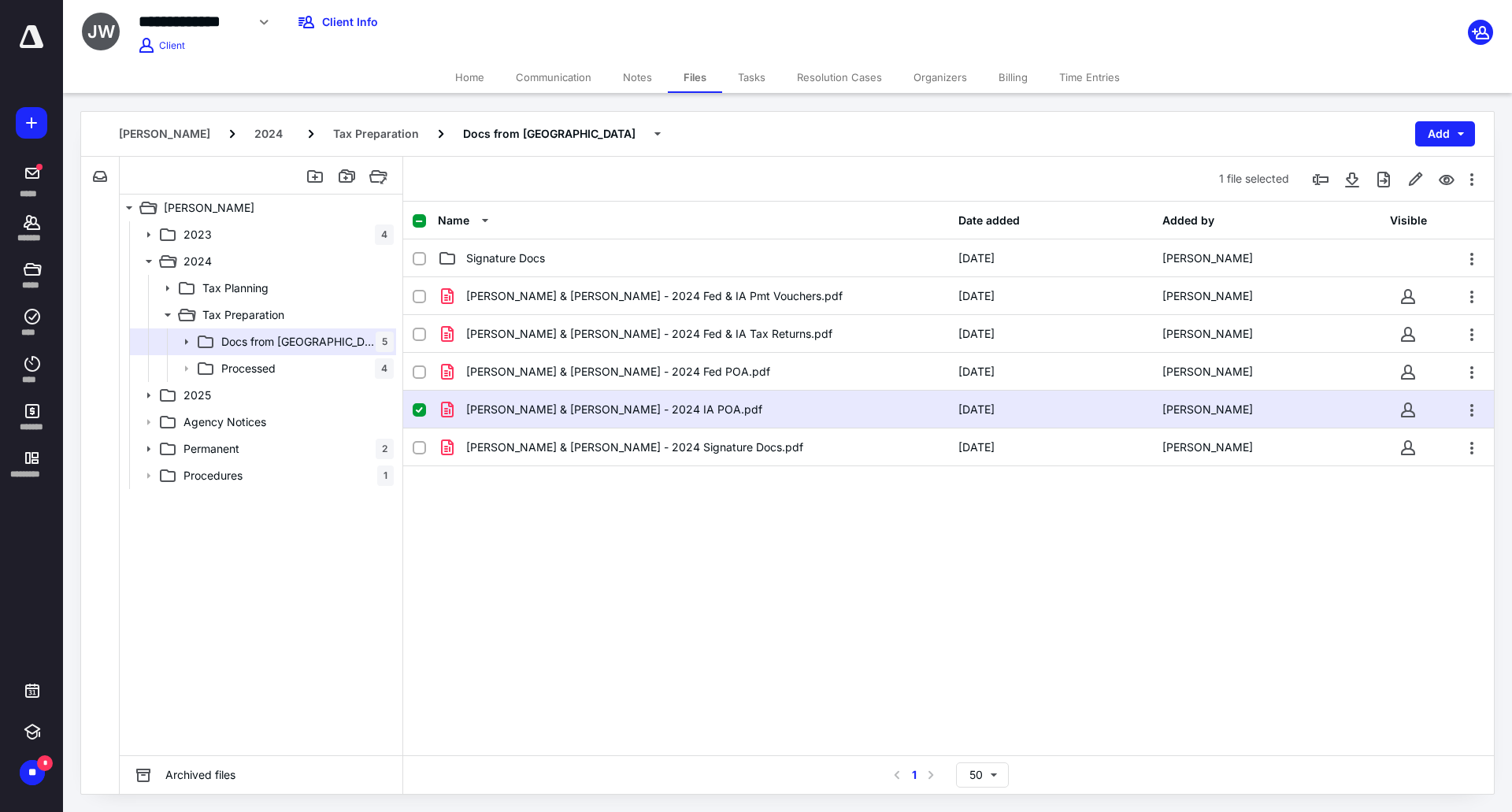 click on "2023 4 2024 Tax Planning Tax Preparation Docs from Cornbelt 5 Processed 4 2025 Agency Notices Permanent 2 Procedures 1" at bounding box center (261, 488) 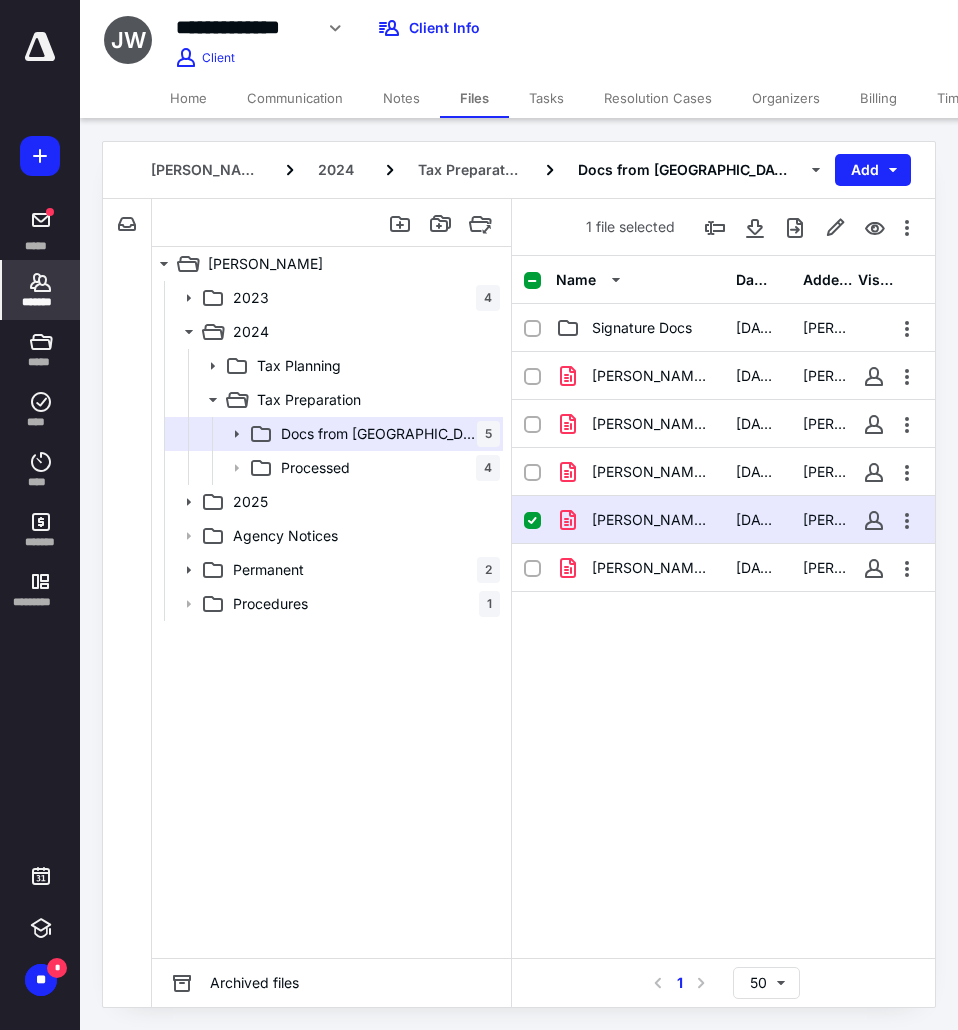 click on "*******" at bounding box center [41, 290] 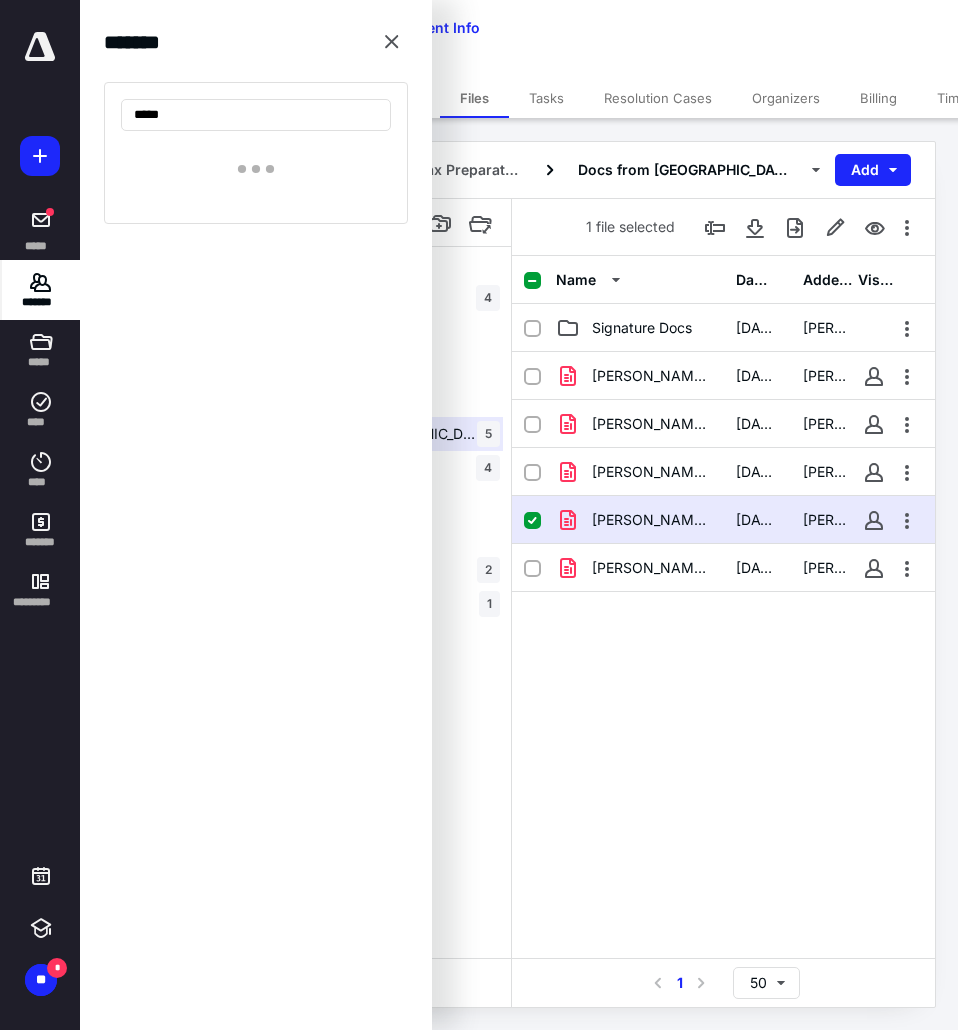 type on "******" 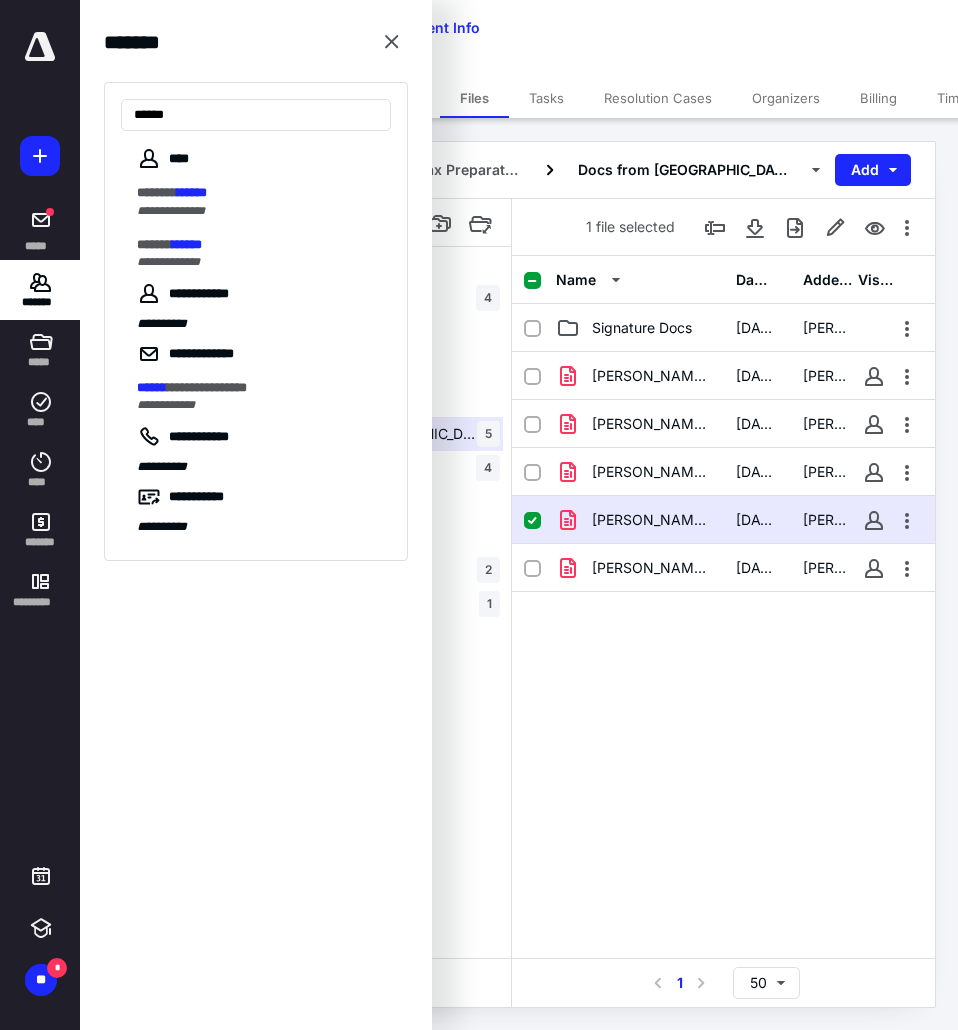 drag, startPoint x: 197, startPoint y: 116, endPoint x: 102, endPoint y: 122, distance: 95.189285 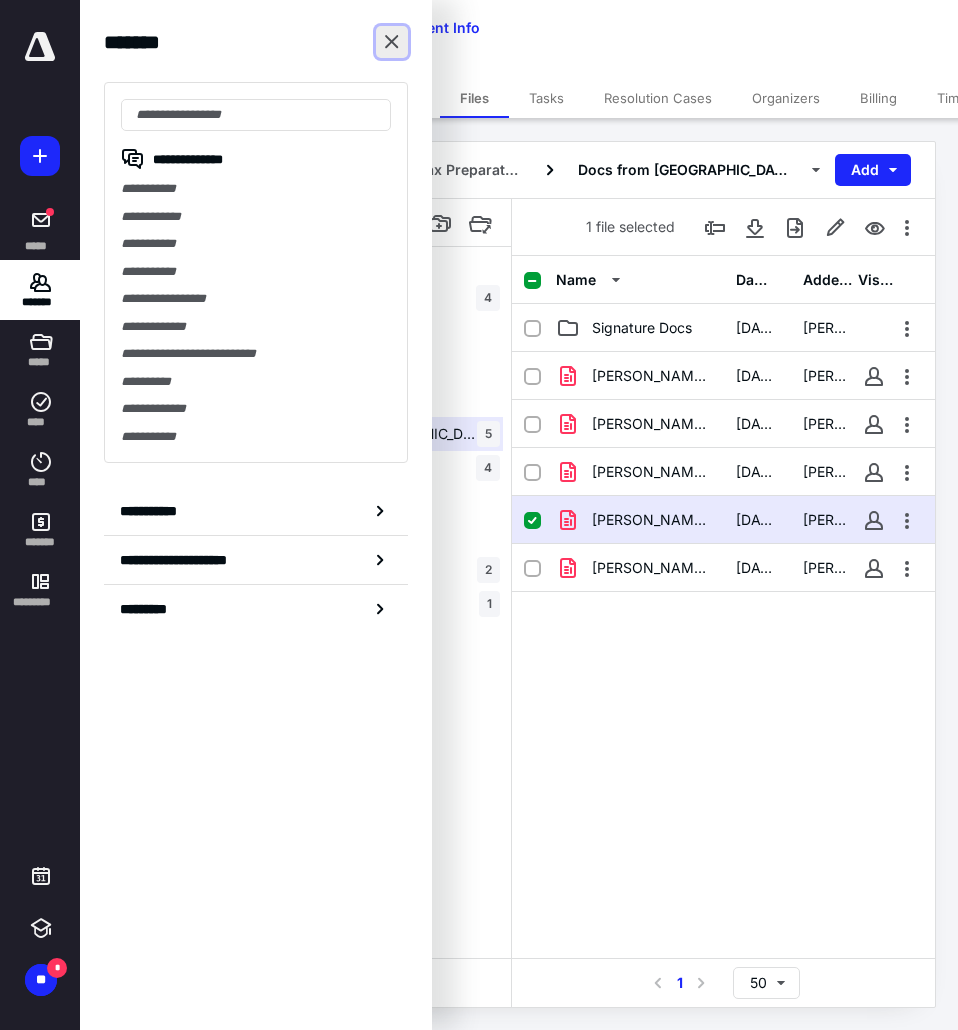 click at bounding box center (392, 42) 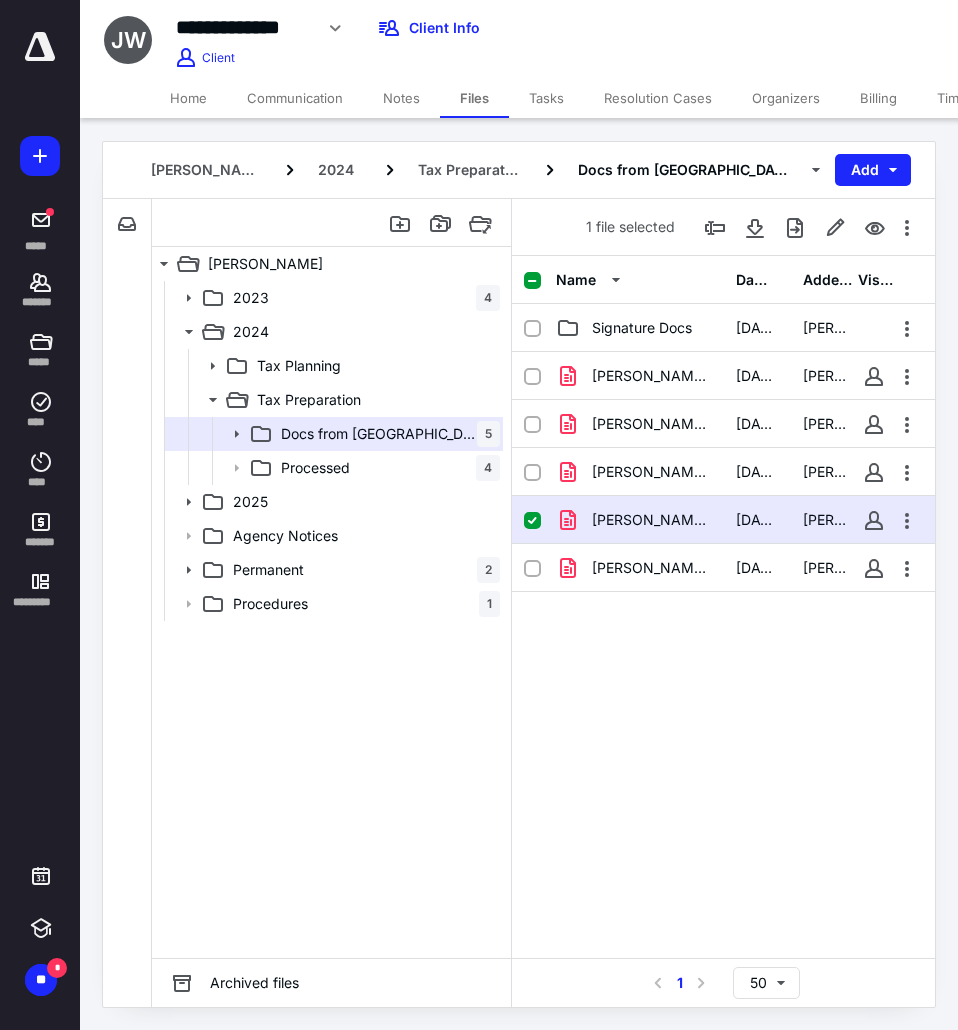 click on "Home" at bounding box center (188, 98) 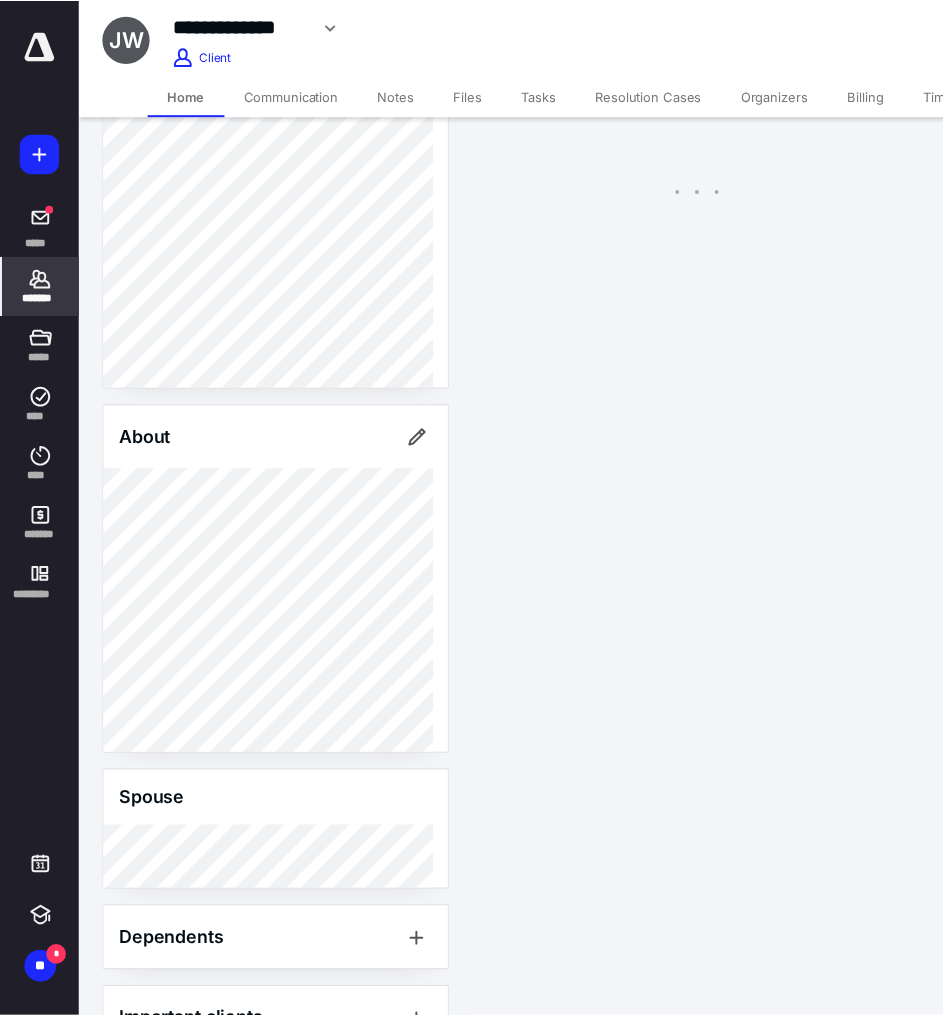 scroll, scrollTop: 476, scrollLeft: 0, axis: vertical 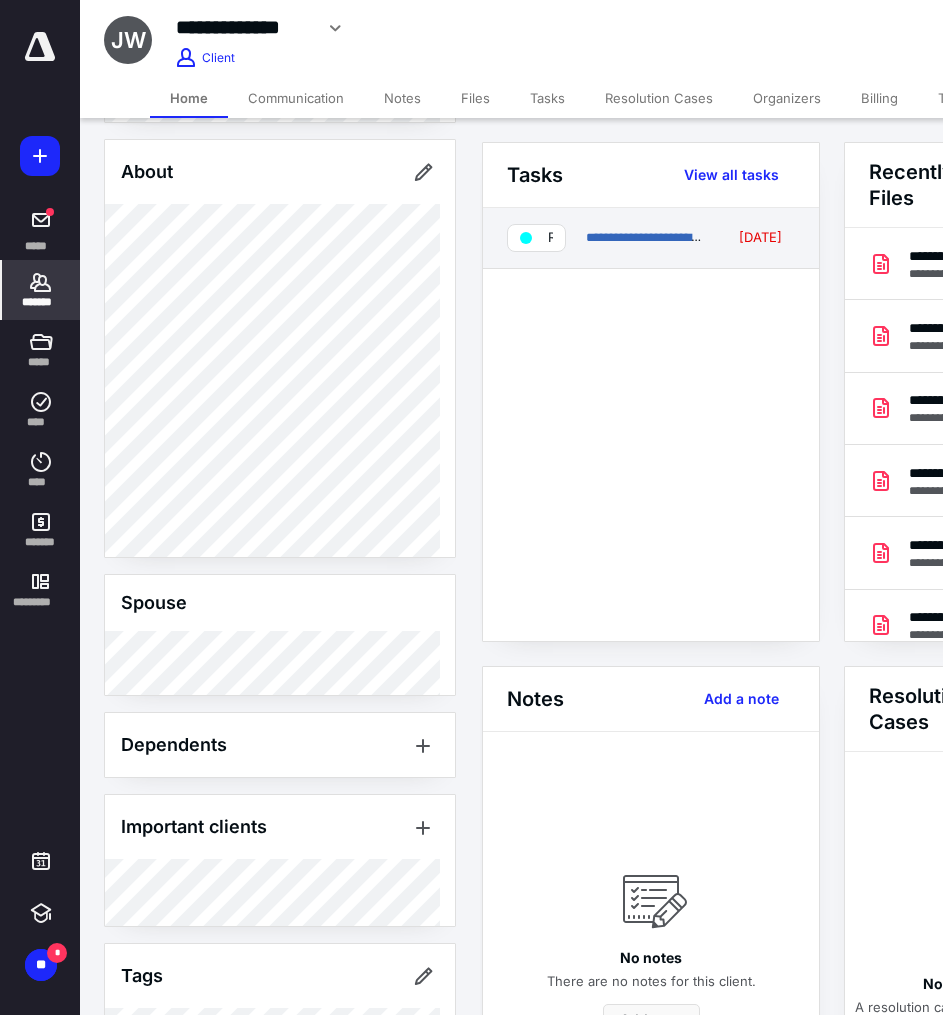 click on "Ready for Delivery" at bounding box center [536, 238] 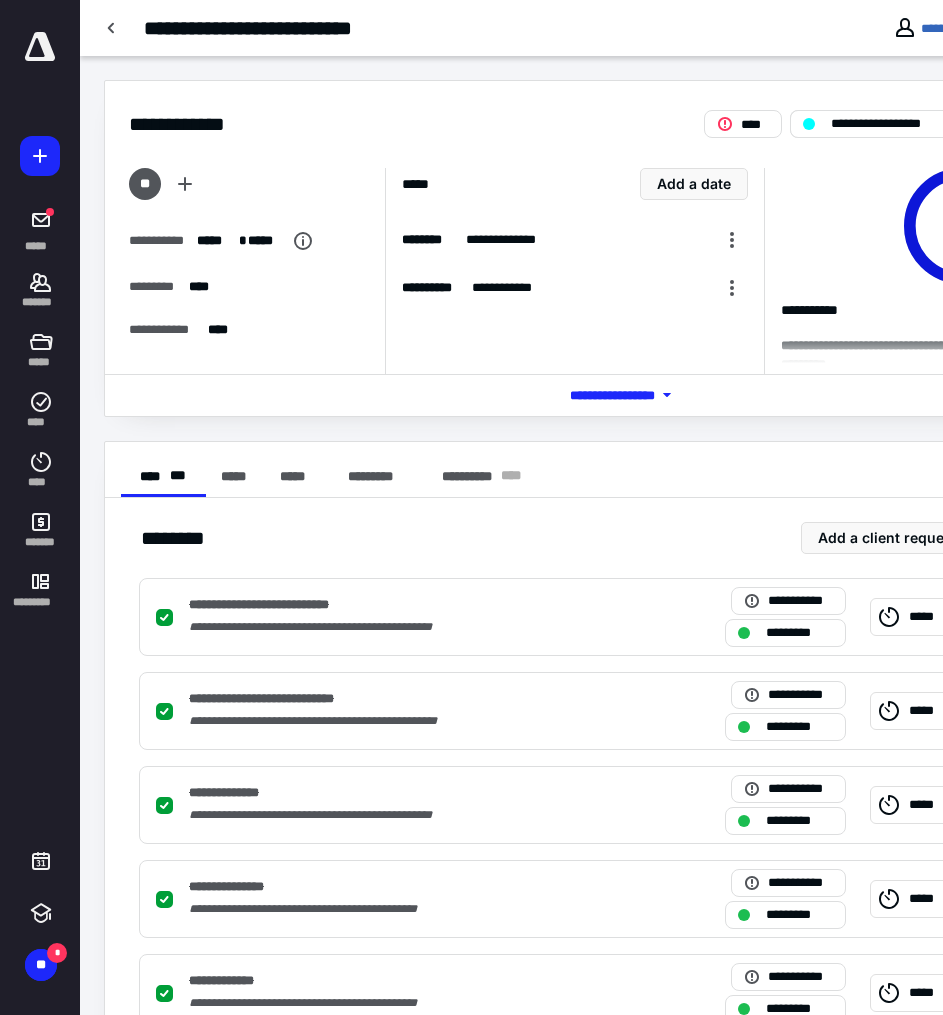 click on "**********" at bounding box center [873, 124] 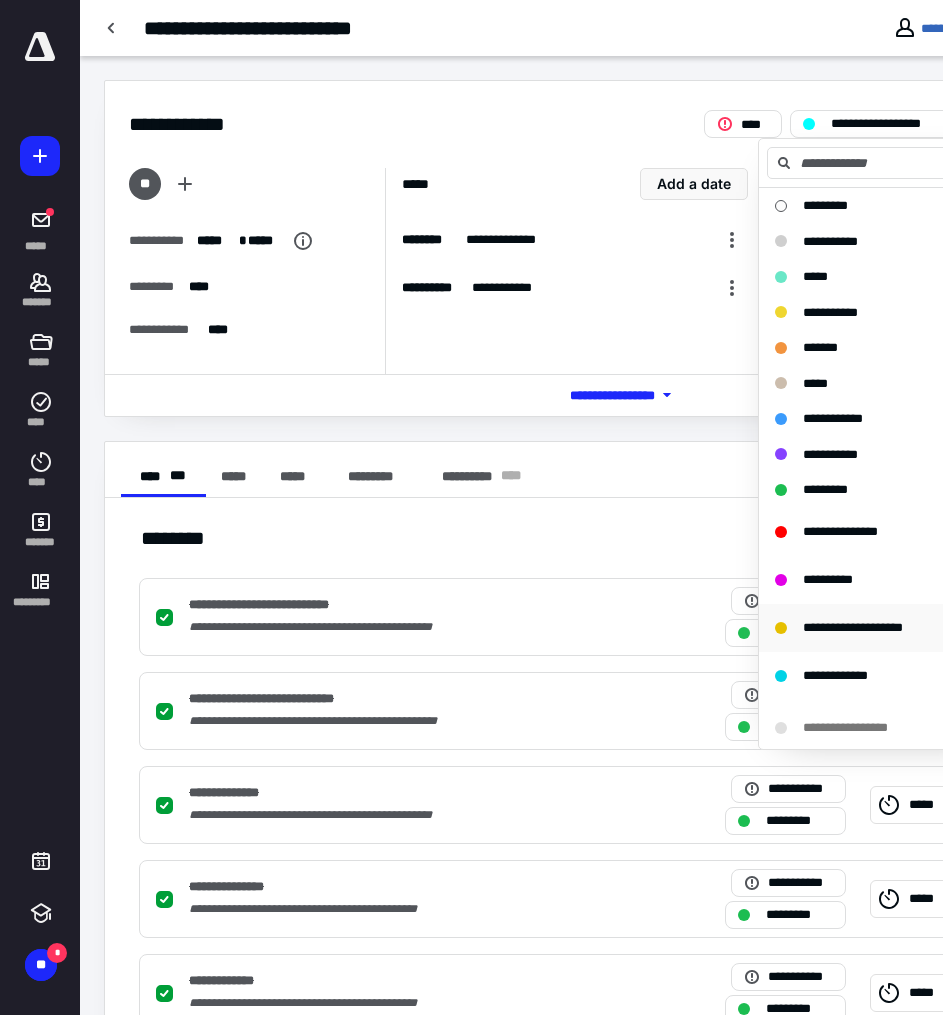 click on "**********" at bounding box center (853, 627) 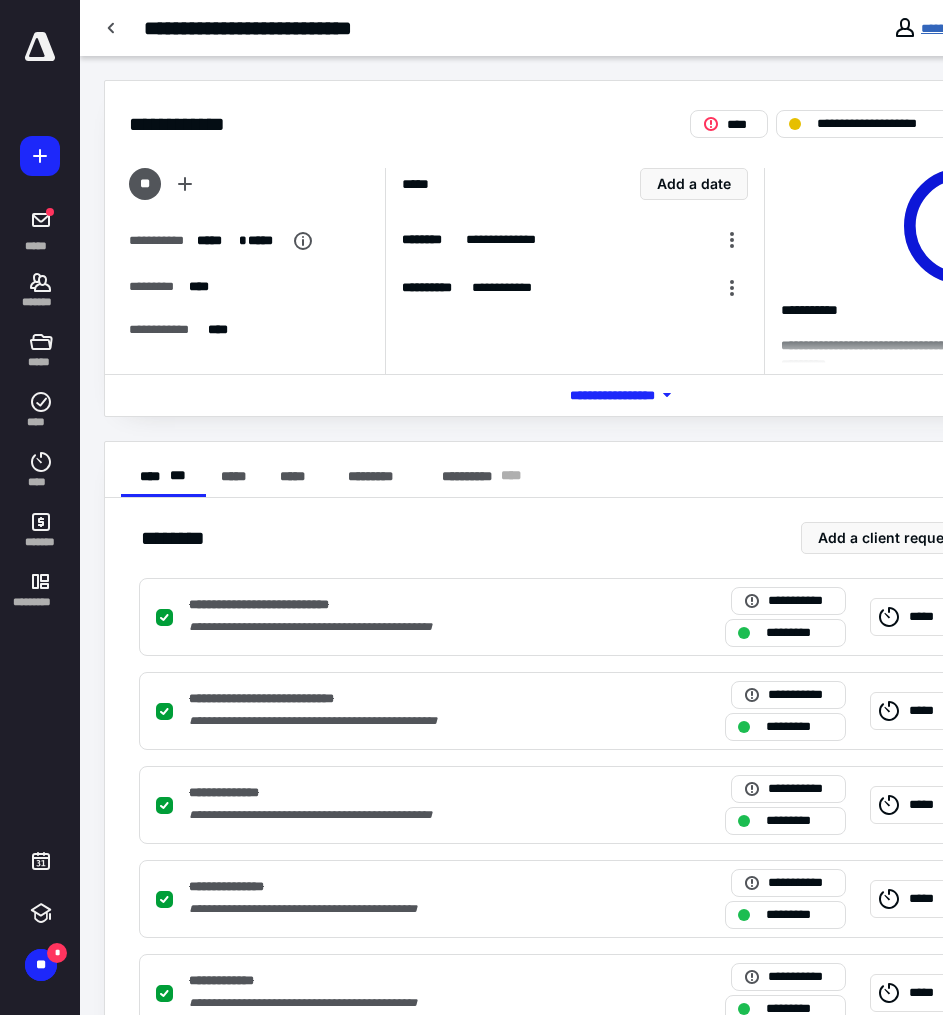 click on "**********" at bounding box center [948, 28] 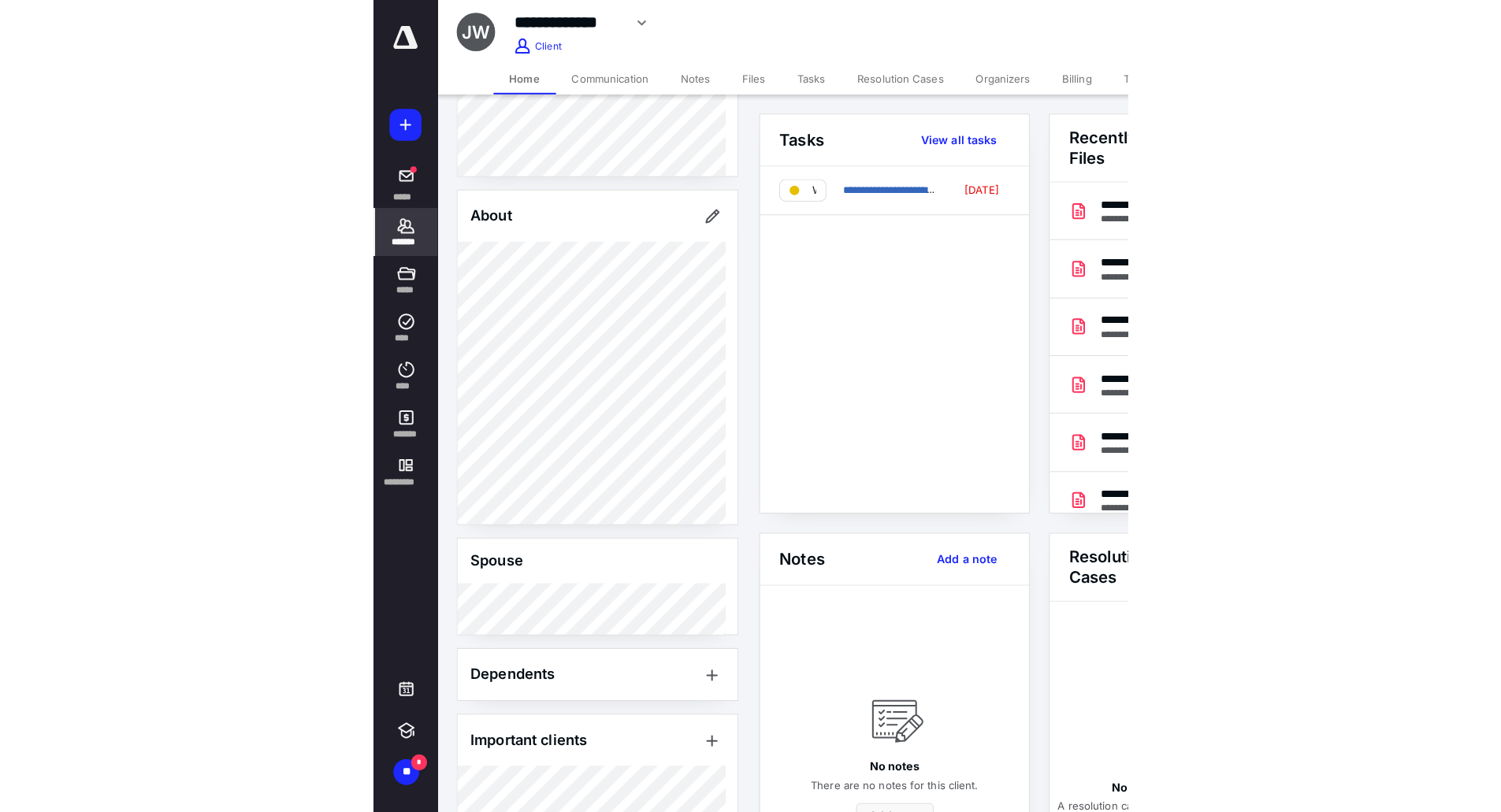 scroll, scrollTop: 438, scrollLeft: 0, axis: vertical 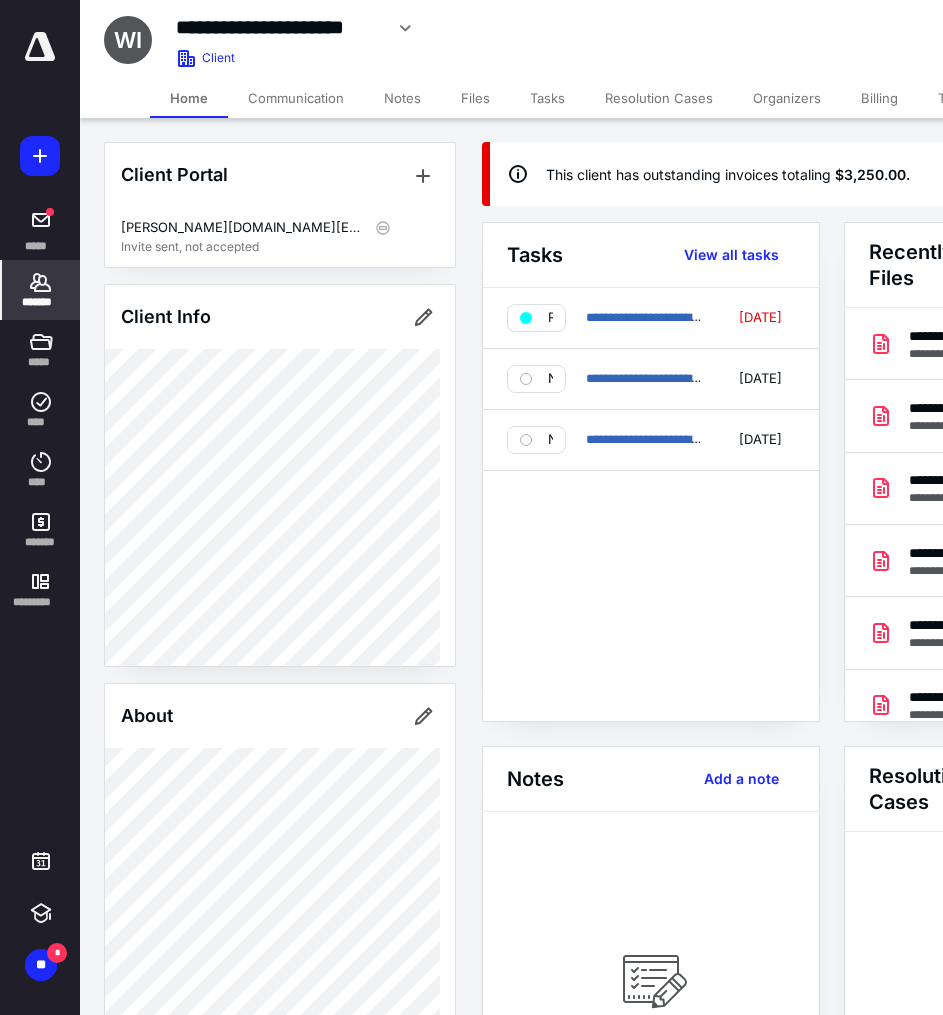 click on "Files" at bounding box center (475, 98) 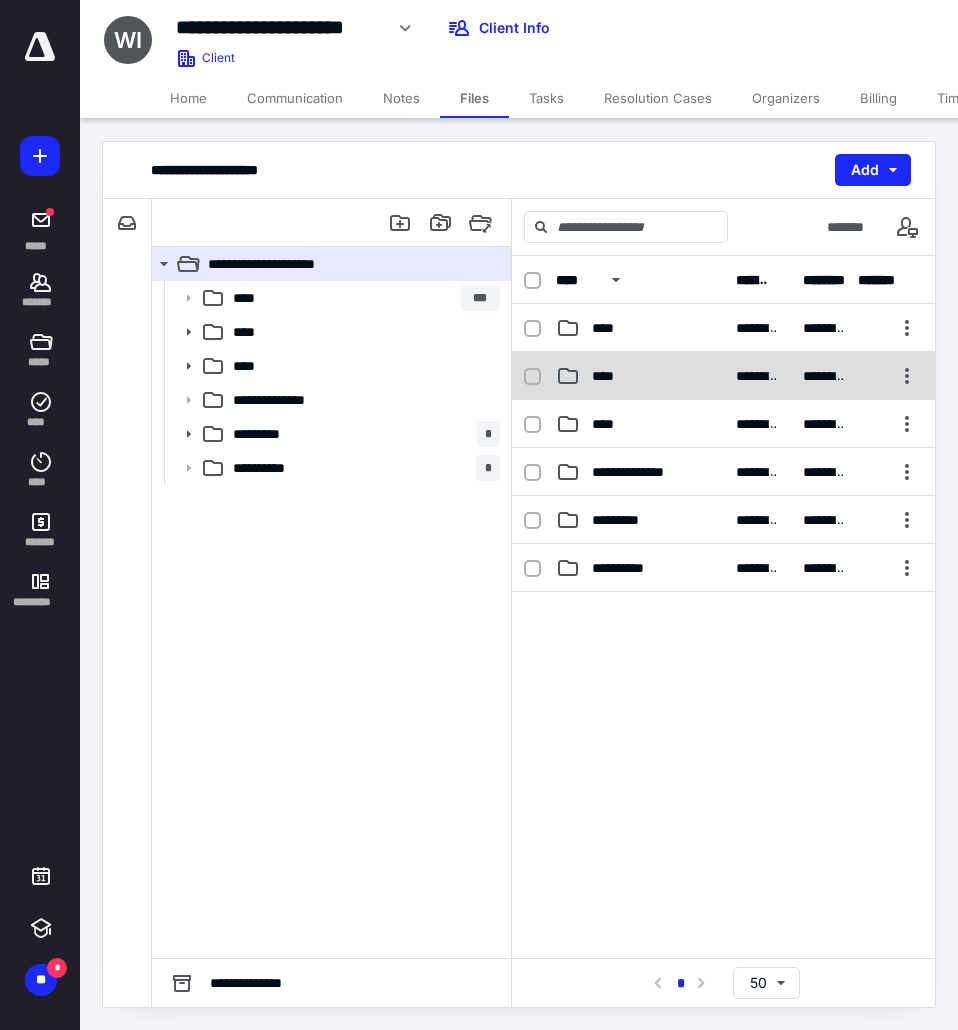 click on "****" at bounding box center [609, 376] 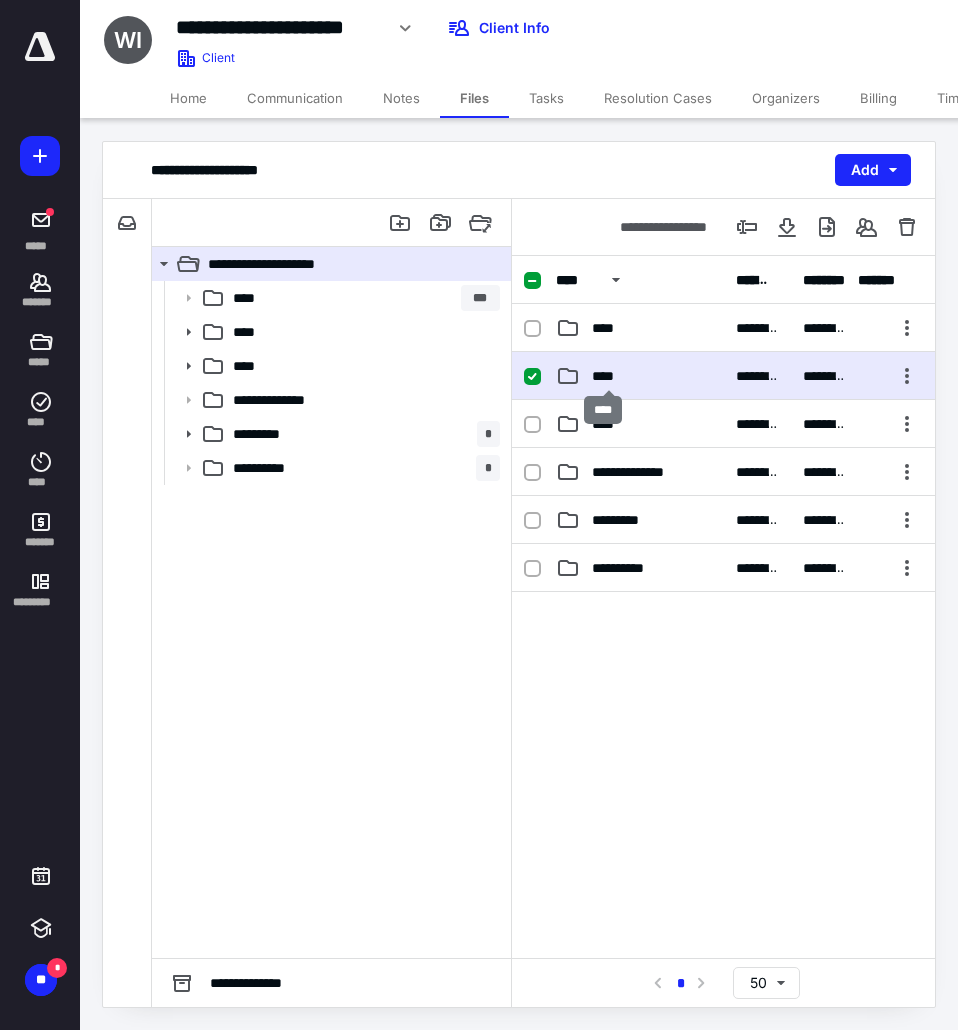 click on "****" at bounding box center (609, 376) 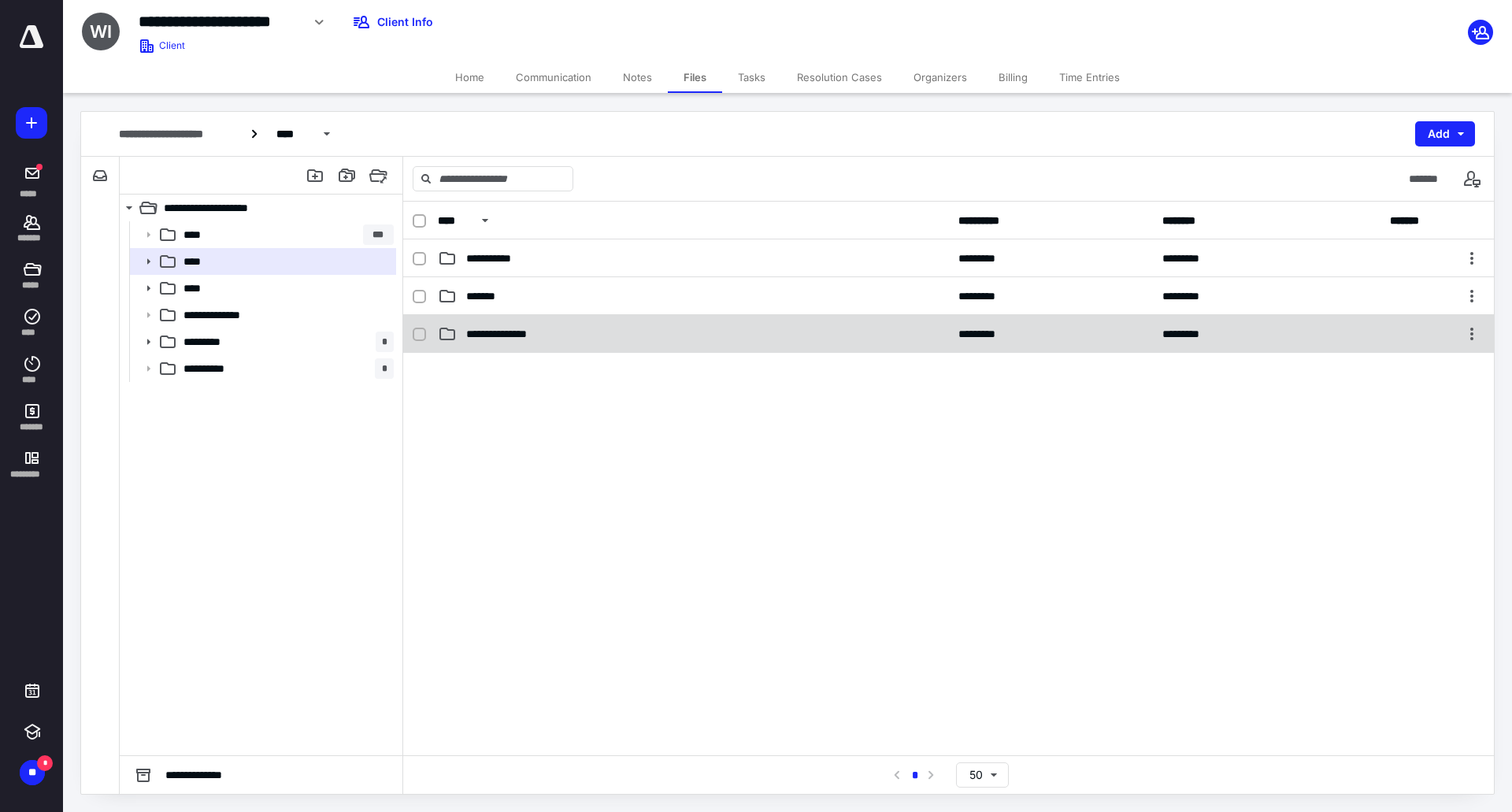 click on "**********" at bounding box center [507, 334] 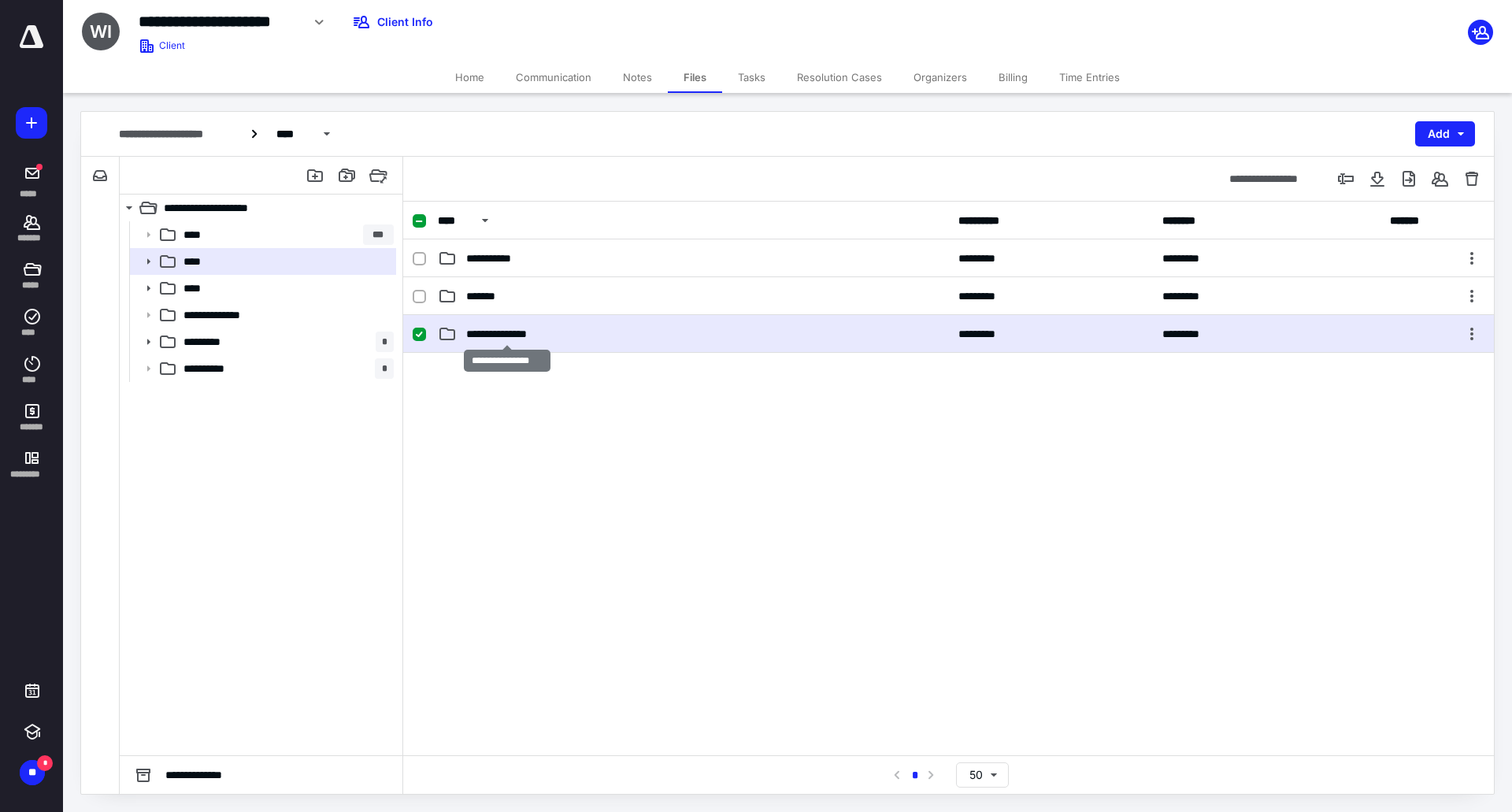 click on "**********" at bounding box center (507, 334) 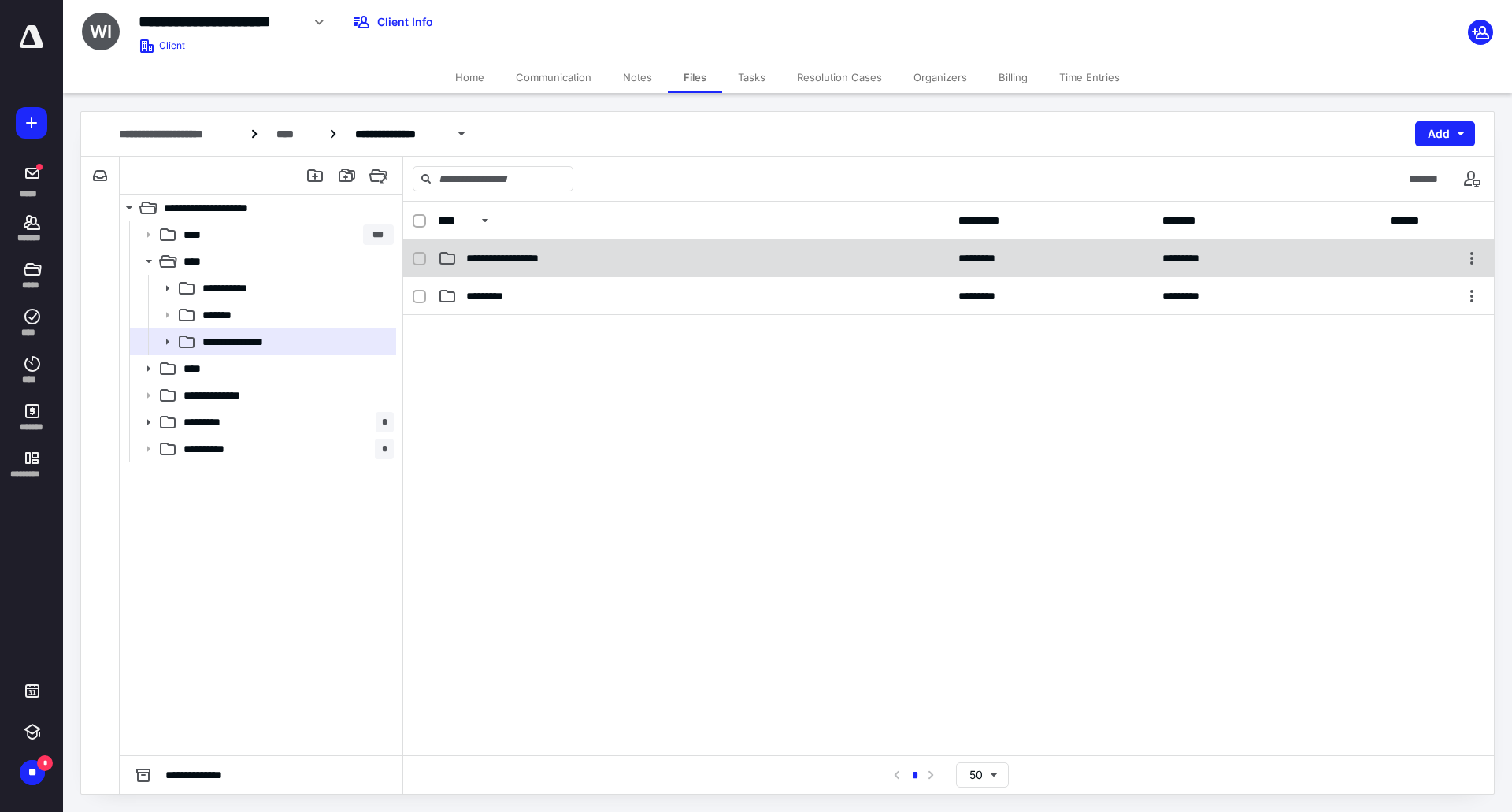 click on "**********" at bounding box center (517, 258) 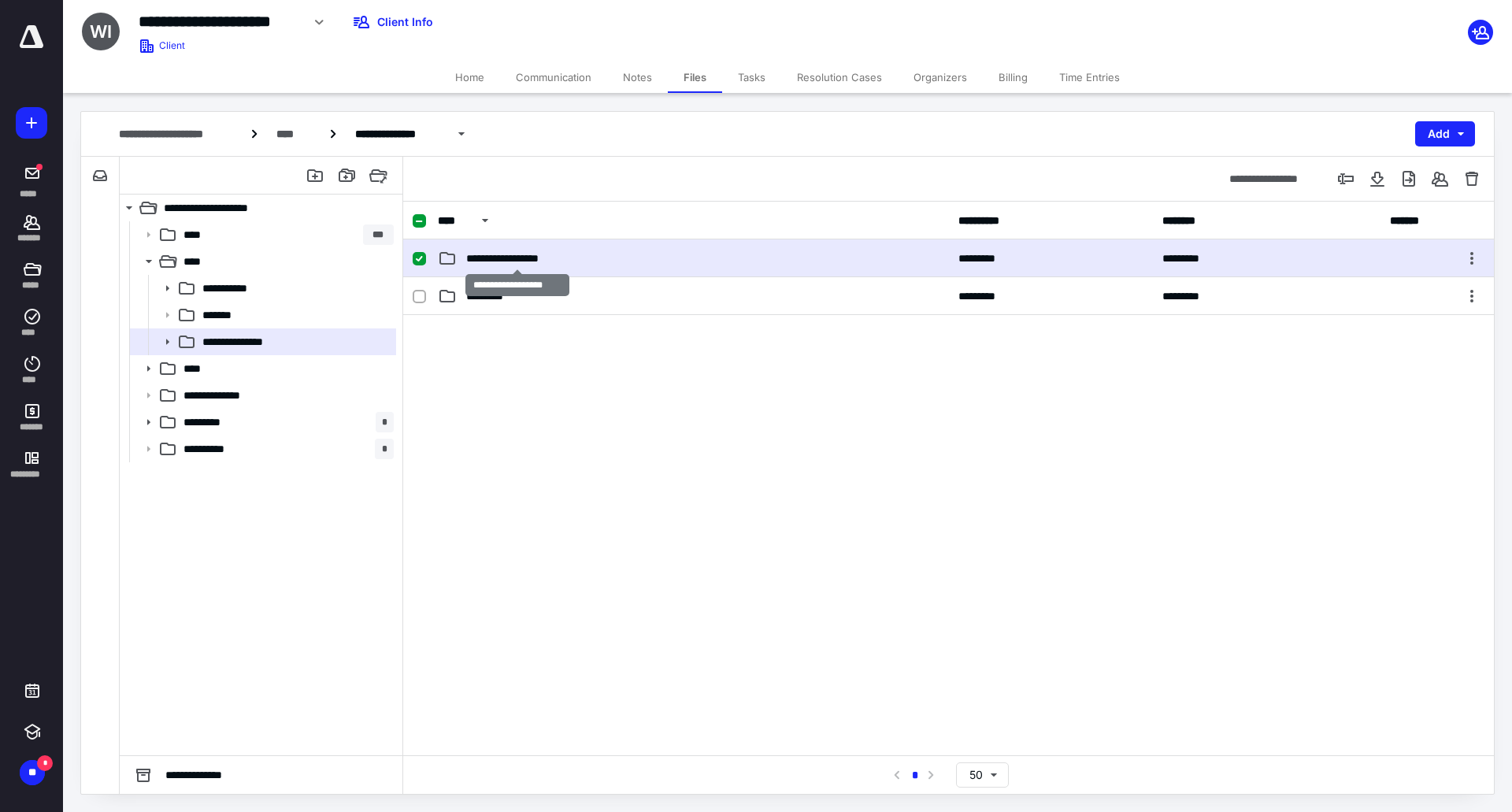 click on "**********" at bounding box center [517, 258] 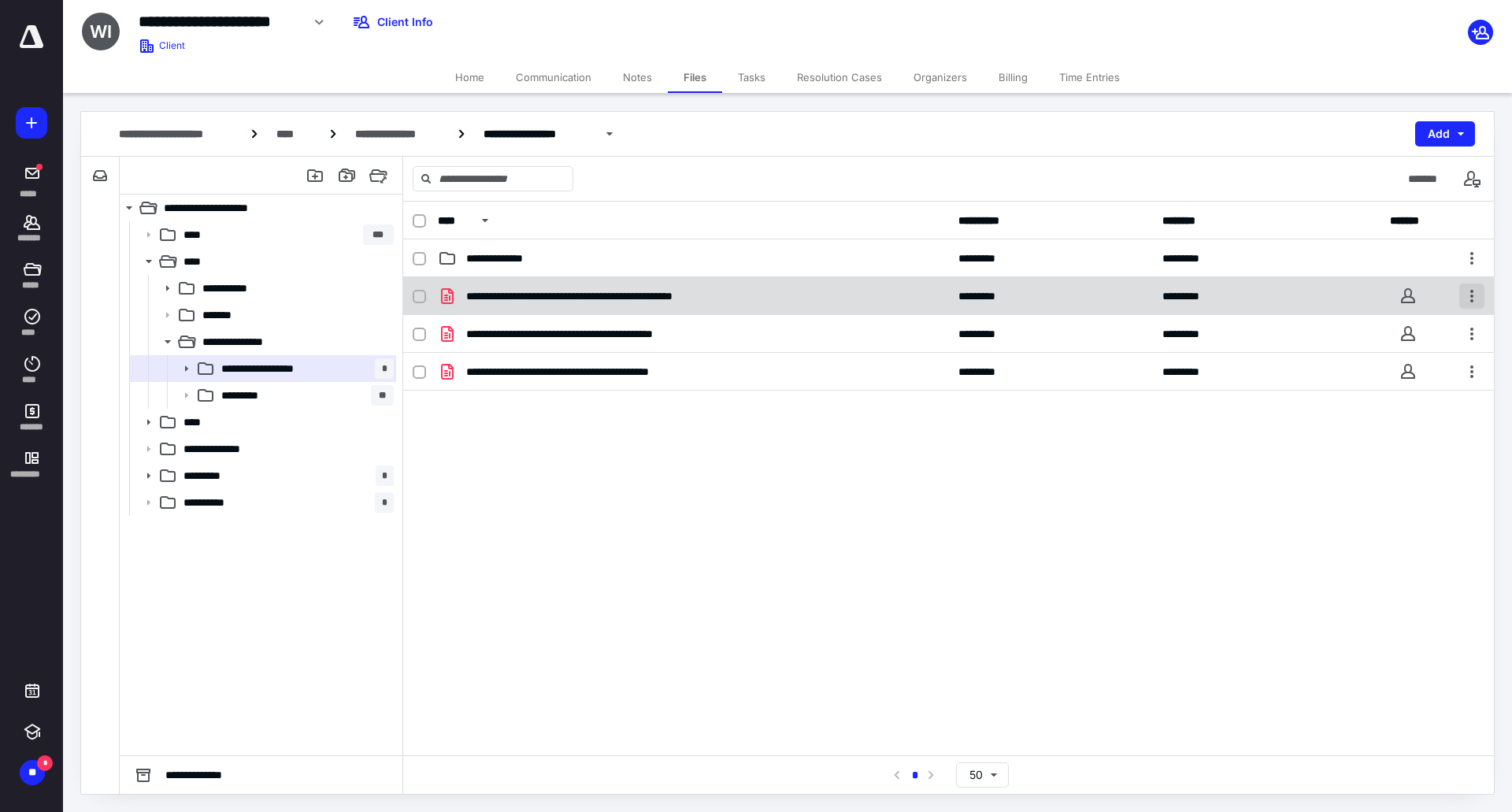 click at bounding box center (1472, 296) 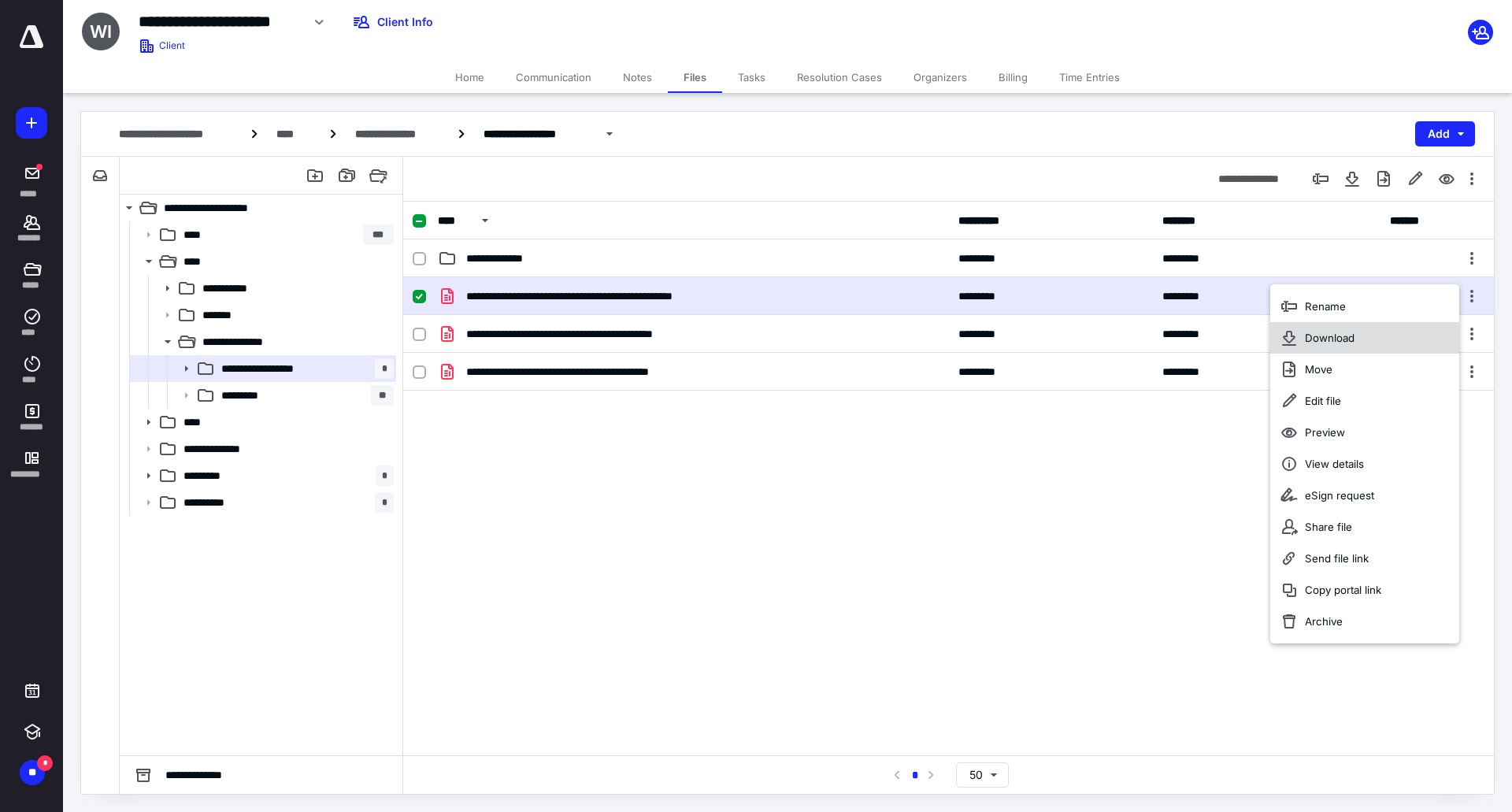 click on "Download" at bounding box center (1365, 338) 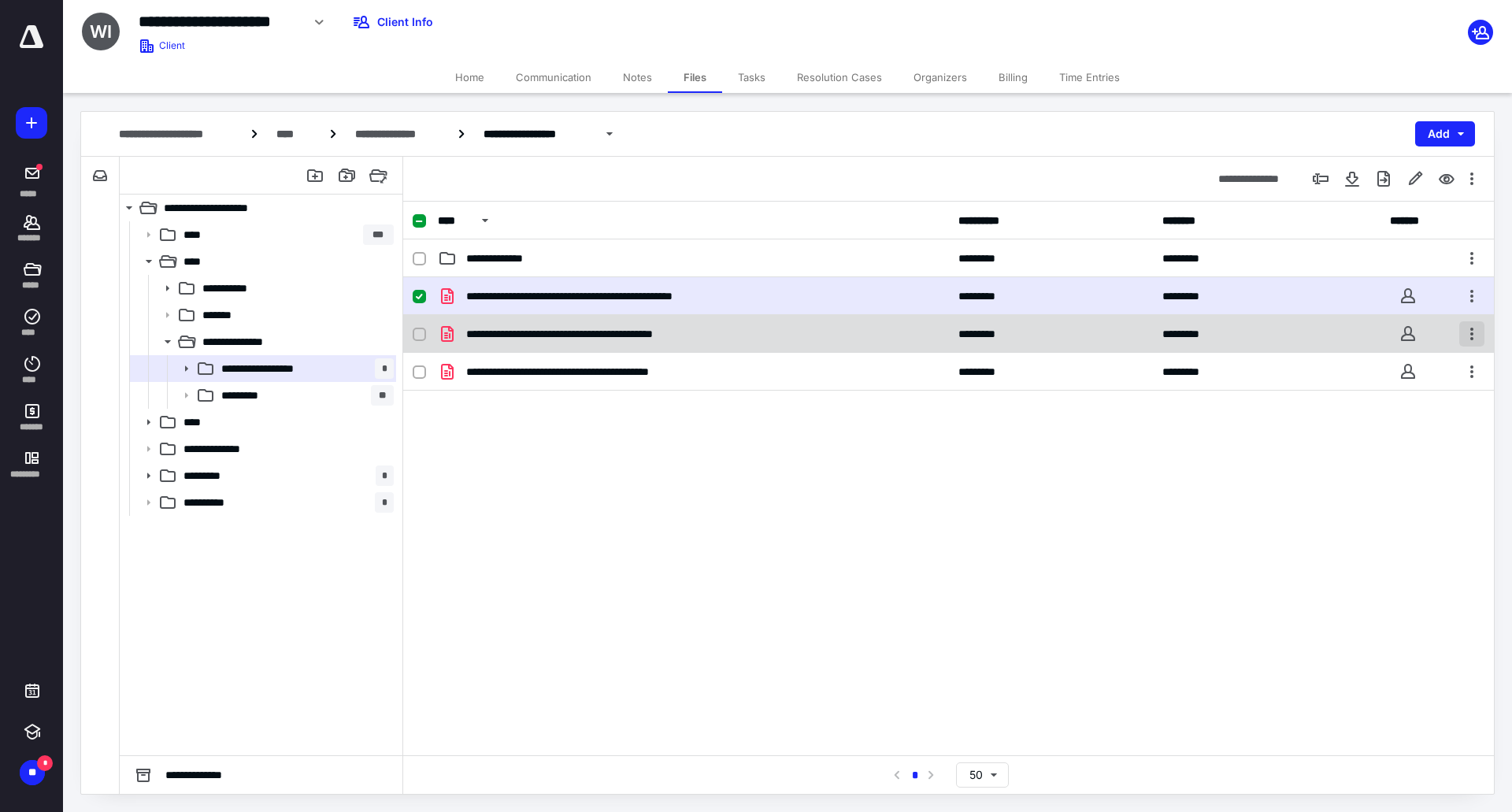 click at bounding box center [1472, 334] 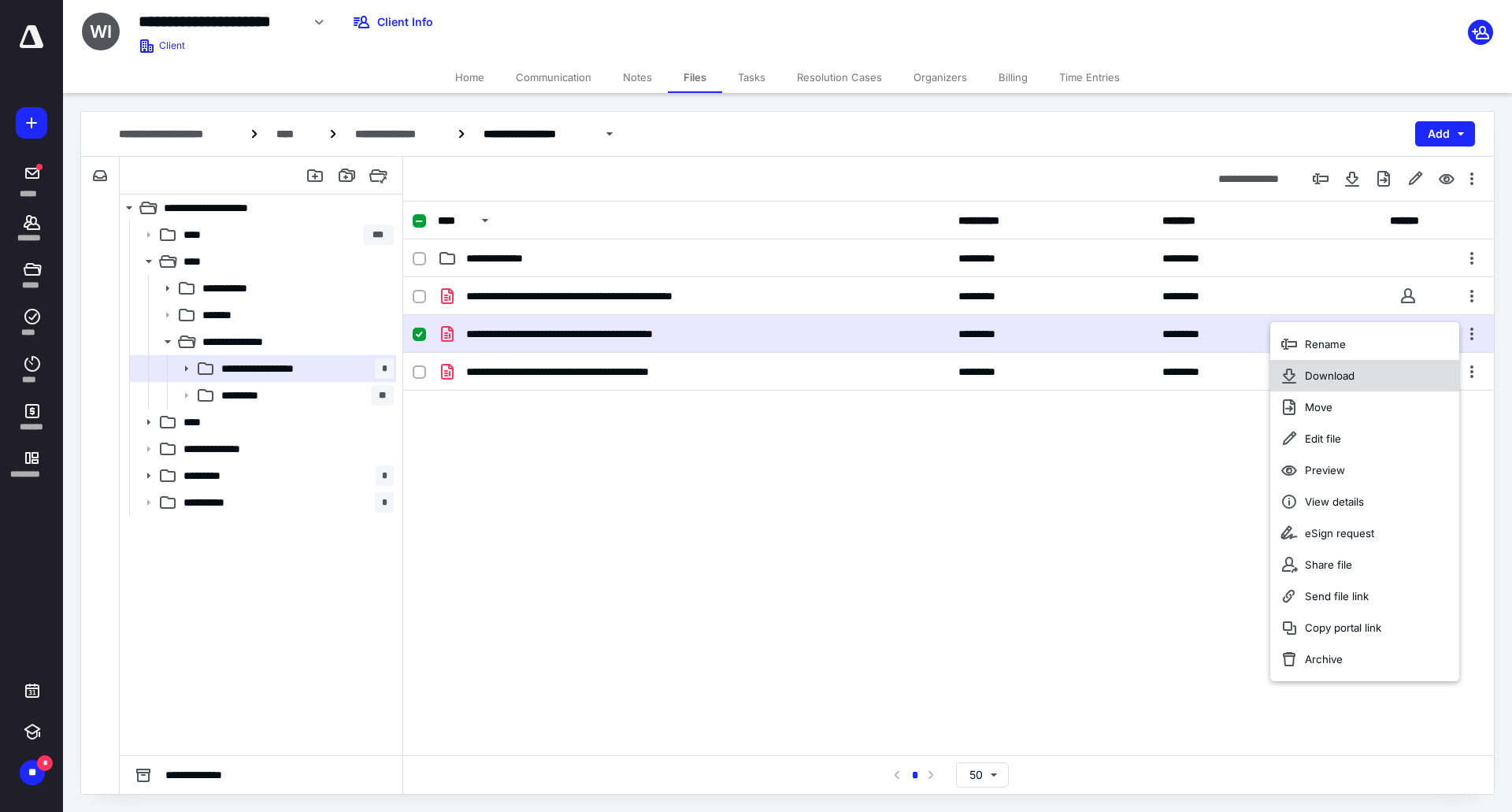 click on "Download" at bounding box center (1365, 376) 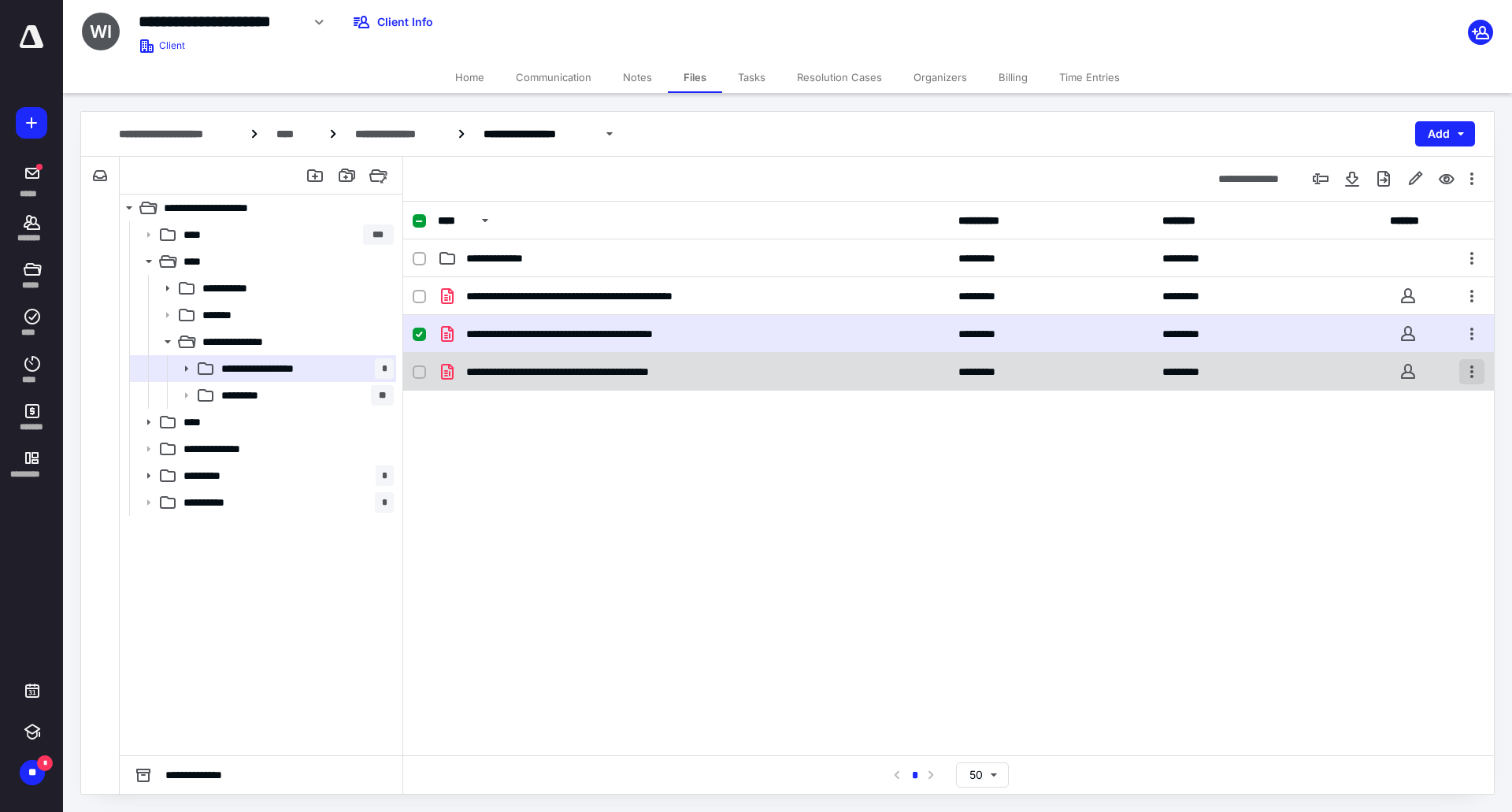click at bounding box center [1472, 372] 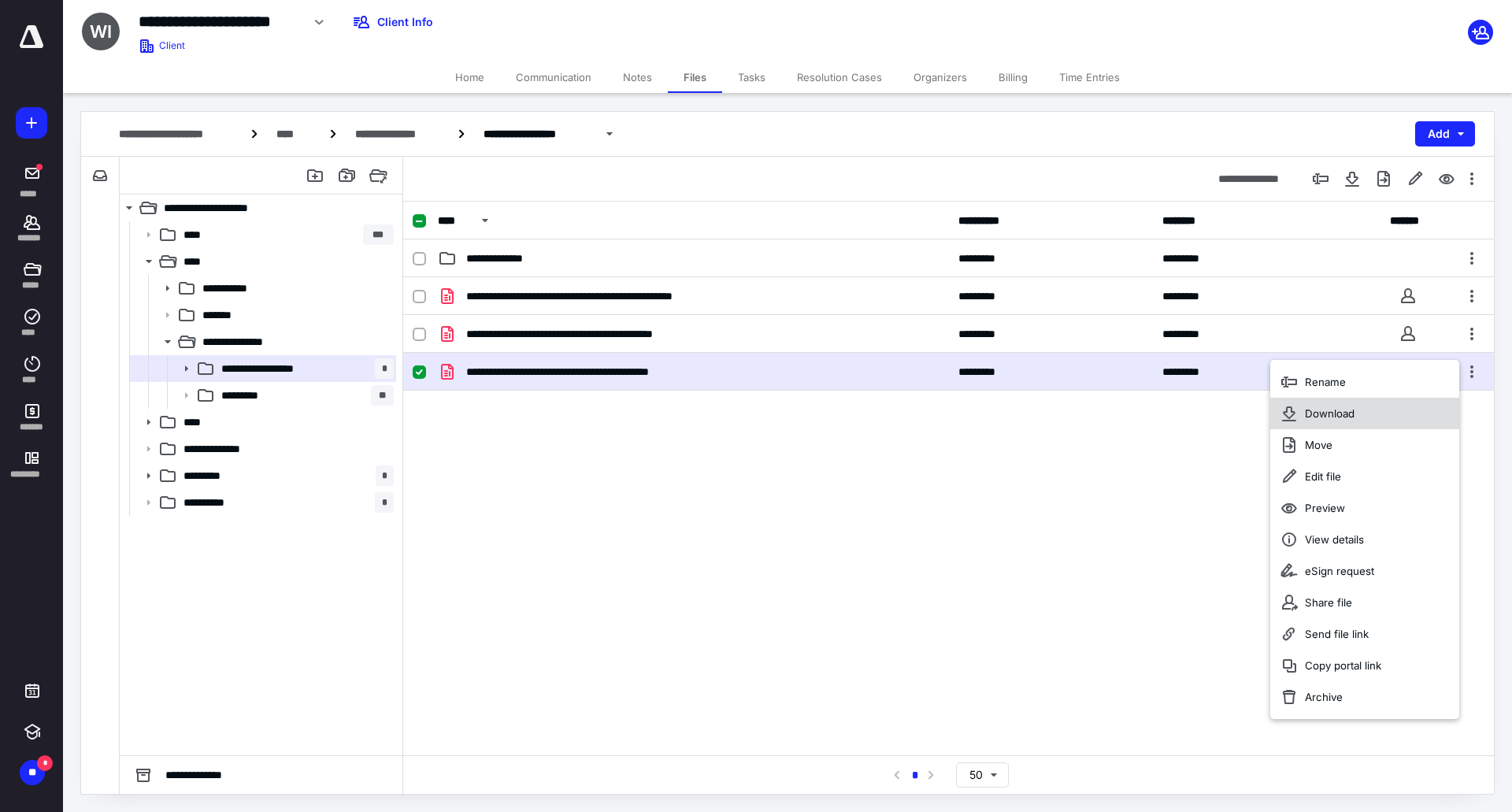 click on "Download" at bounding box center [1365, 413] 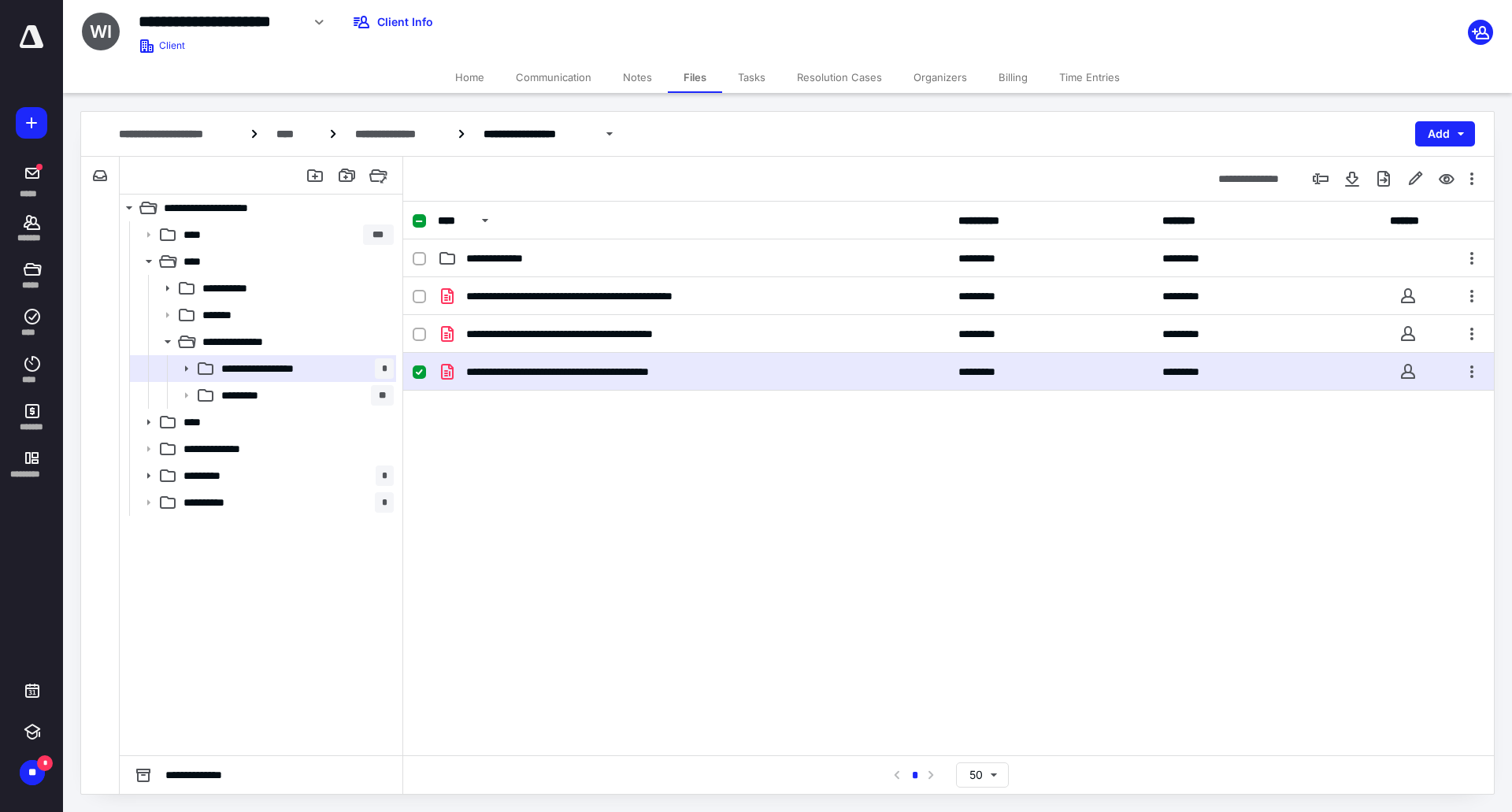 click on "Tasks" at bounding box center (751, 77) 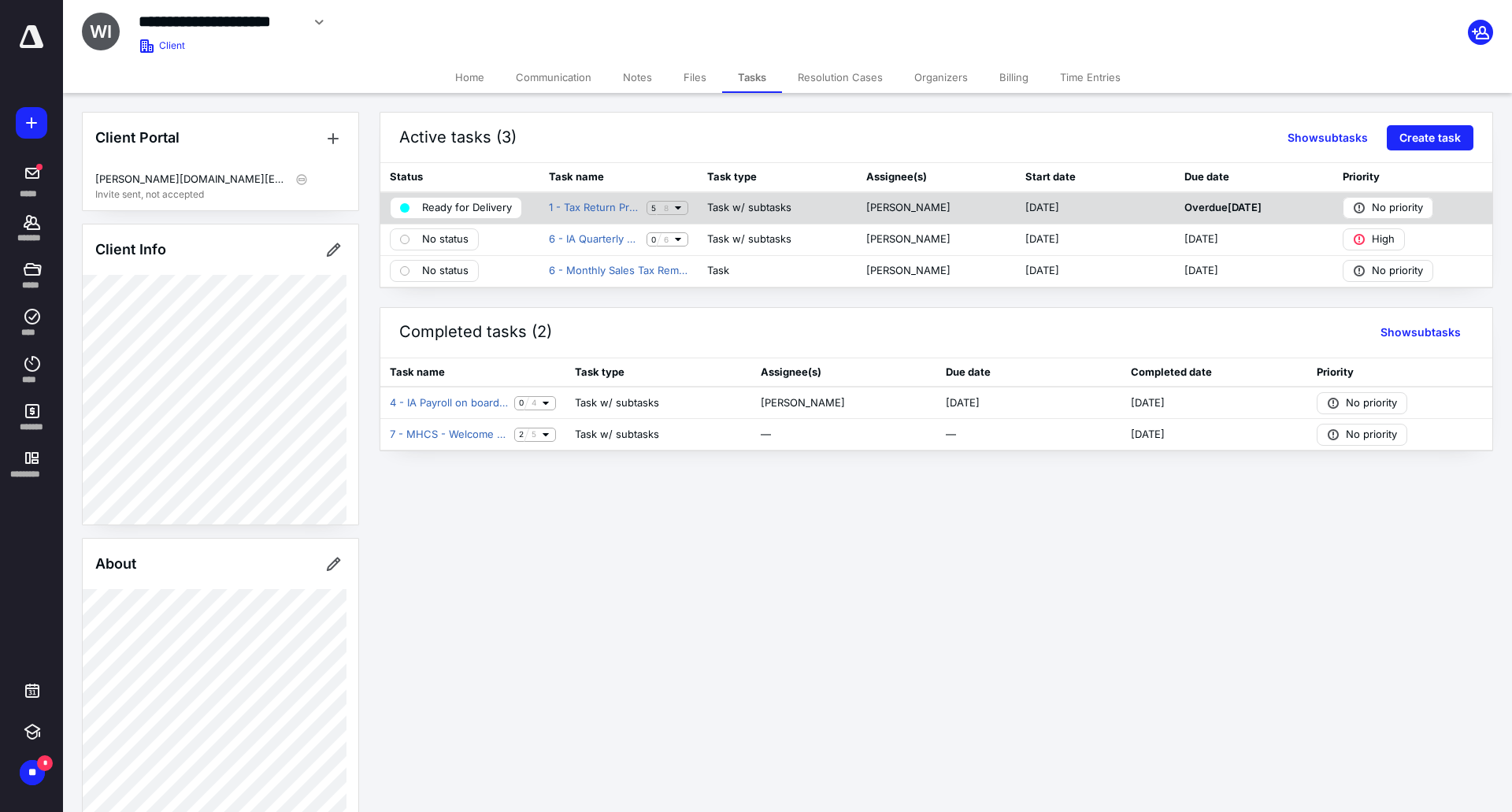 click on "Ready for Delivery" at bounding box center (467, 208) 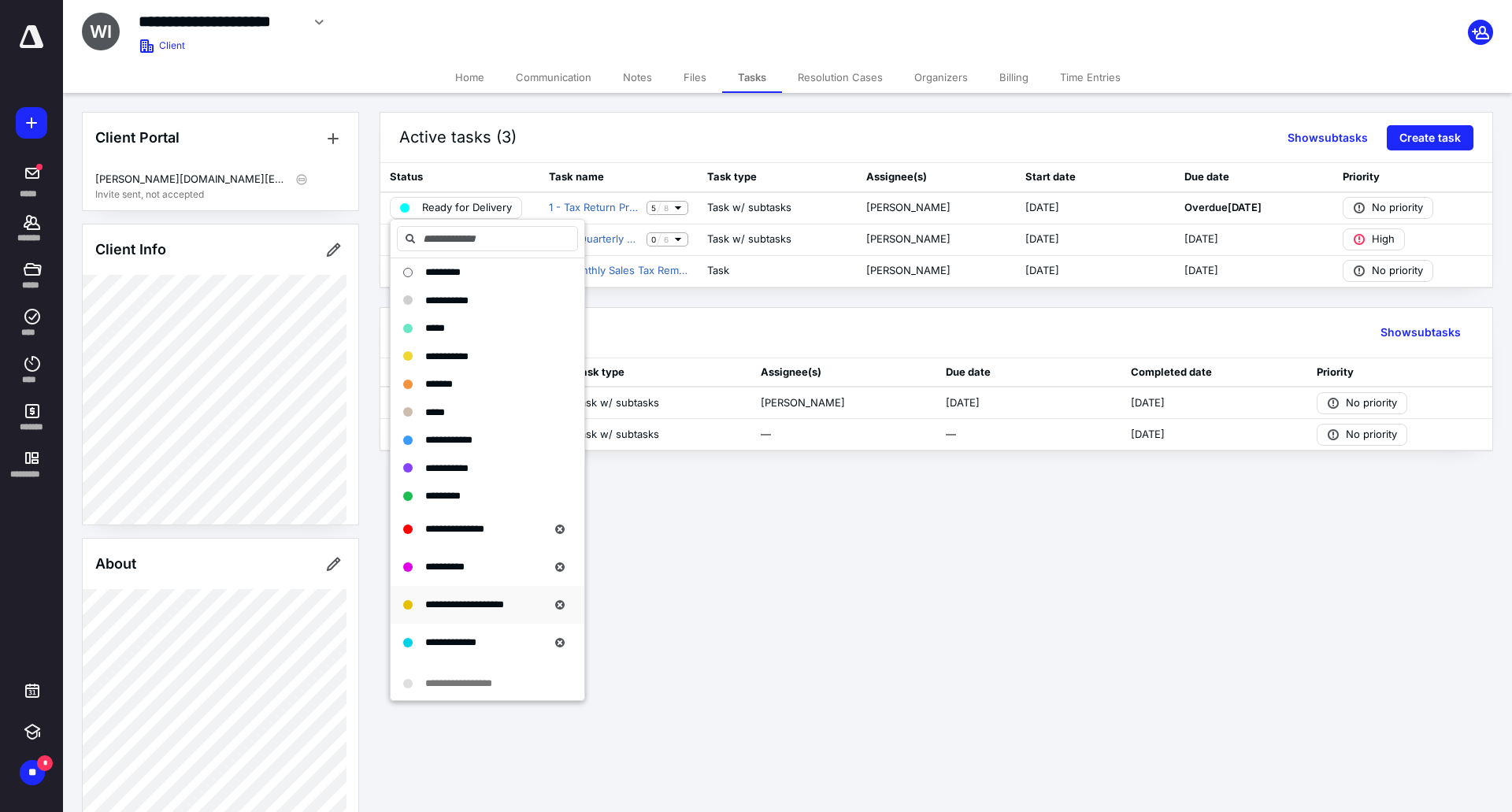 click on "**********" at bounding box center [465, 605] 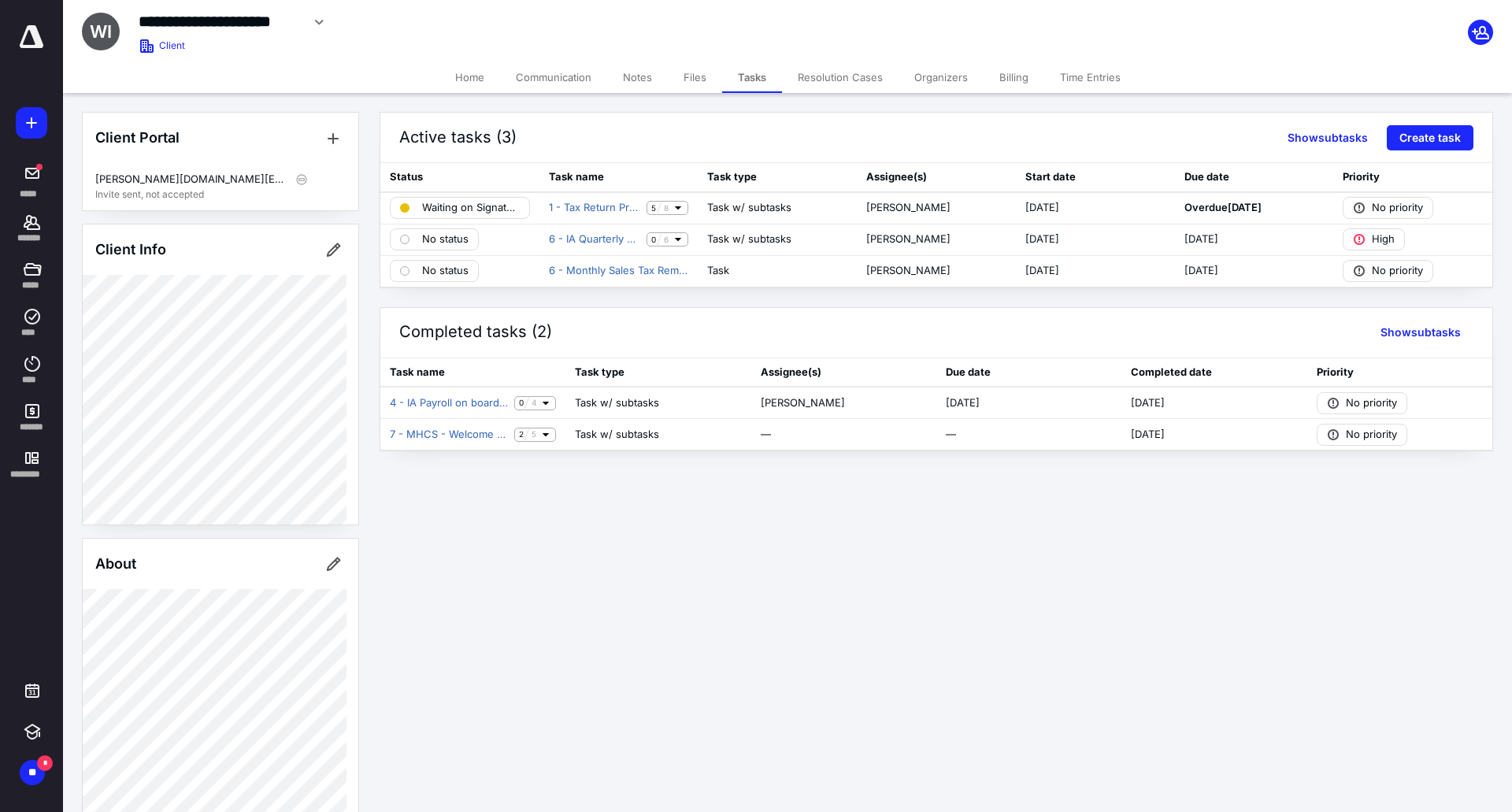 click on "Home" at bounding box center (469, 77) 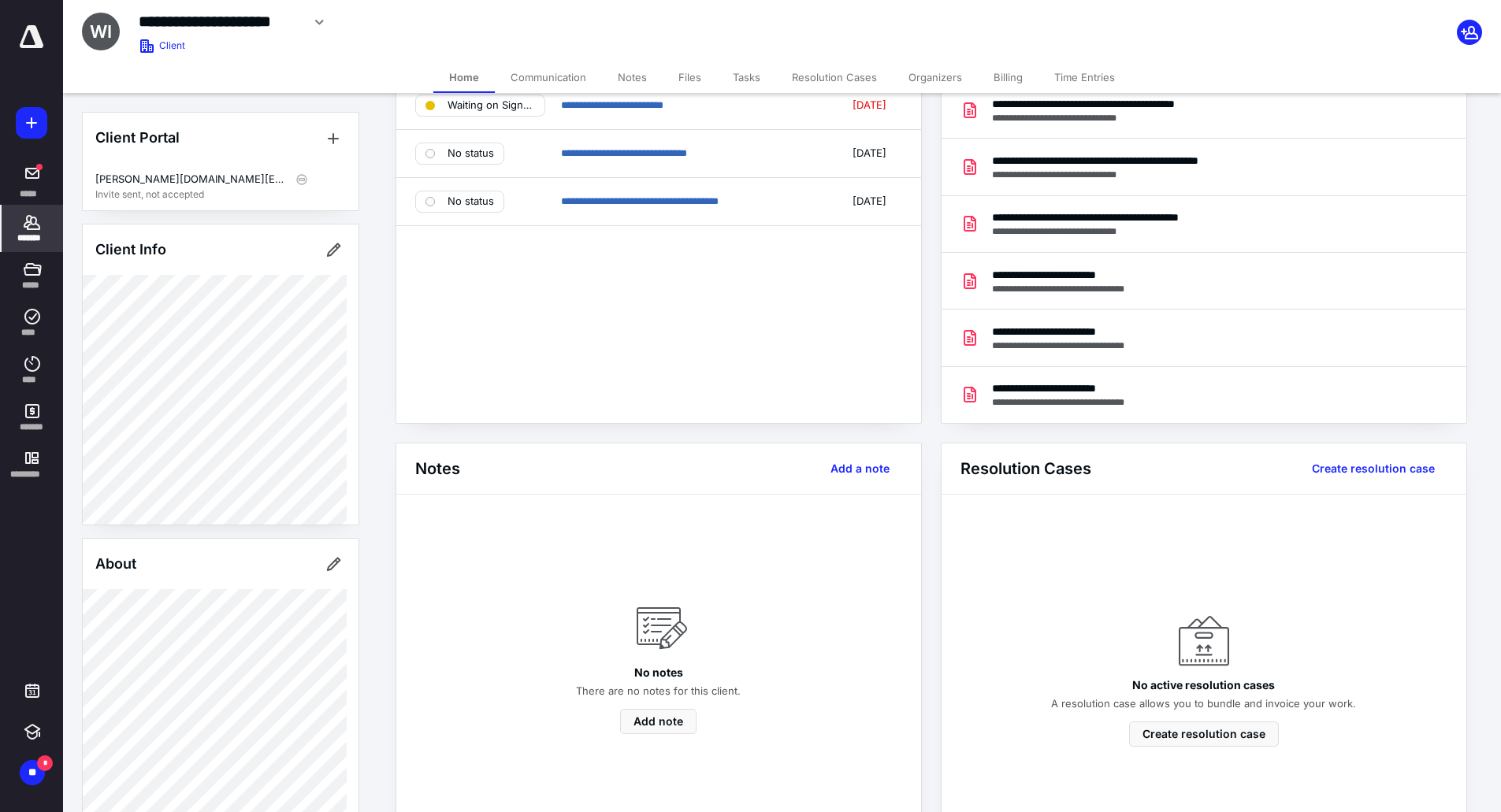 scroll, scrollTop: 0, scrollLeft: 0, axis: both 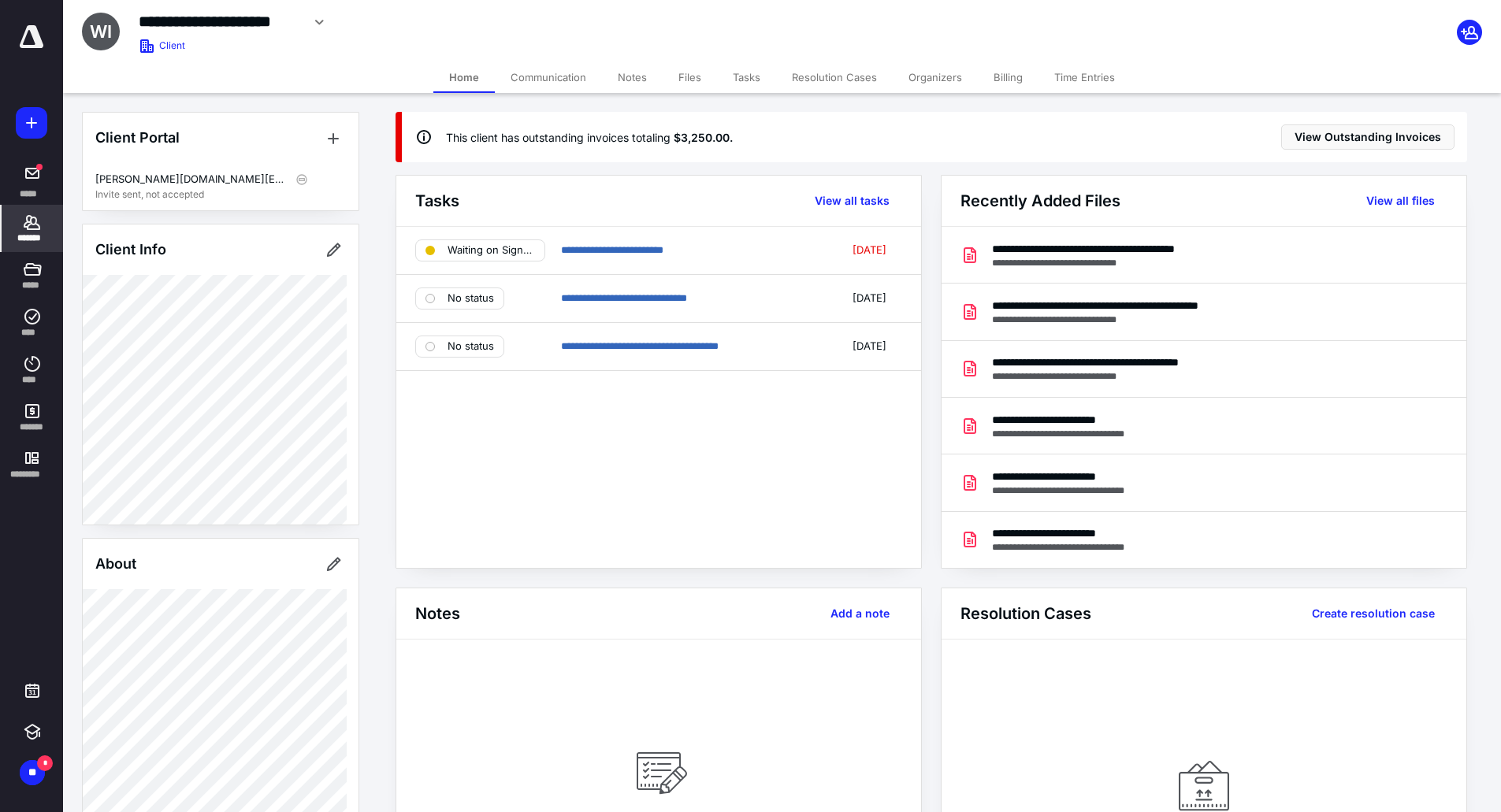 click 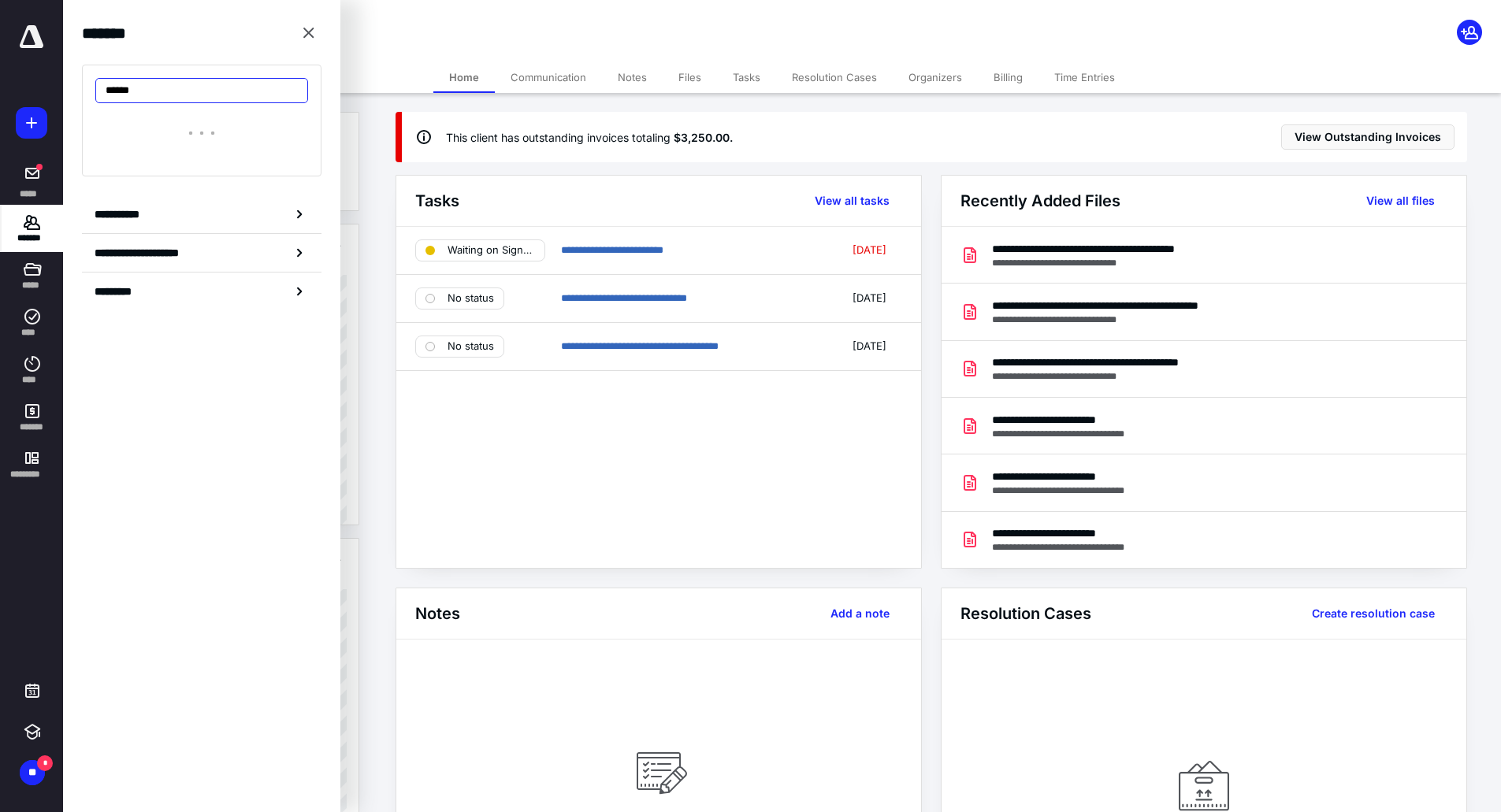 click on "******" at bounding box center [202, 91] 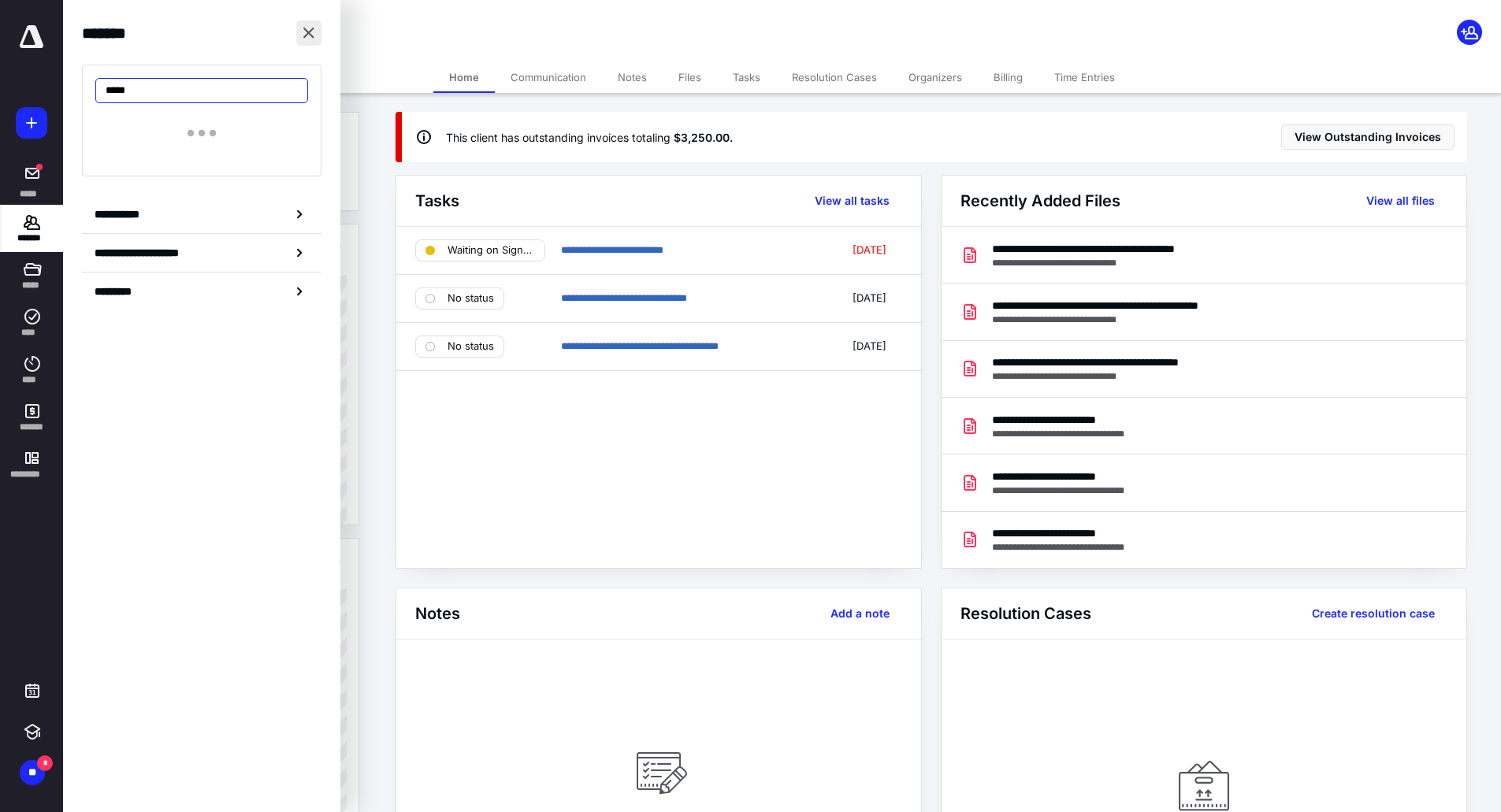 type on "*****" 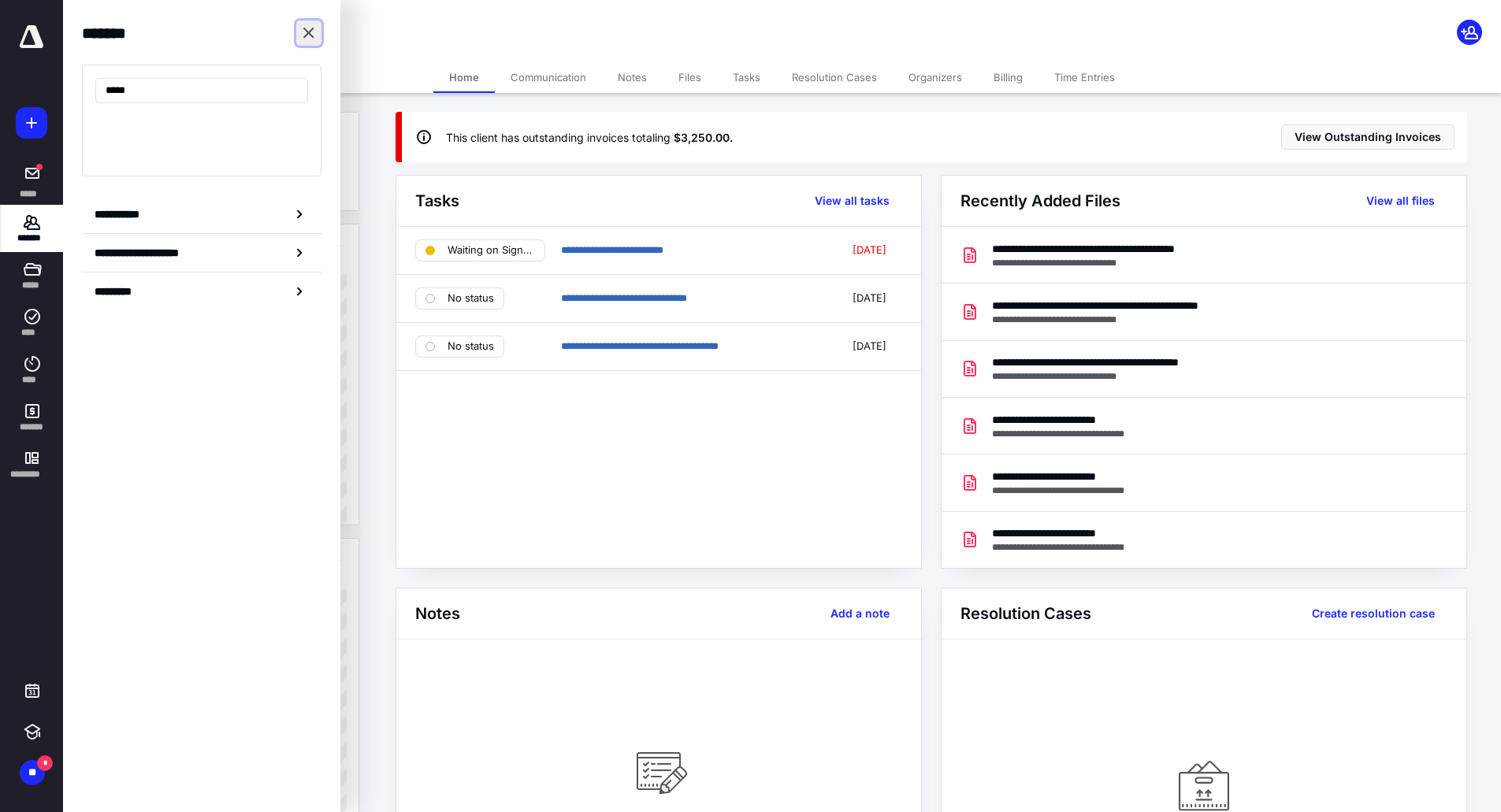 click at bounding box center (309, 33) 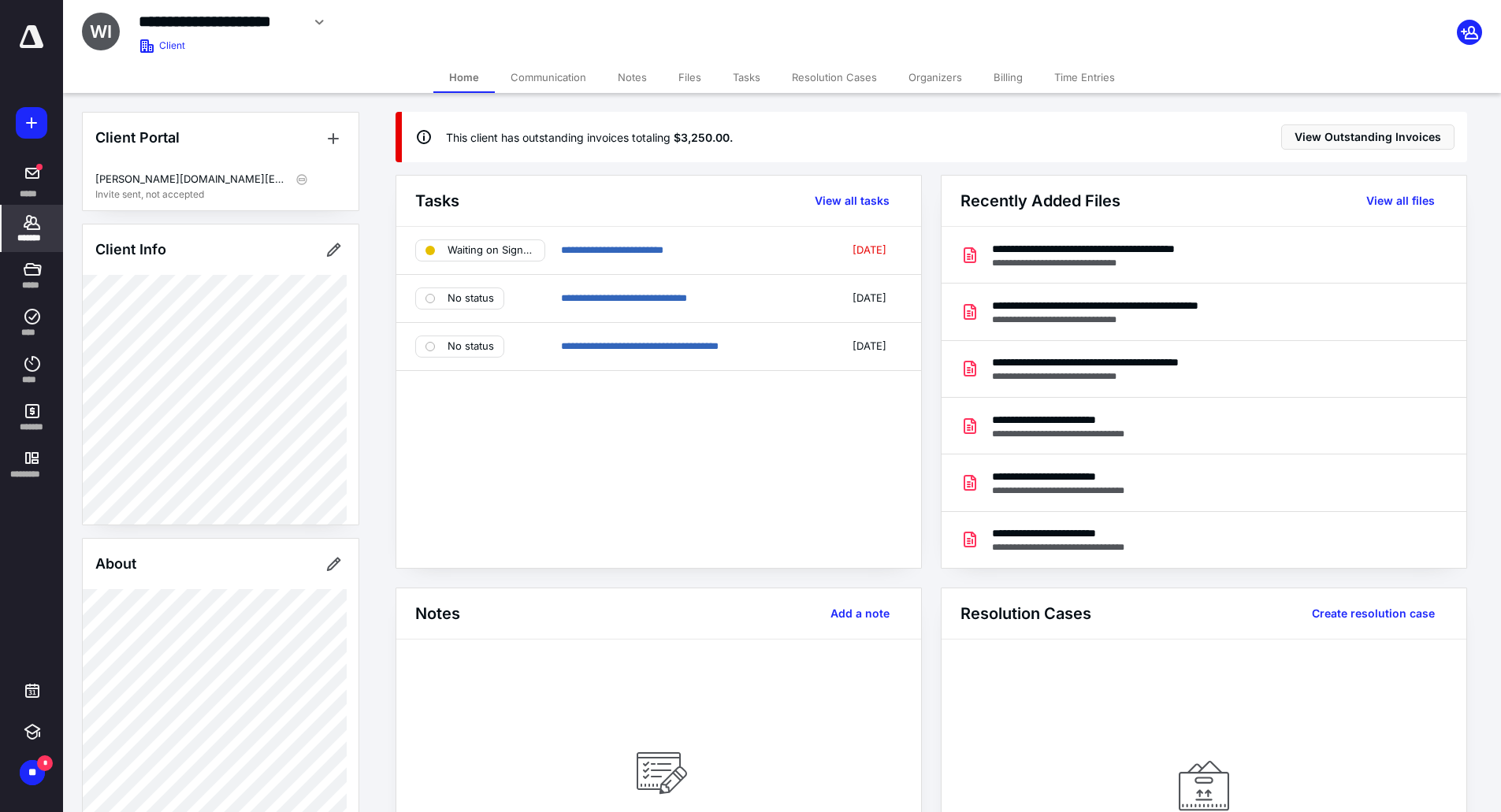 click on "*******" at bounding box center [32, 228] 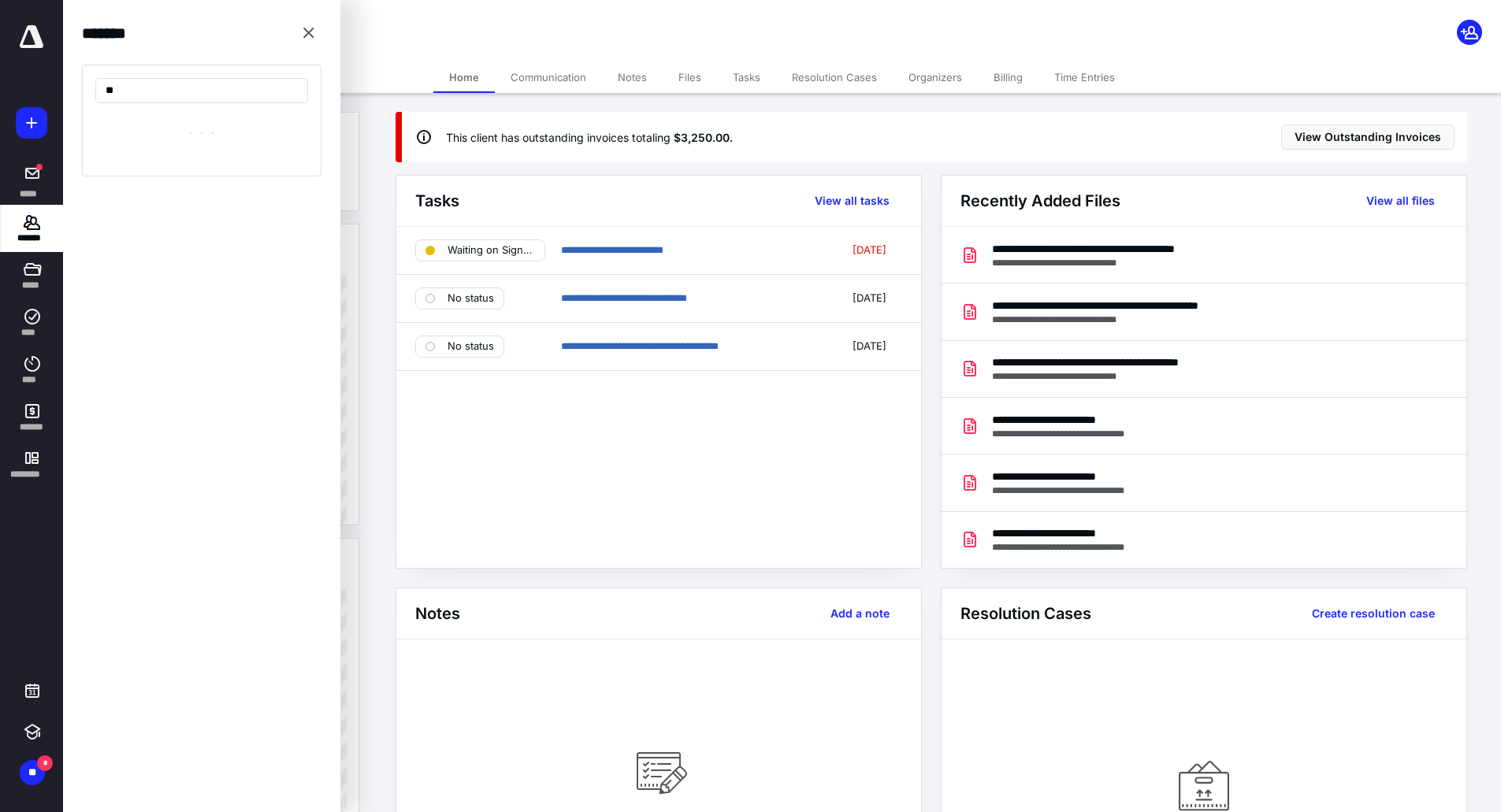 type on "*" 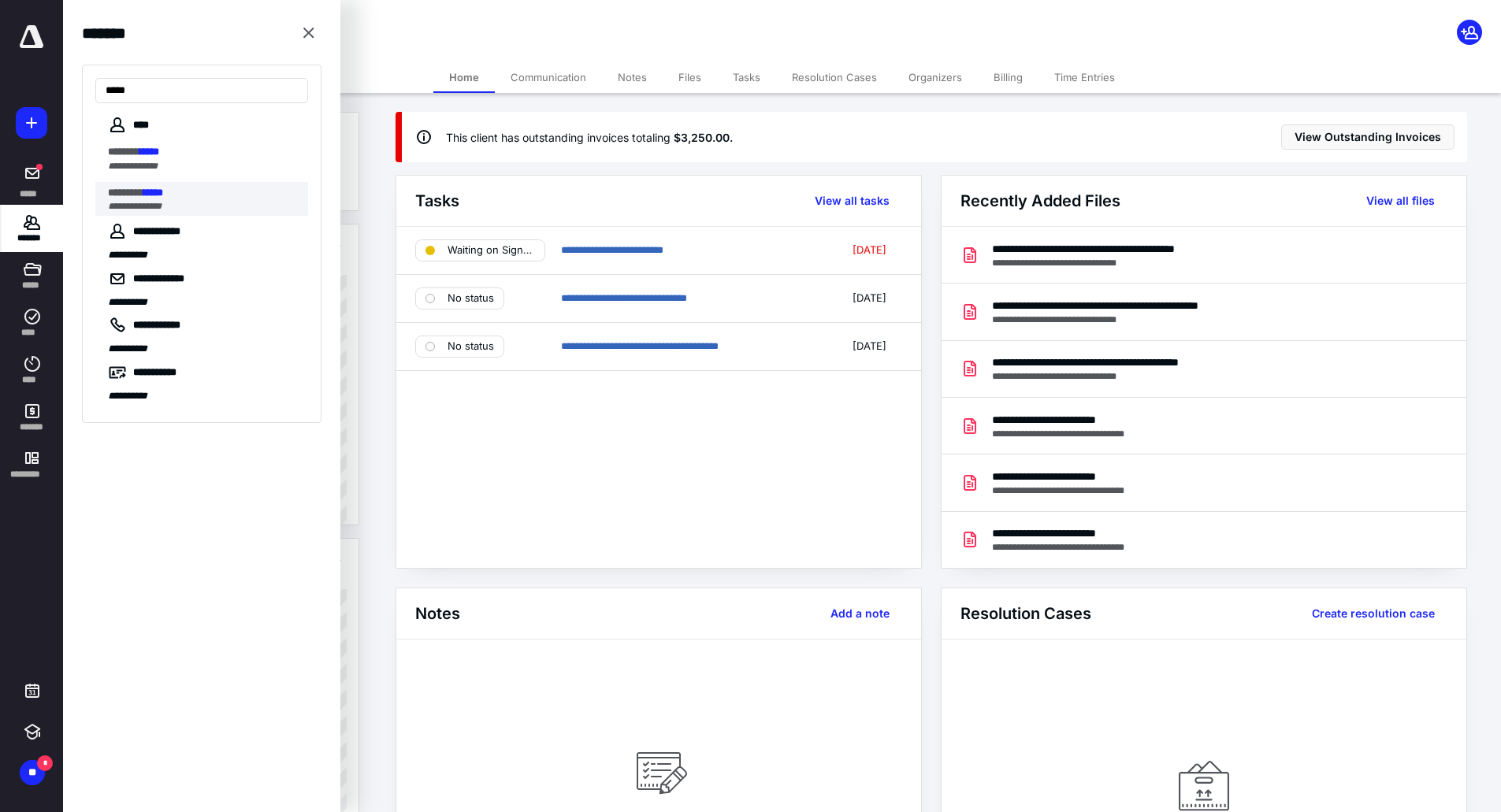 type on "*****" 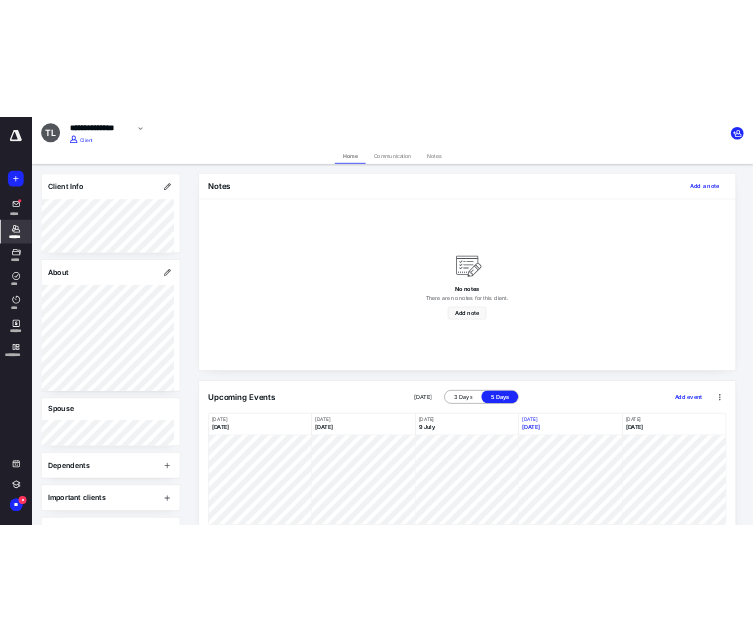 scroll, scrollTop: 70, scrollLeft: 0, axis: vertical 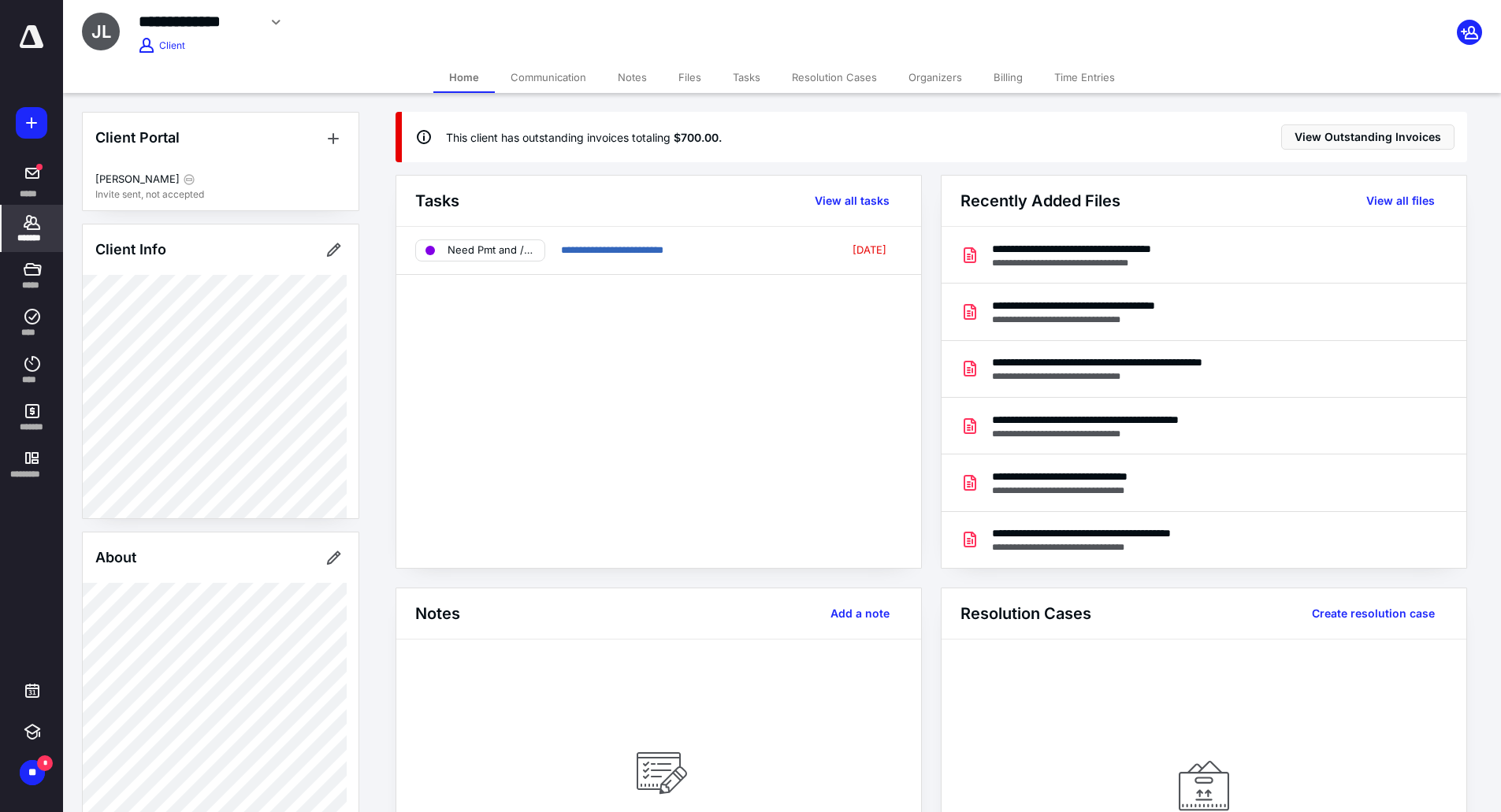 click on "Billing" at bounding box center (1008, 77) 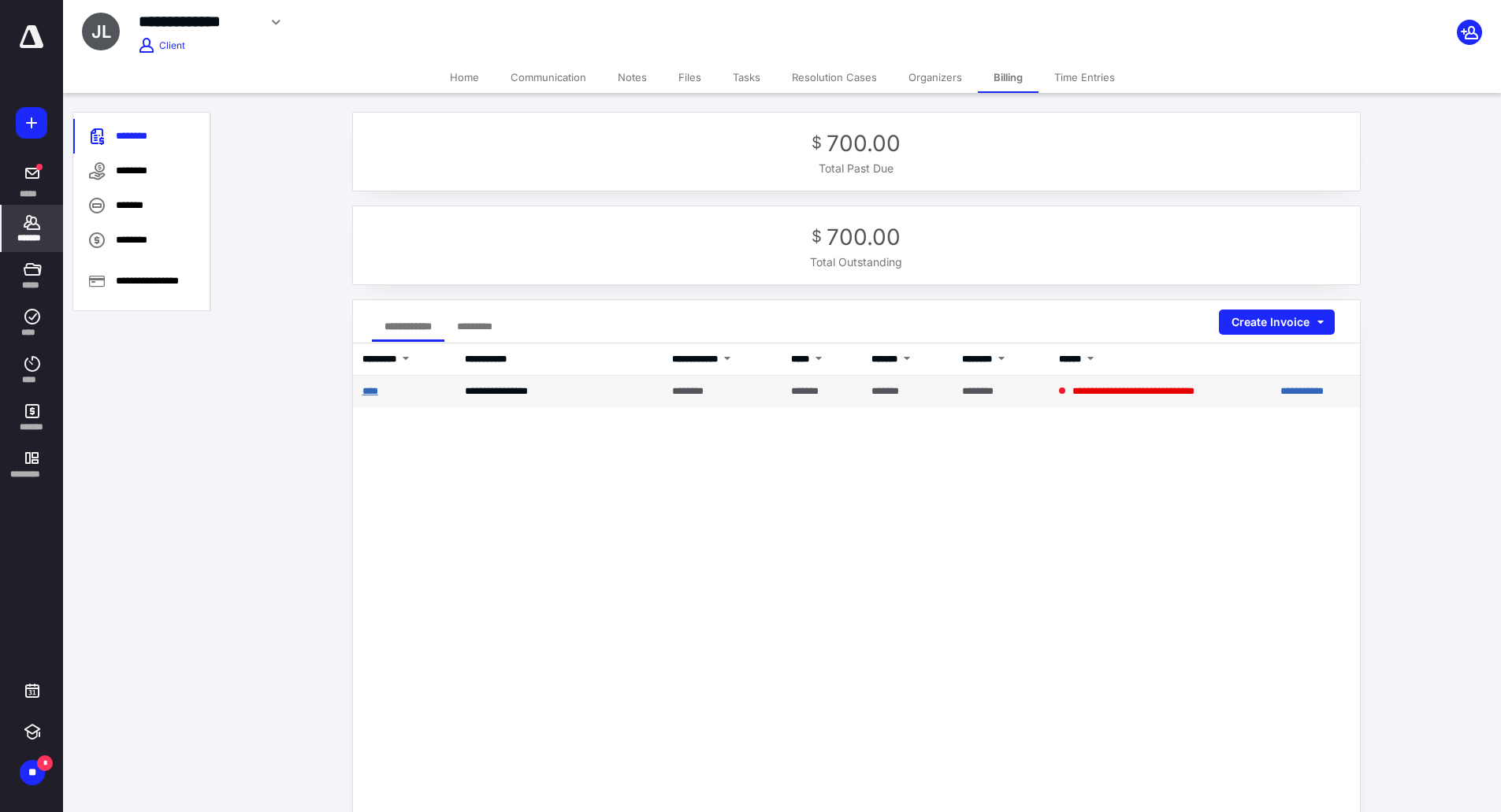 click on "****" at bounding box center (370, 391) 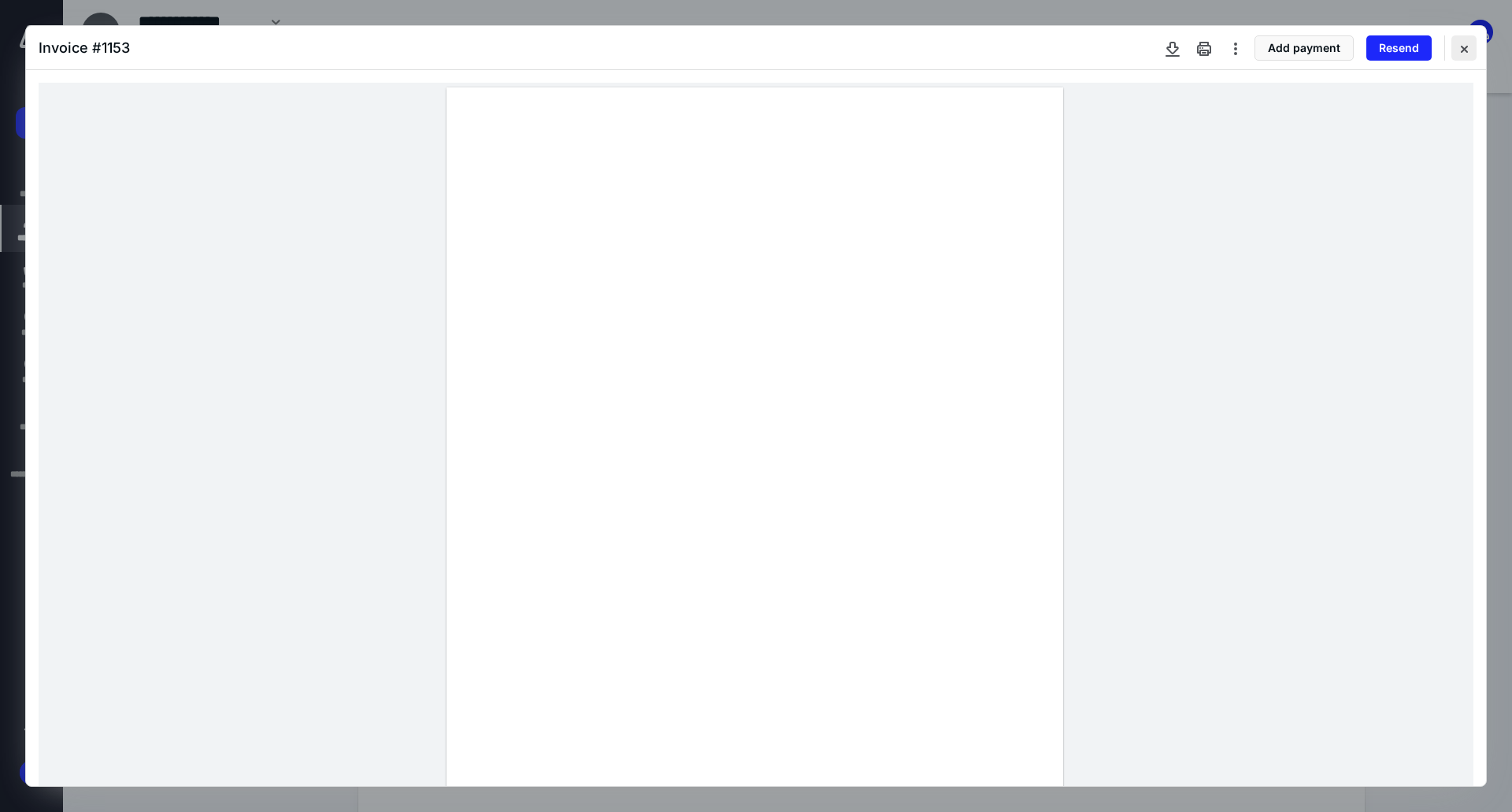 click at bounding box center (1464, 48) 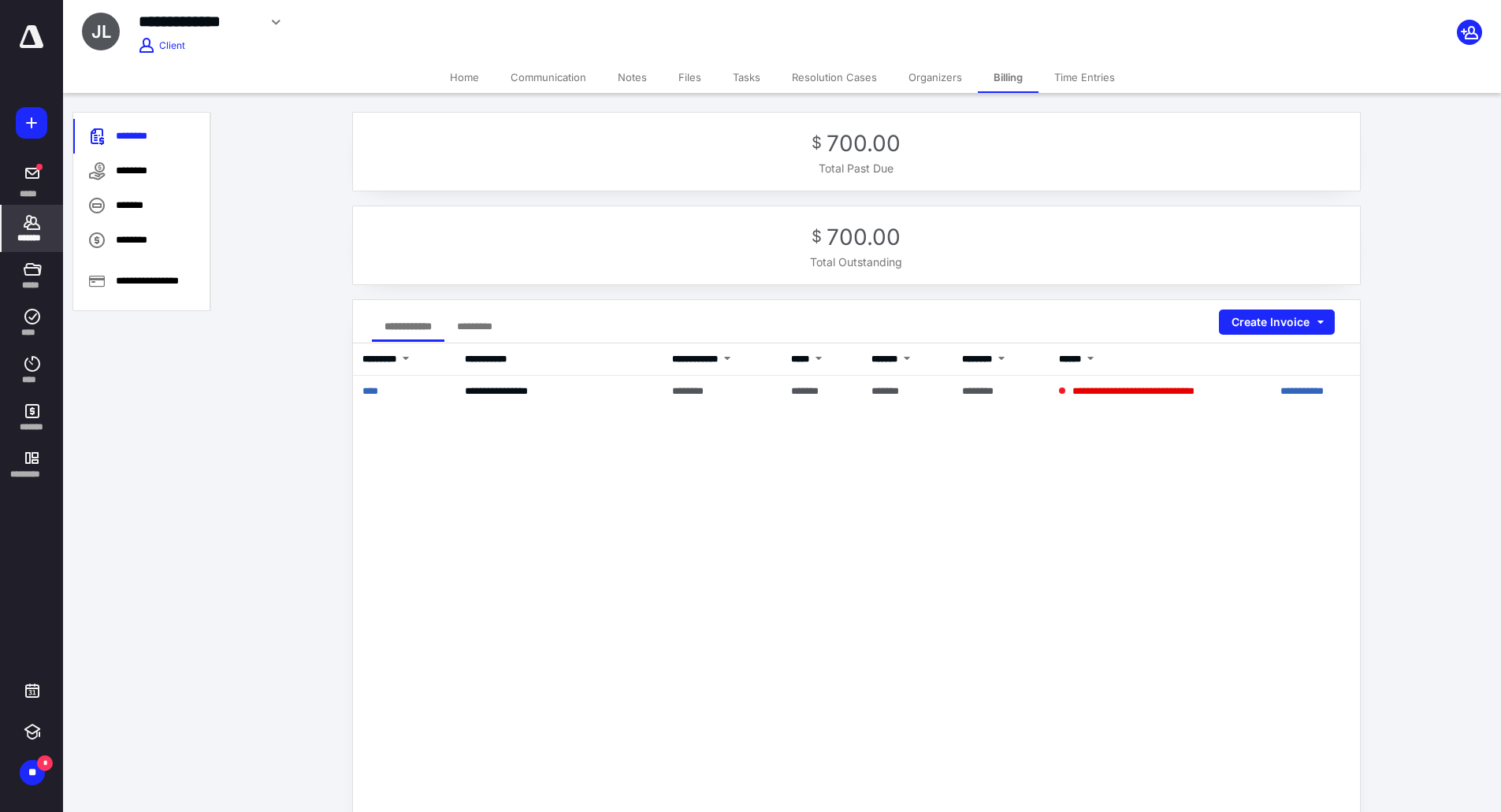 click on "Home" at bounding box center [464, 77] 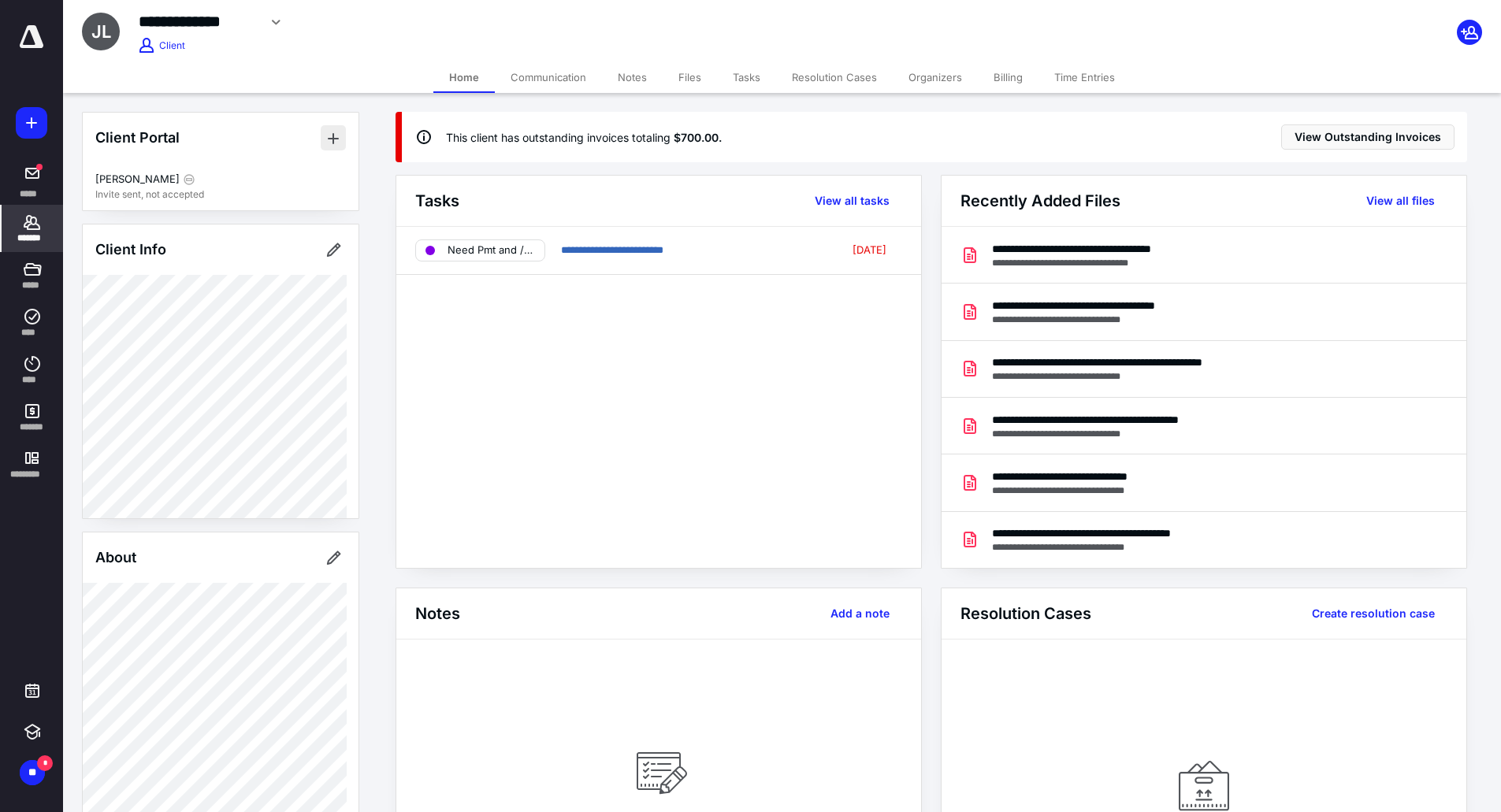 click at bounding box center [333, 138] 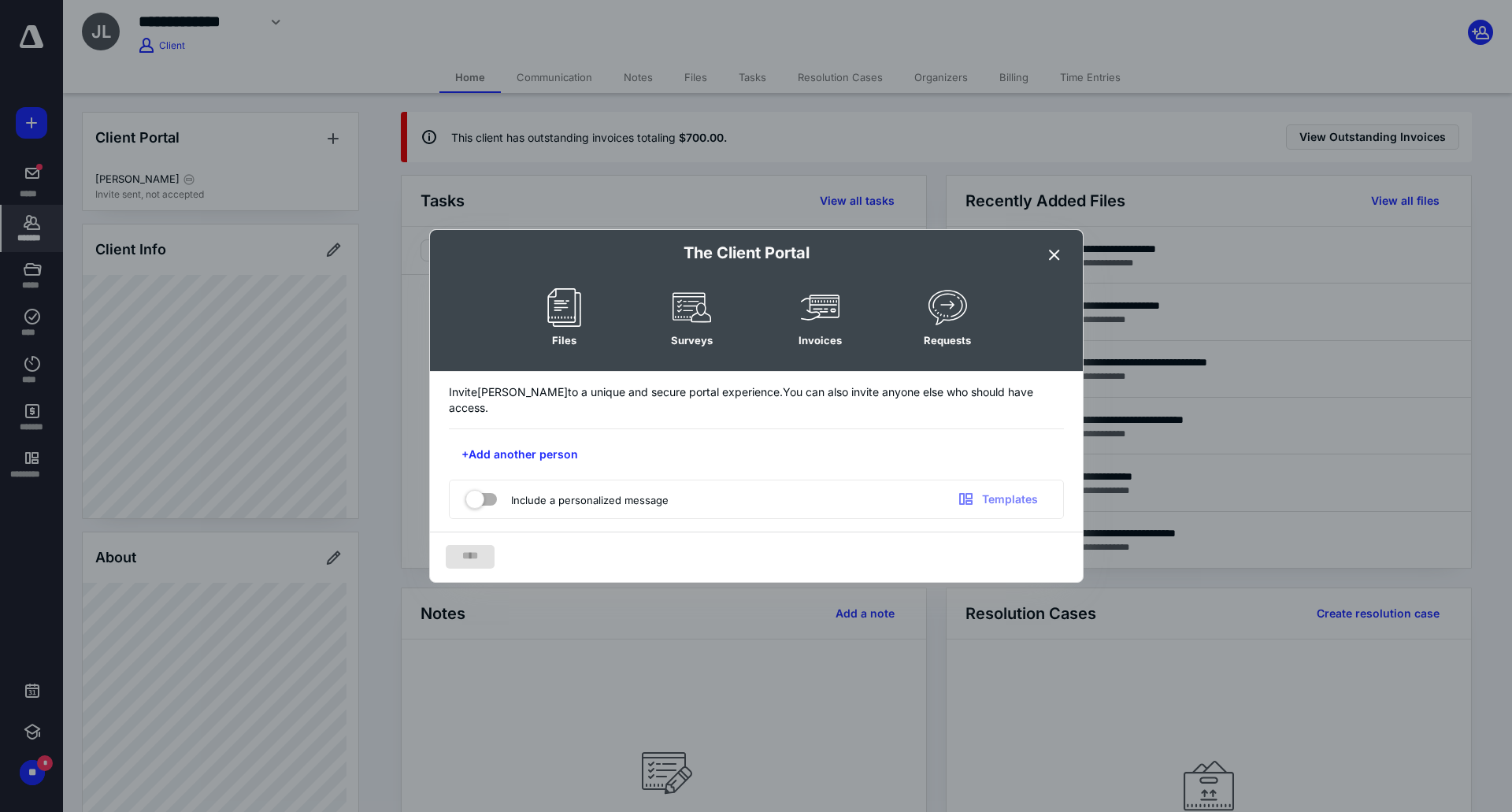 click at bounding box center (481, 496) 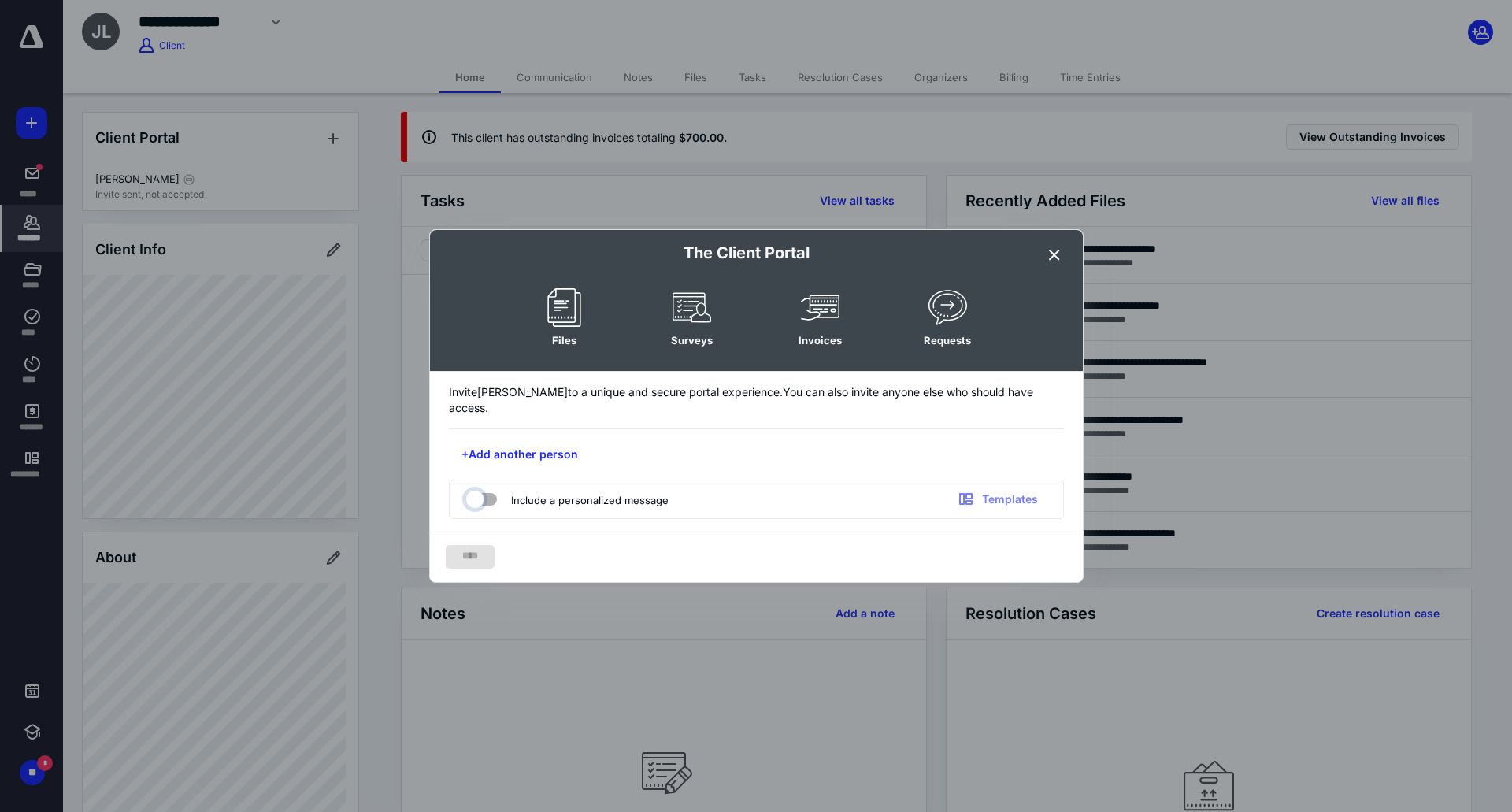 click at bounding box center (473, 497) 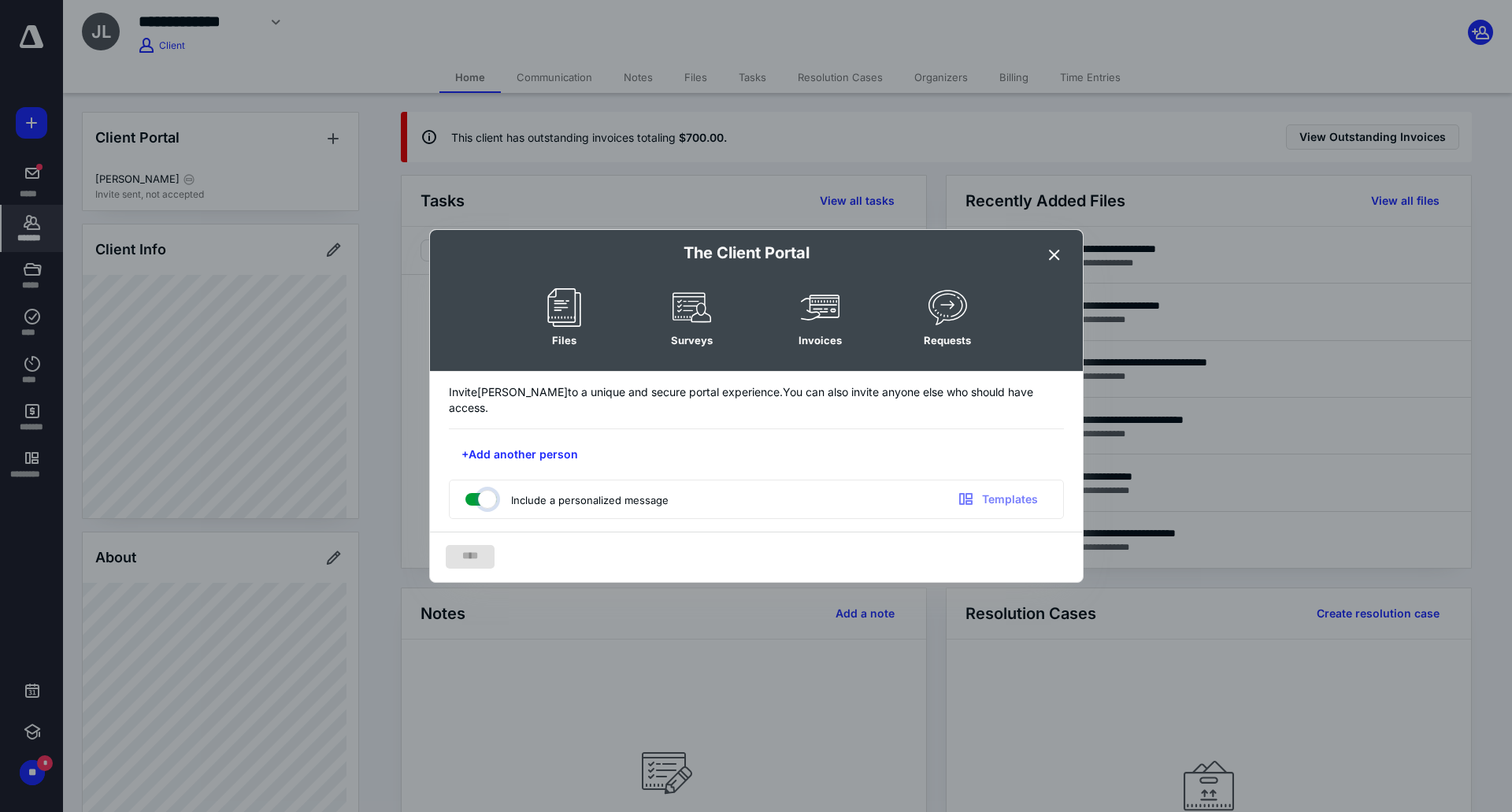 checkbox on "true" 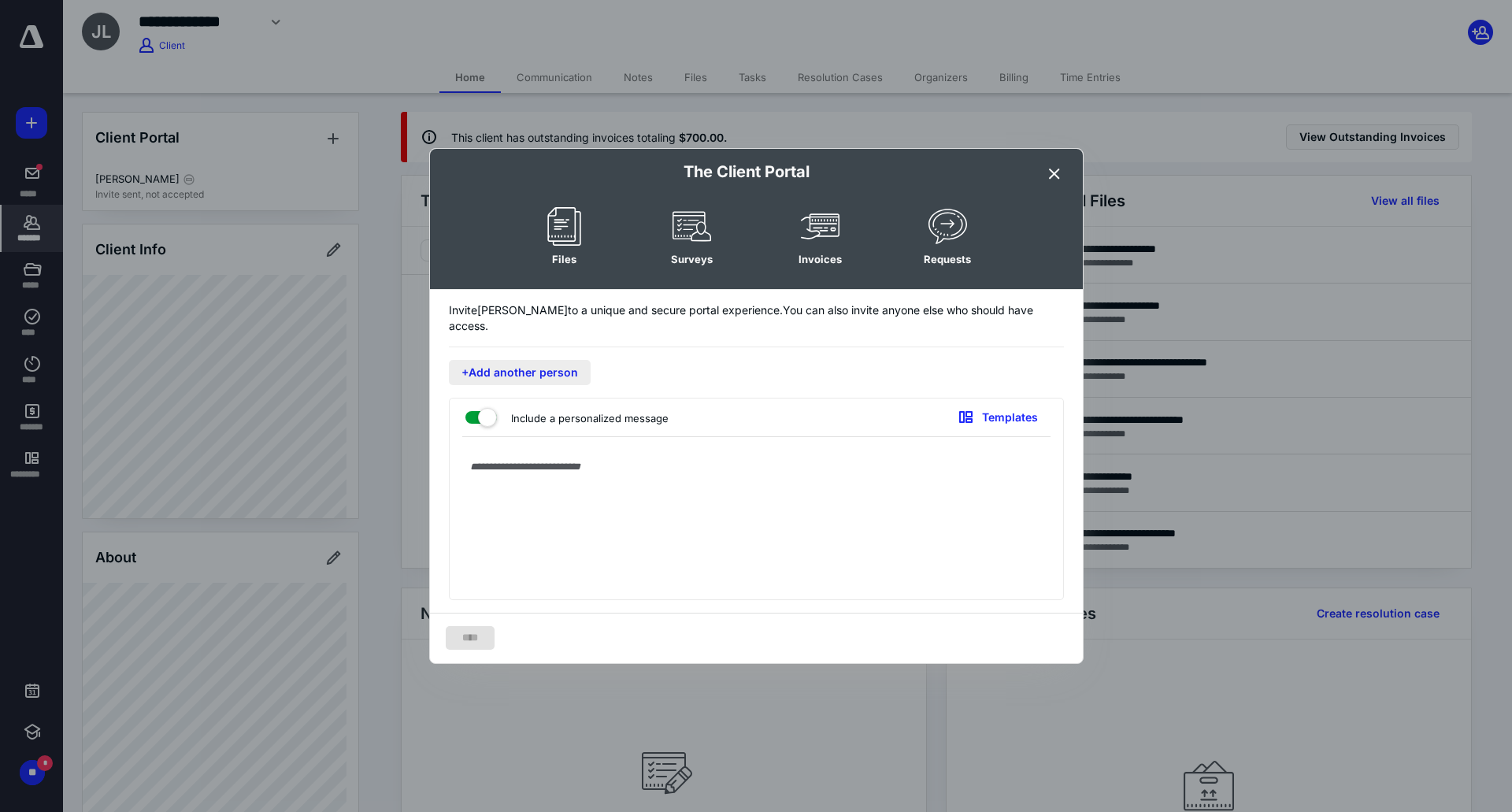 click on "+Add another person" at bounding box center [520, 373] 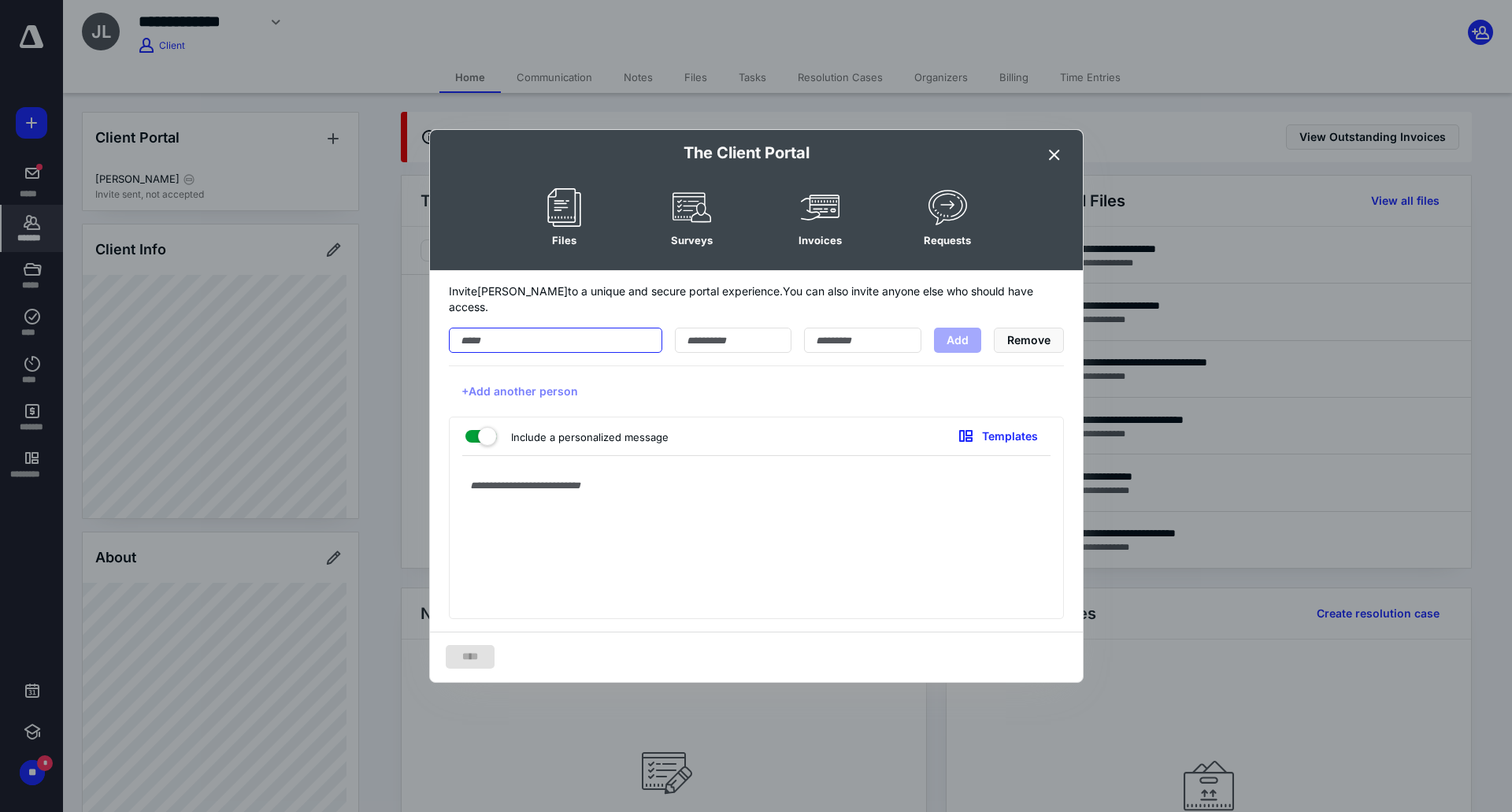 click at bounding box center [555, 340] 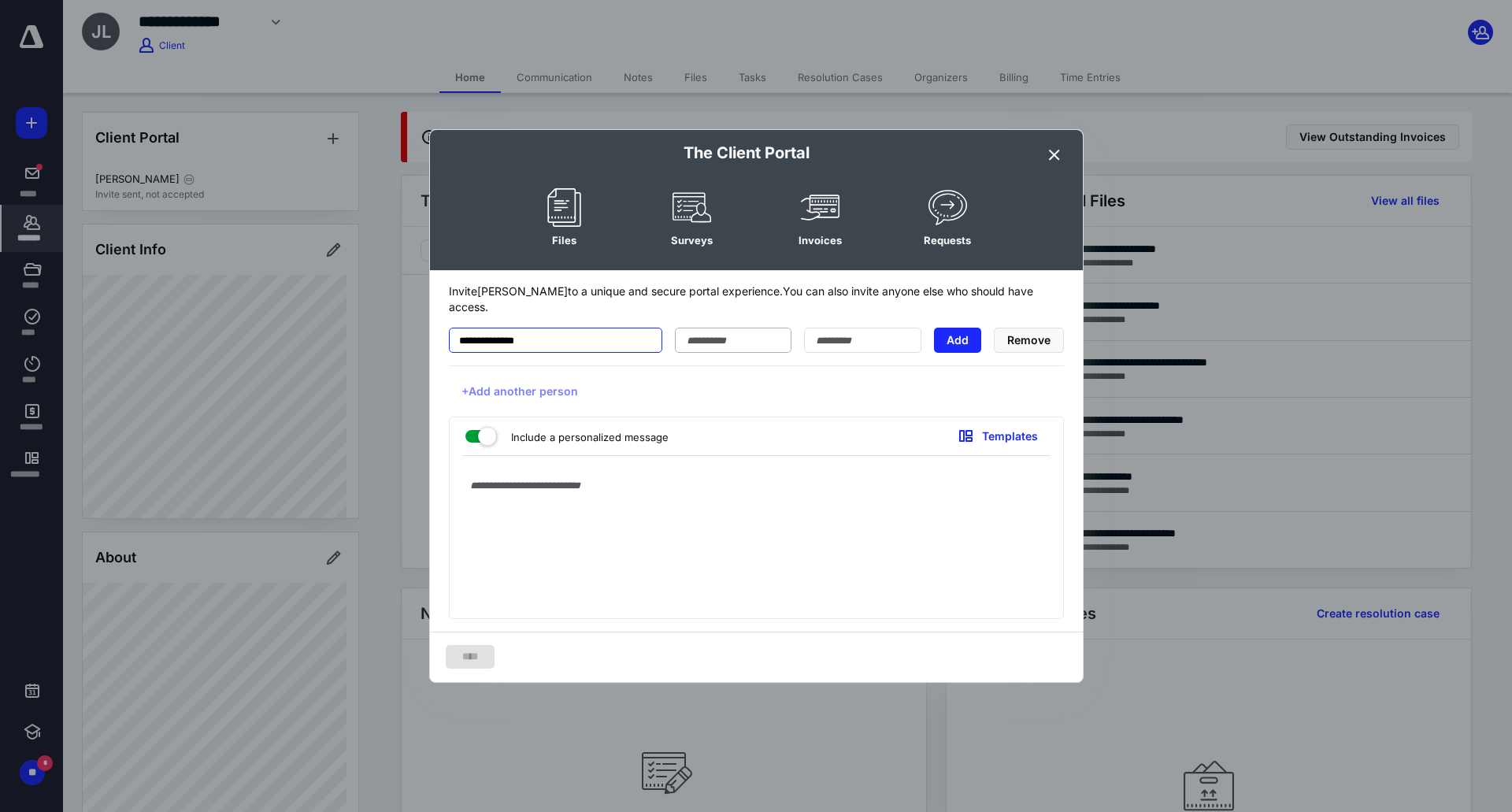 type on "**********" 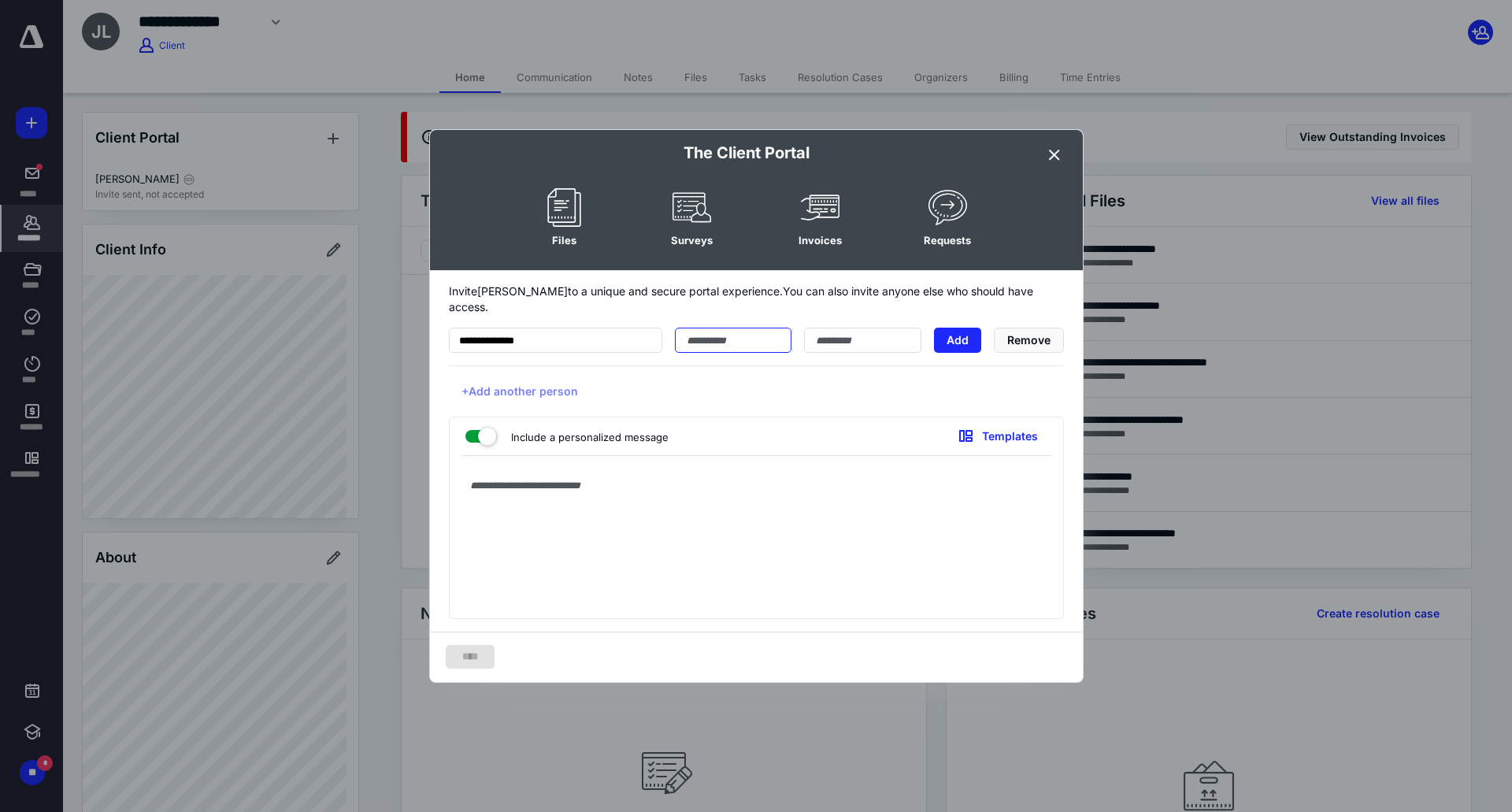 click at bounding box center (733, 340) 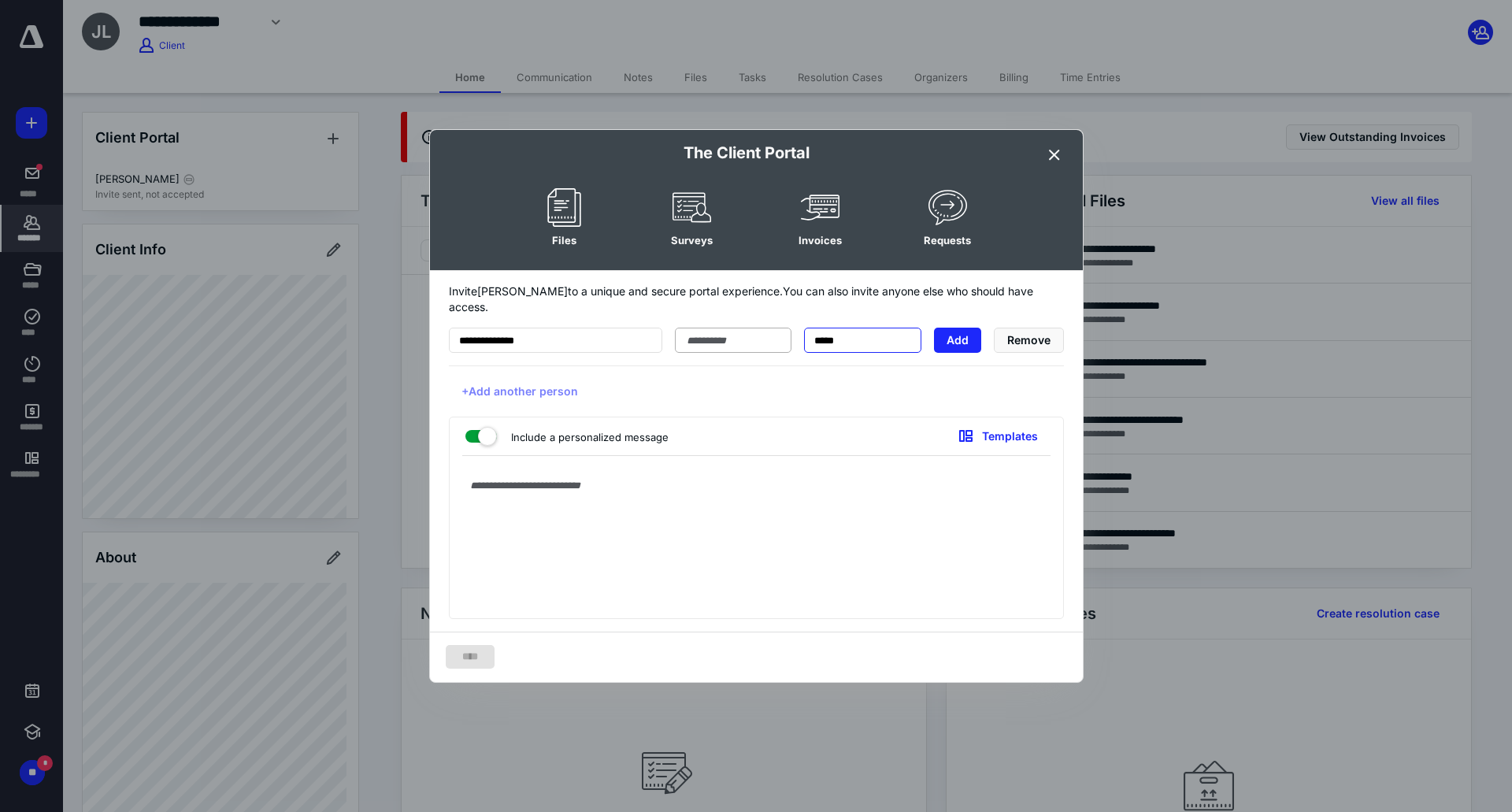 type on "*****" 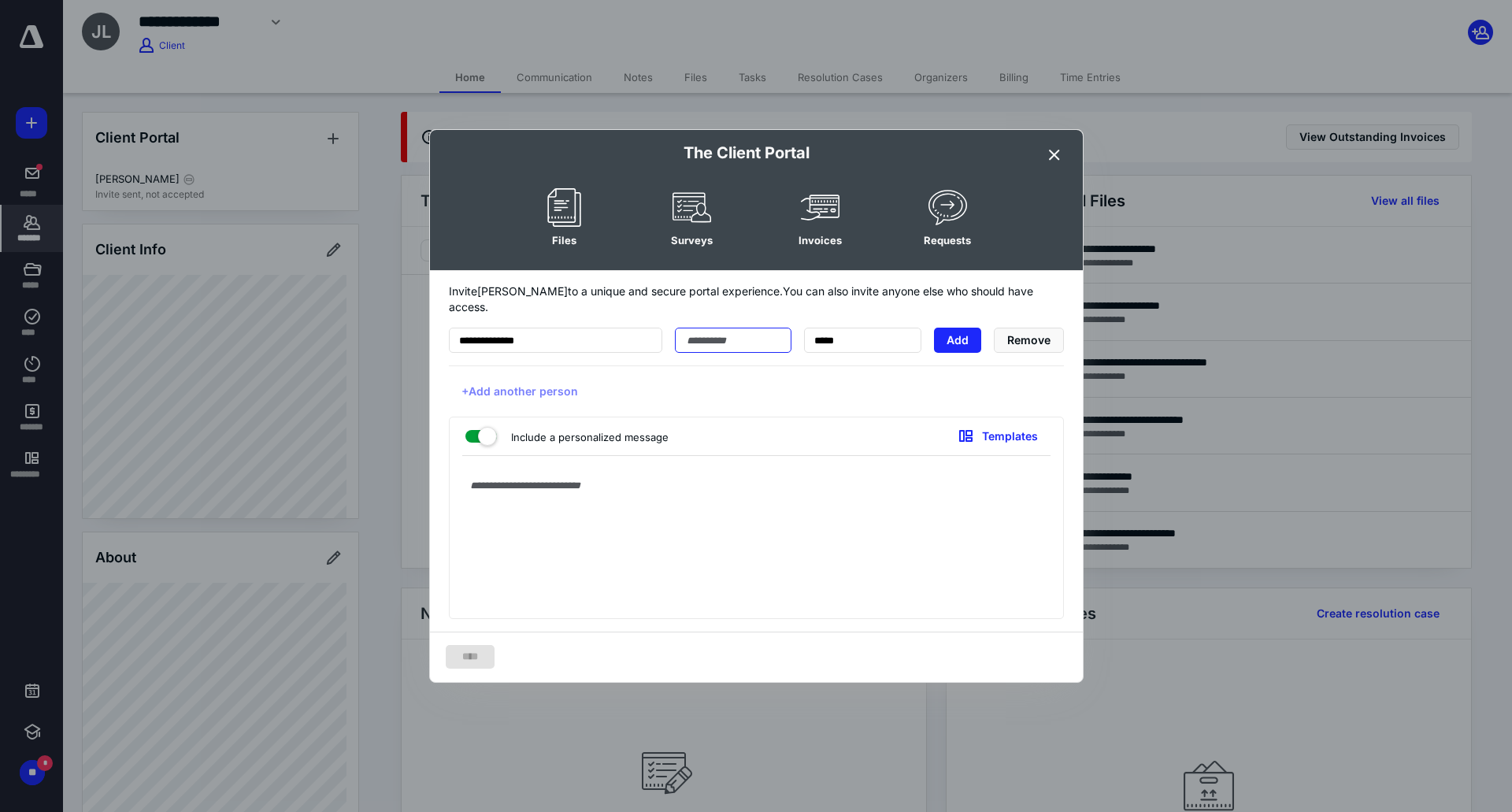click at bounding box center [733, 340] 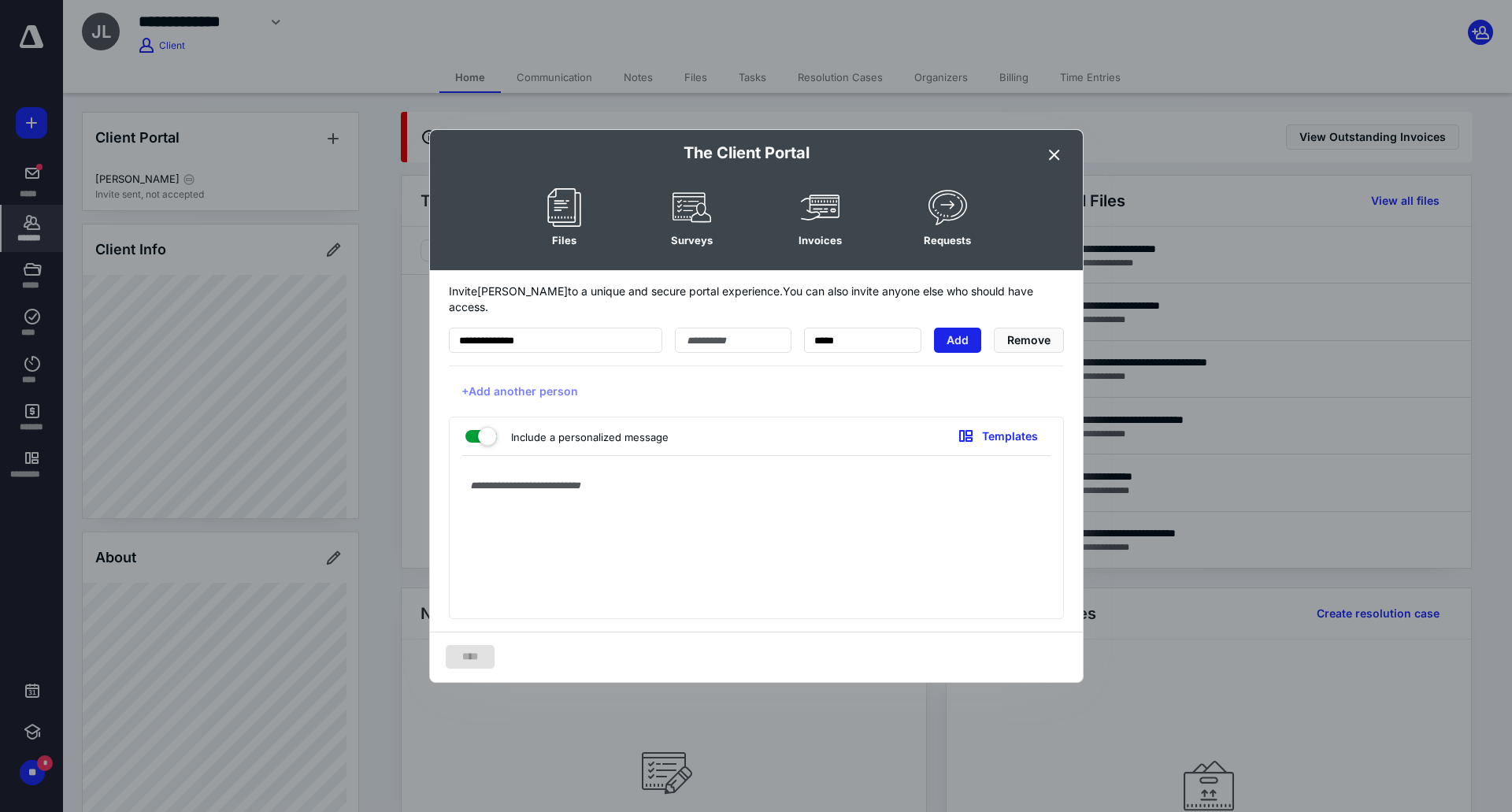 click on "Add" at bounding box center (958, 340) 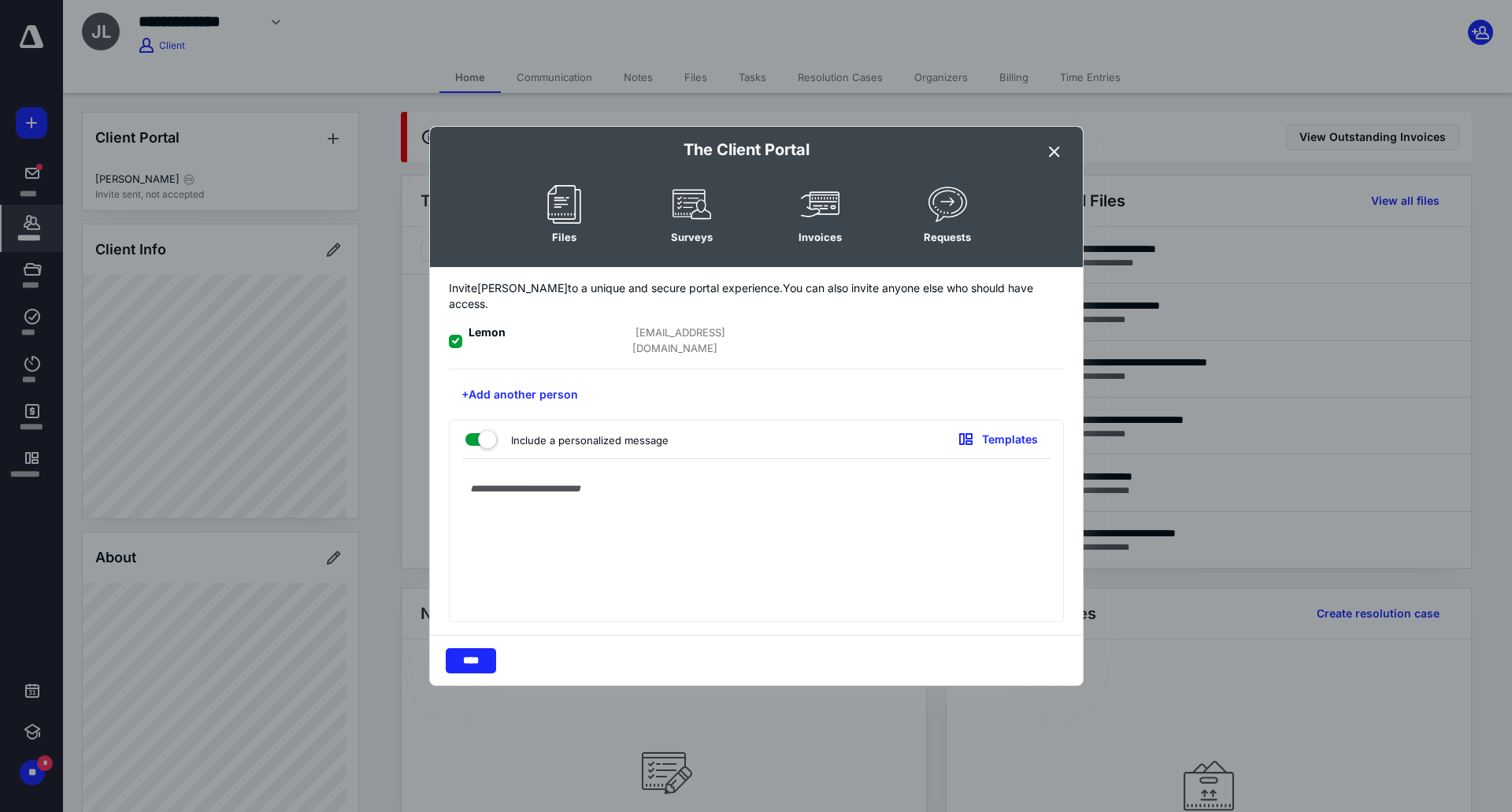click on "****" at bounding box center (756, 660) 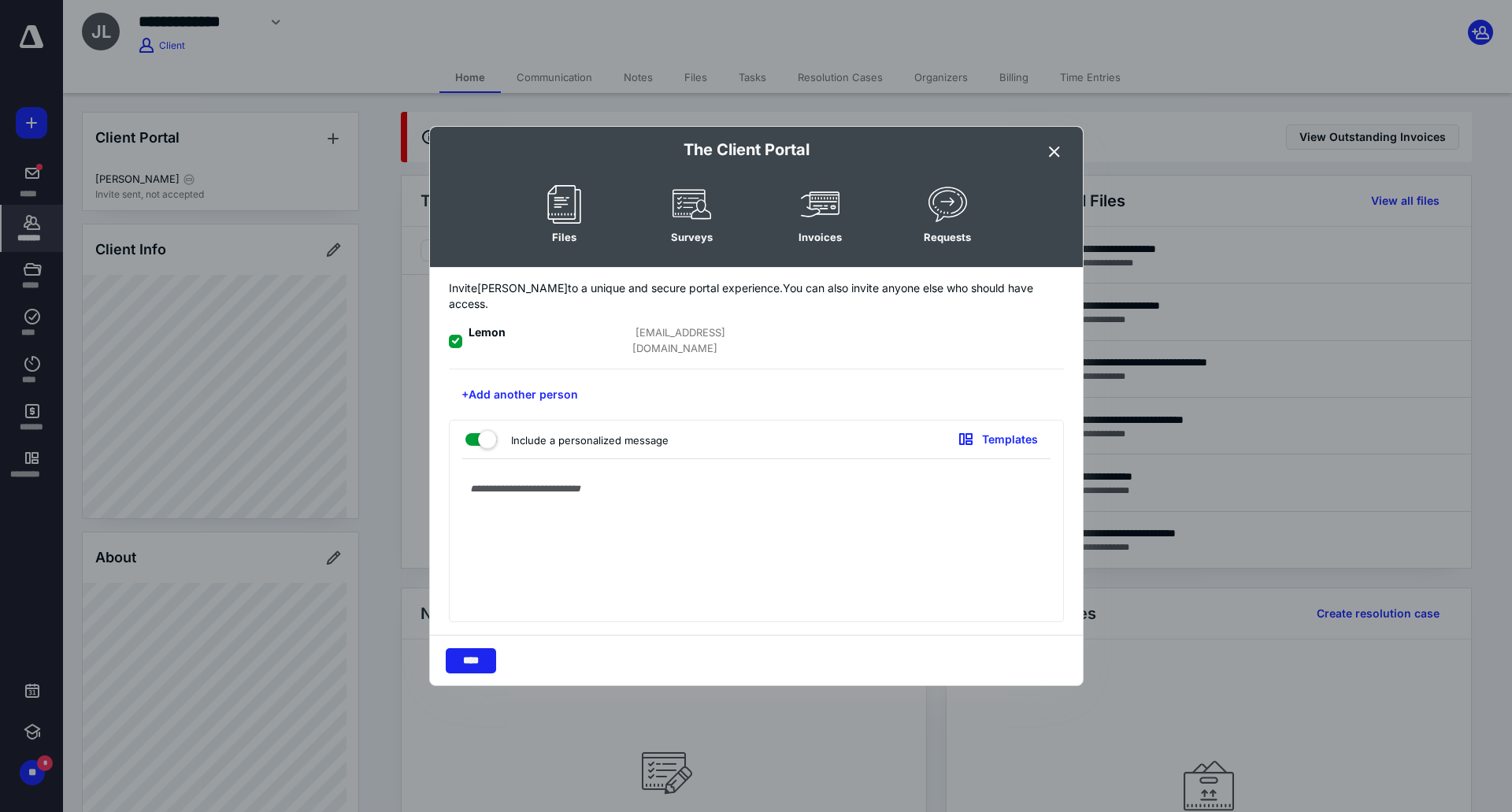 click on "****" at bounding box center (471, 661) 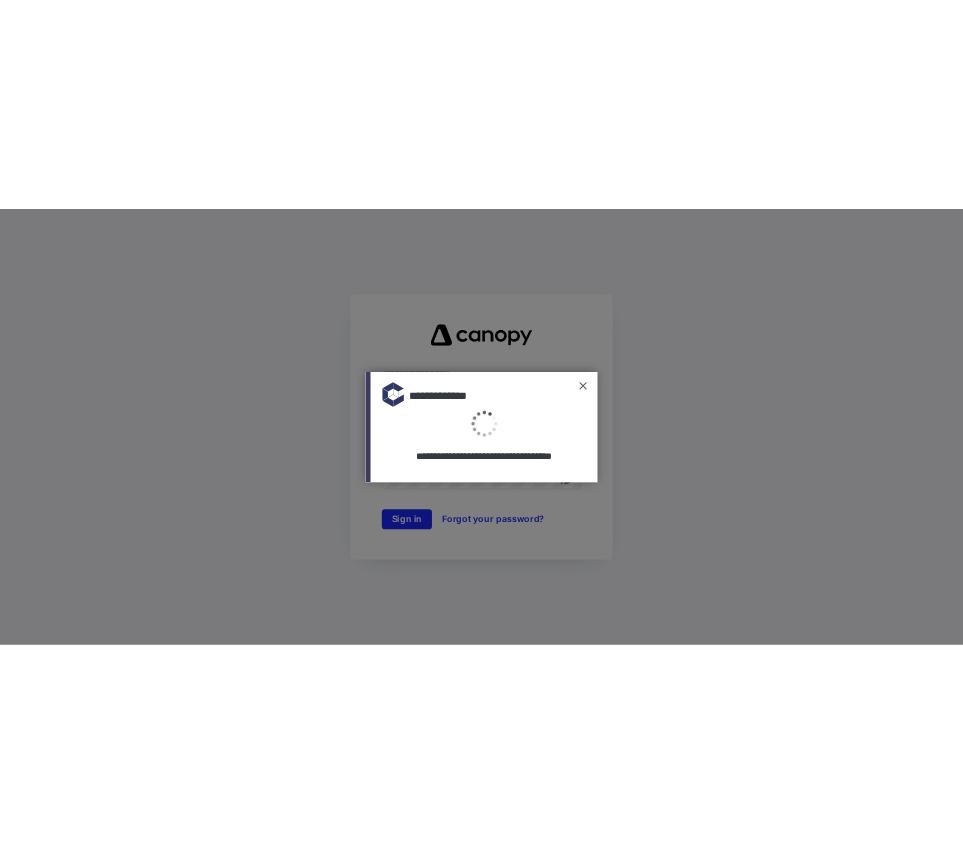 scroll, scrollTop: 0, scrollLeft: 0, axis: both 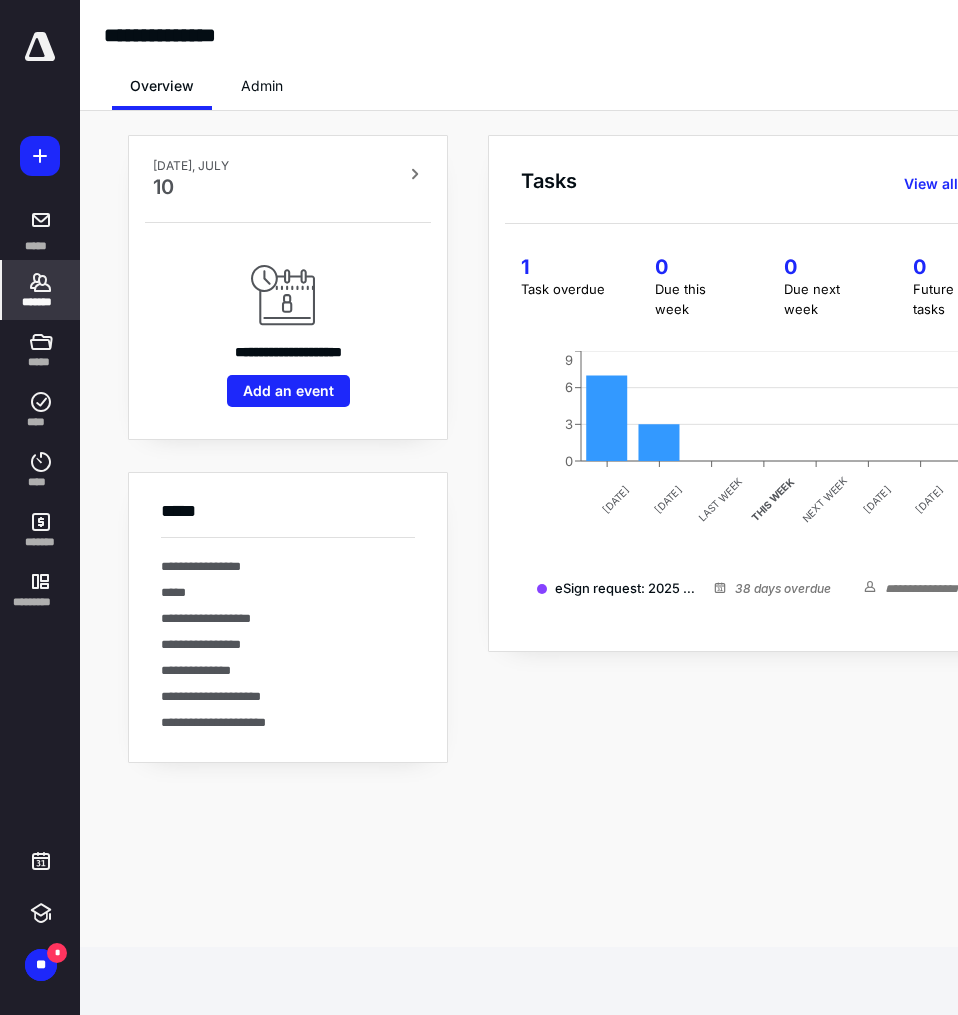 click on "*******" at bounding box center (41, 302) 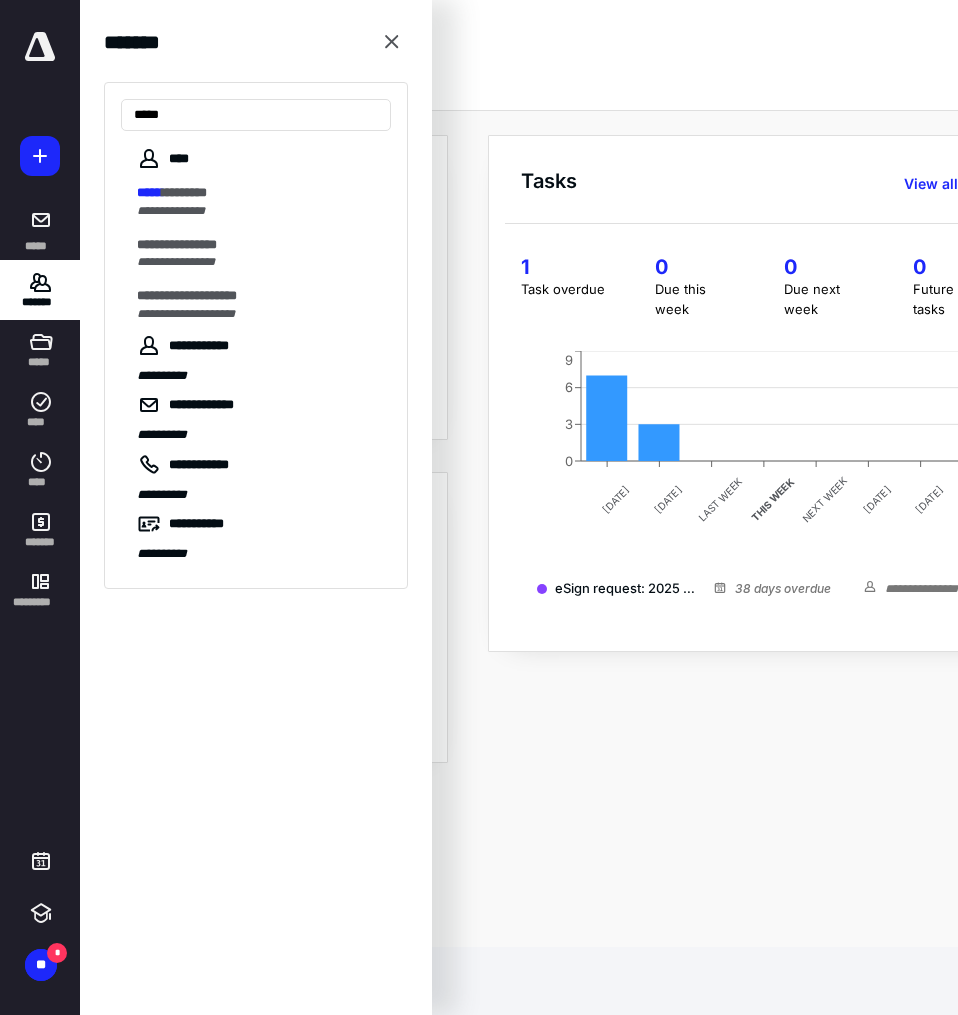 type on "*****" 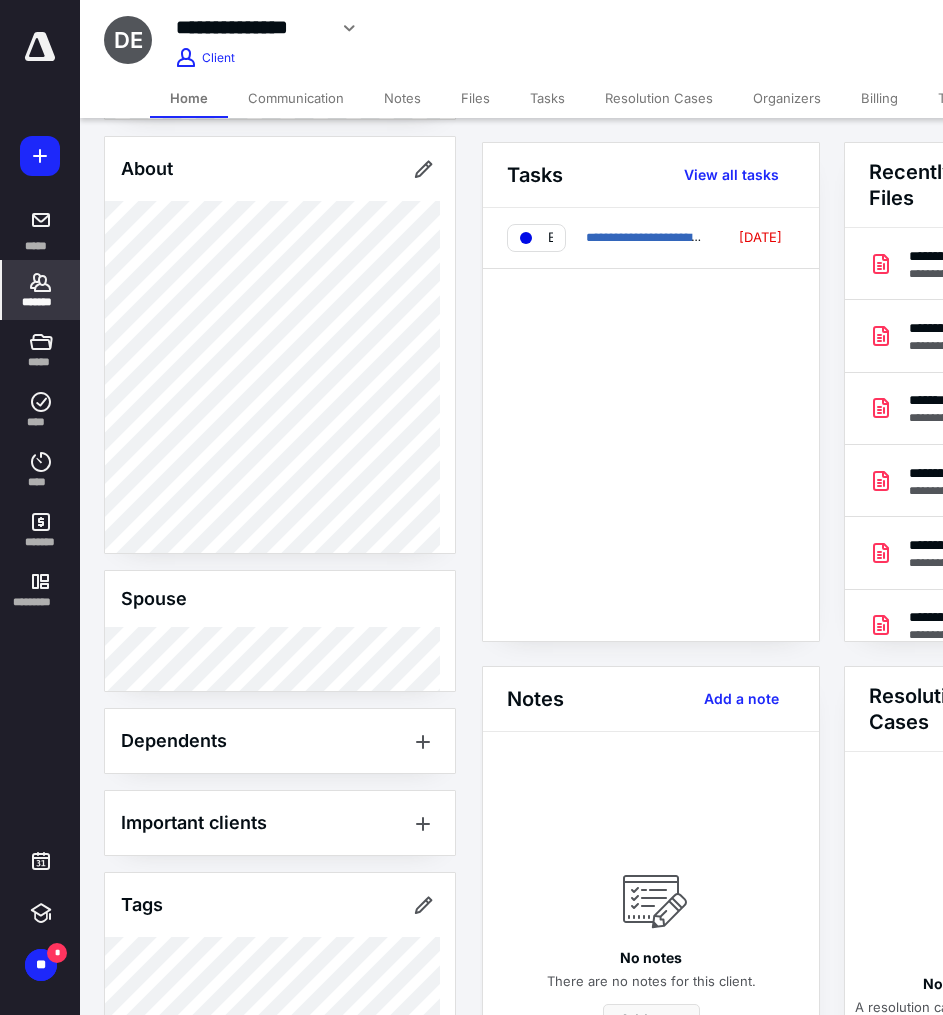 scroll, scrollTop: 438, scrollLeft: 0, axis: vertical 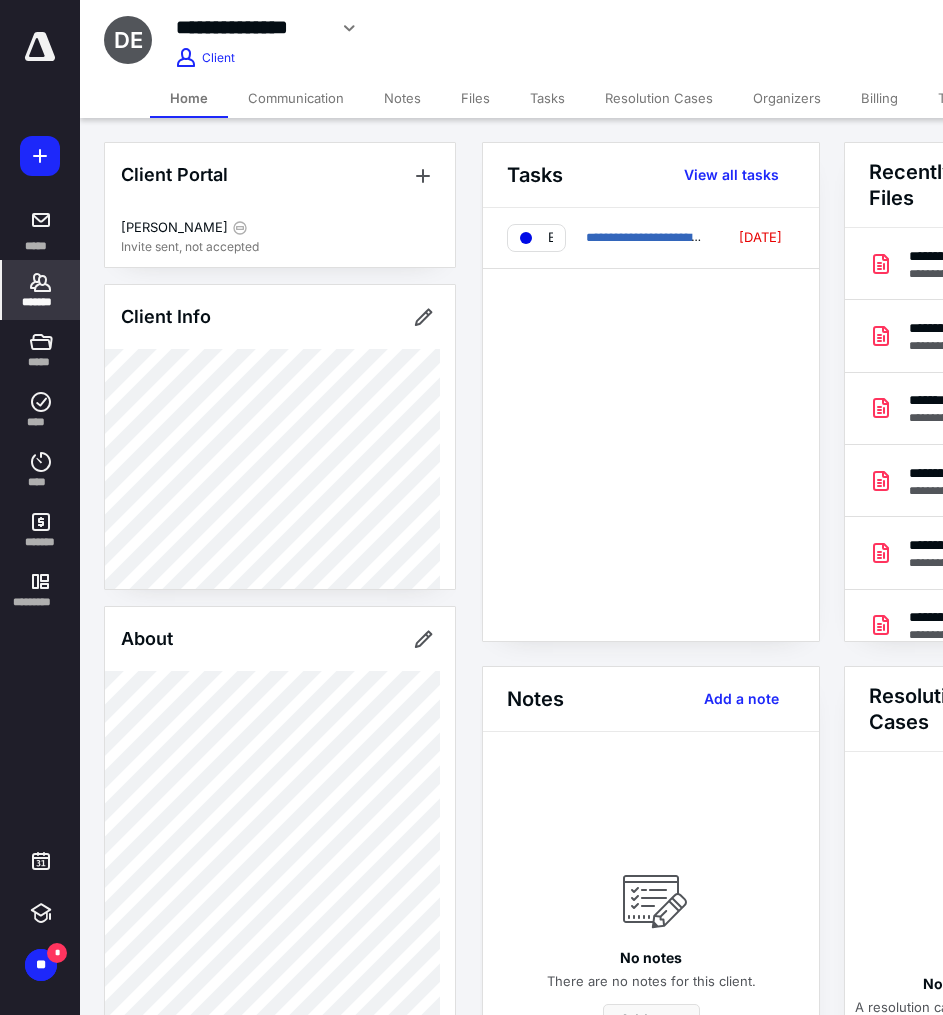 click on "Files" at bounding box center [475, 98] 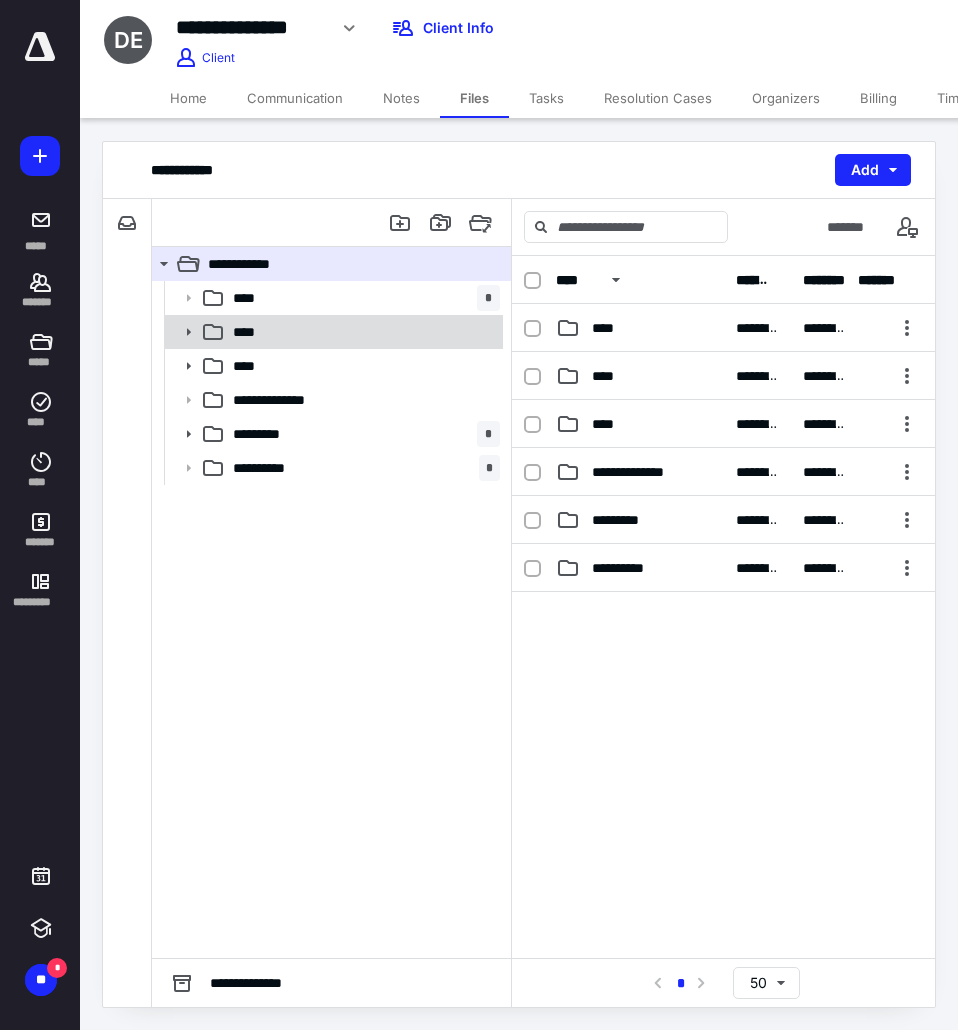 click on "****" at bounding box center (362, 332) 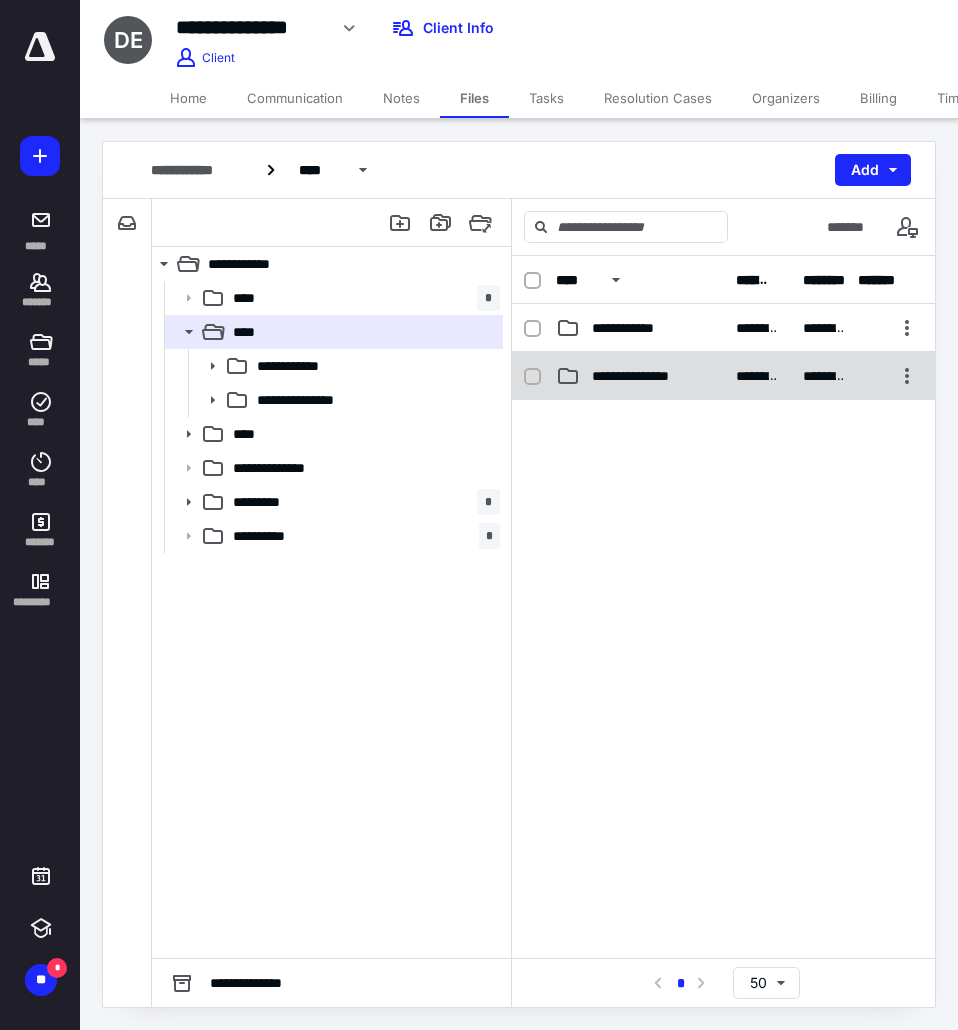 click on "**********" at bounding box center [723, 376] 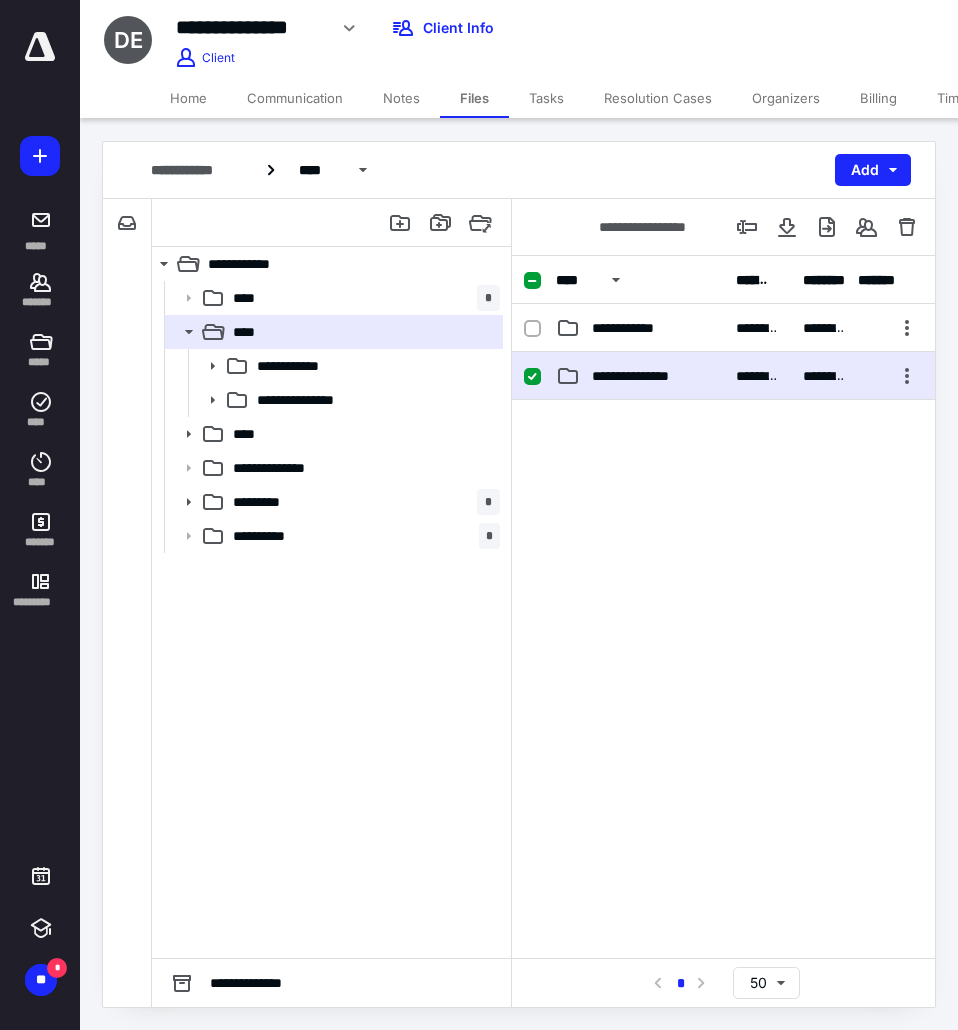click on "**********" at bounding box center [723, 376] 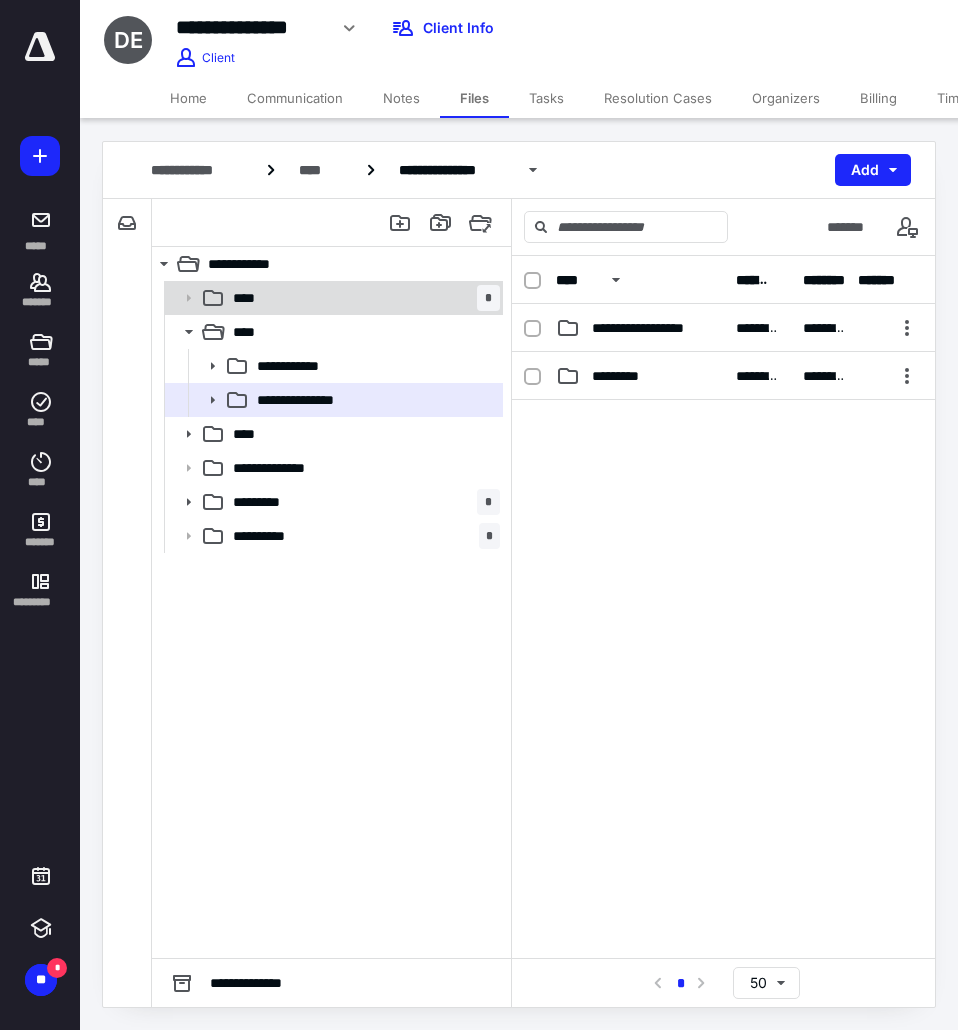 click on "**** *" at bounding box center [362, 298] 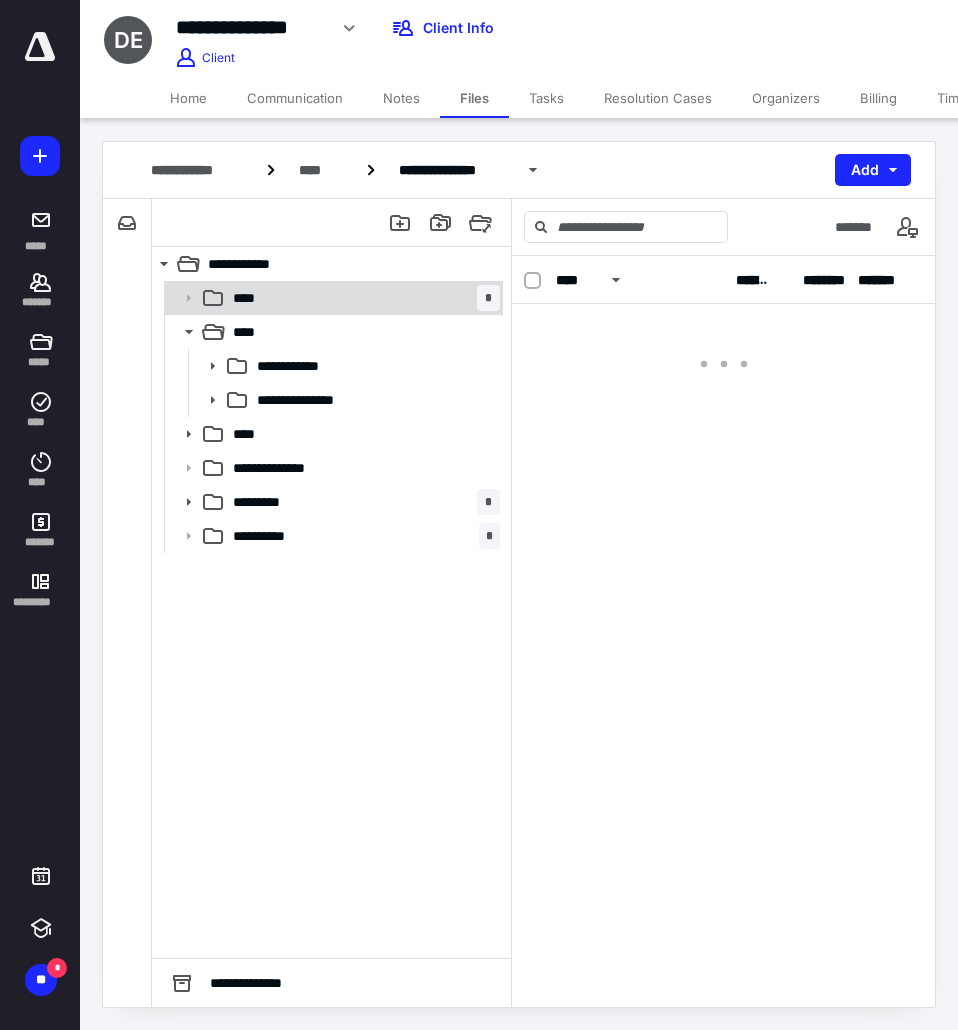 click on "**** *" at bounding box center [362, 298] 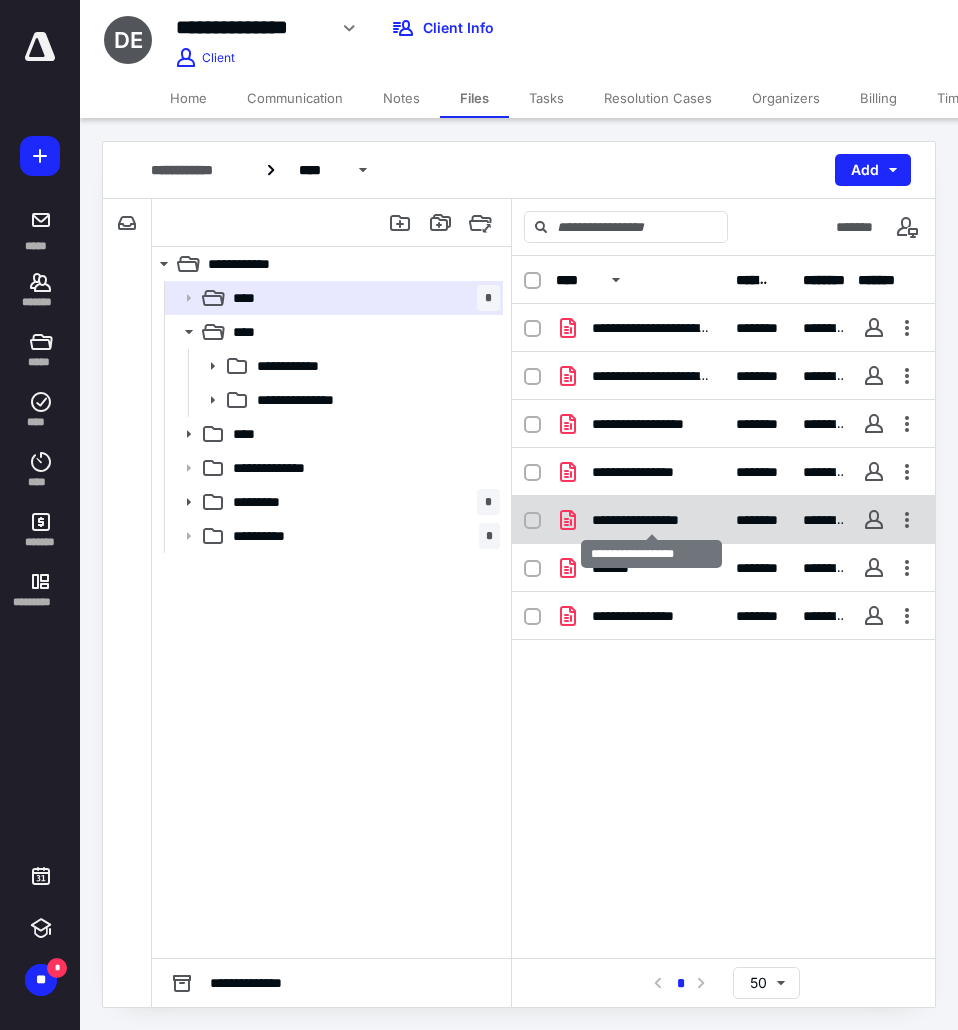 click on "**********" at bounding box center (652, 520) 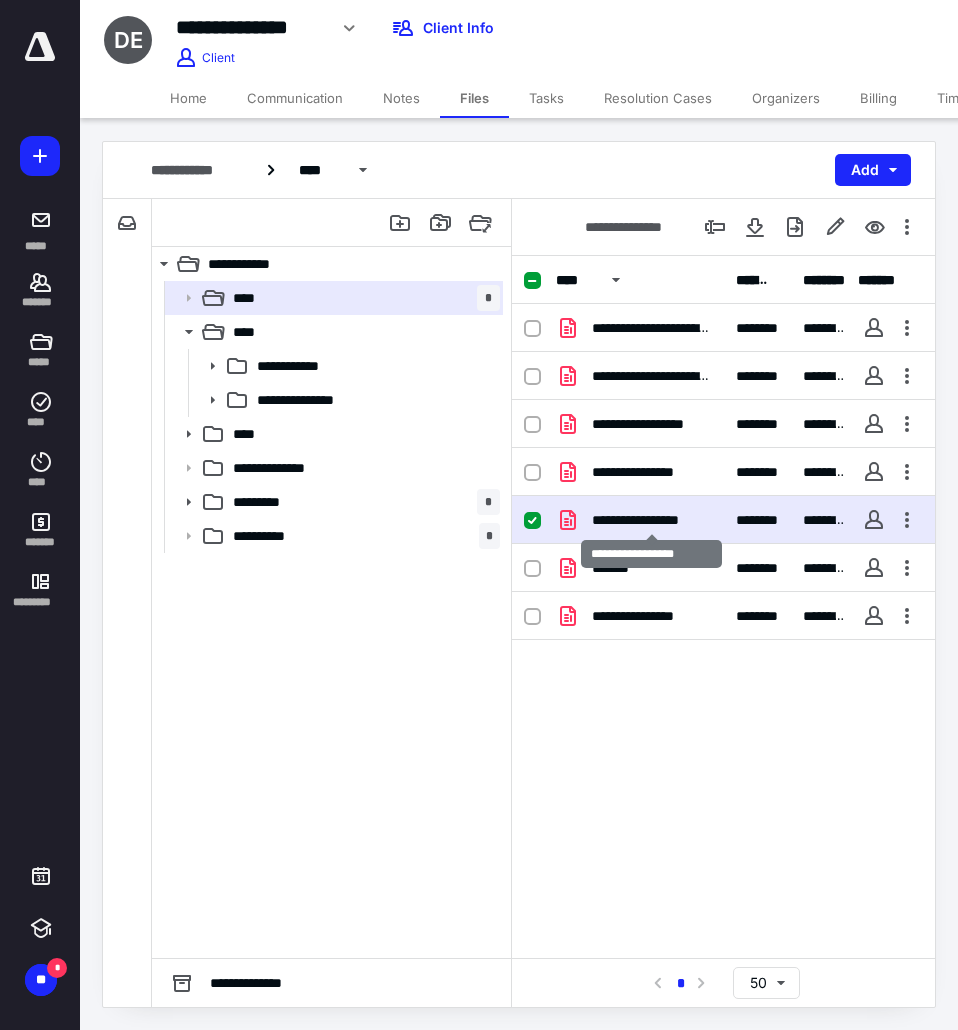 click on "**********" at bounding box center (652, 520) 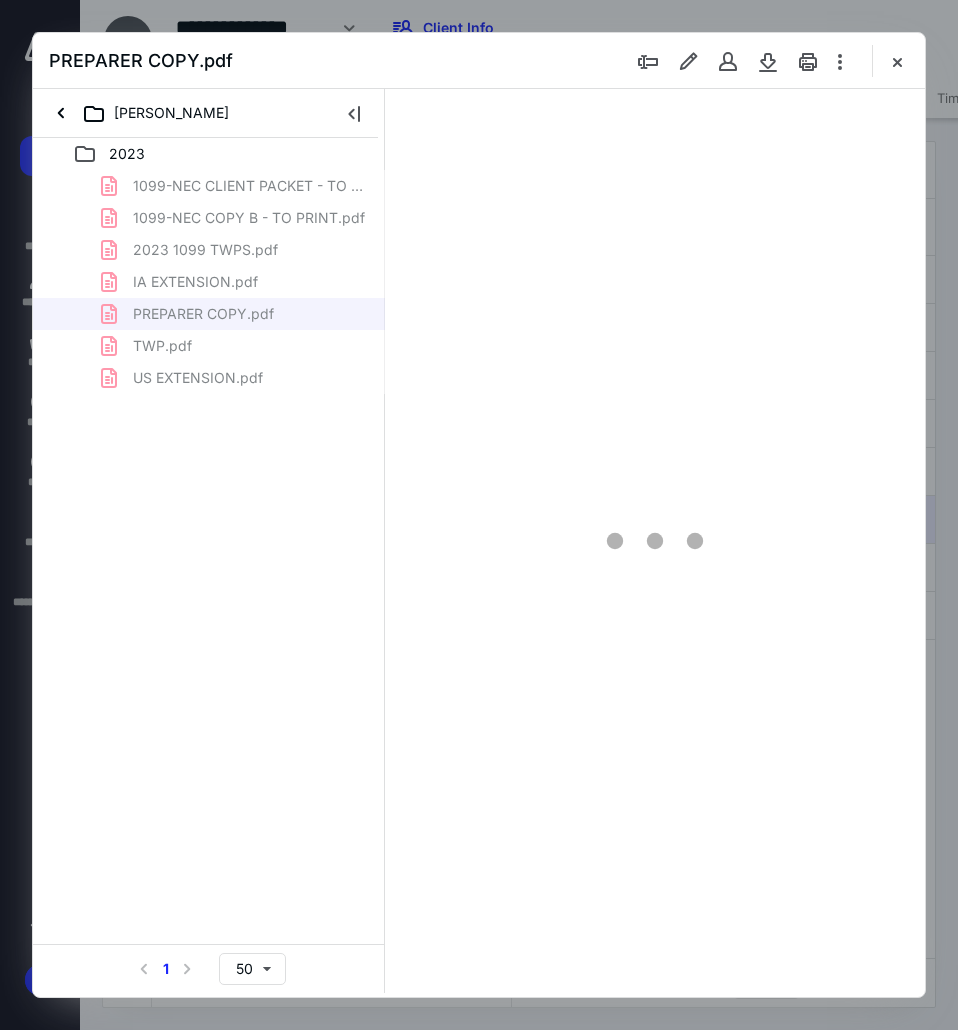 scroll, scrollTop: 0, scrollLeft: 0, axis: both 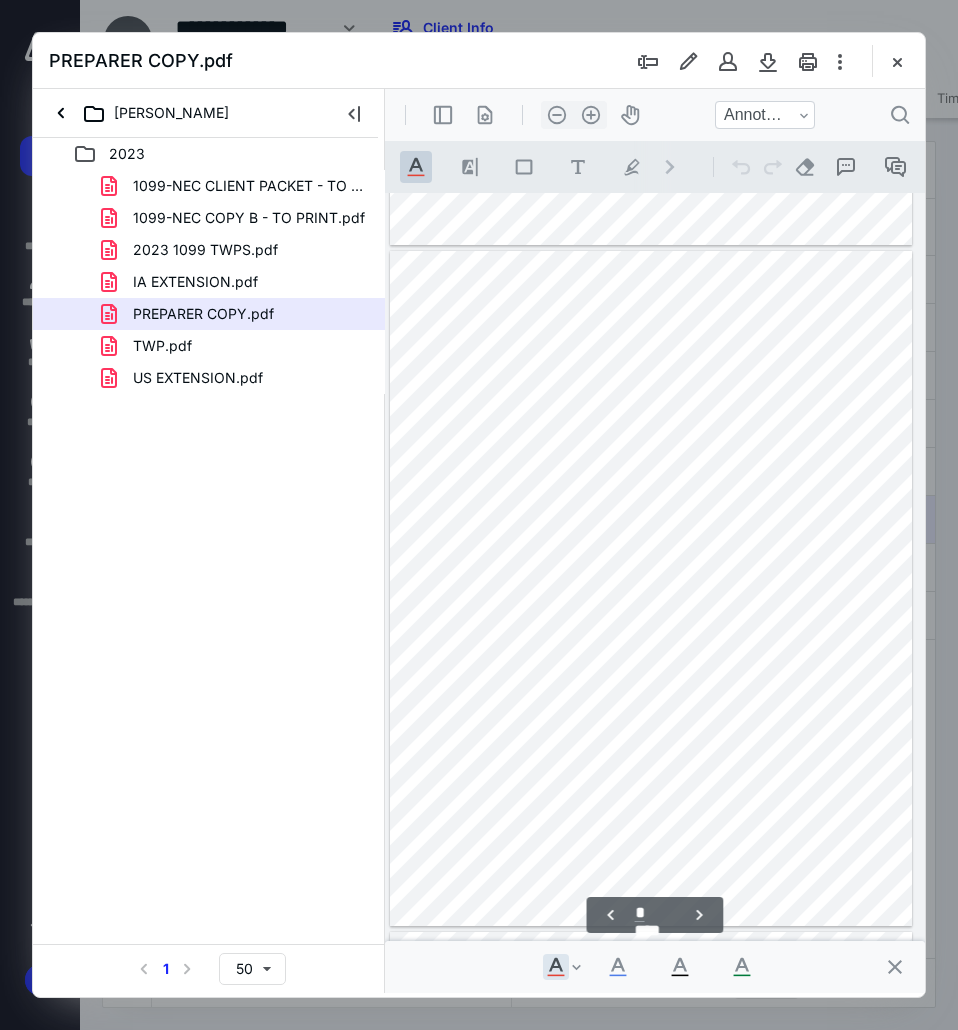 click at bounding box center [651, 589] 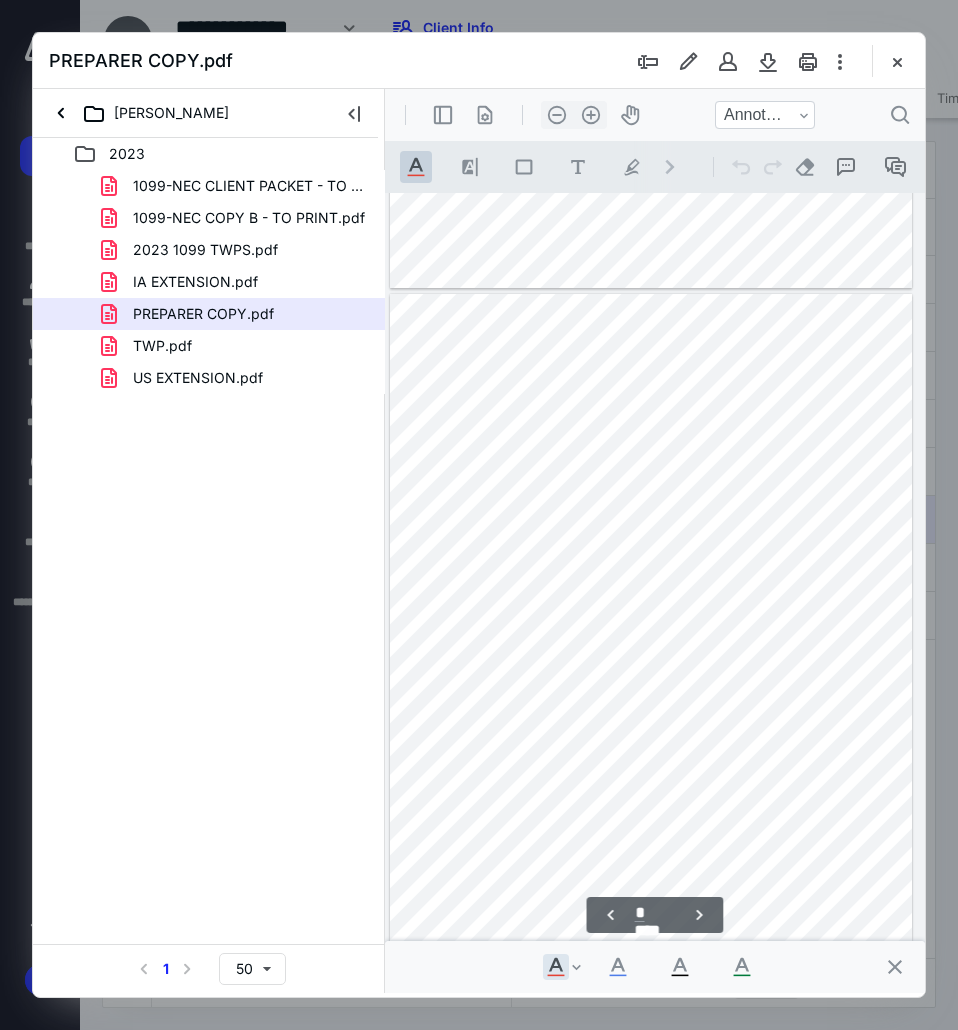 scroll, scrollTop: 3407, scrollLeft: 75, axis: both 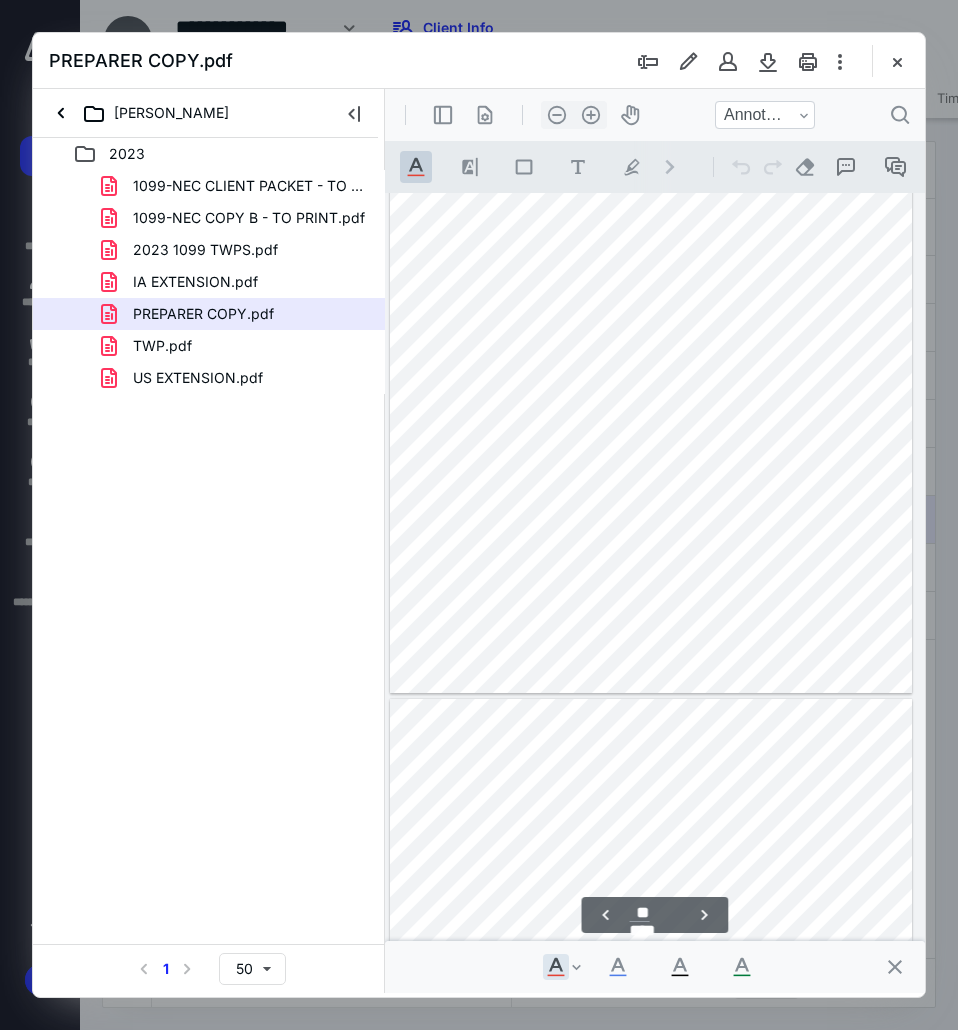 type on "**" 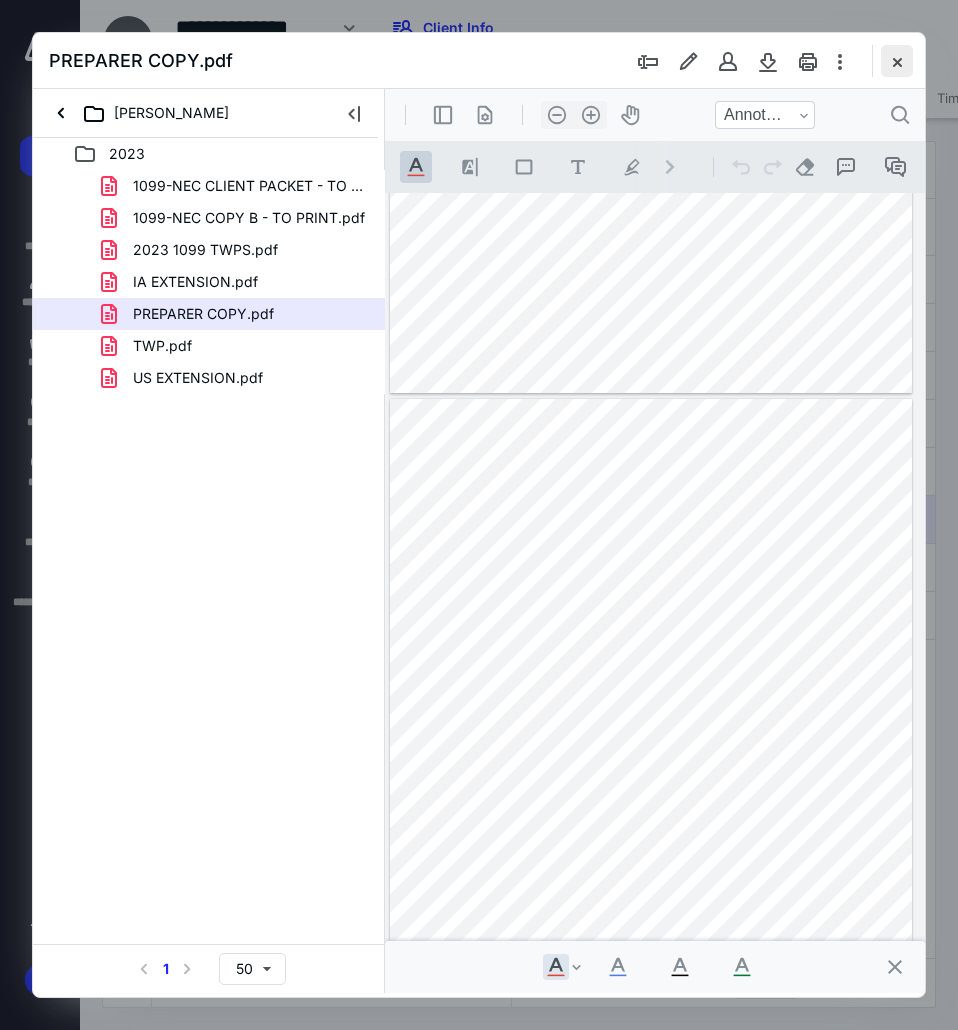 click at bounding box center [897, 61] 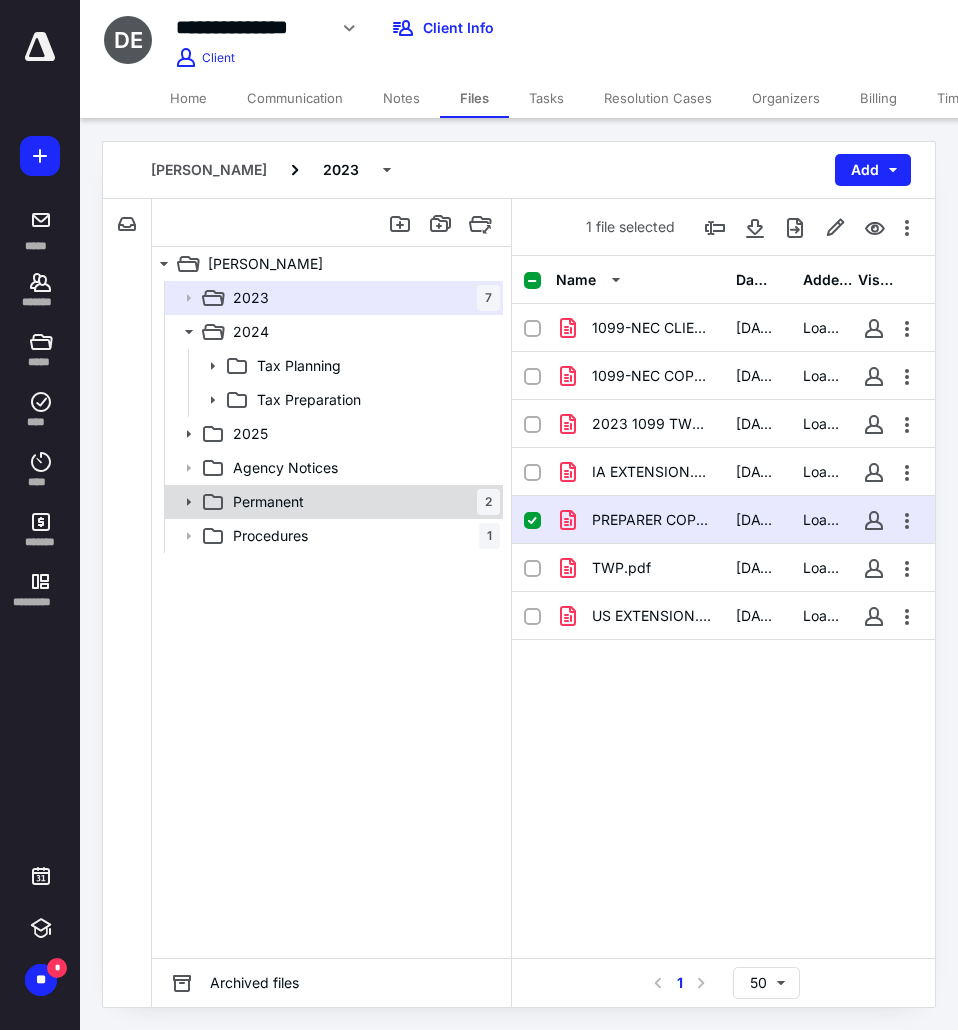 click on "Permanent" at bounding box center (268, 502) 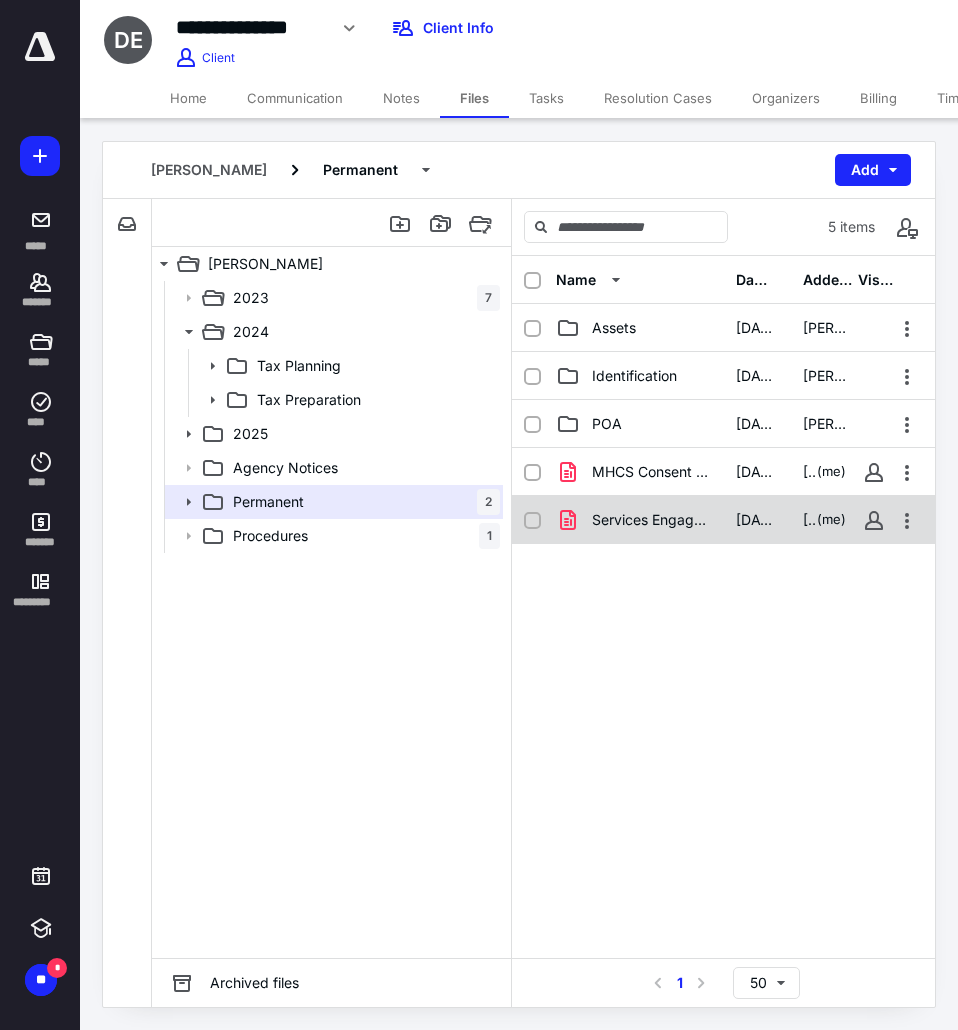 click on "Services Engagement 2025 Eyerly.pdf" at bounding box center (652, 520) 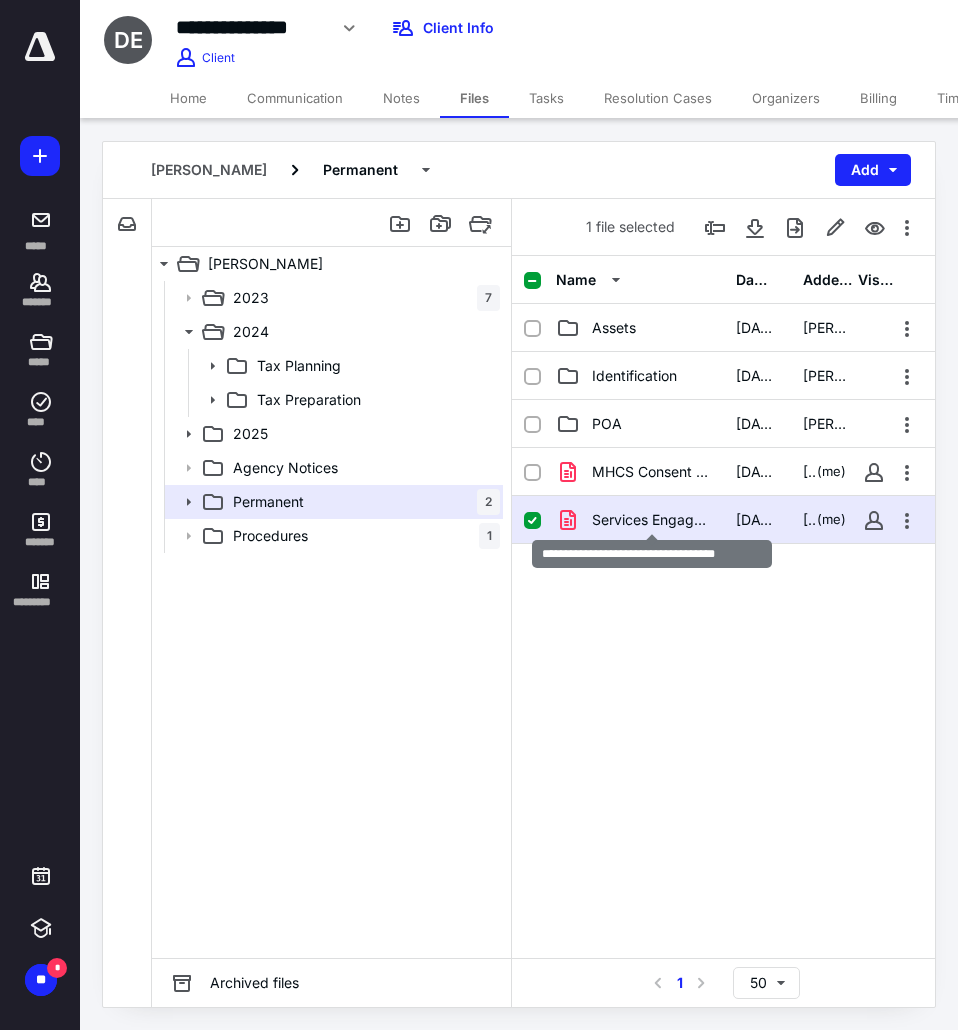 click on "Services Engagement 2025 Eyerly.pdf" at bounding box center [652, 520] 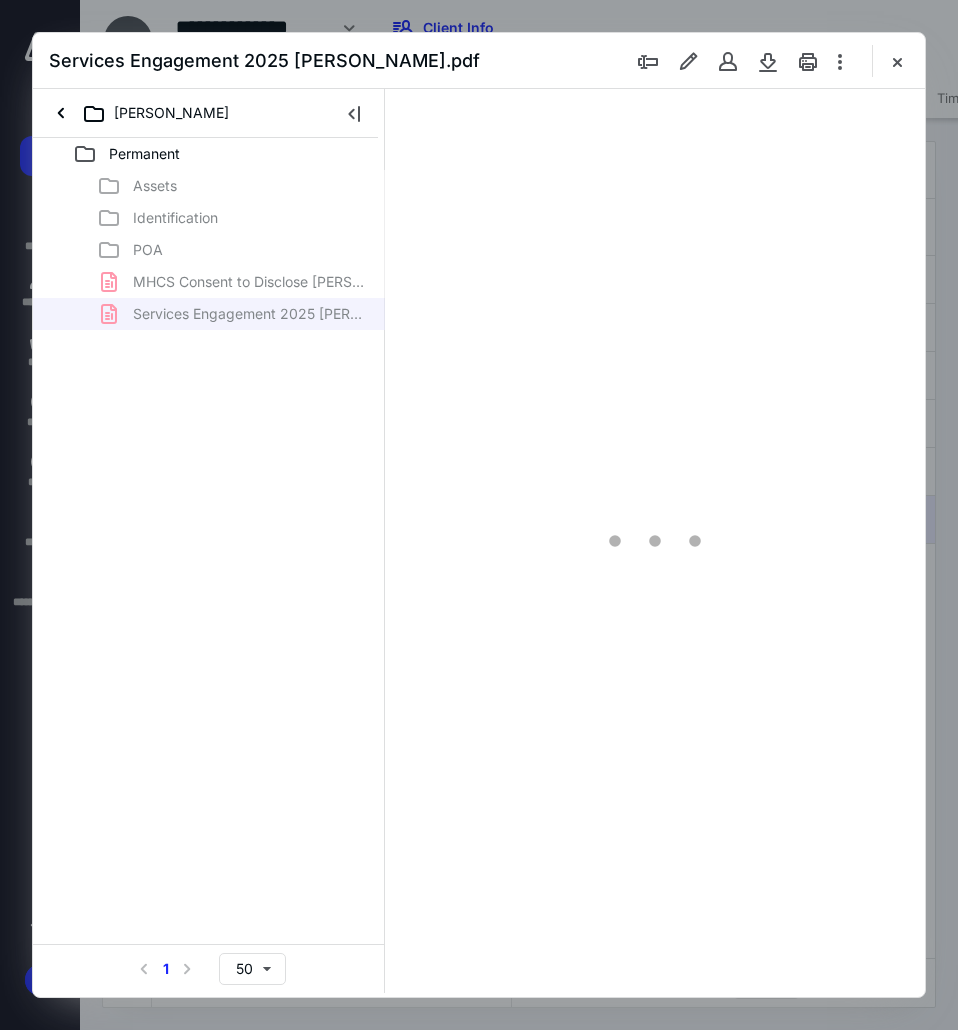 scroll, scrollTop: 0, scrollLeft: 0, axis: both 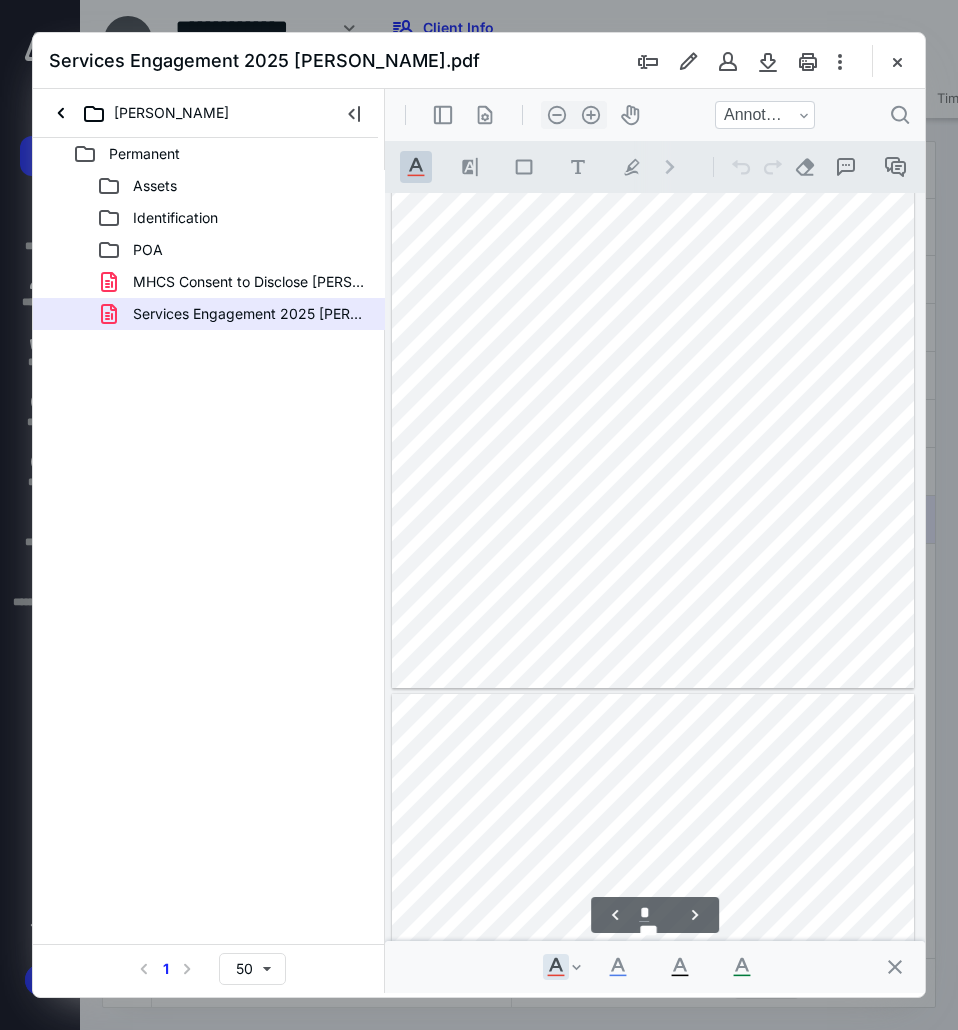 type on "*" 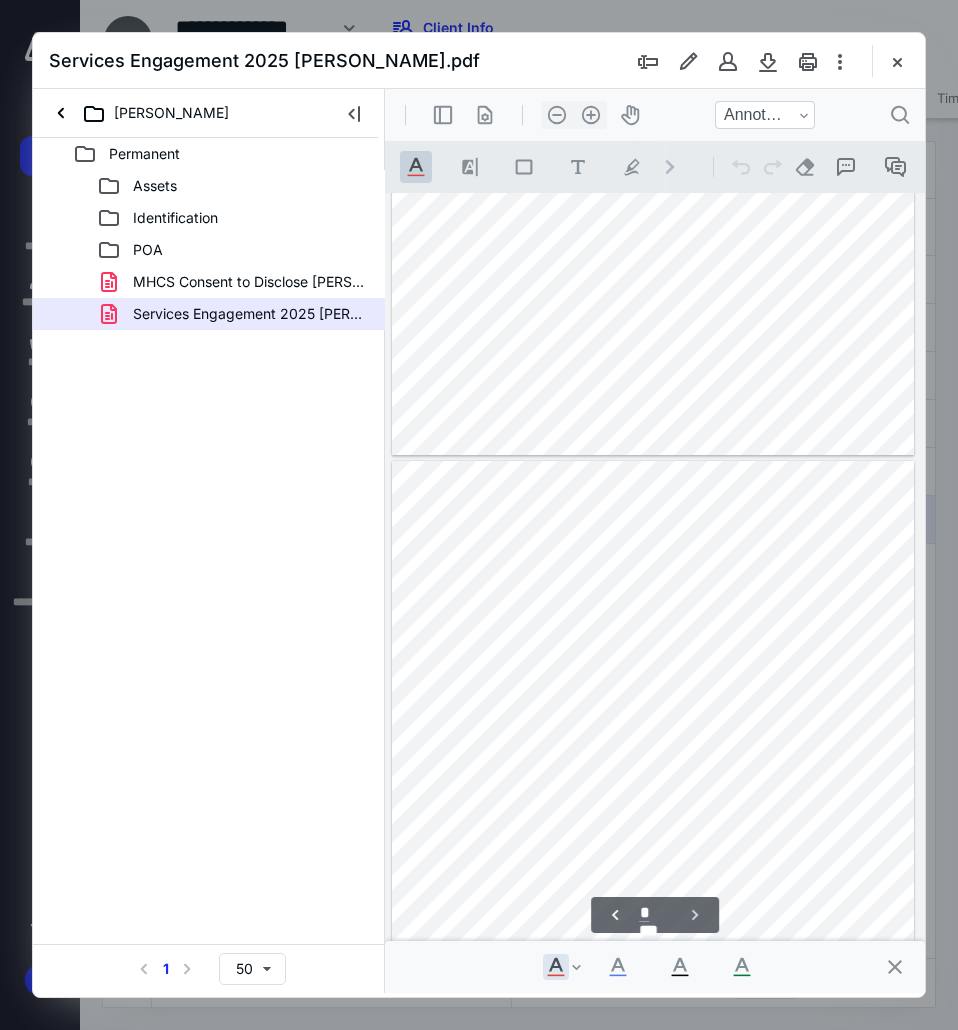 scroll, scrollTop: 3286, scrollLeft: 0, axis: vertical 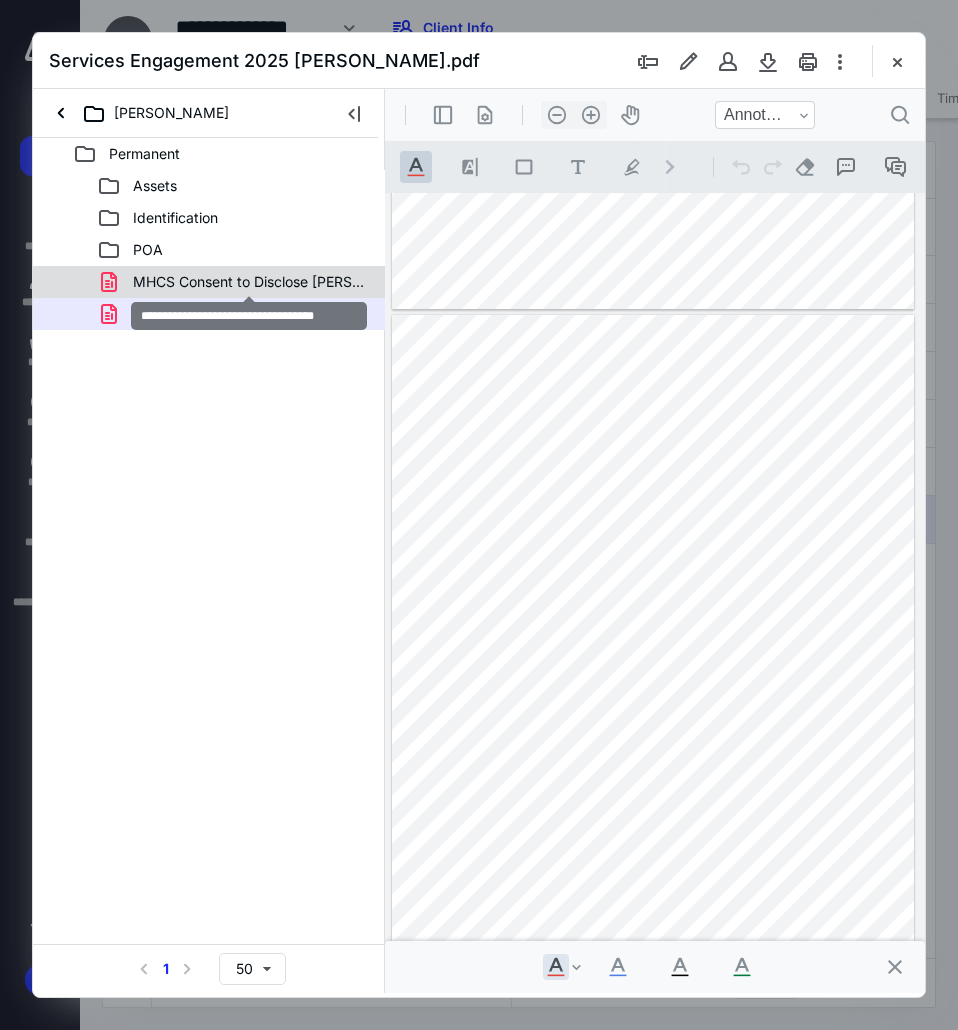 click on "MHCS Consent to Disclose Eyerly.pdf" at bounding box center (249, 282) 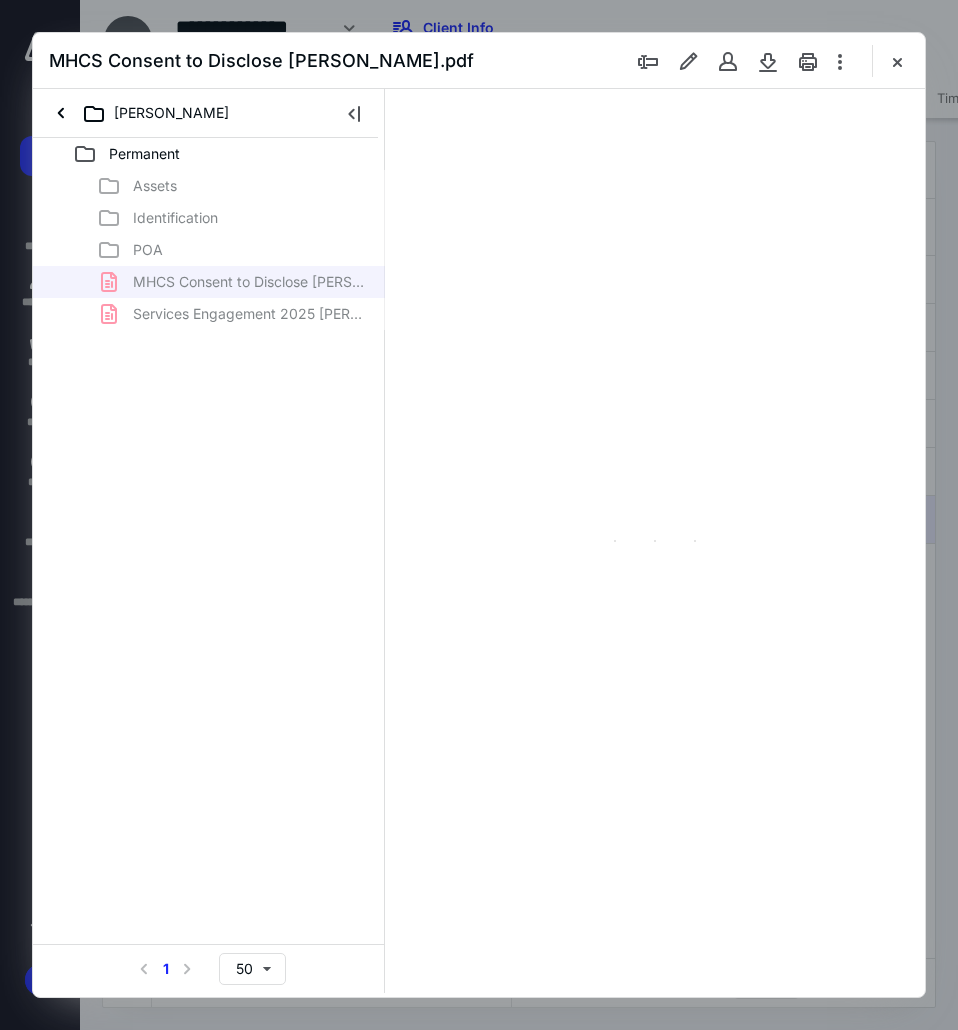 scroll, scrollTop: 0, scrollLeft: 0, axis: both 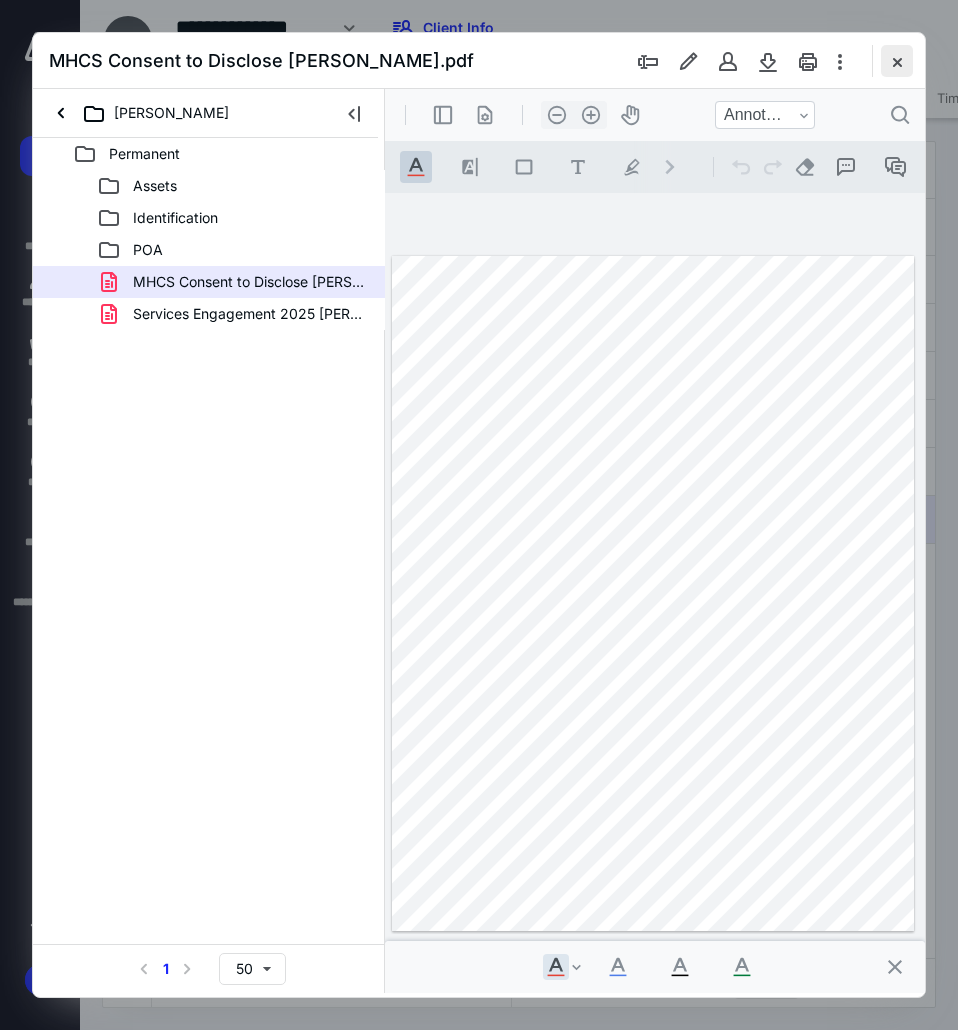 click at bounding box center (897, 61) 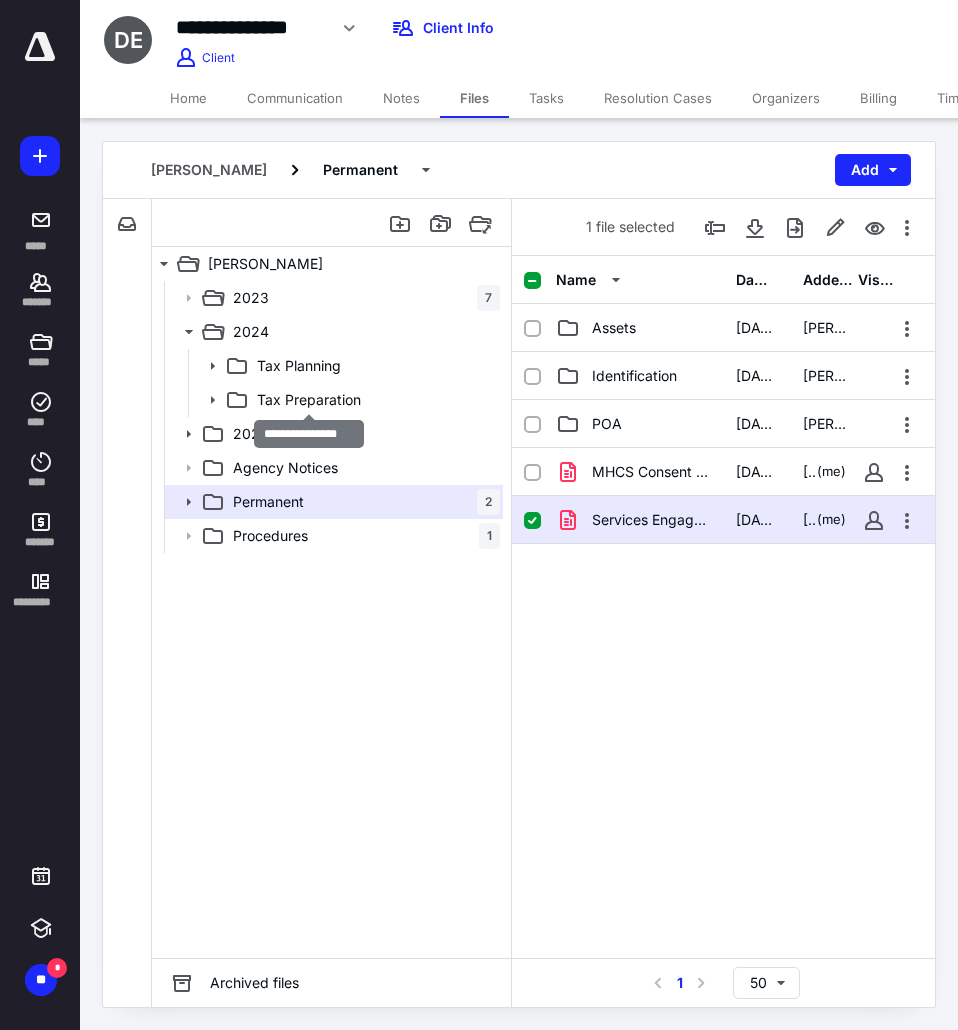 click on "Tax Preparation" at bounding box center [309, 400] 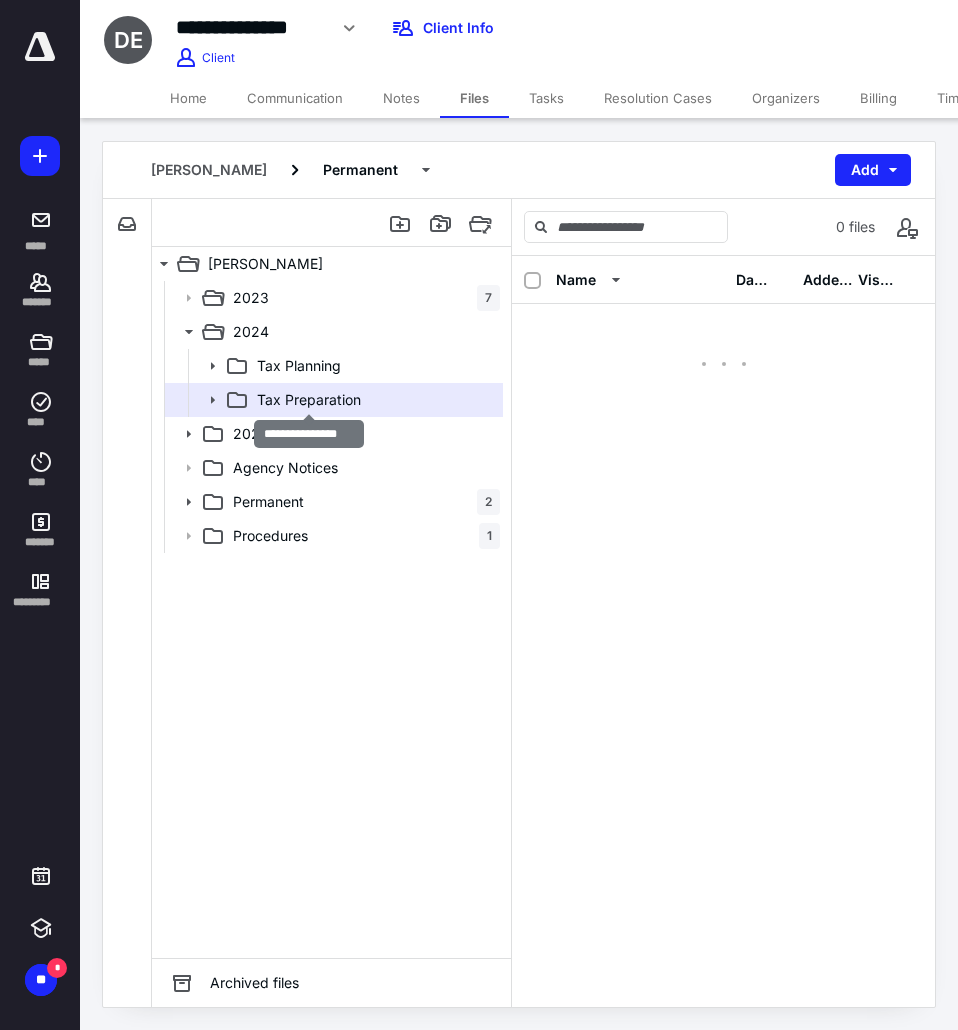 click on "Tax Preparation" at bounding box center (309, 400) 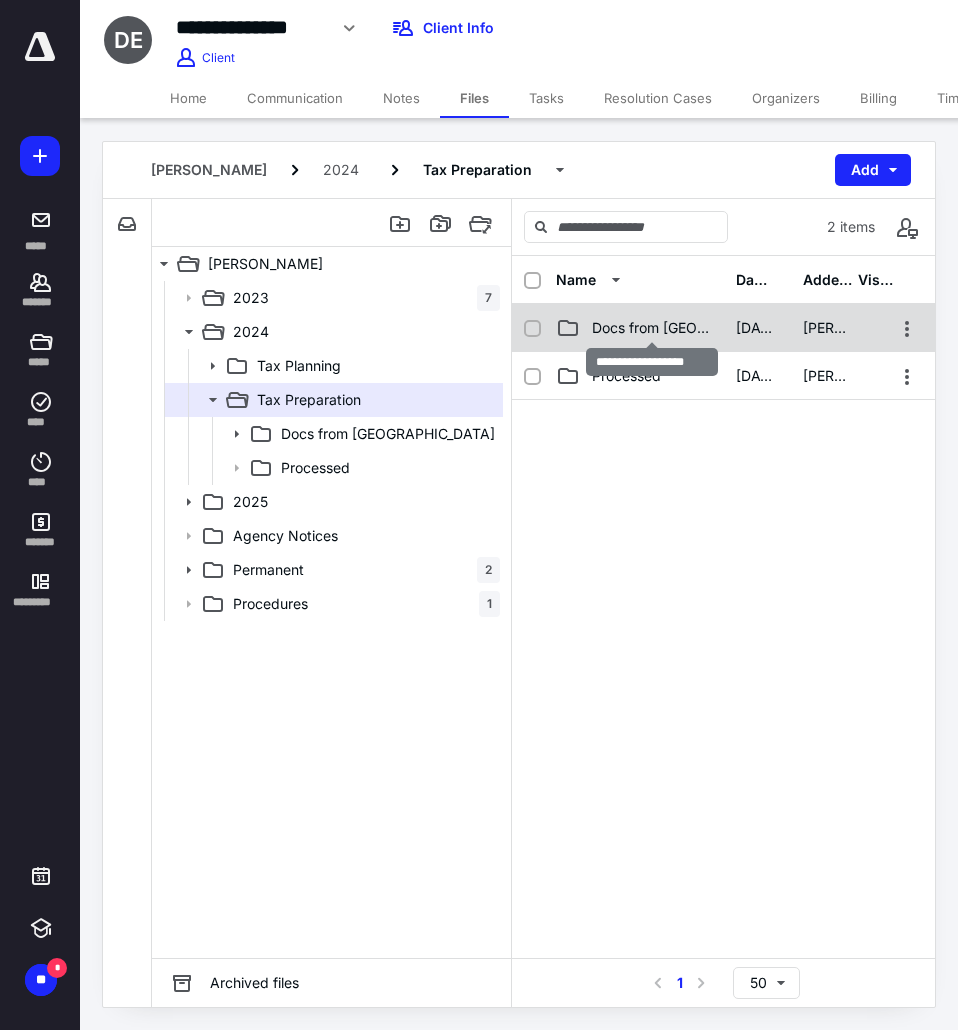 click on "Docs from [GEOGRAPHIC_DATA]" at bounding box center [652, 328] 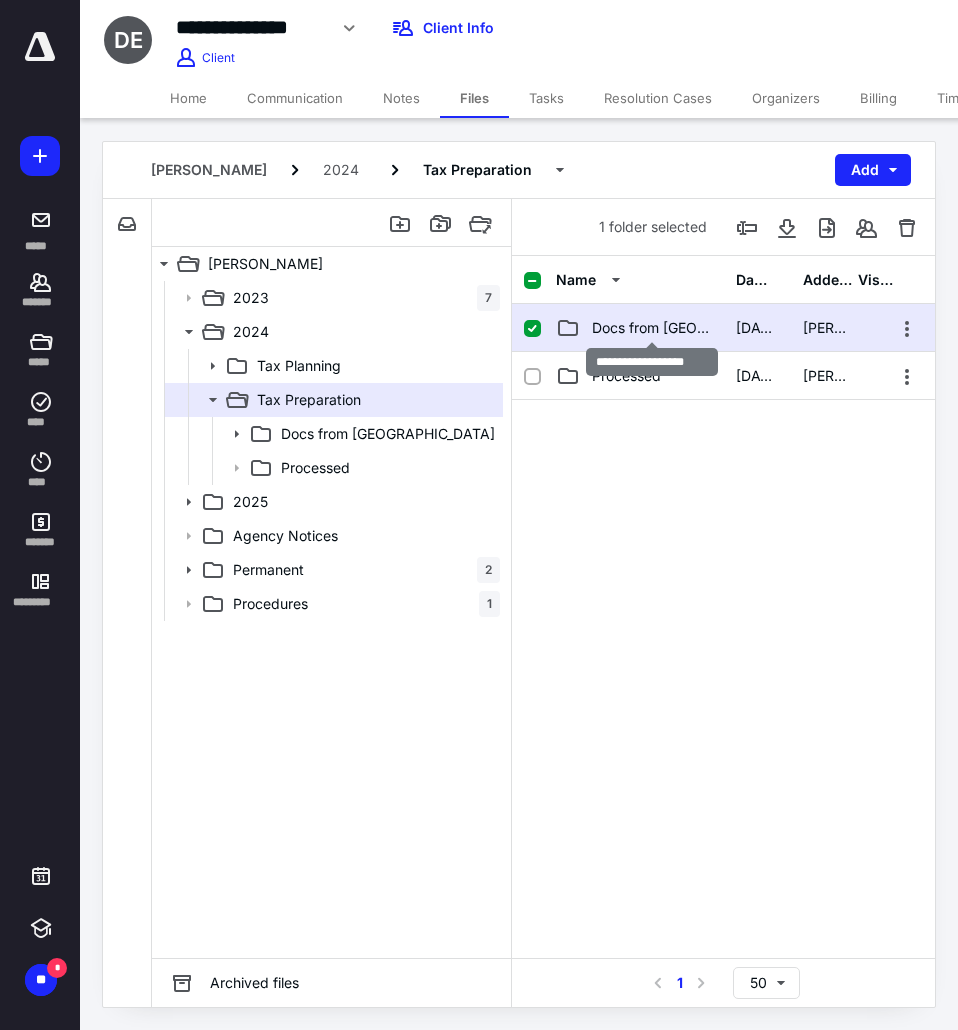 click on "Docs from [GEOGRAPHIC_DATA]" at bounding box center (652, 328) 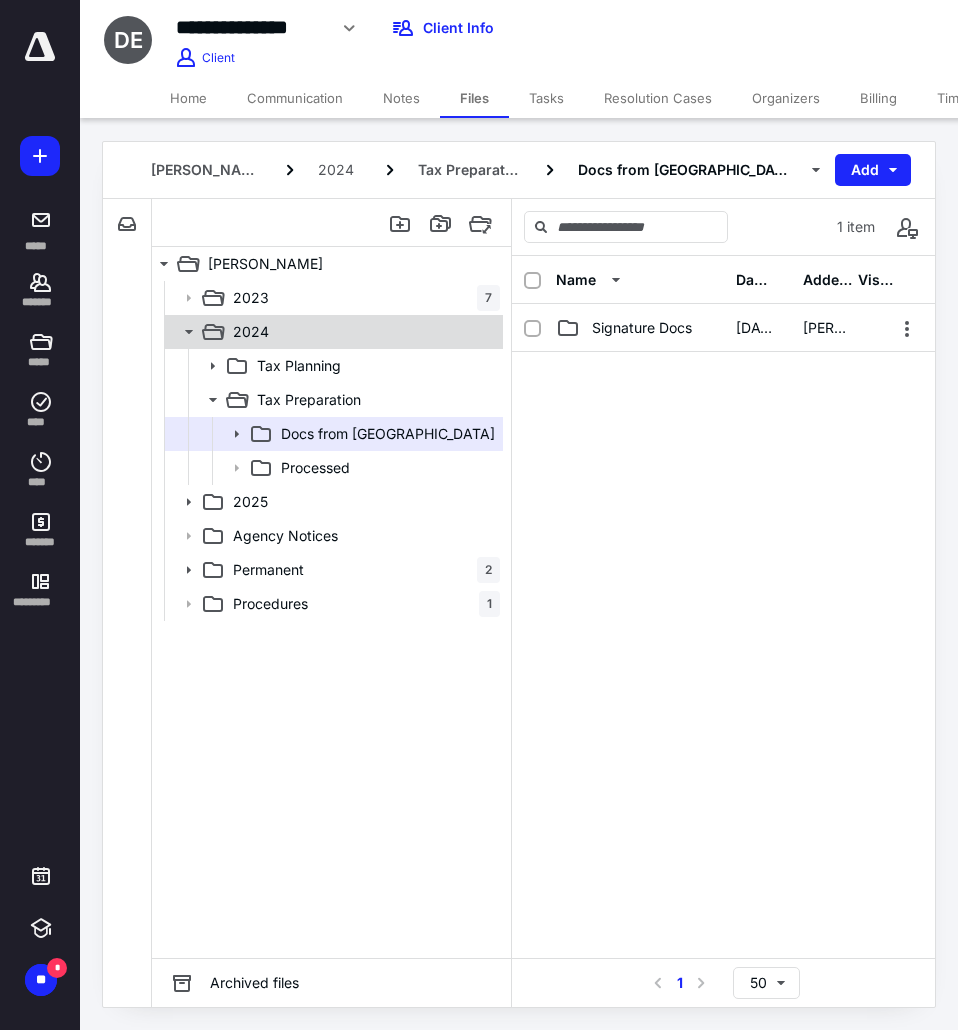 click on "2024" at bounding box center [362, 332] 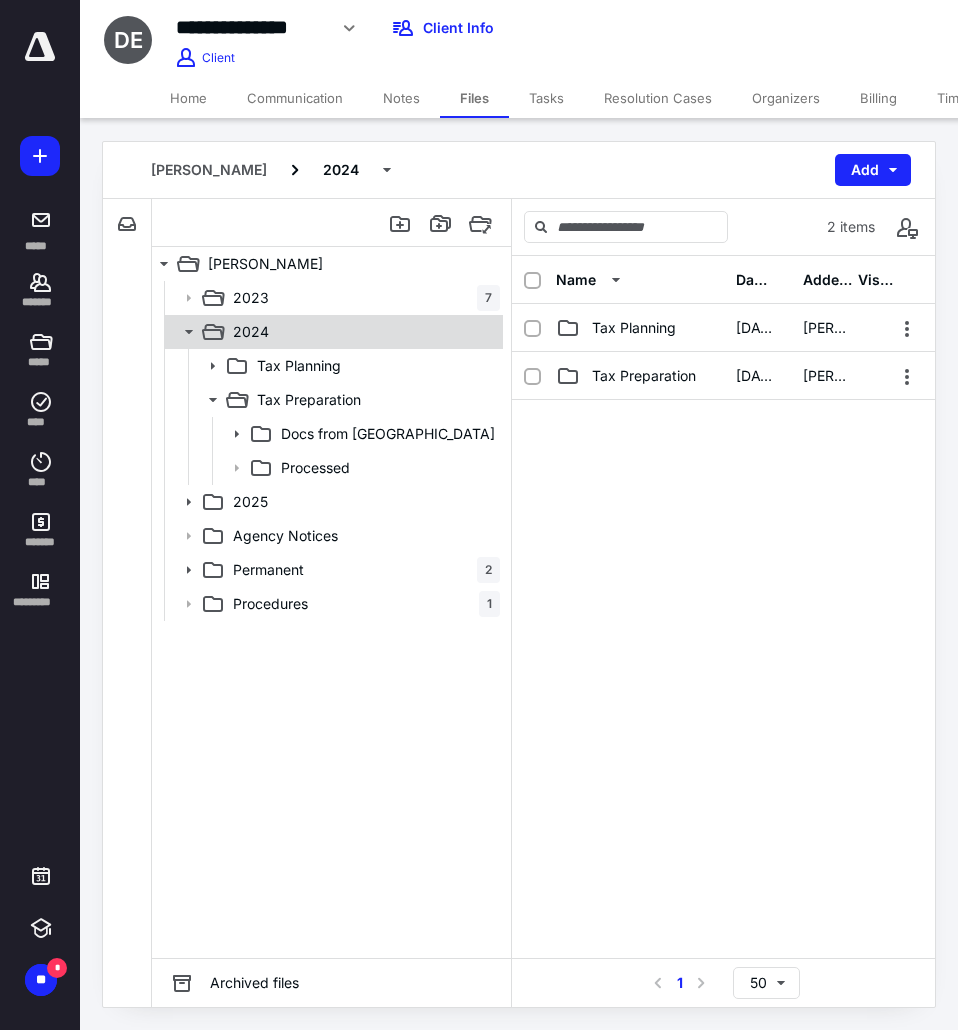 click on "2024" at bounding box center [362, 332] 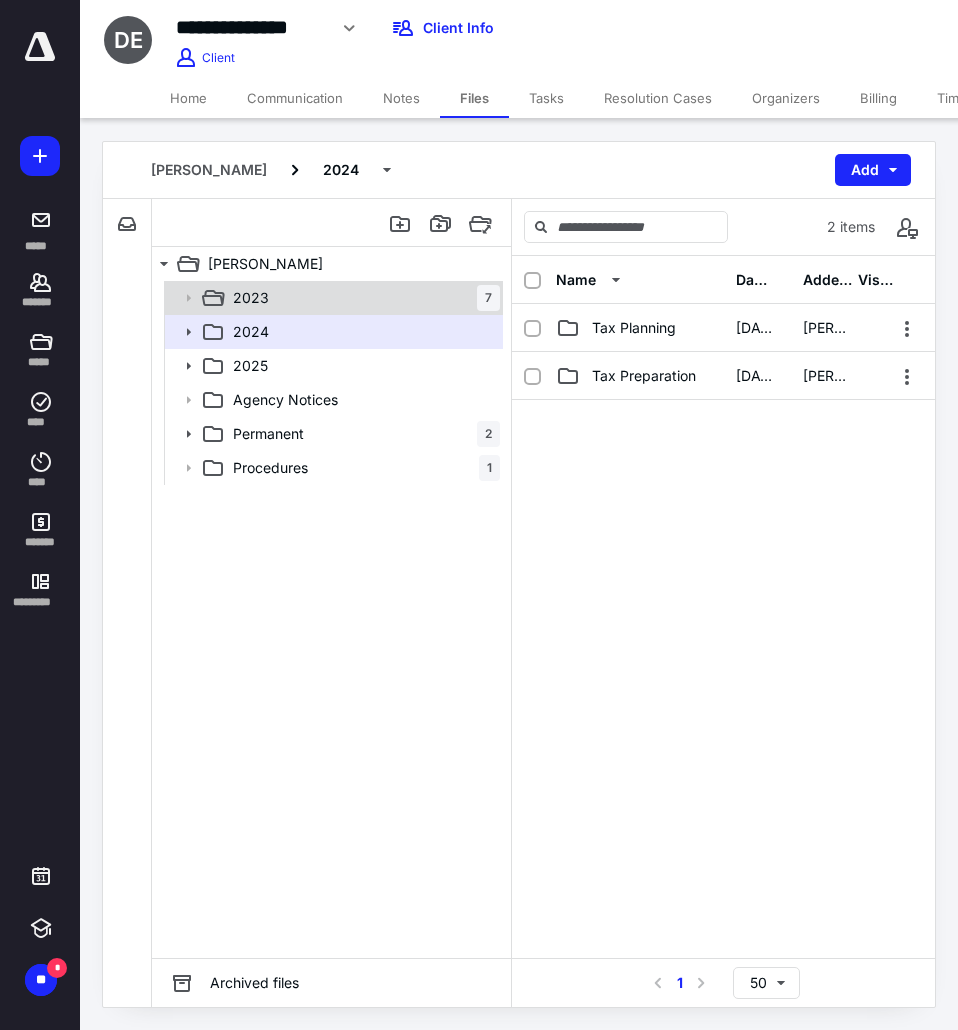 click on "2023 7" at bounding box center (332, 298) 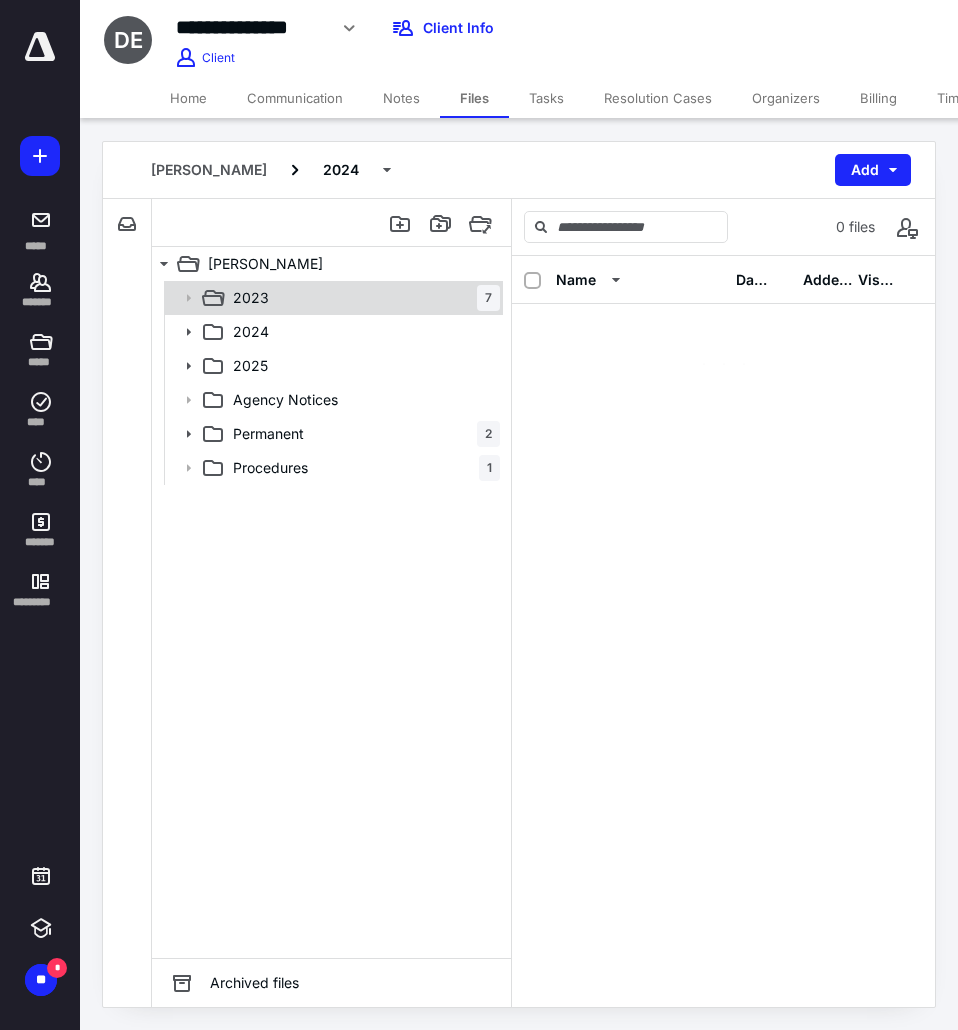 click on "2023 7" at bounding box center [332, 298] 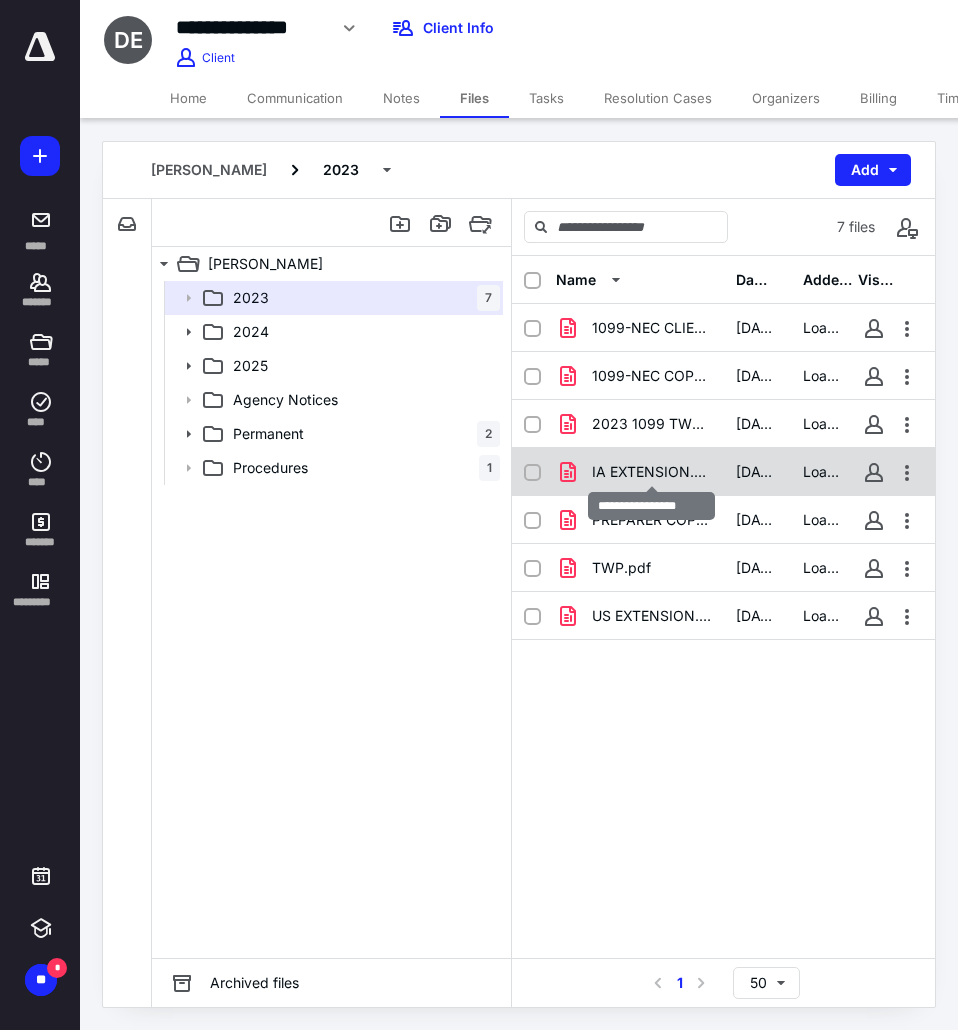 checkbox on "true" 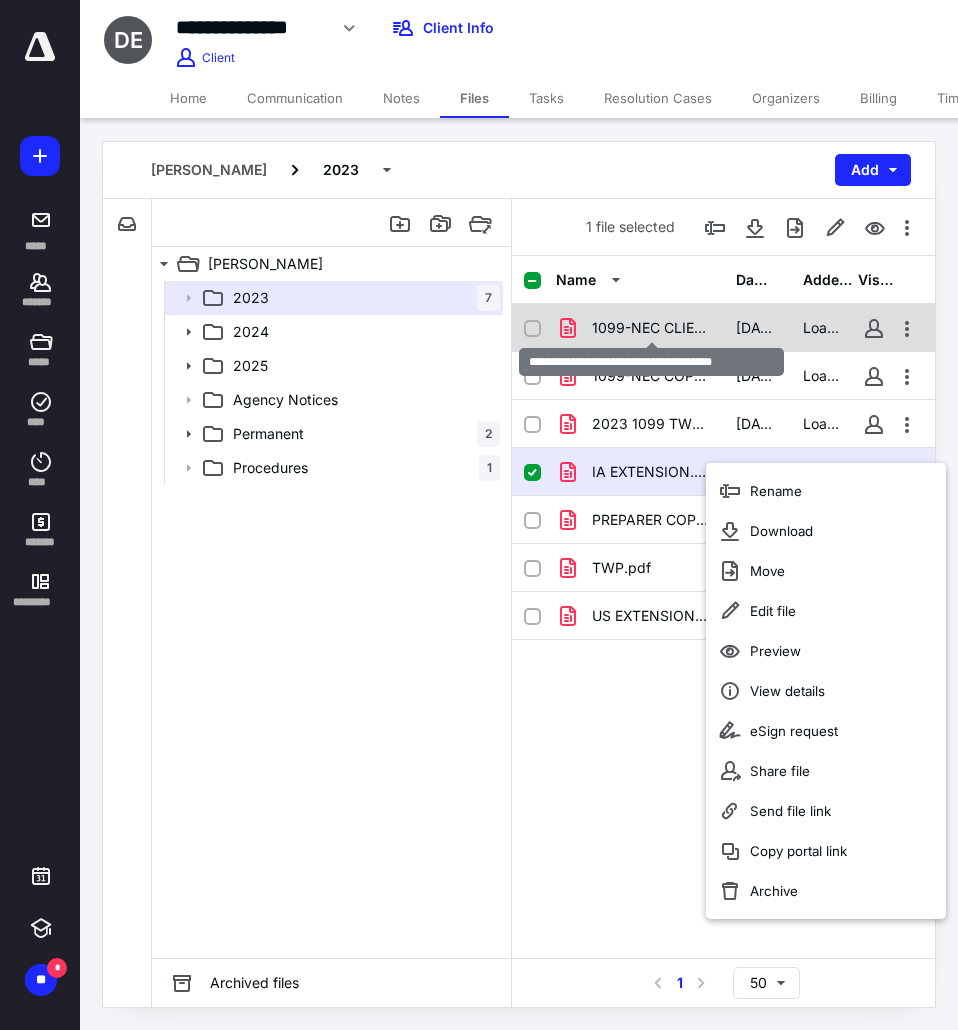 click on "1099-NEC CLIENT PACKET - TO PRINT.pdf" at bounding box center (652, 328) 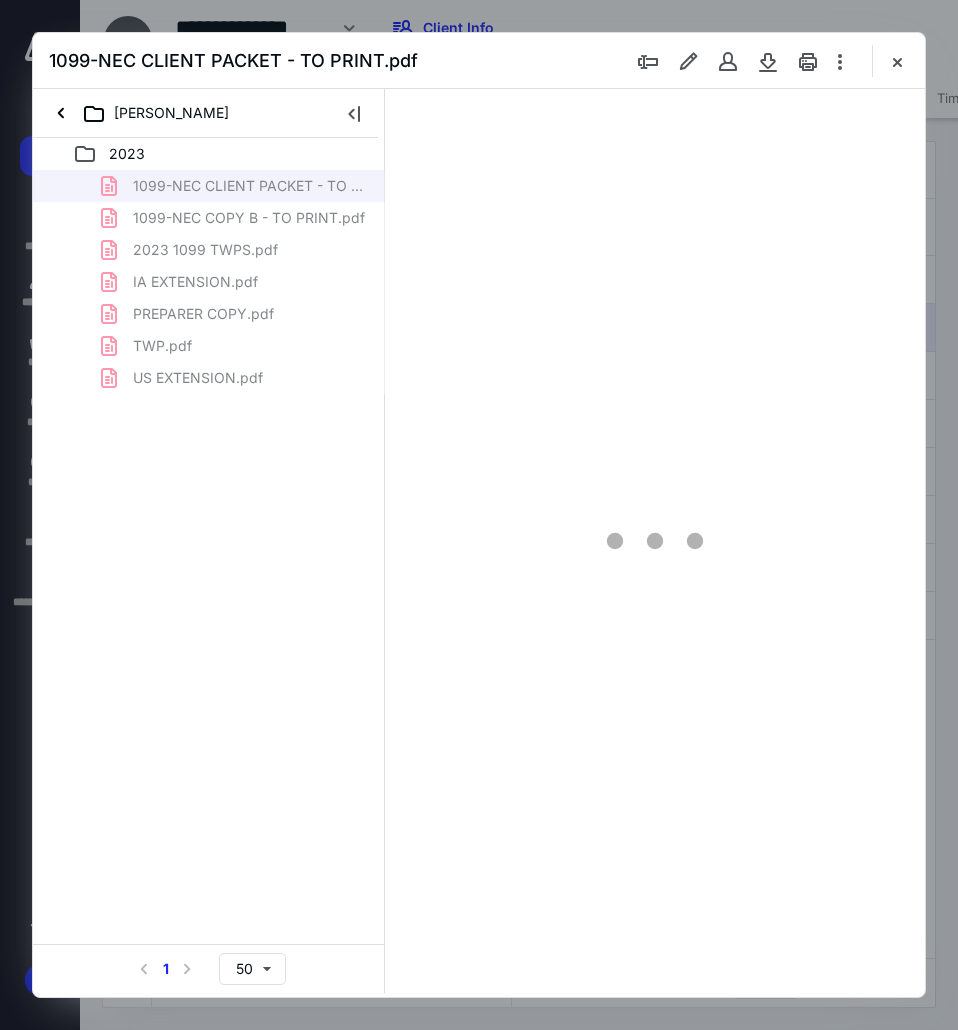 scroll, scrollTop: 0, scrollLeft: 0, axis: both 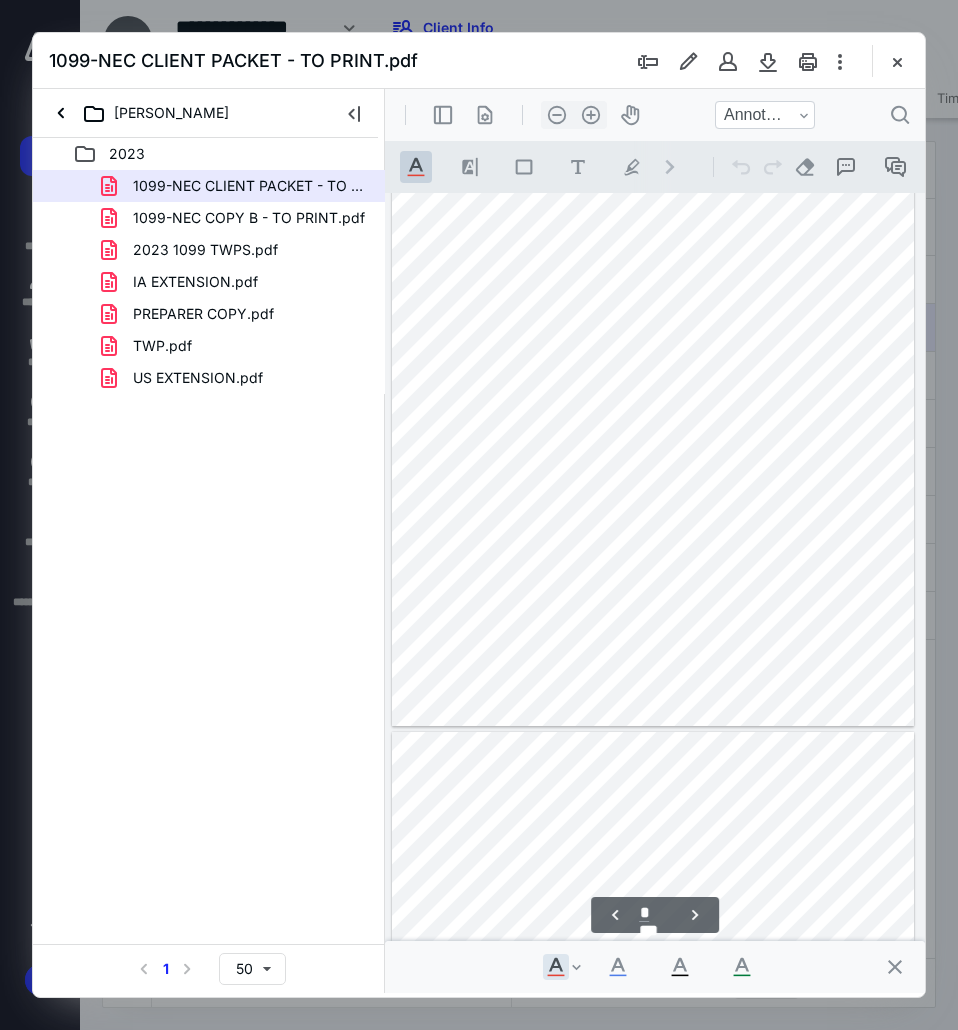 type on "*" 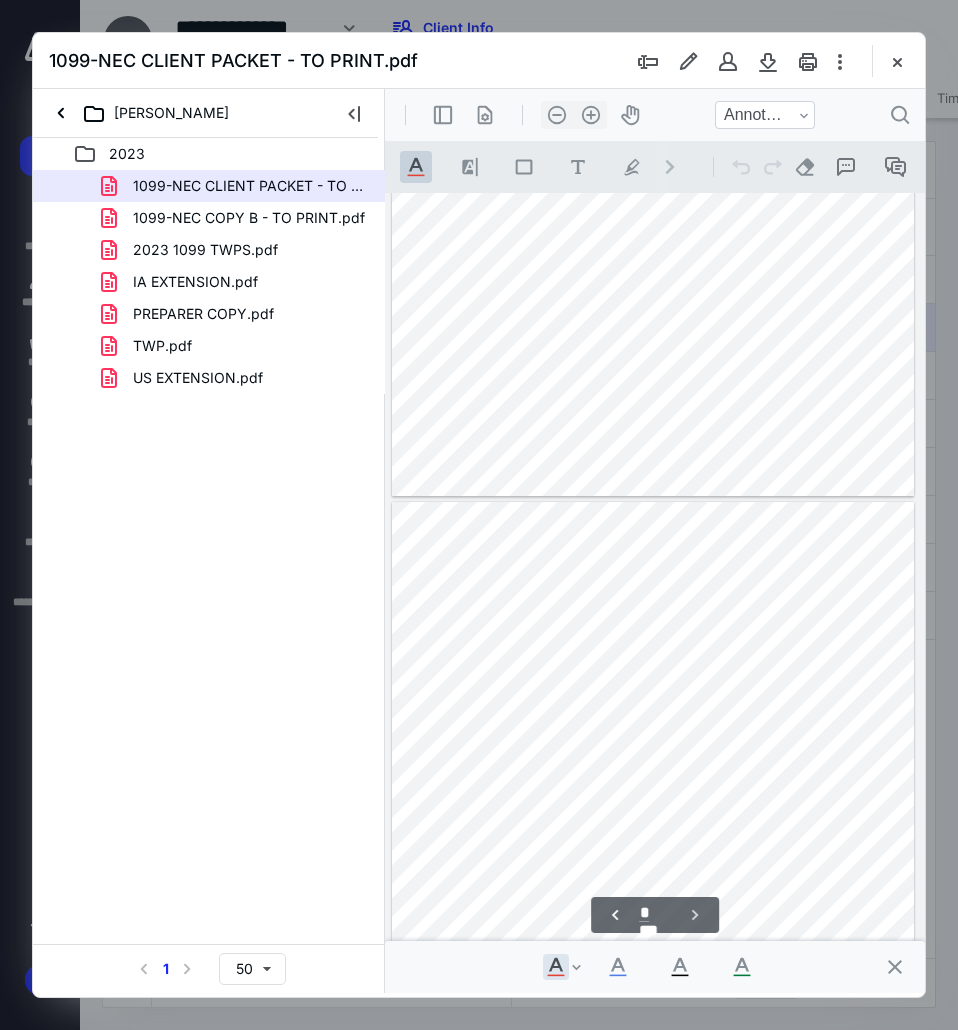 scroll, scrollTop: 1924, scrollLeft: 0, axis: vertical 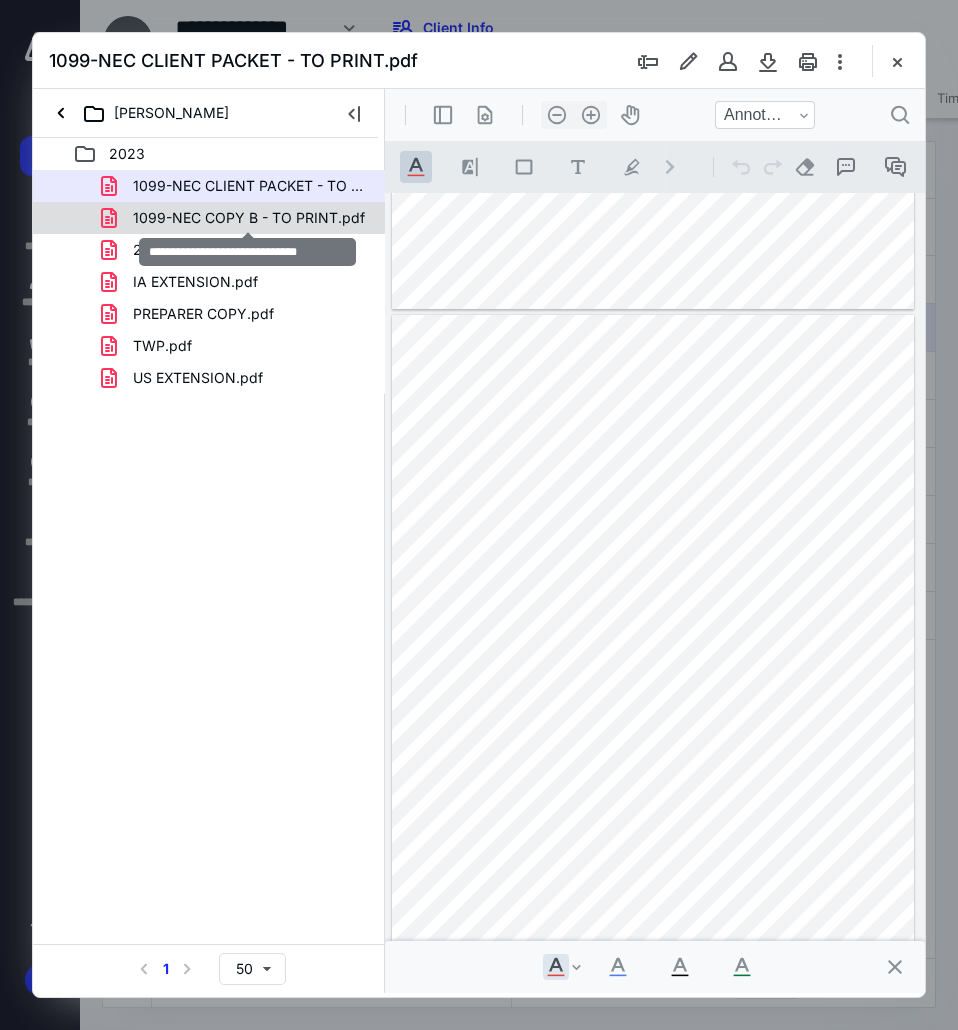 click on "1099-NEC COPY B - TO PRINT.pdf" at bounding box center [249, 218] 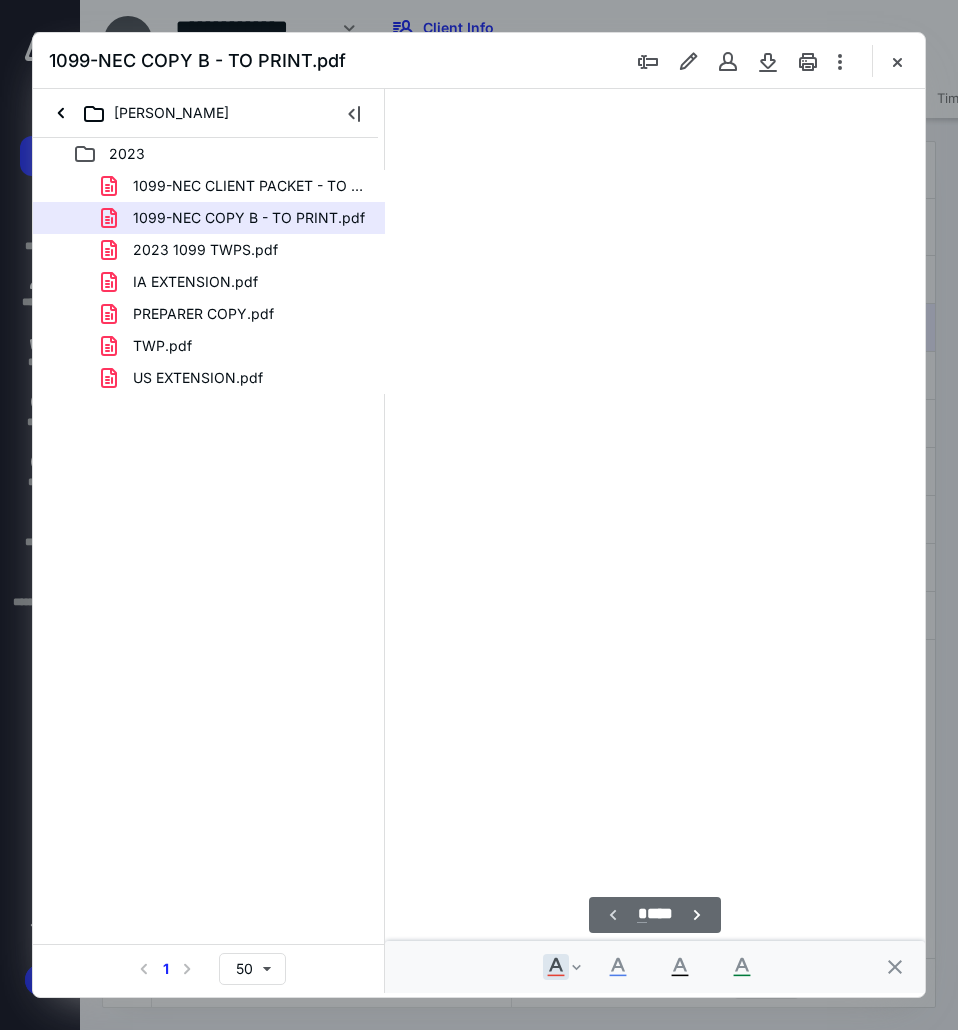 scroll, scrollTop: 107, scrollLeft: 0, axis: vertical 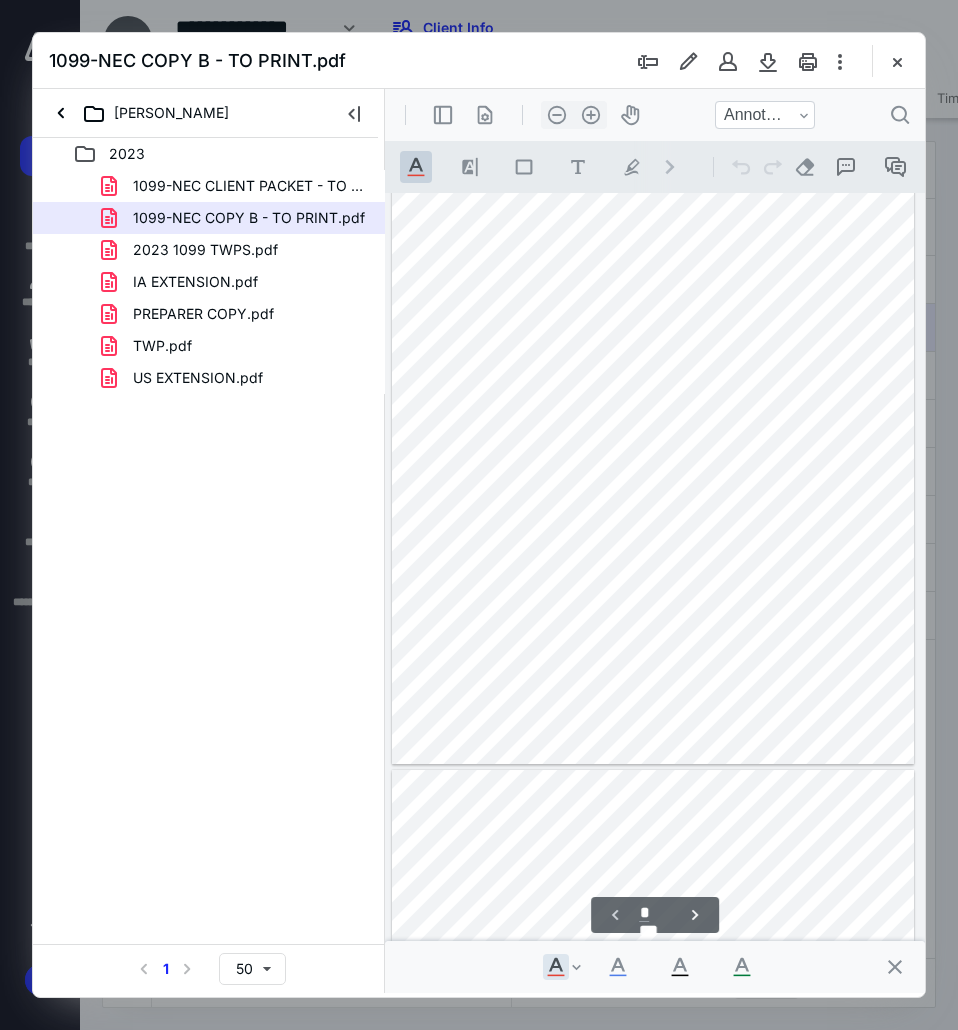 click on "2023 1099 TWPS.pdf" at bounding box center (205, 250) 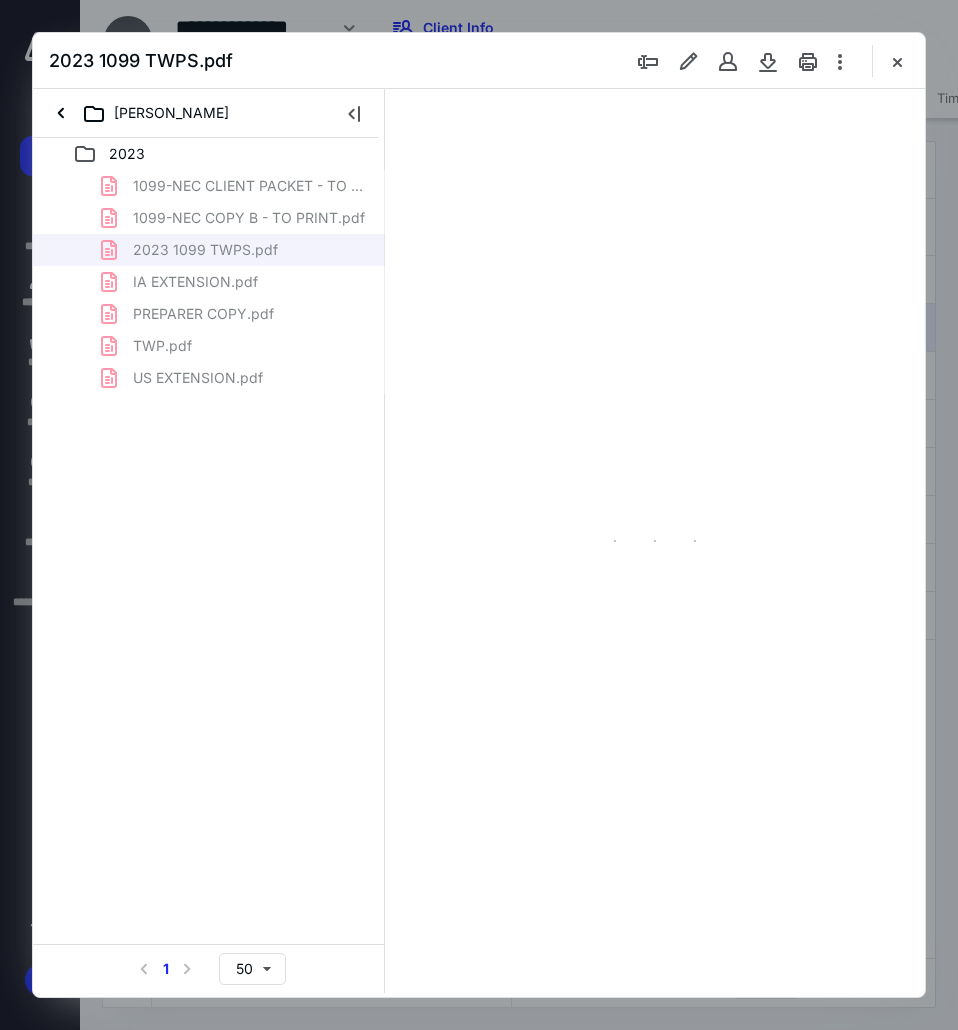 scroll, scrollTop: 107, scrollLeft: 0, axis: vertical 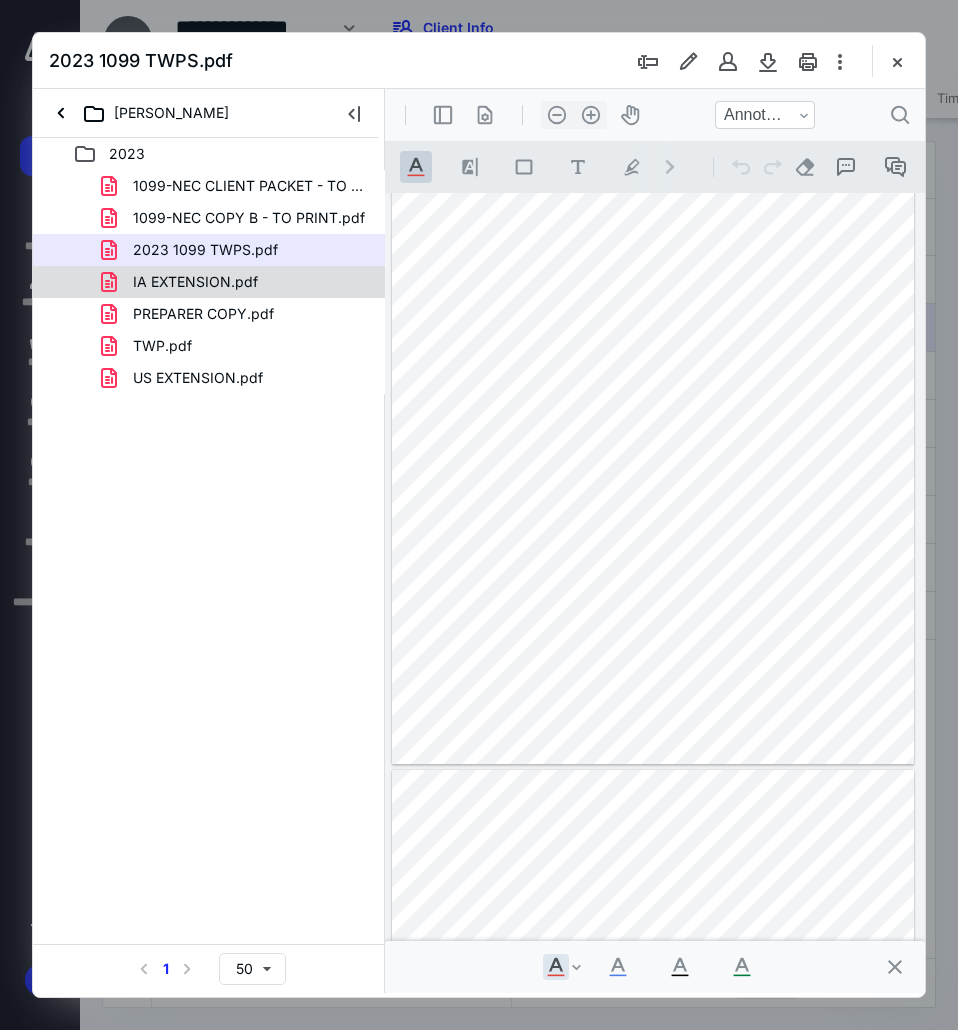 click on "IA EXTENSION.pdf" at bounding box center (195, 282) 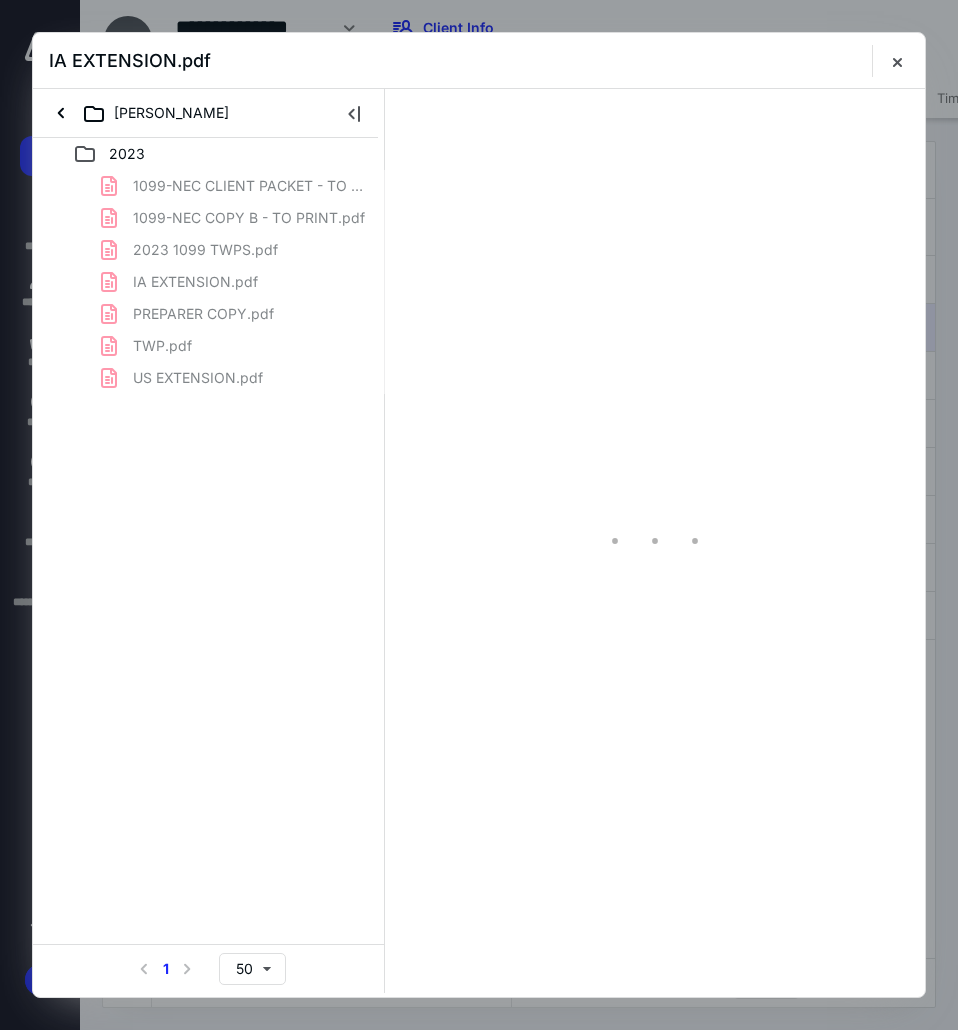 click on "1099-NEC CLIENT PACKET - TO PRINT.pdf 1099-NEC COPY B - TO PRINT.pdf 2023 1099 TWPS.pdf IA EXTENSION.pdf PREPARER COPY.pdf TWP.pdf US EXTENSION.pdf" at bounding box center (209, 282) 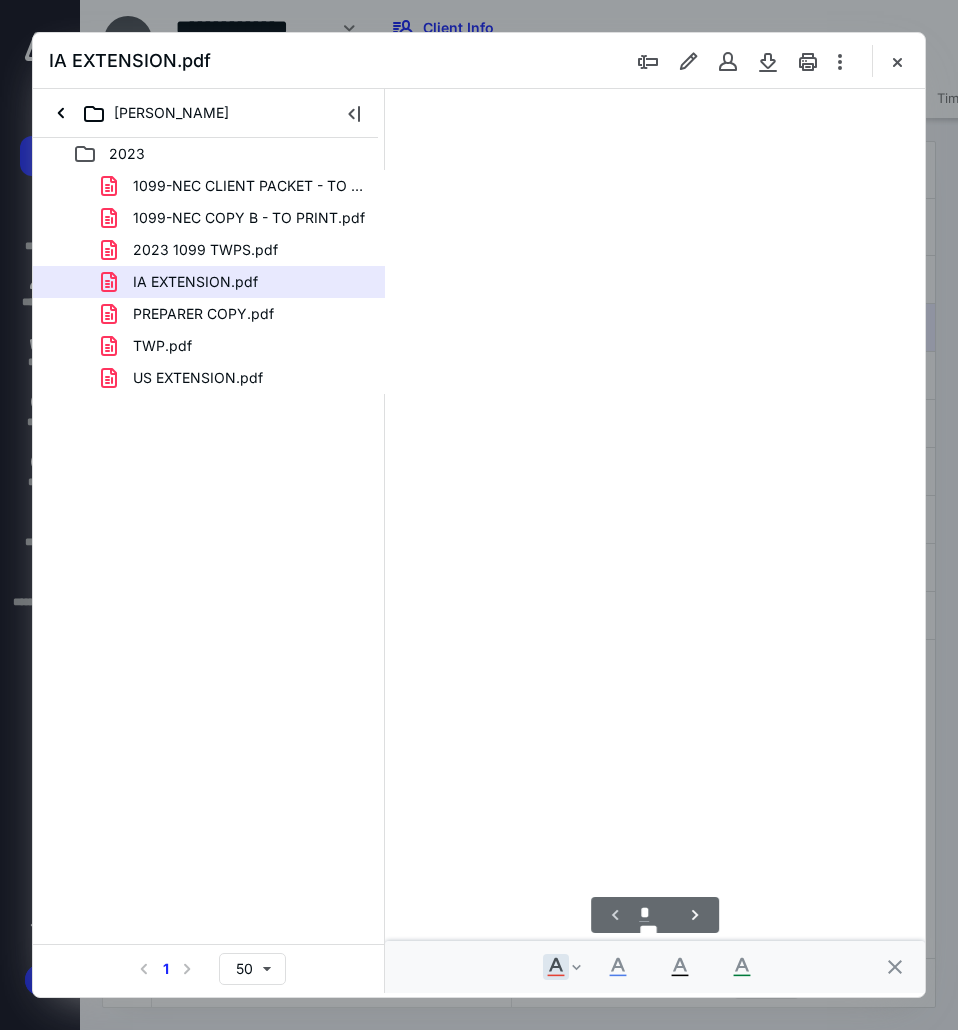 scroll, scrollTop: 0, scrollLeft: 0, axis: both 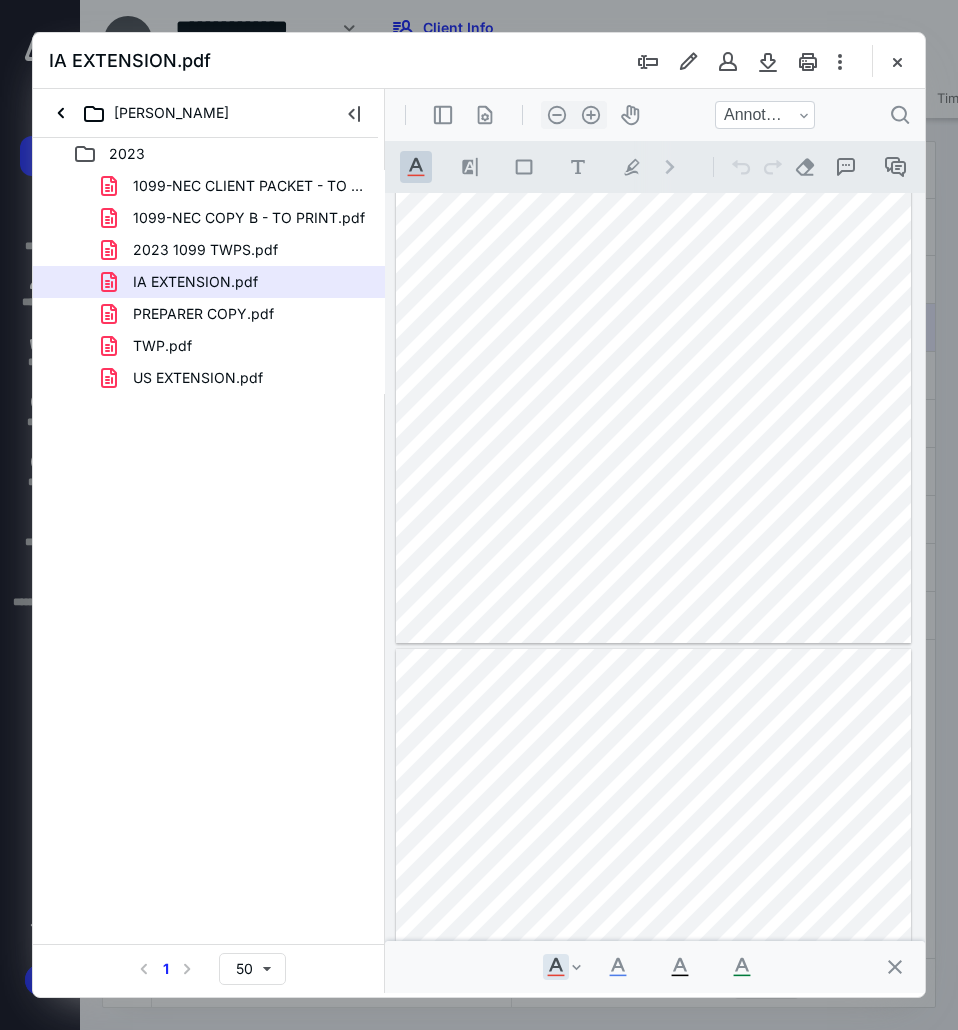 type on "*" 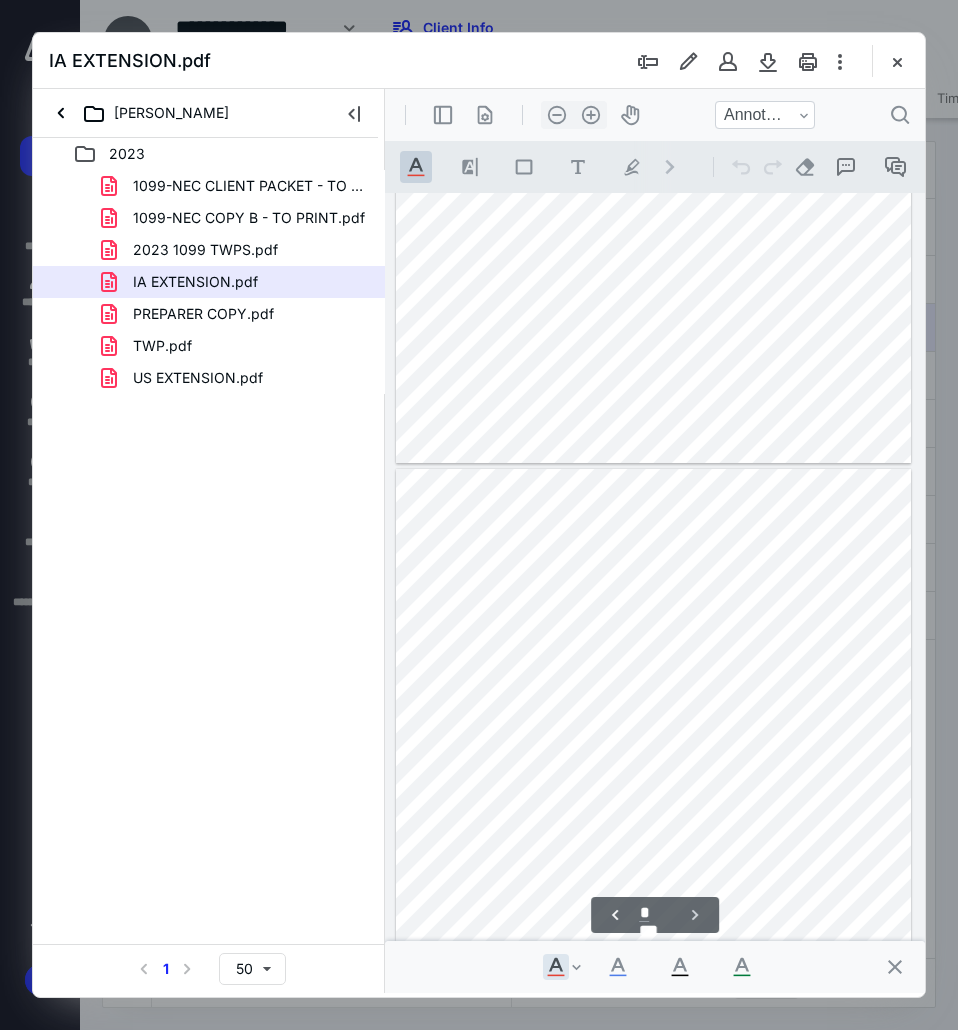 scroll, scrollTop: 546, scrollLeft: 0, axis: vertical 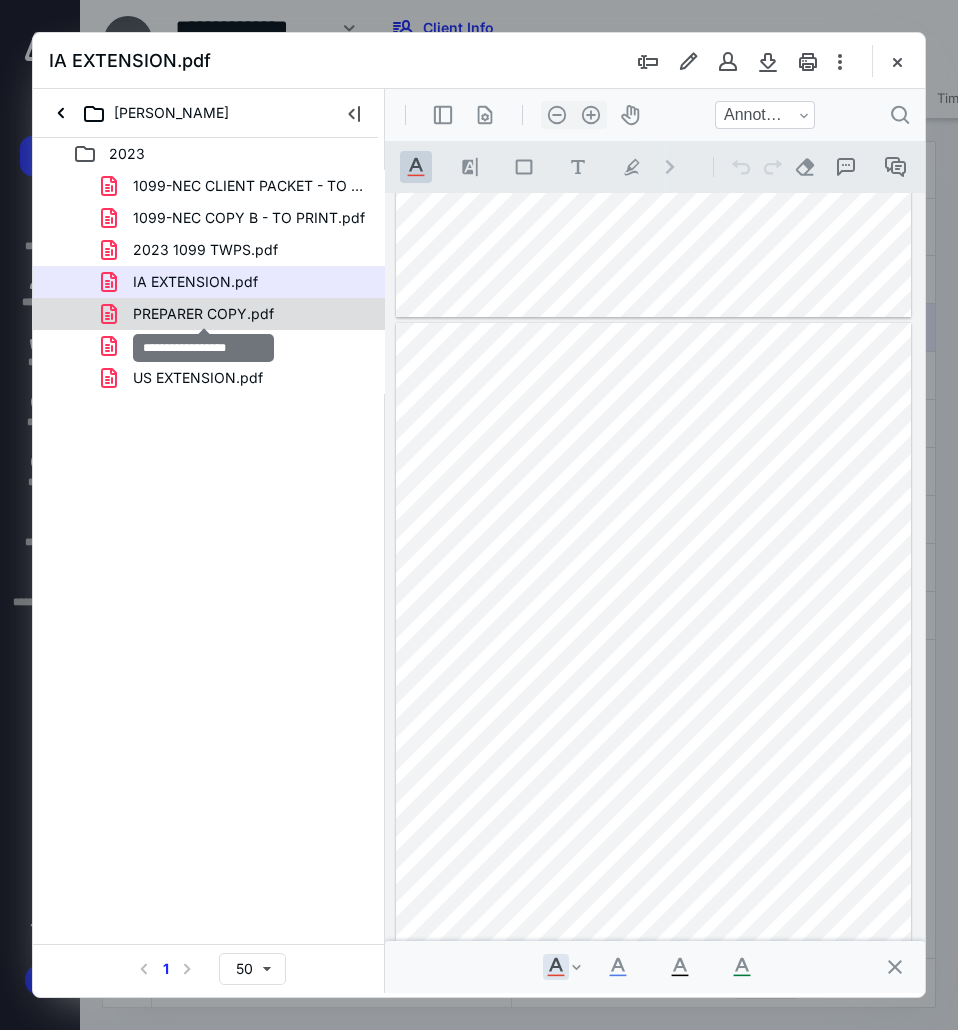 click on "PREPARER COPY.pdf" at bounding box center (203, 314) 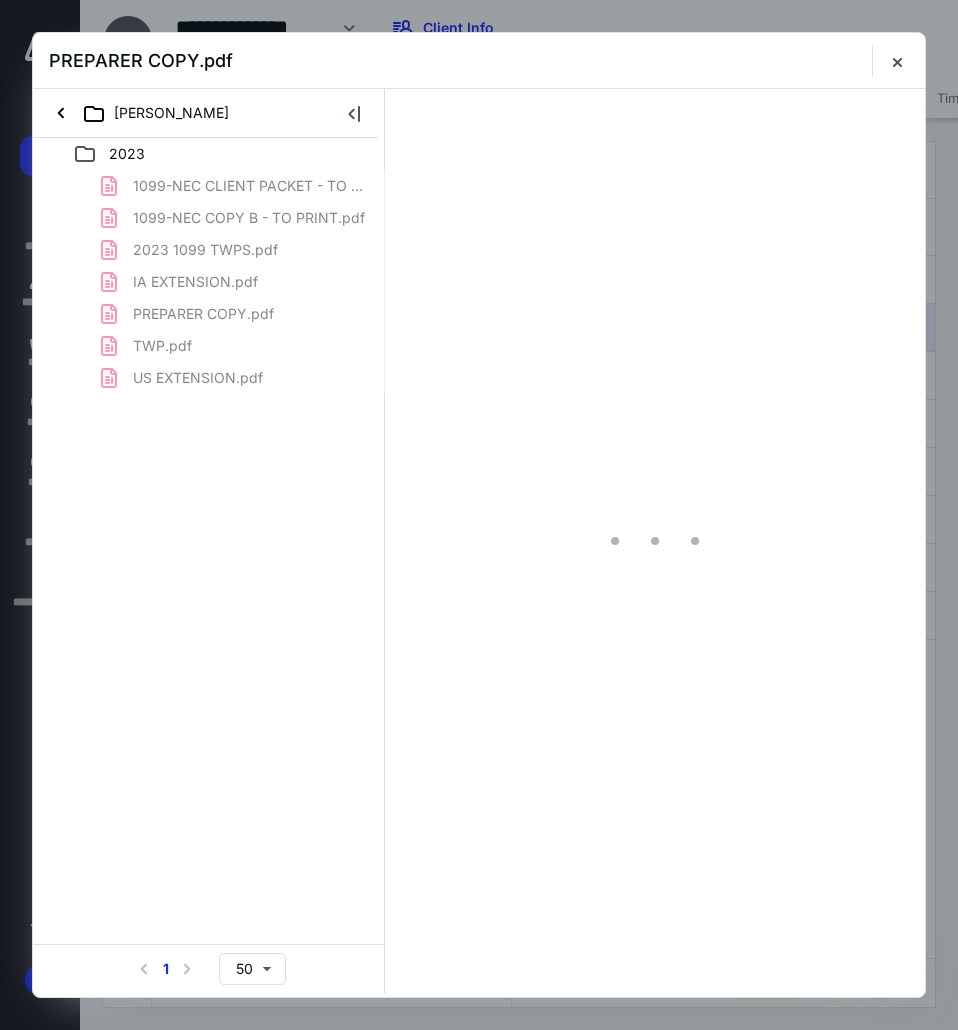 click on "1099-NEC CLIENT PACKET - TO PRINT.pdf 1099-NEC COPY B - TO PRINT.pdf 2023 1099 TWPS.pdf IA EXTENSION.pdf PREPARER COPY.pdf TWP.pdf US EXTENSION.pdf" at bounding box center (209, 282) 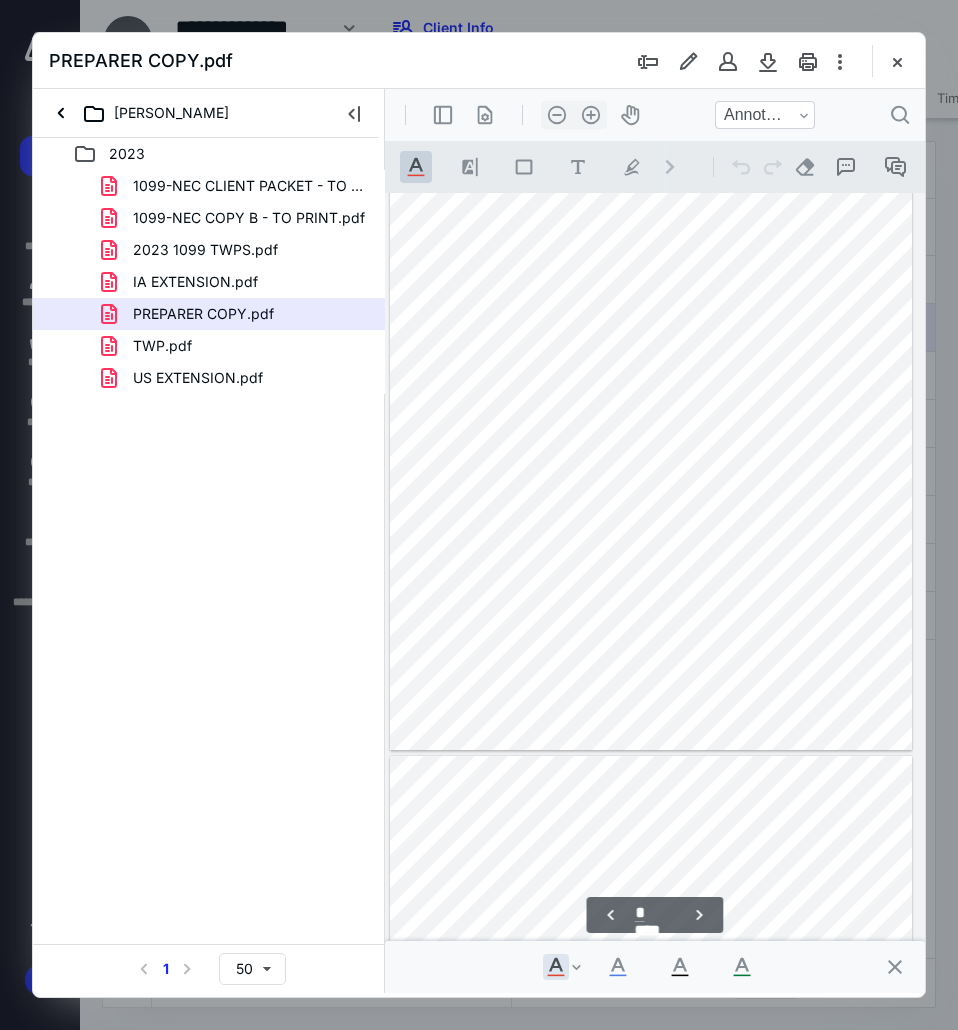 scroll, scrollTop: 4407, scrollLeft: 75, axis: both 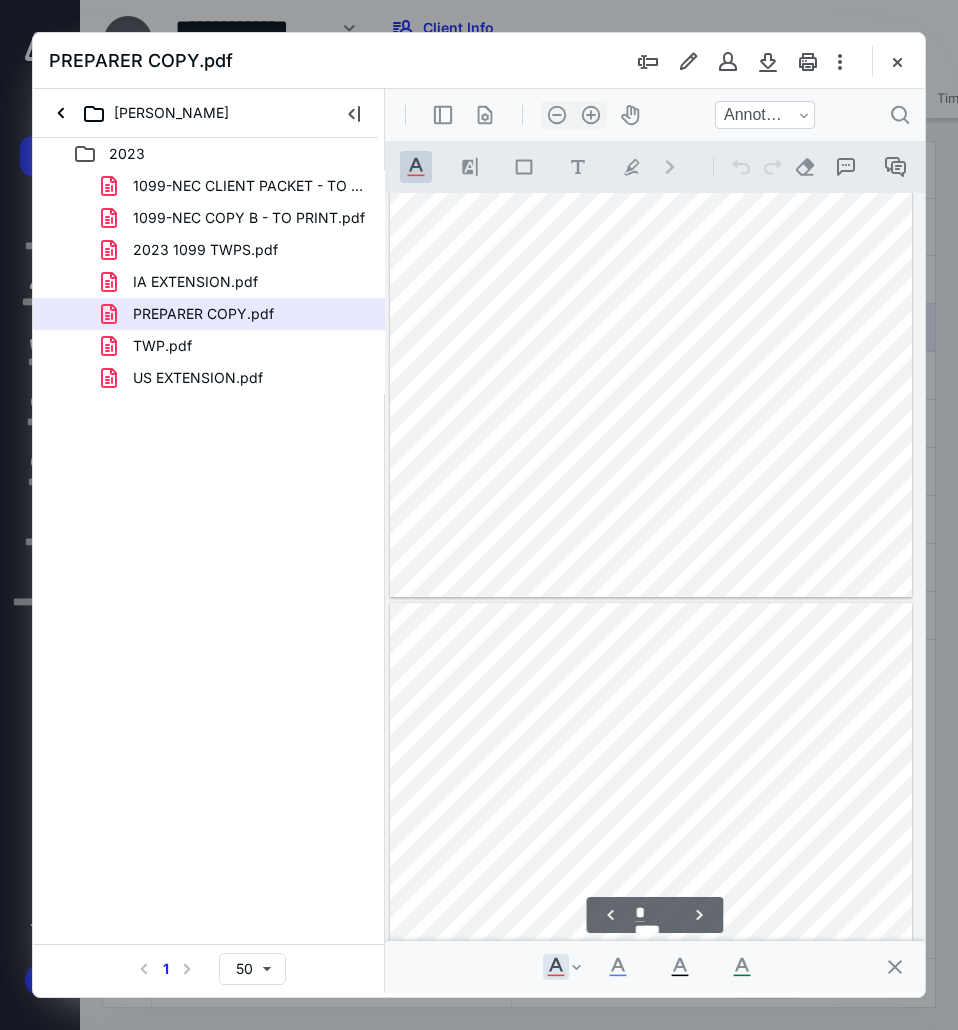 type on "*" 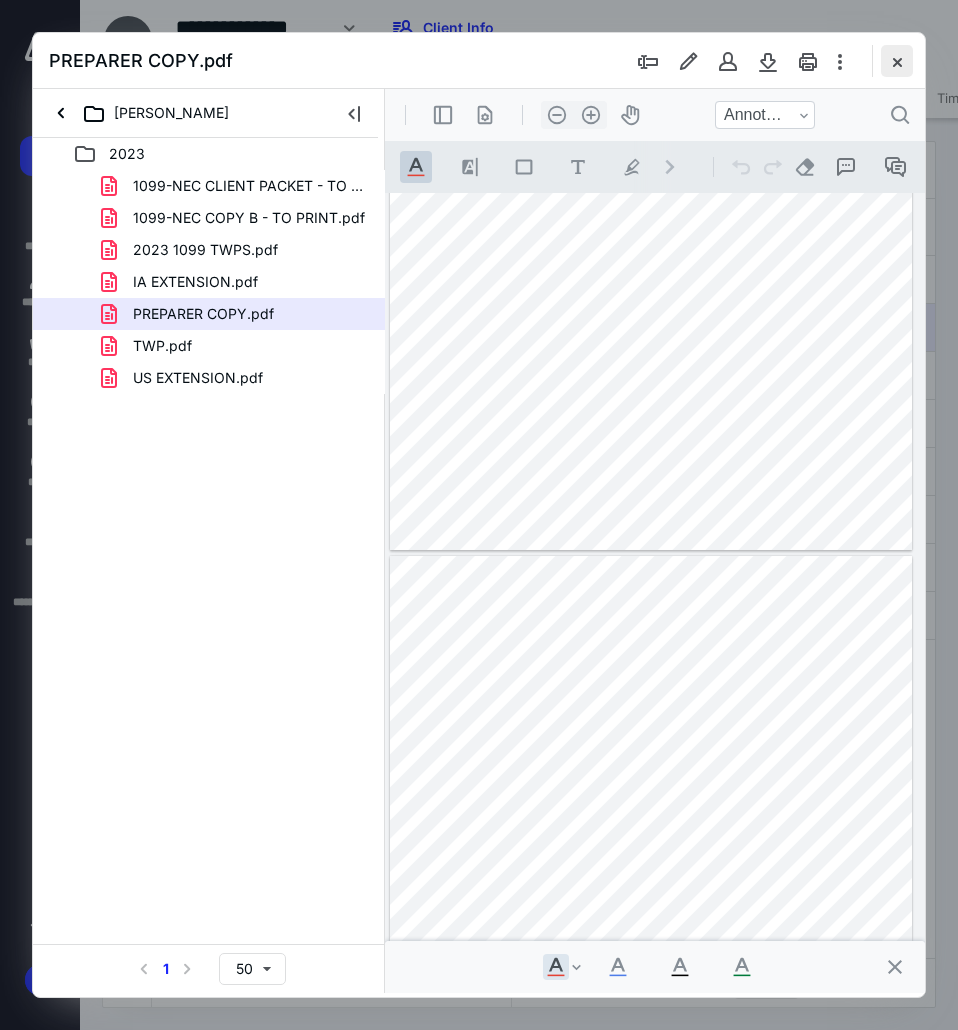 click at bounding box center [897, 61] 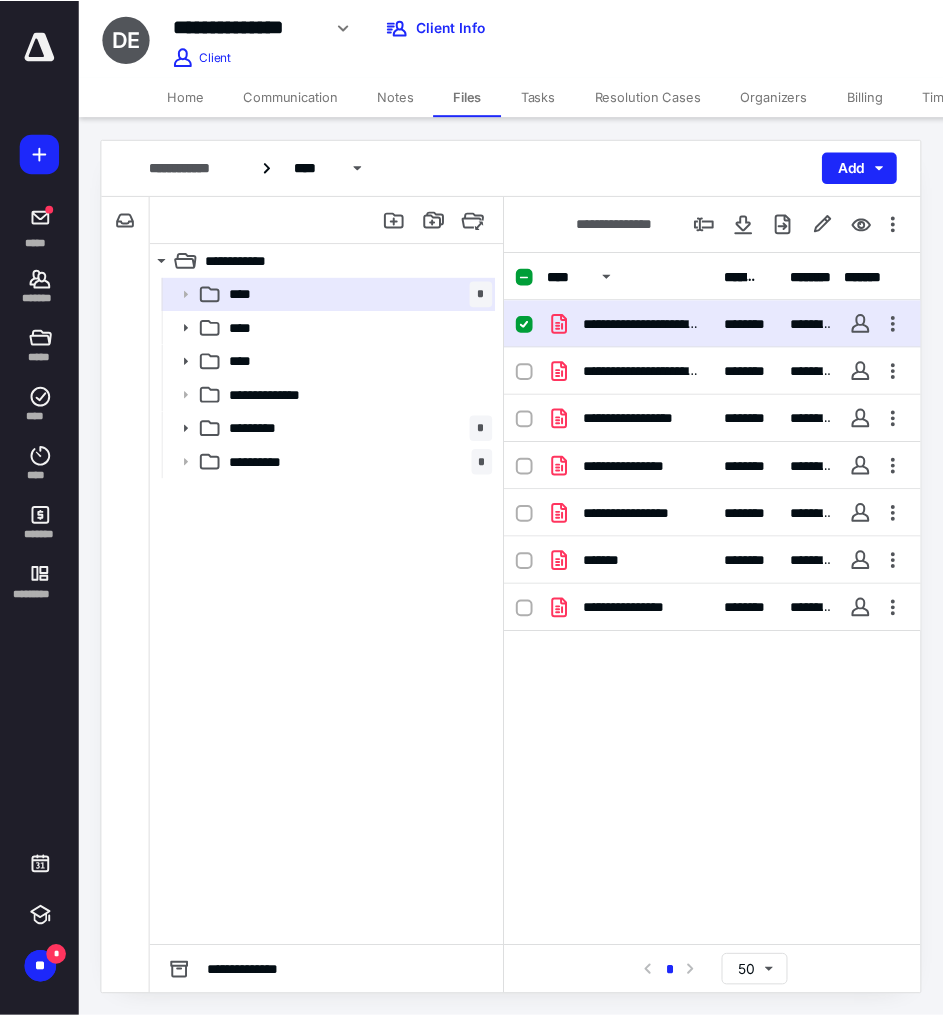 scroll, scrollTop: 0, scrollLeft: 0, axis: both 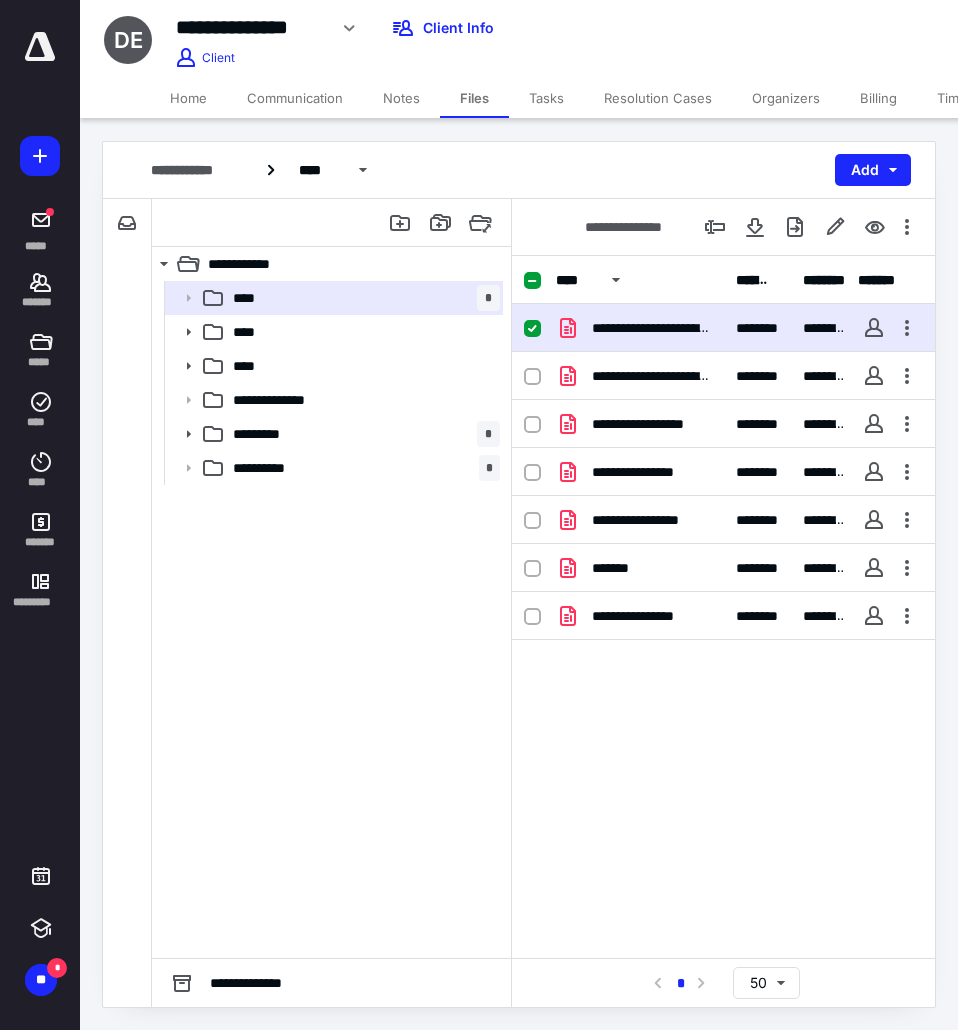 click on "Home" at bounding box center [188, 98] 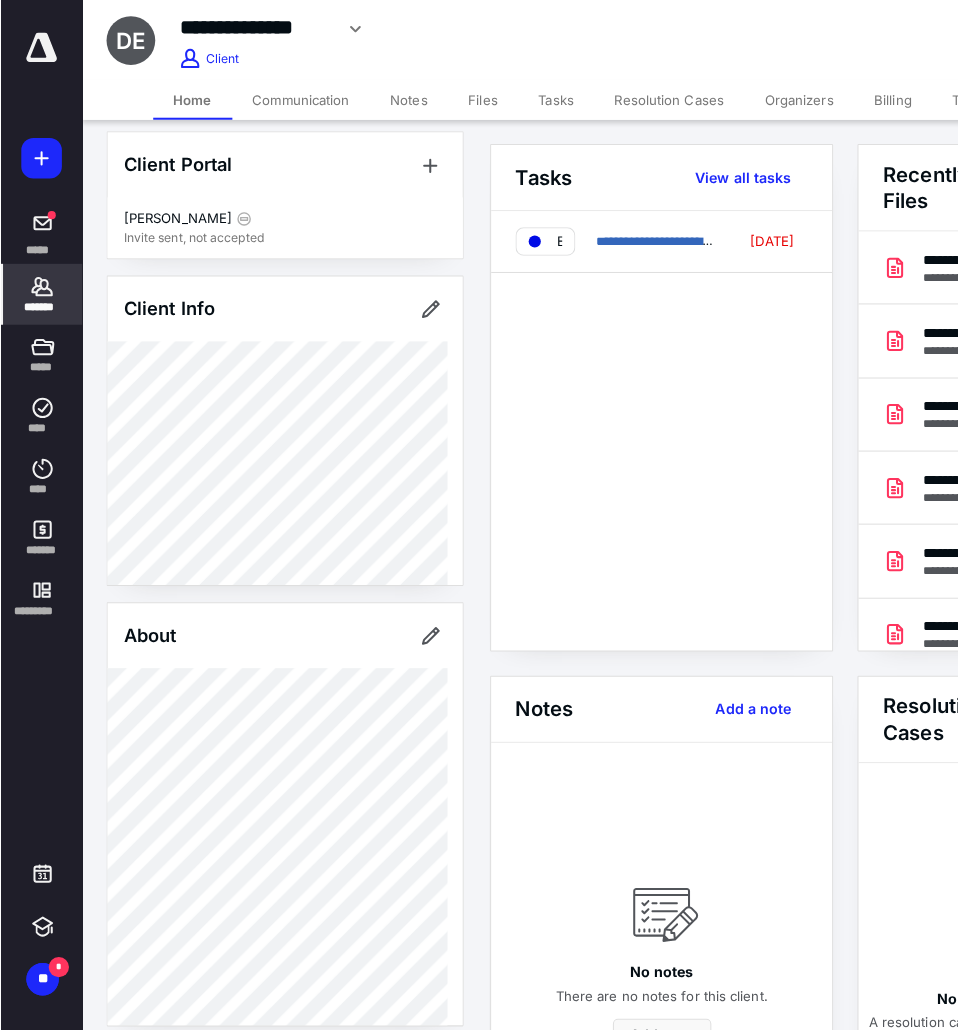 scroll, scrollTop: 0, scrollLeft: 0, axis: both 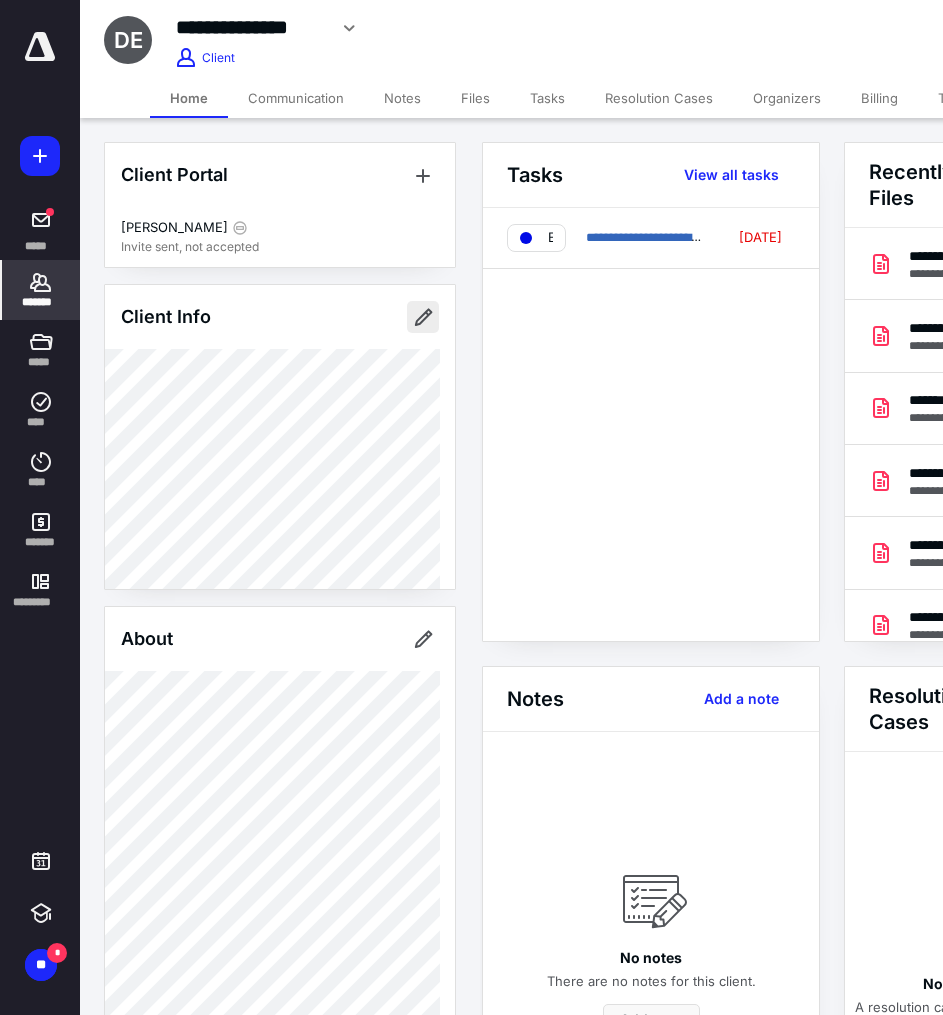 click at bounding box center (423, 317) 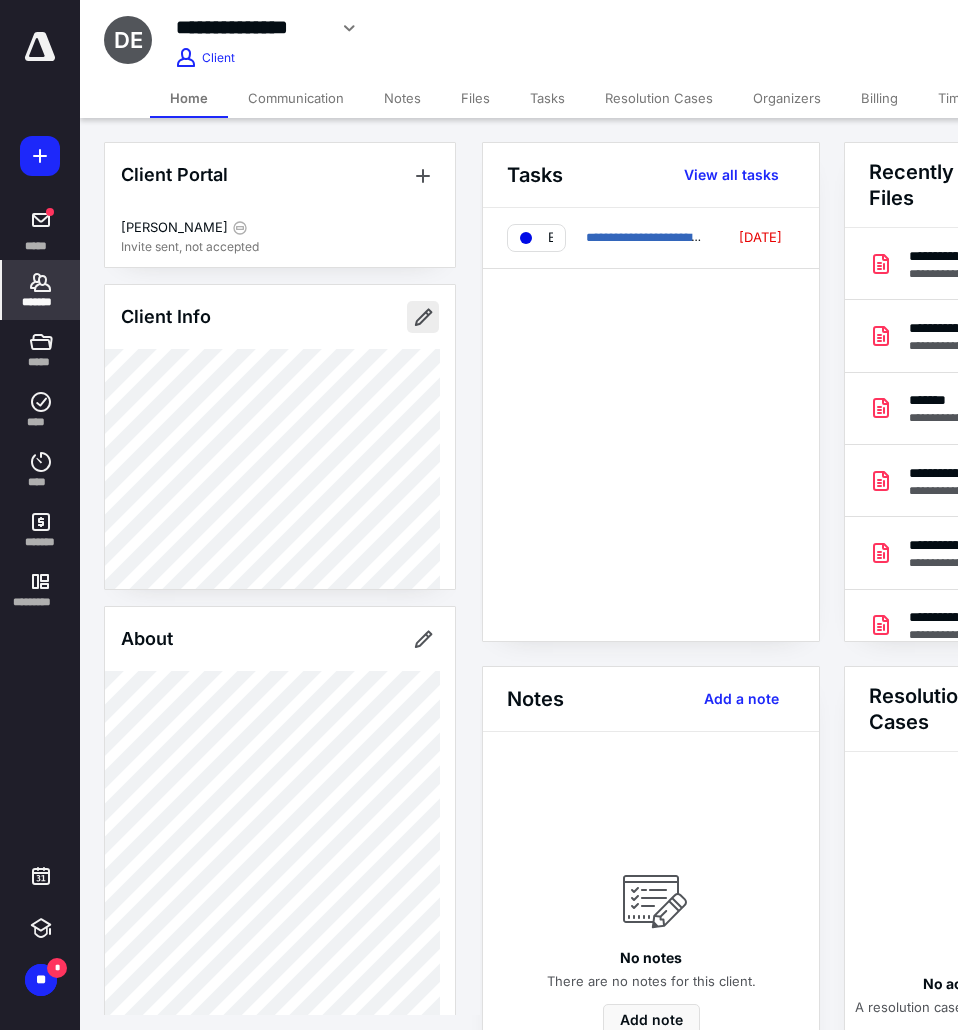 type on "**********" 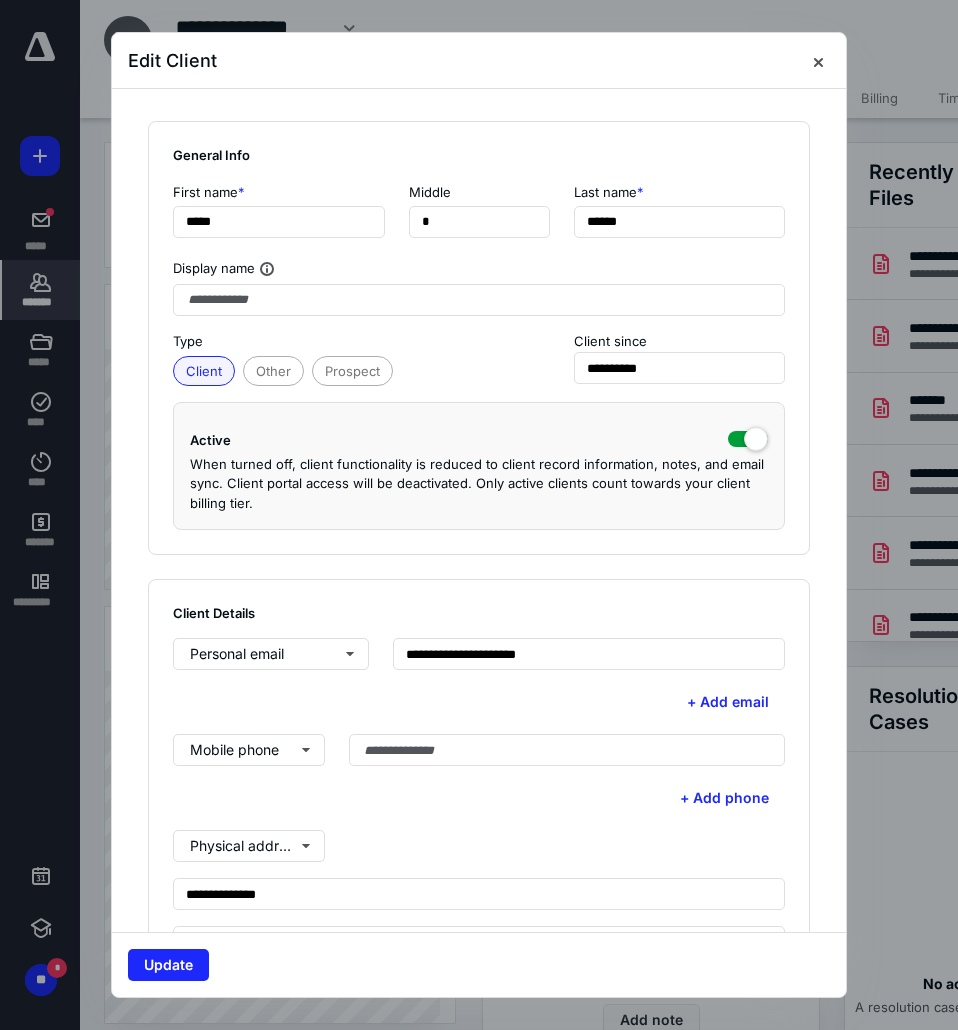 scroll, scrollTop: 100, scrollLeft: 0, axis: vertical 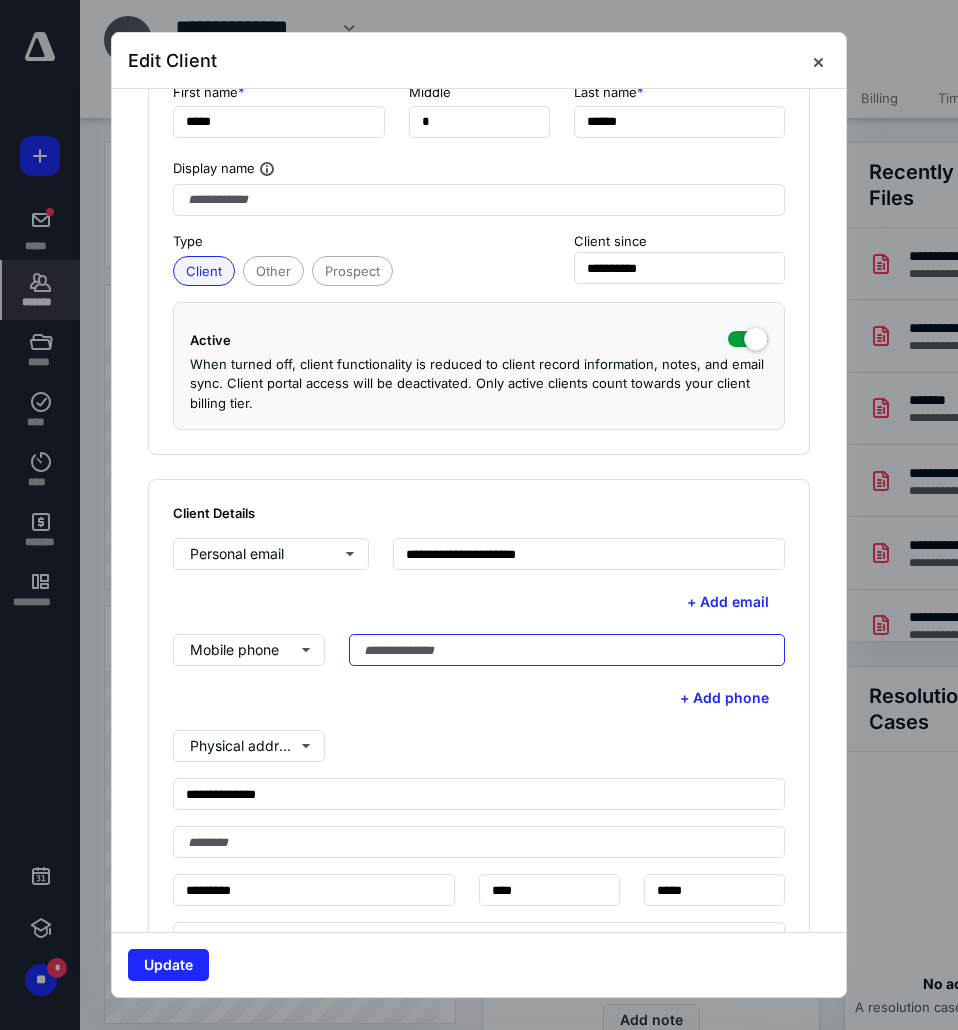 click at bounding box center [567, 650] 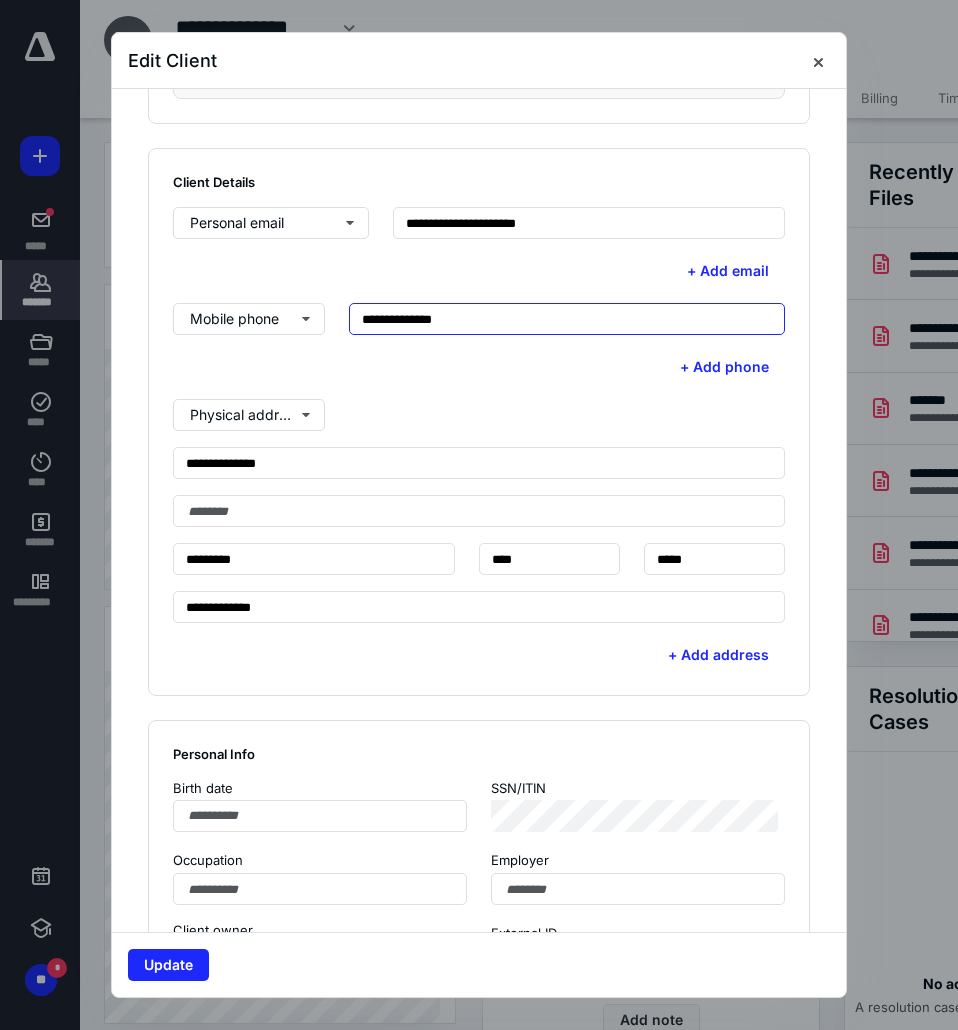 scroll, scrollTop: 500, scrollLeft: 0, axis: vertical 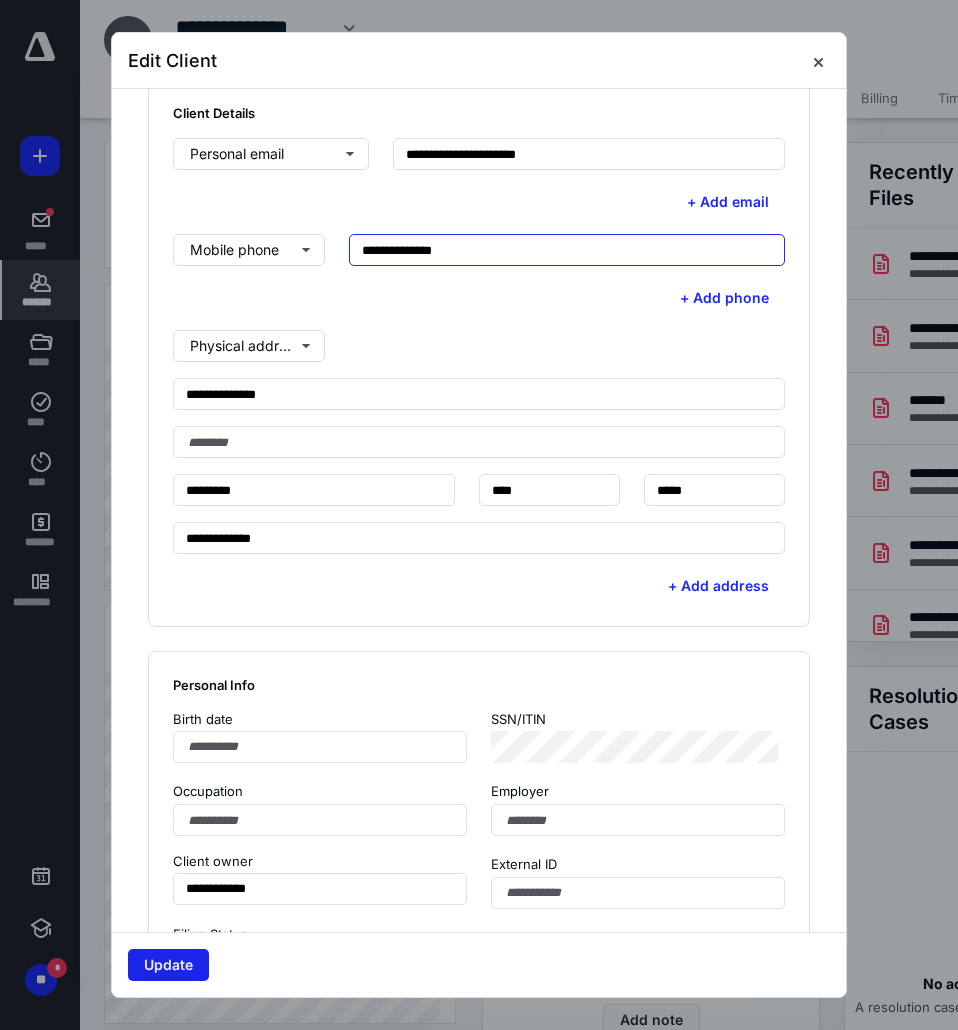 type on "**********" 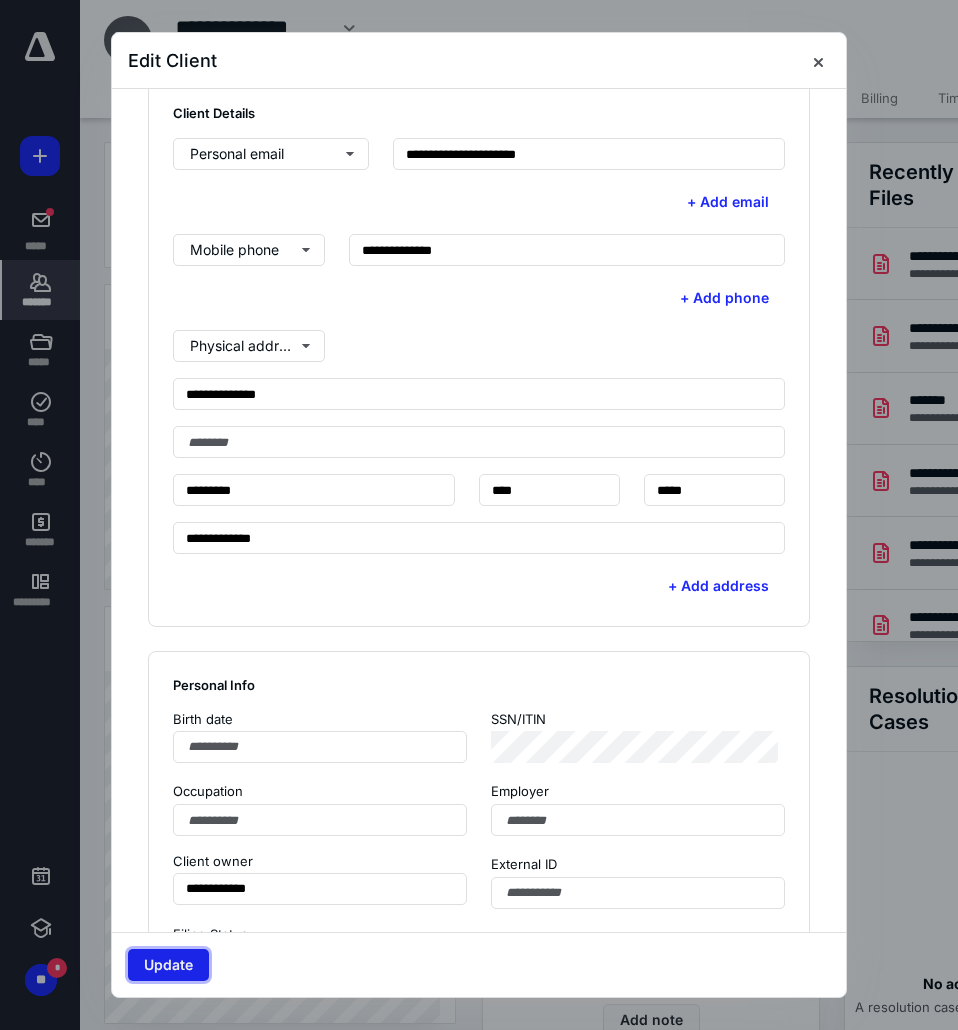 click on "Update" at bounding box center [168, 965] 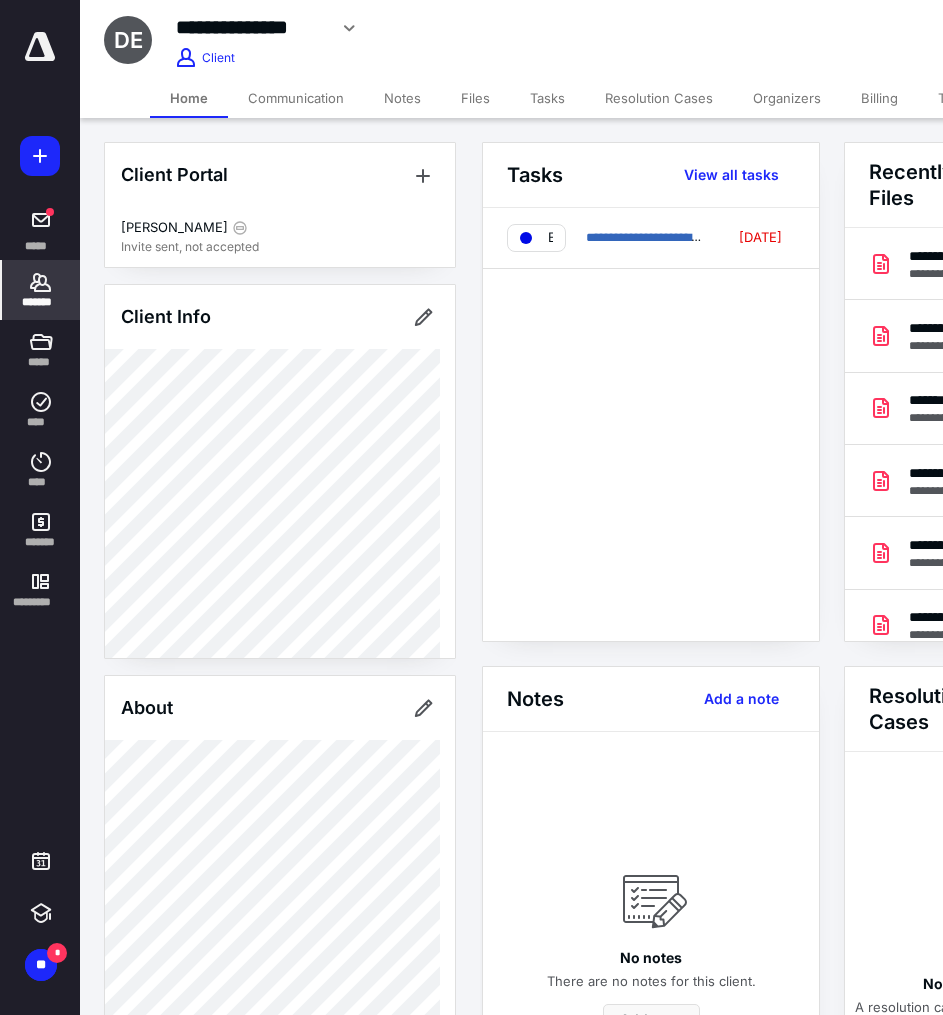 click 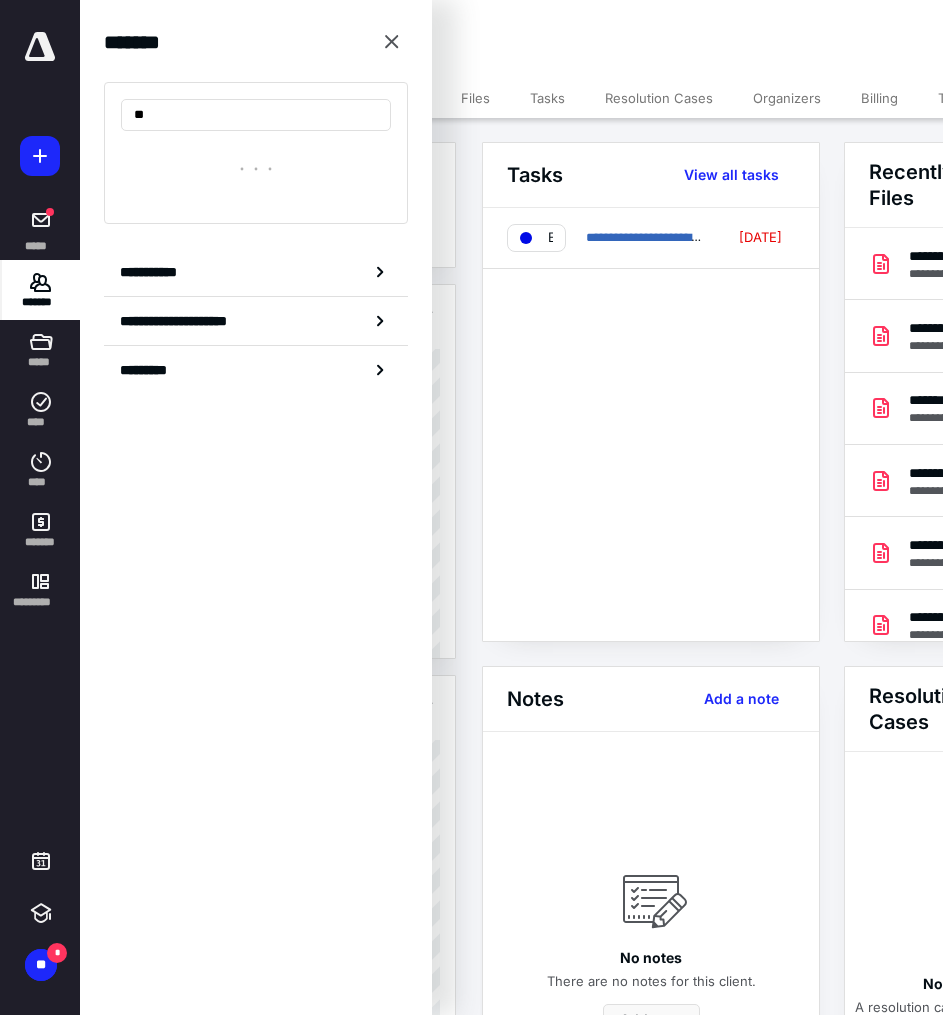 type on "*" 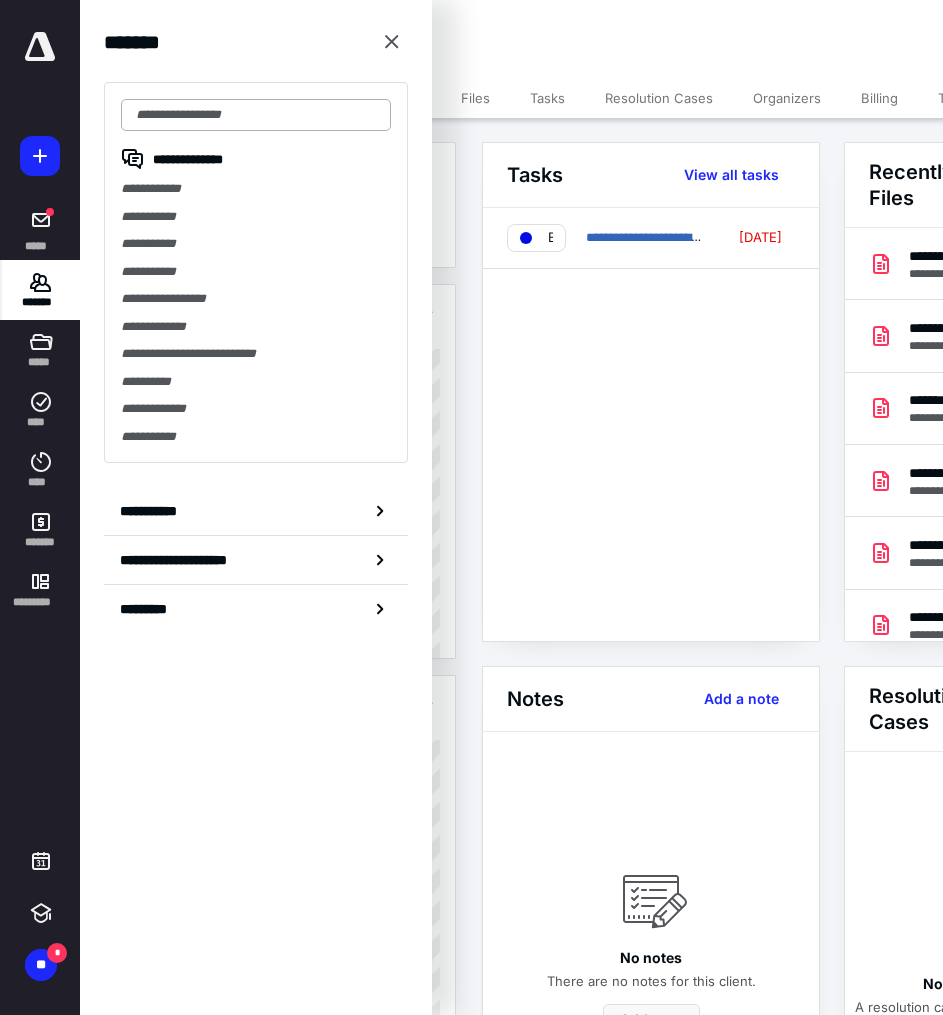 click at bounding box center [256, 115] 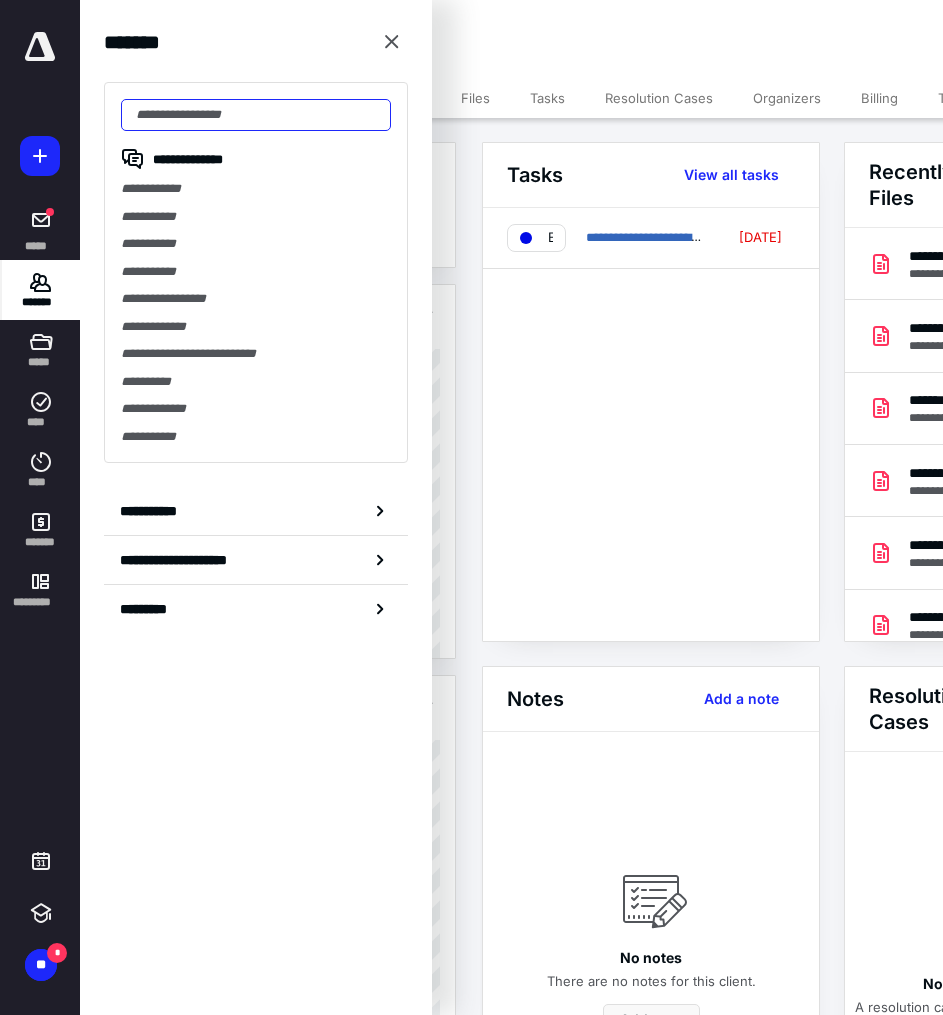 click at bounding box center (256, 115) 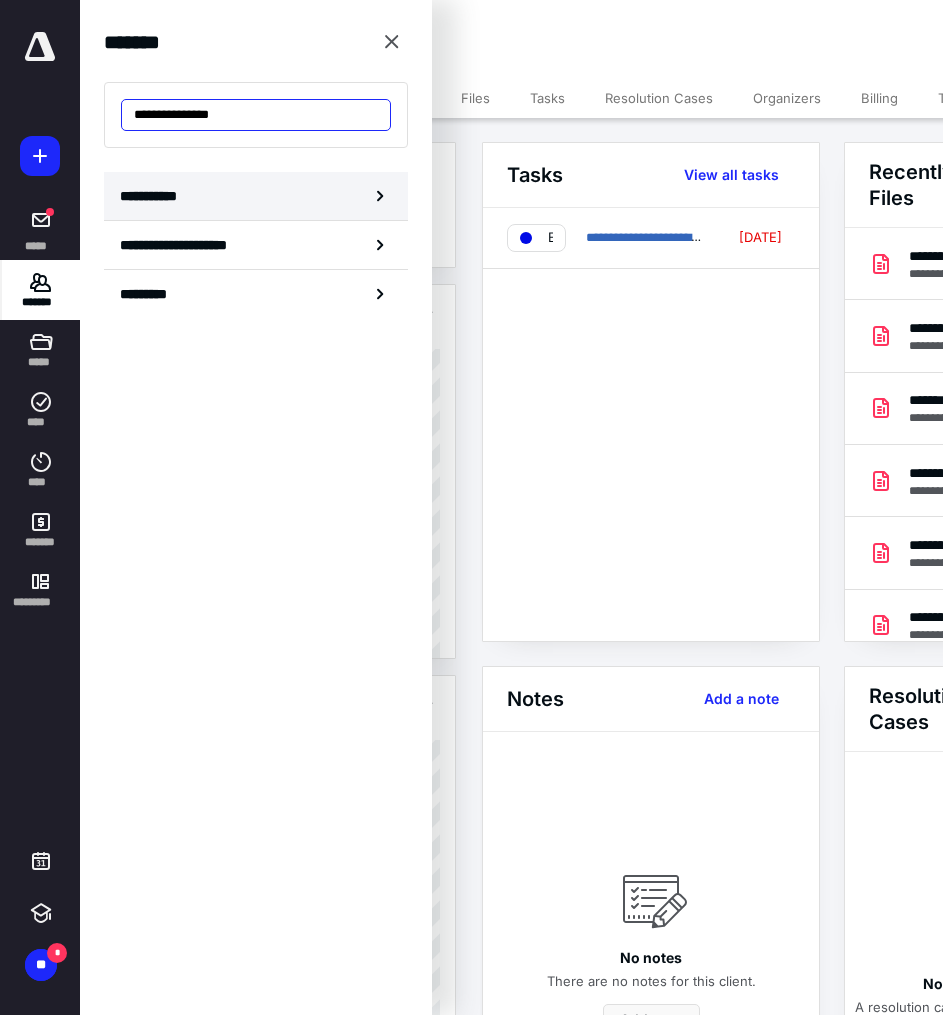 type on "**********" 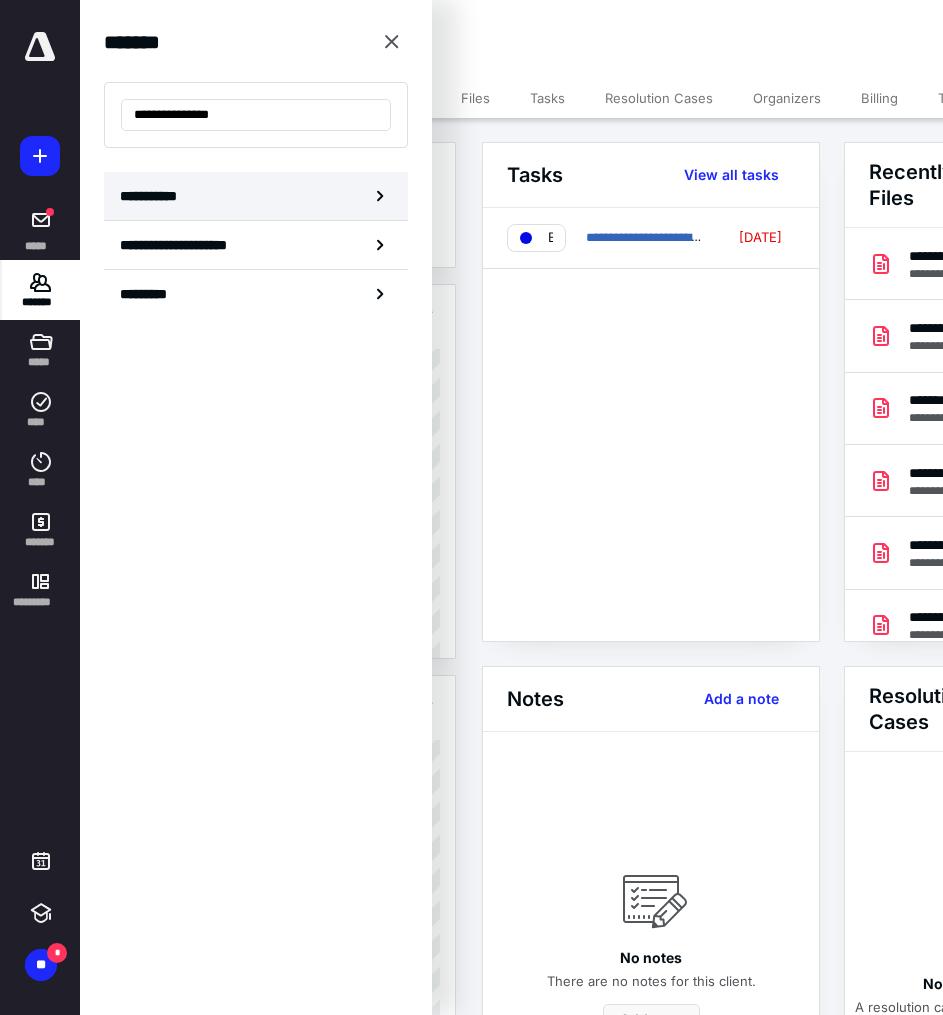 click on "**********" at bounding box center (256, 196) 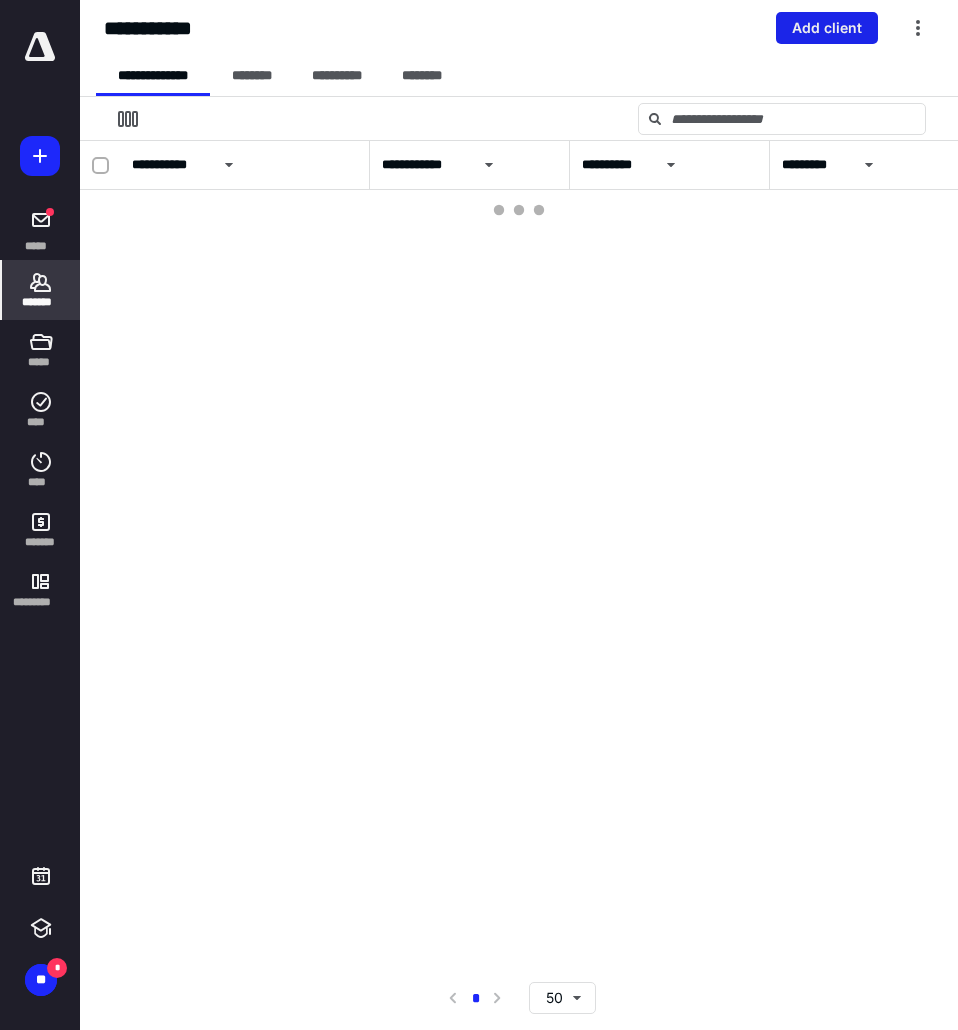 click on "Add client" at bounding box center (827, 28) 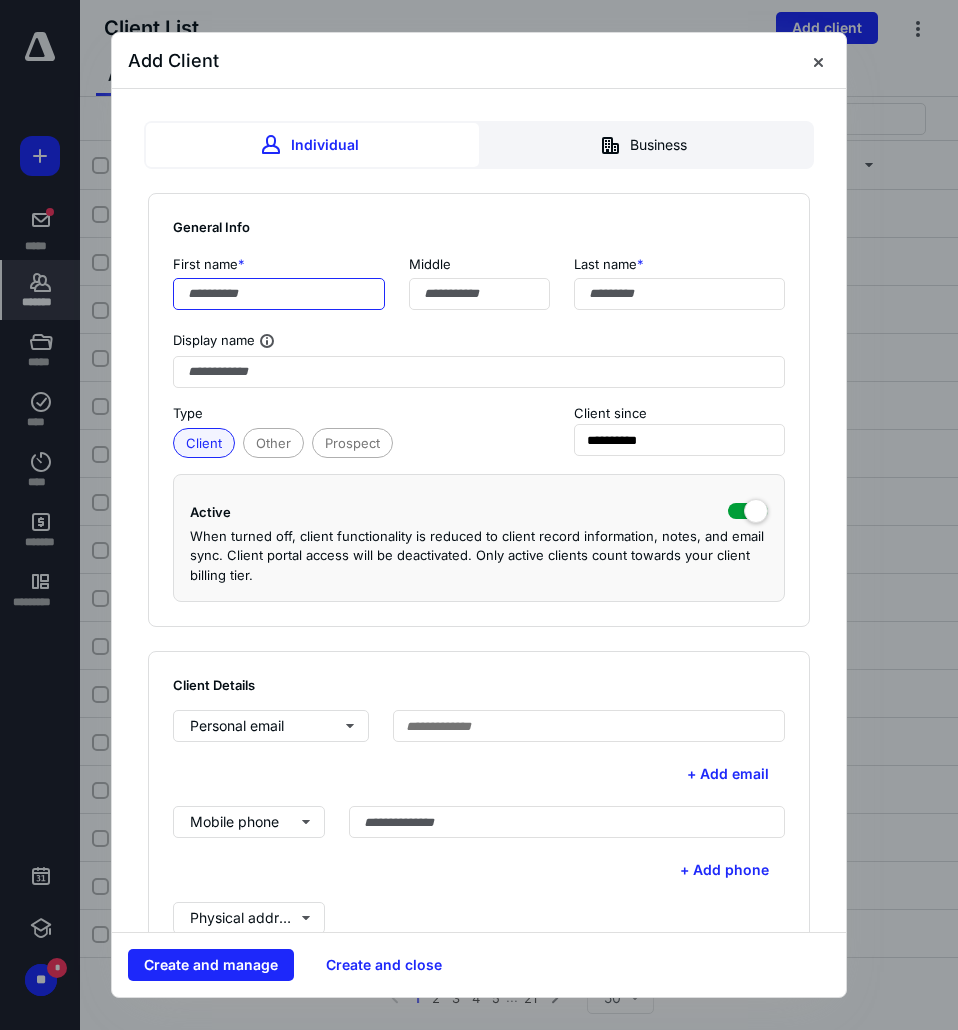 click at bounding box center [279, 294] 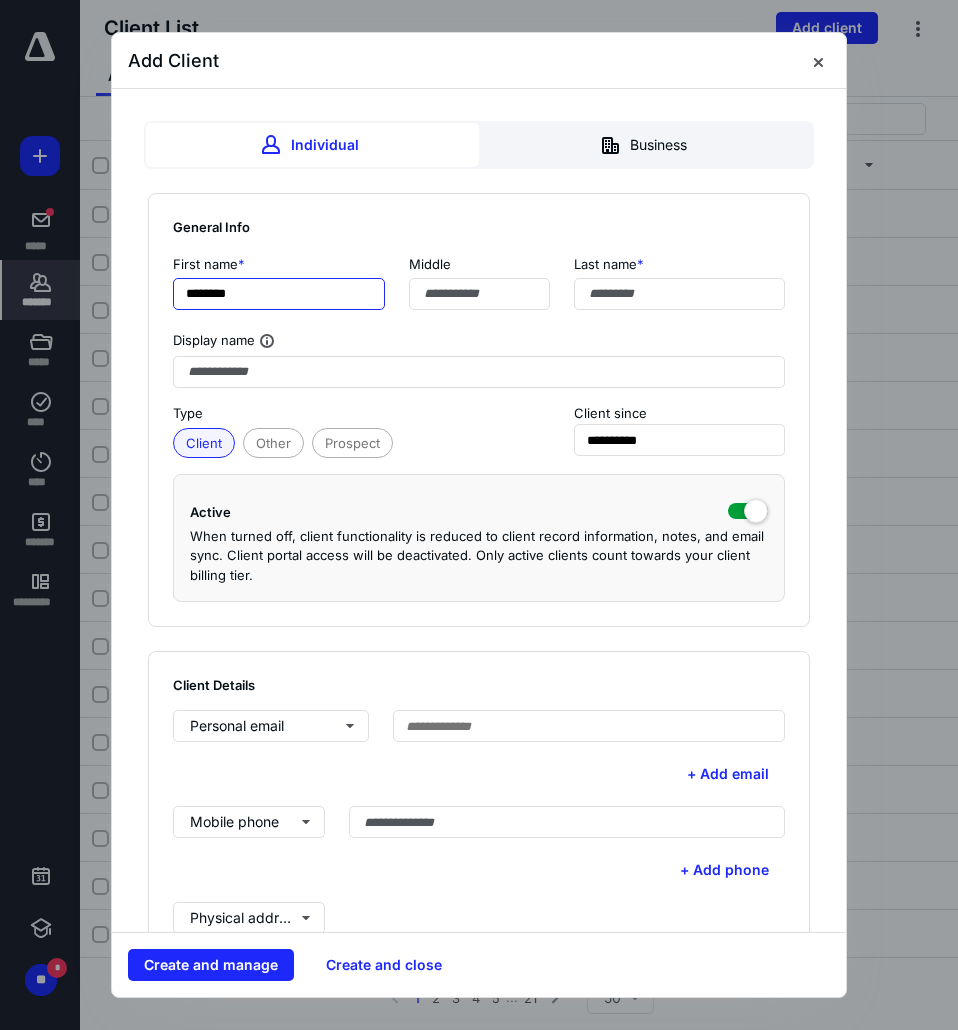 type on "********" 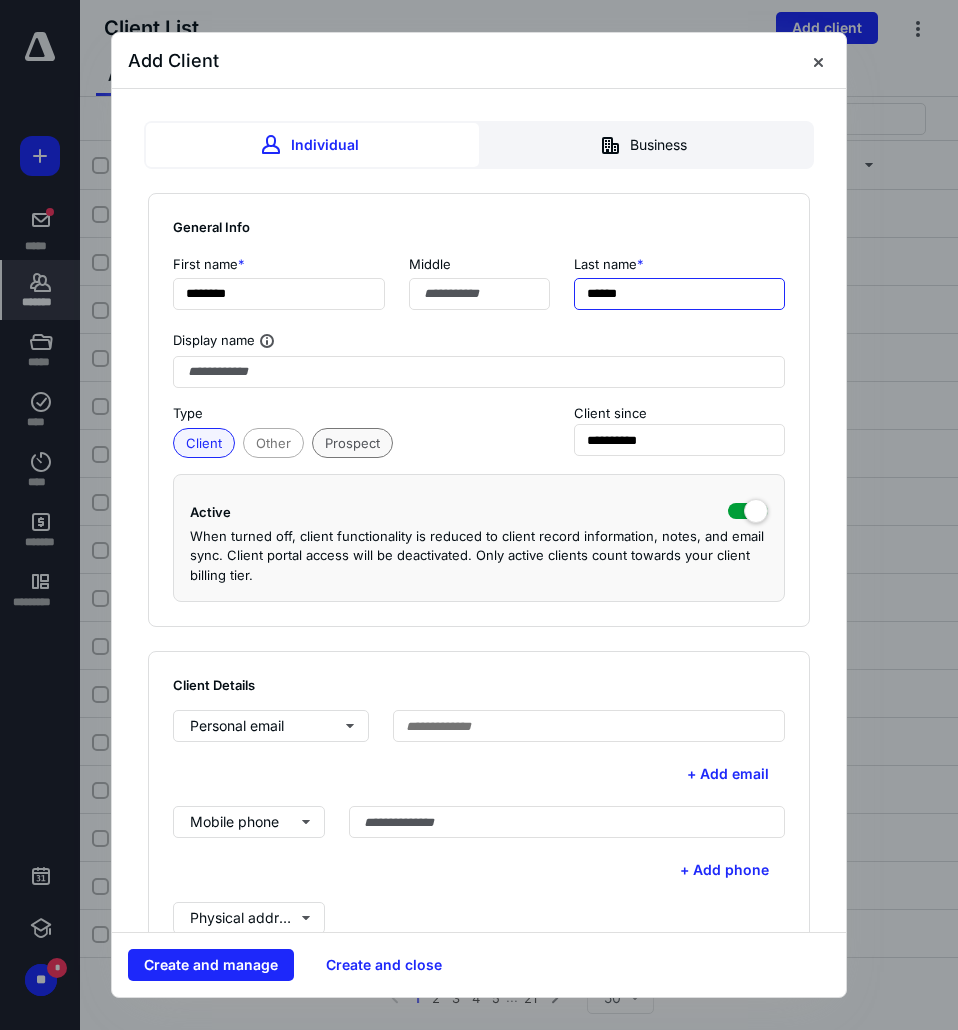 type on "******" 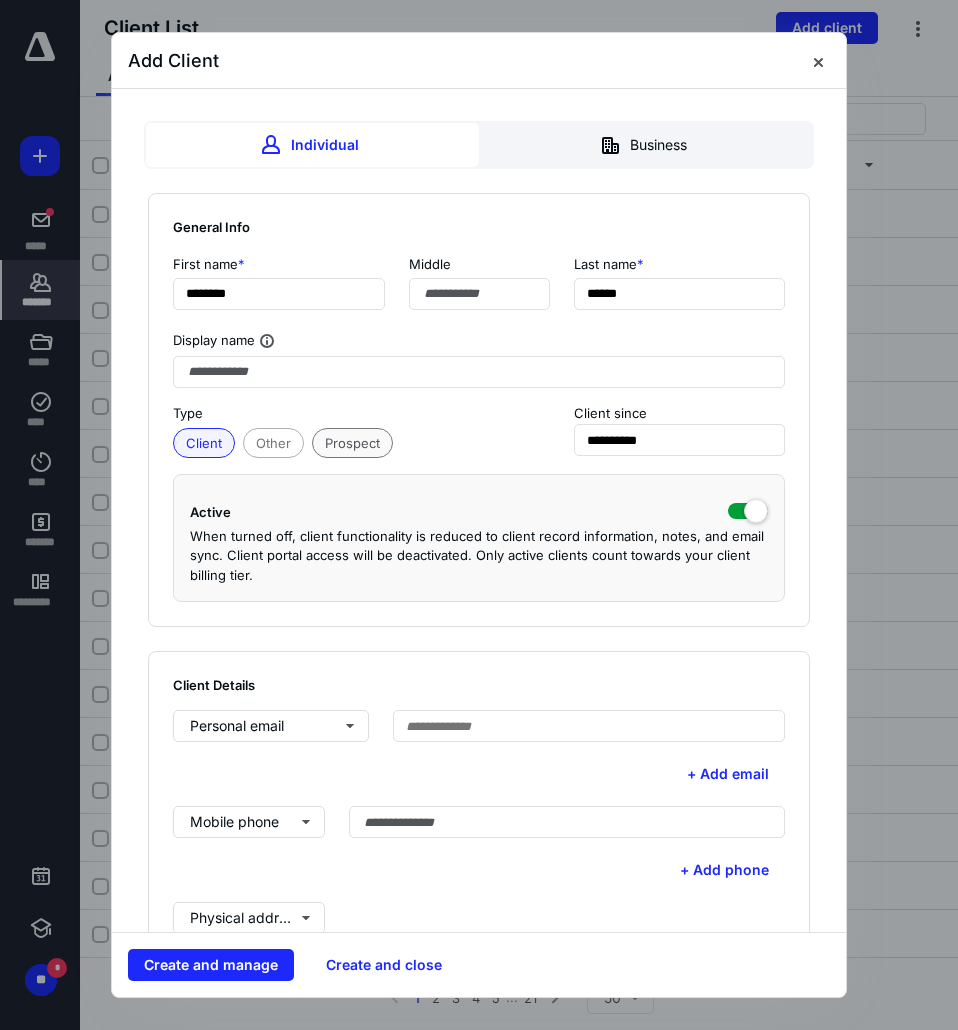 click on "Prospect" at bounding box center [352, 443] 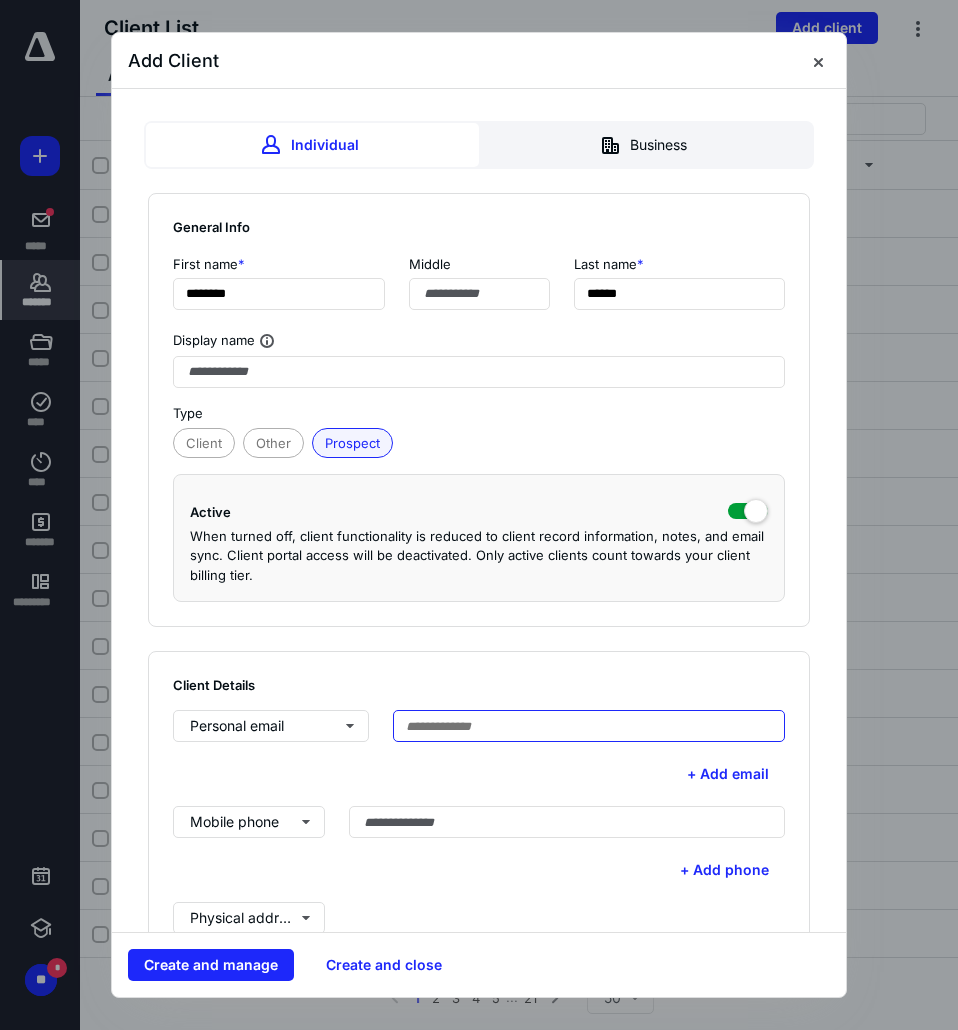 click at bounding box center (589, 726) 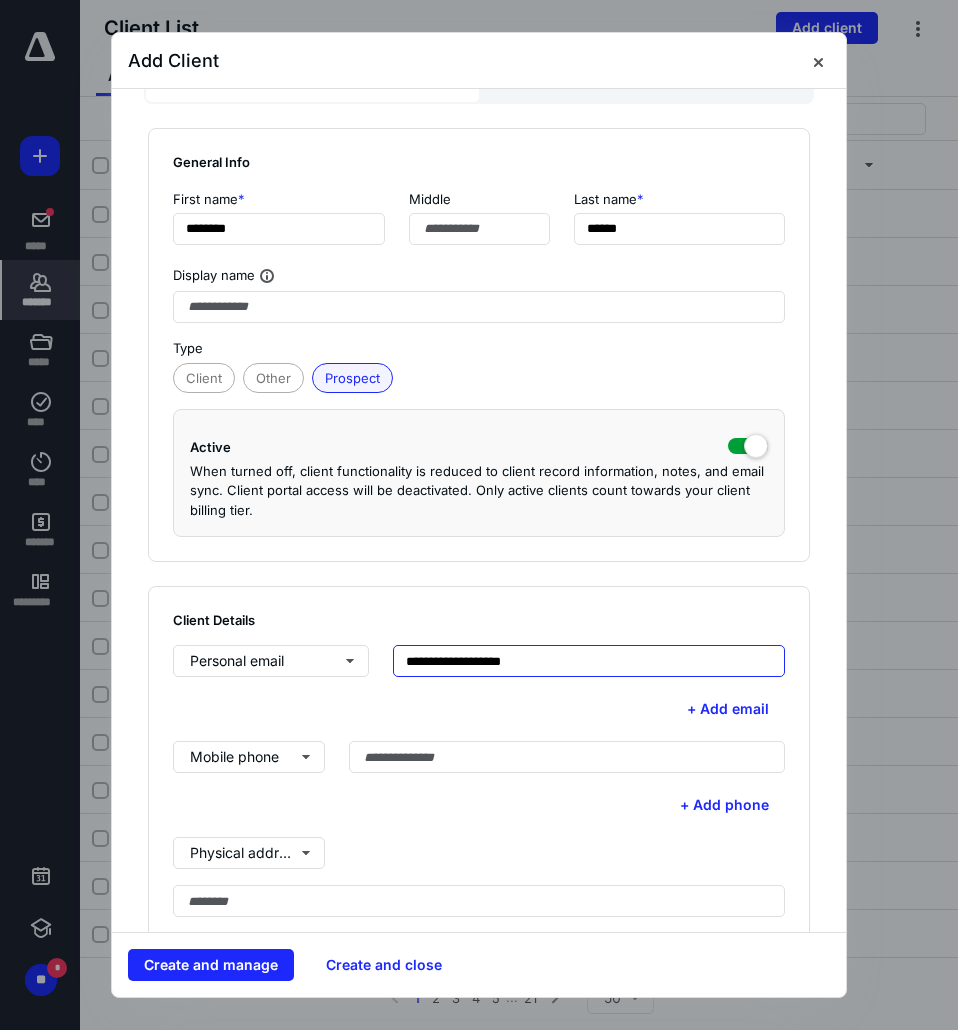 scroll, scrollTop: 100, scrollLeft: 0, axis: vertical 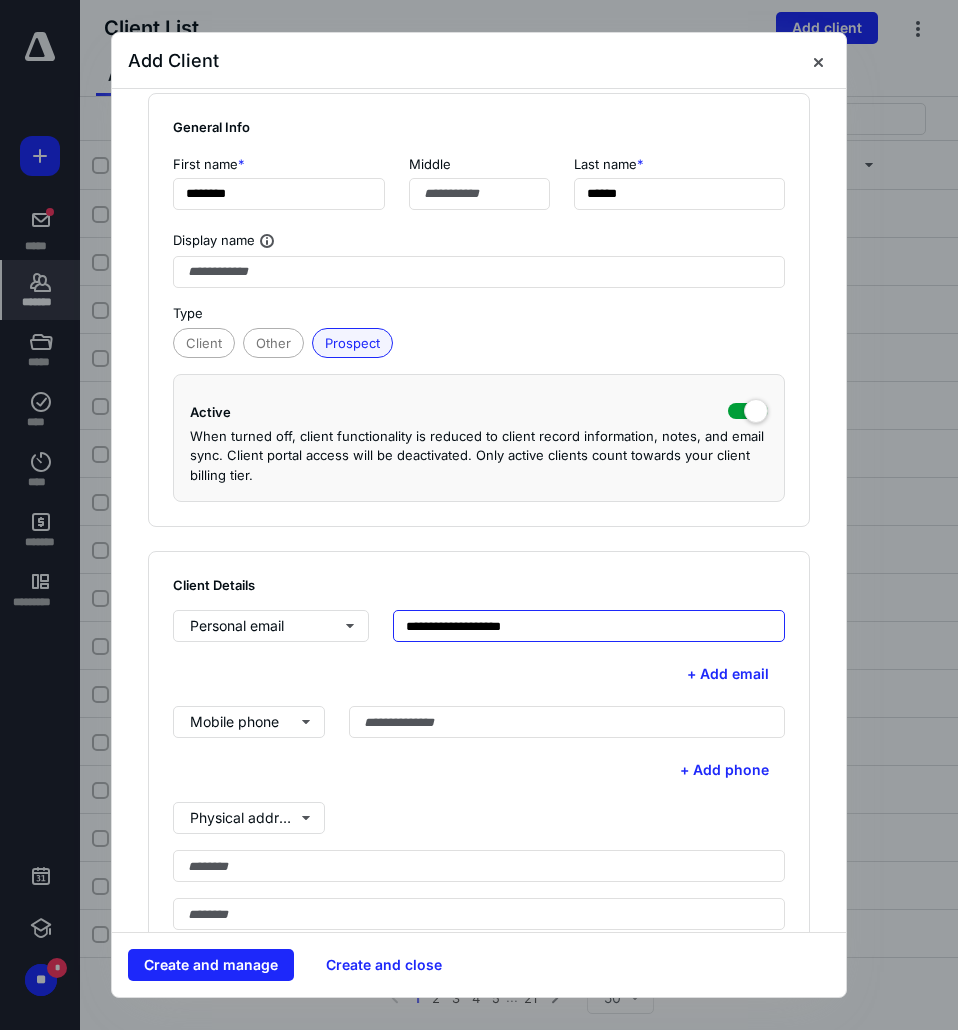 type on "**********" 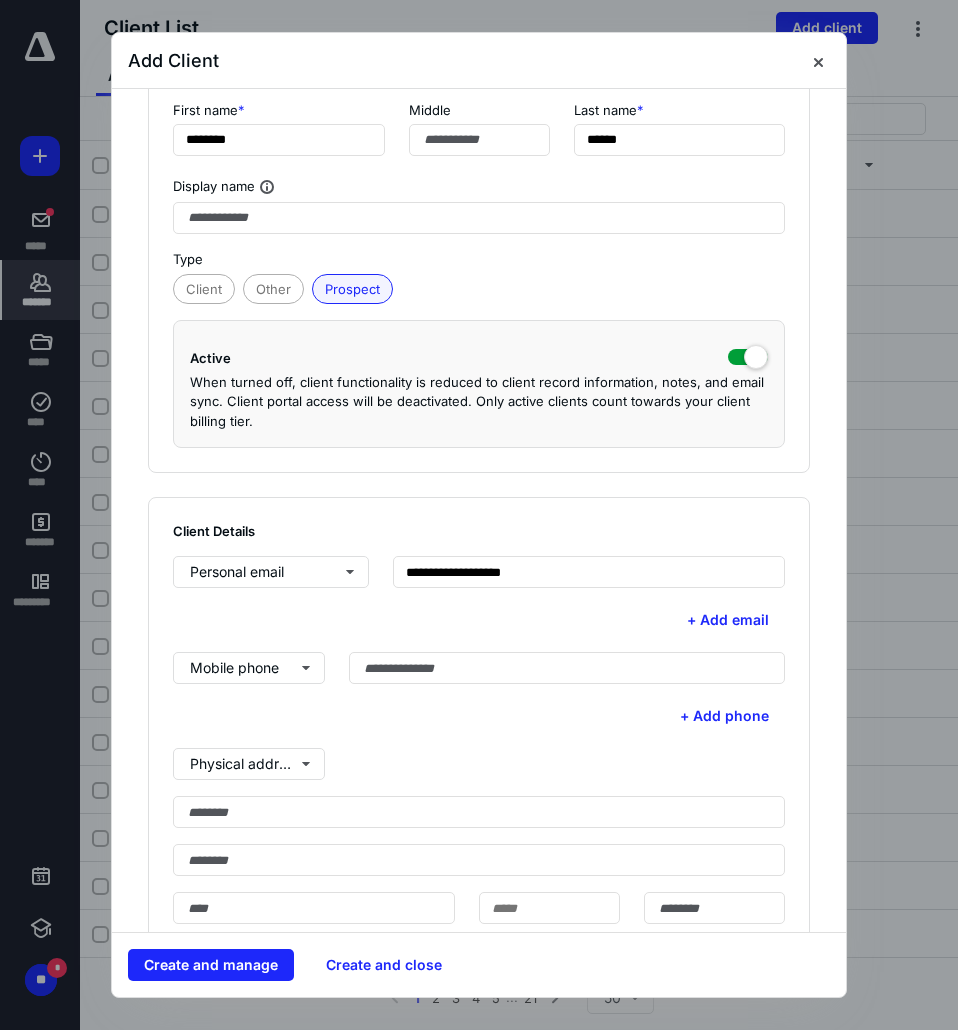 scroll, scrollTop: 200, scrollLeft: 0, axis: vertical 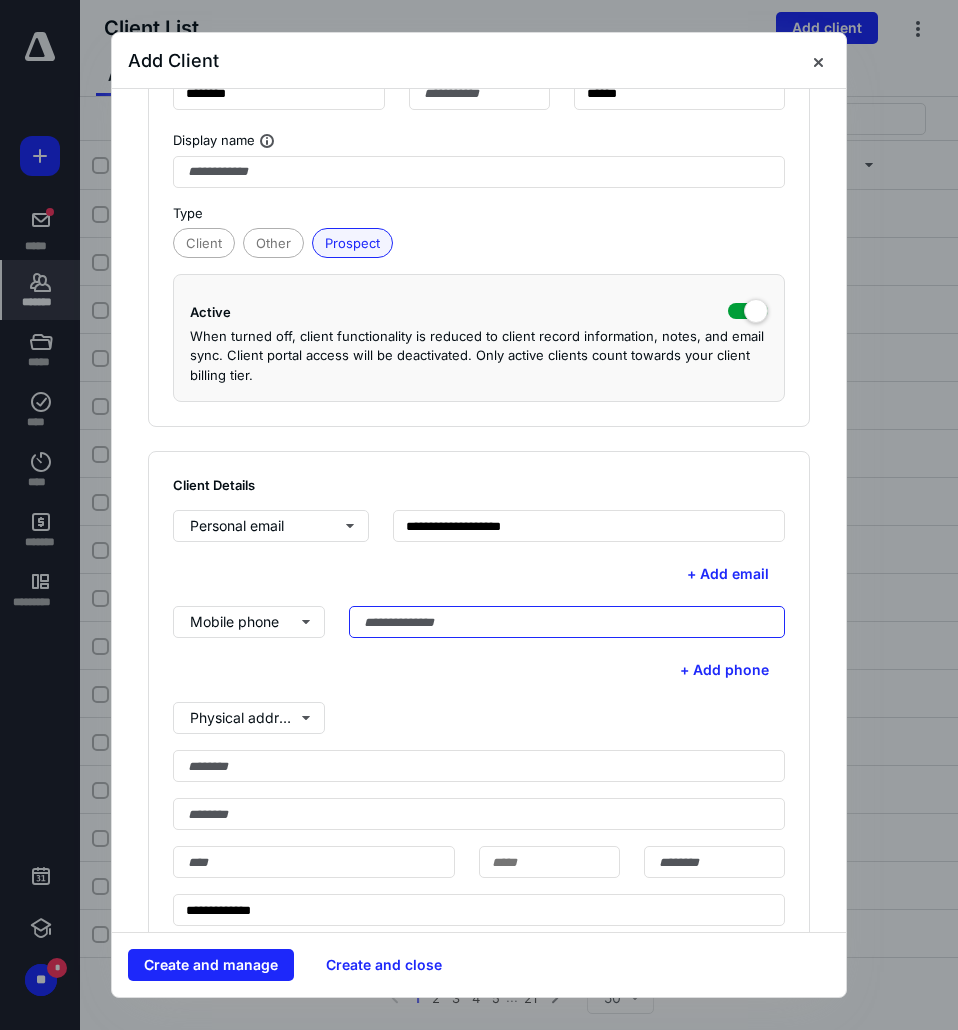 click at bounding box center (567, 622) 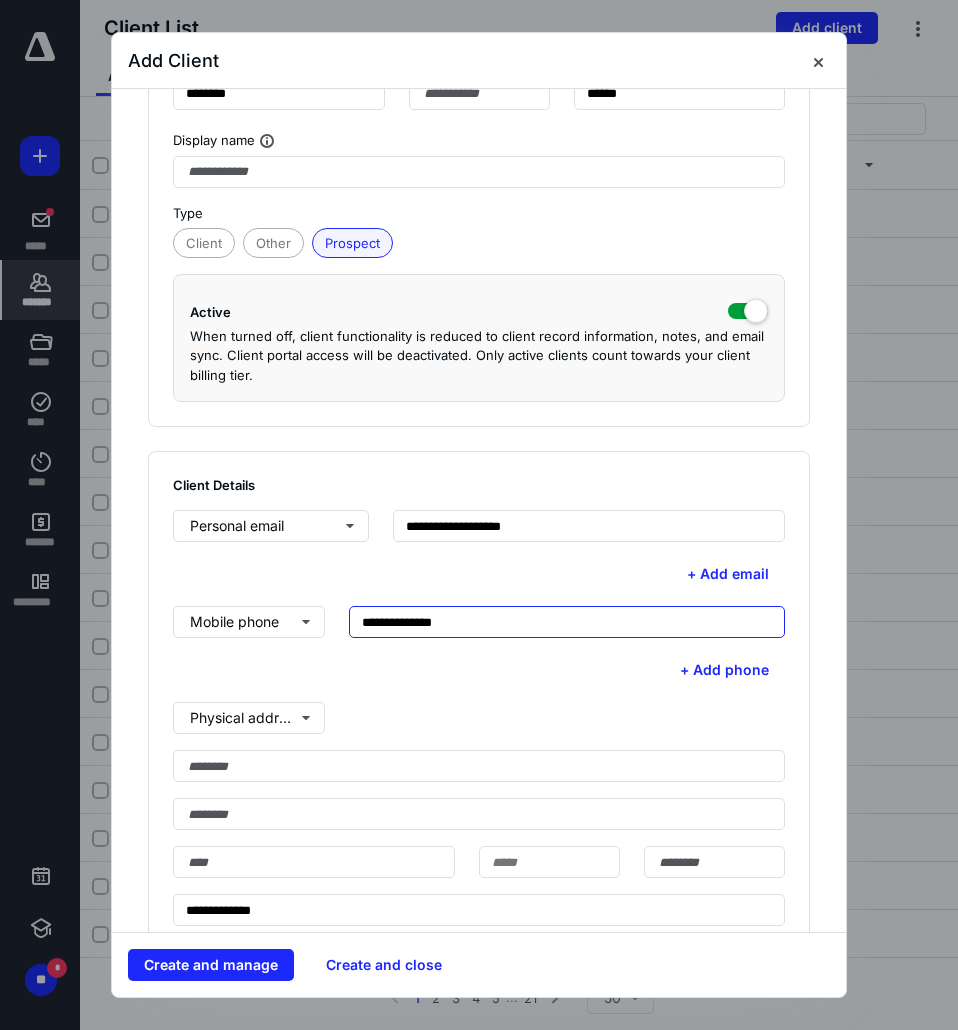 scroll, scrollTop: 300, scrollLeft: 0, axis: vertical 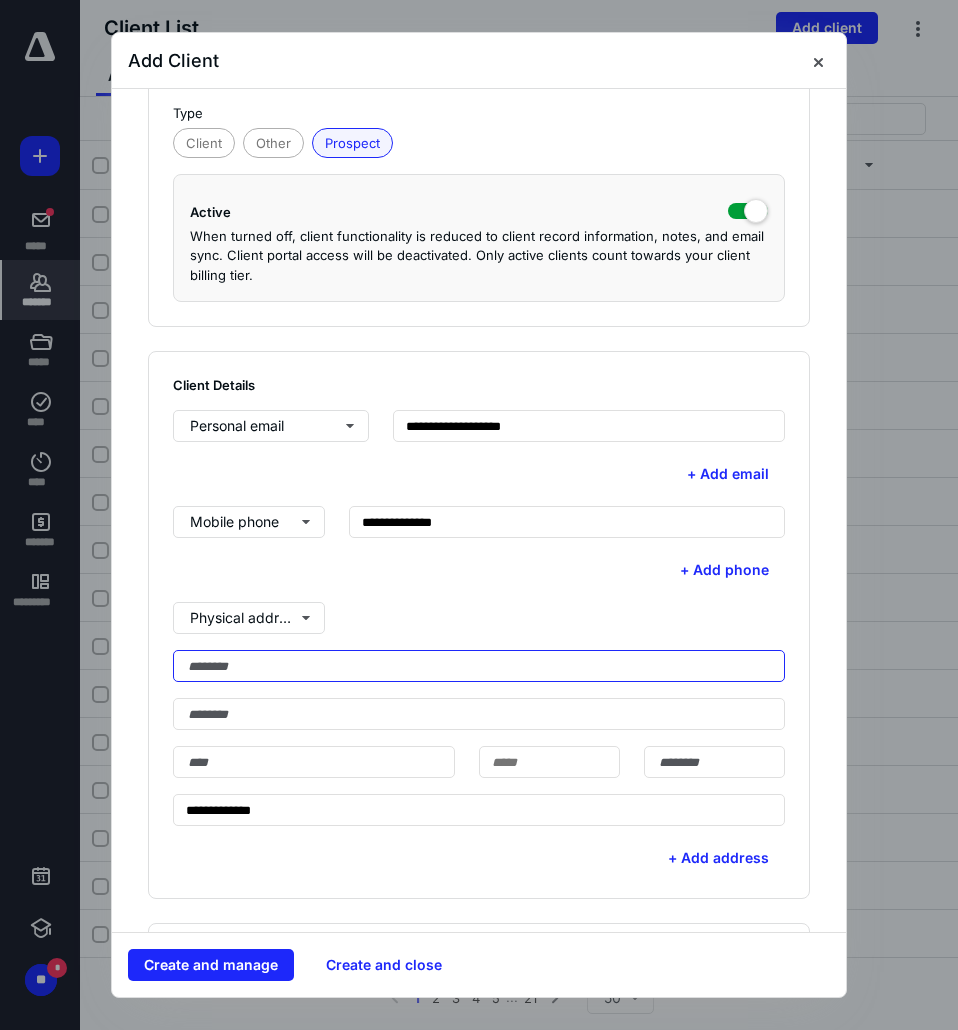 click at bounding box center (479, 666) 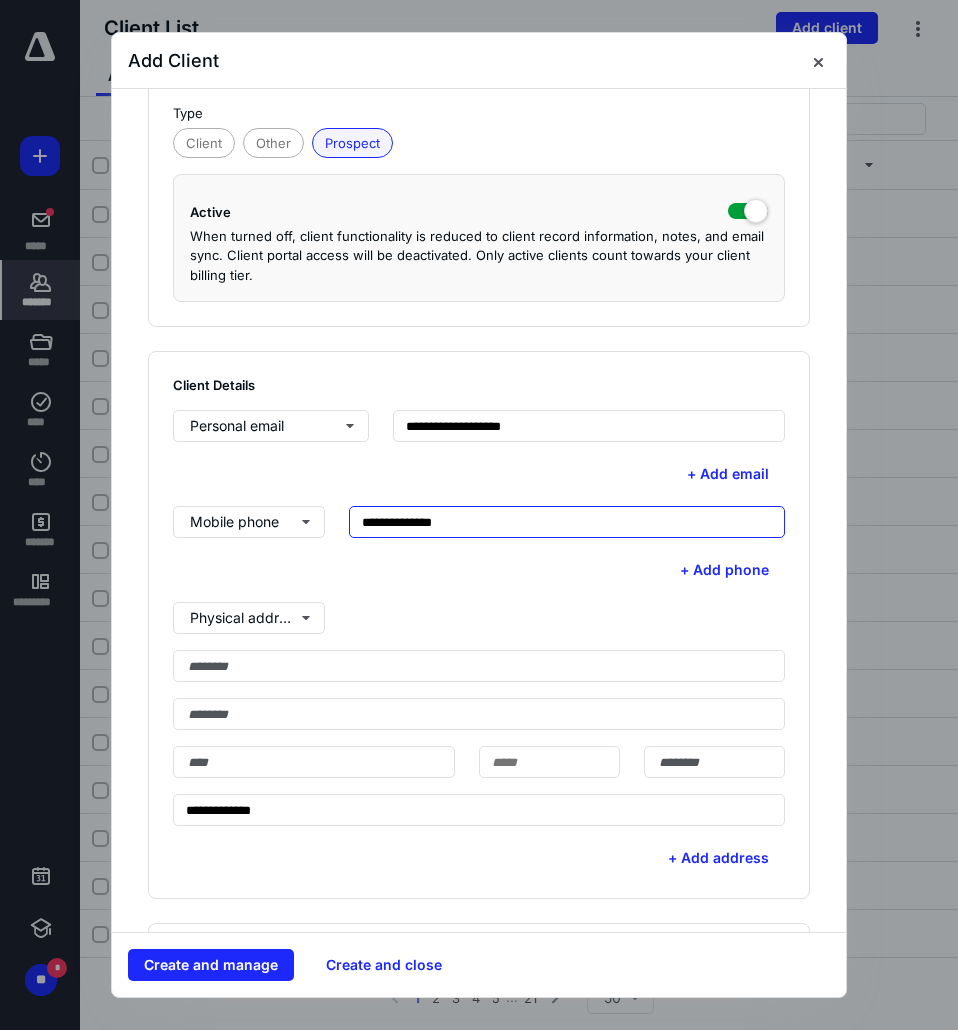 drag, startPoint x: 456, startPoint y: 518, endPoint x: 351, endPoint y: 516, distance: 105.01904 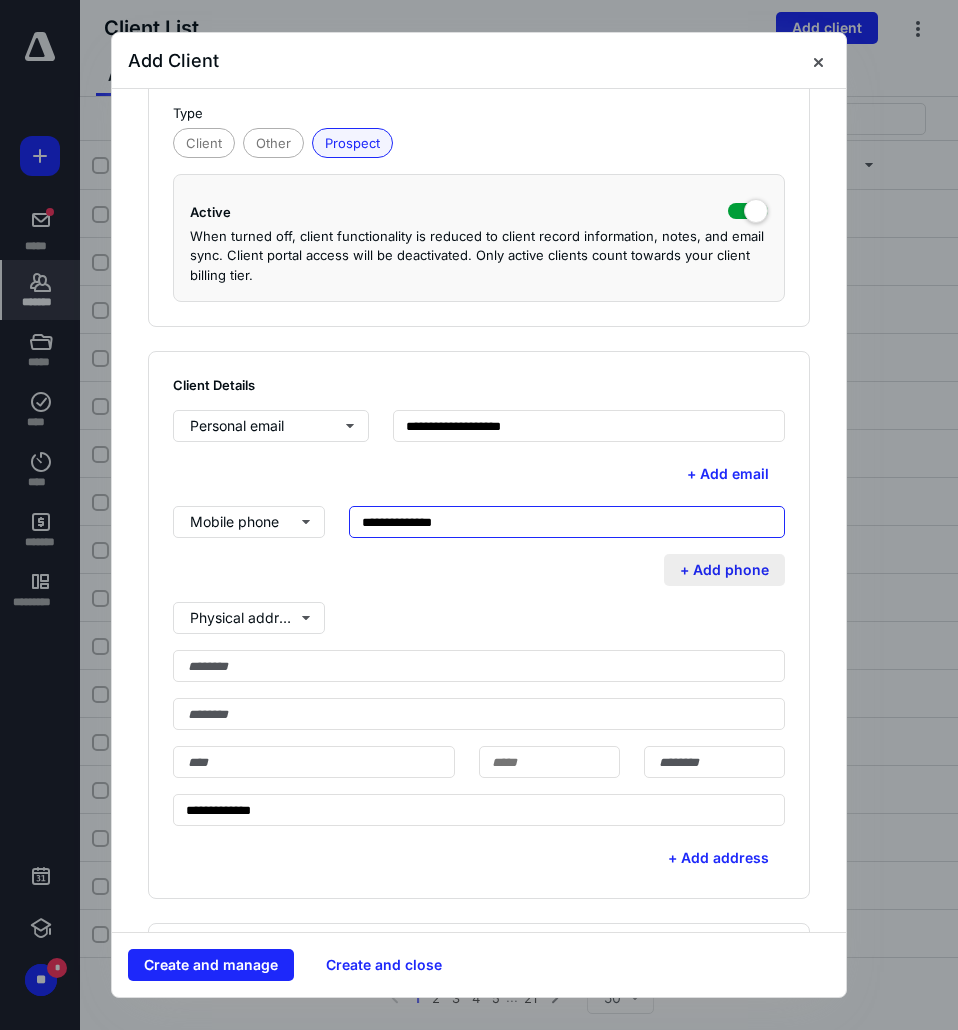 type on "**********" 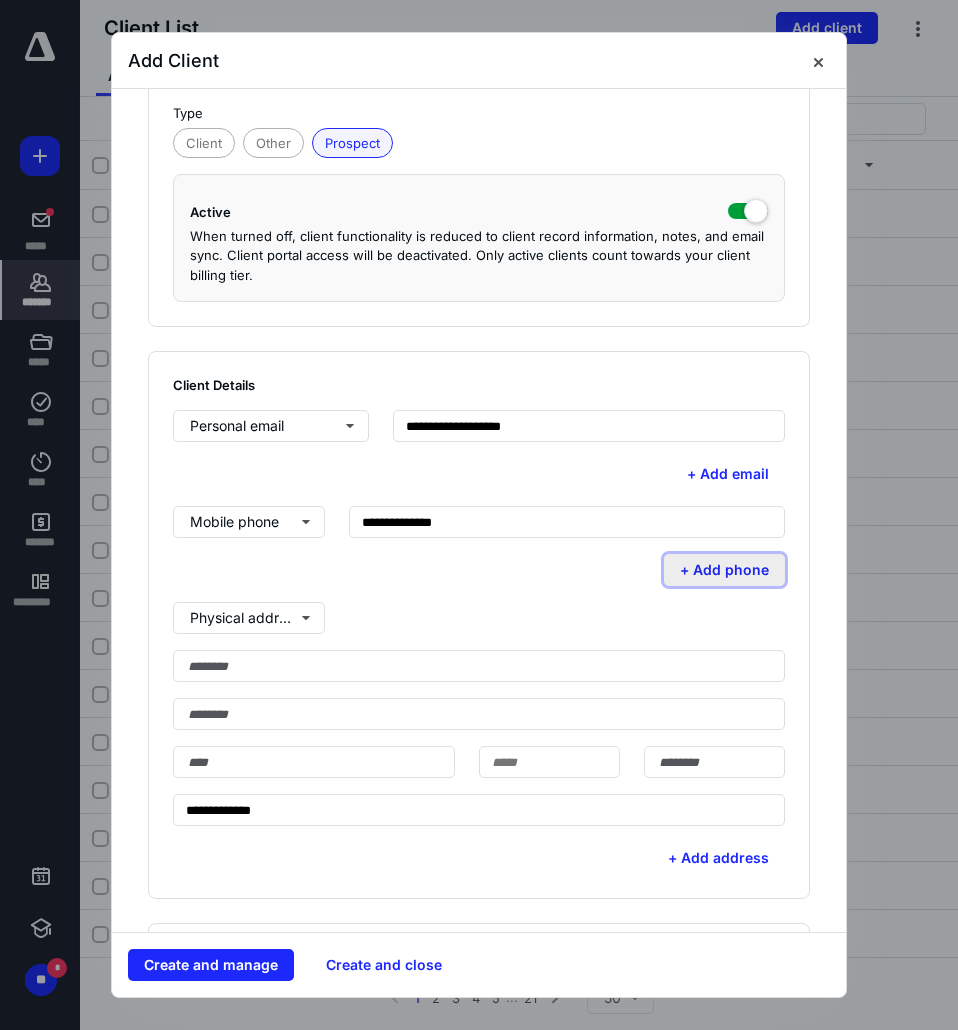 click on "+ Add phone" at bounding box center (724, 570) 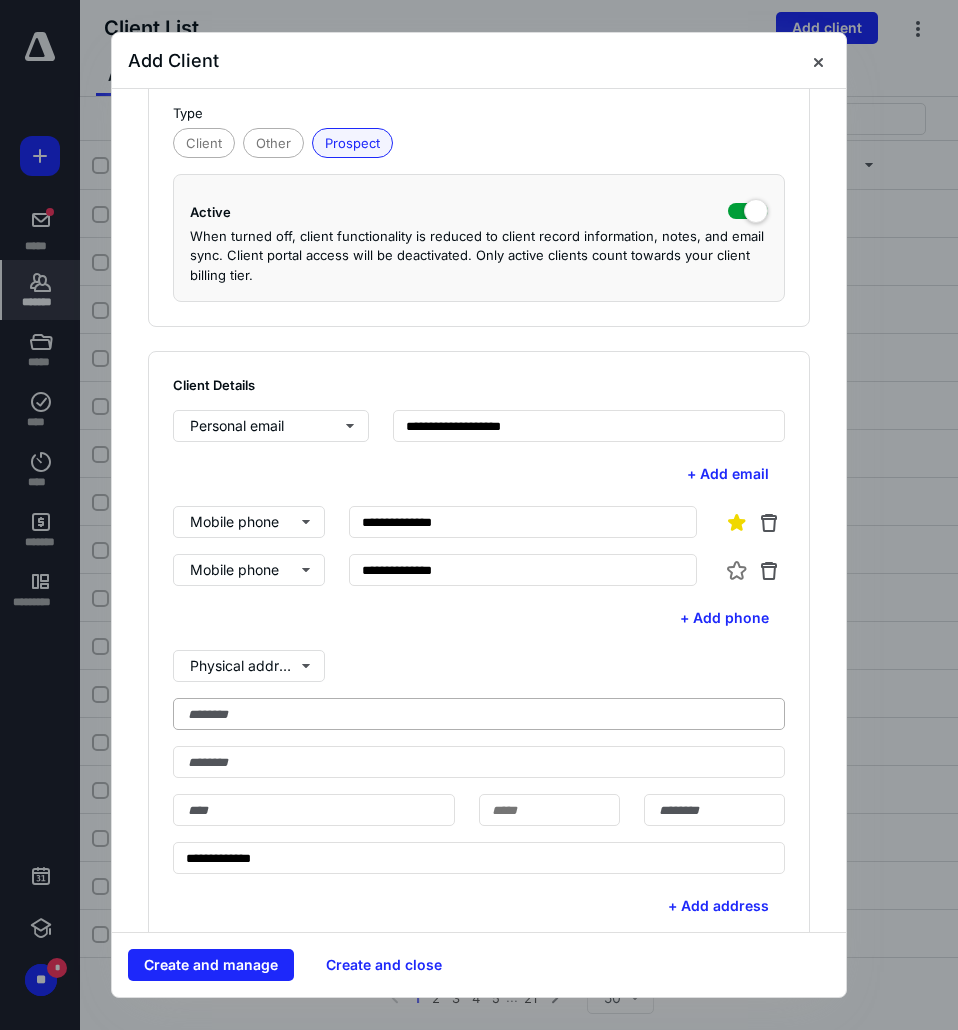 type on "**********" 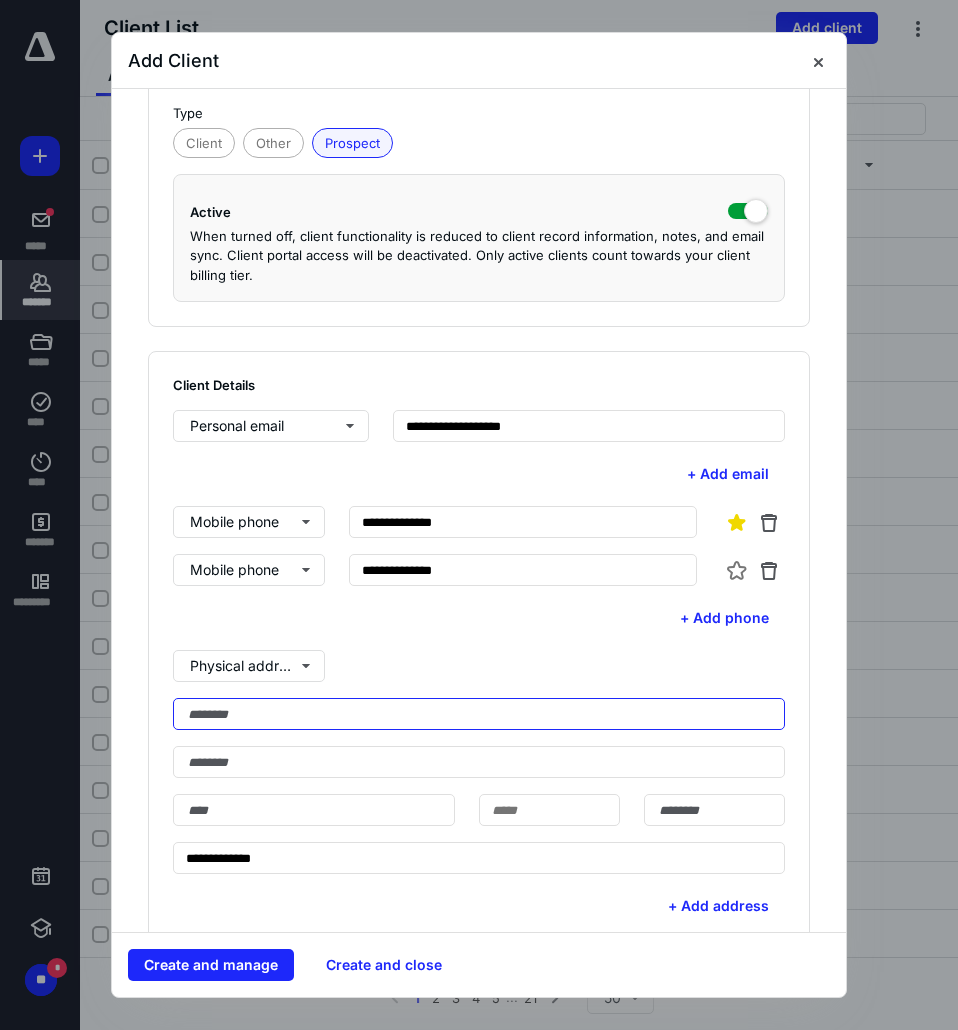click at bounding box center [479, 714] 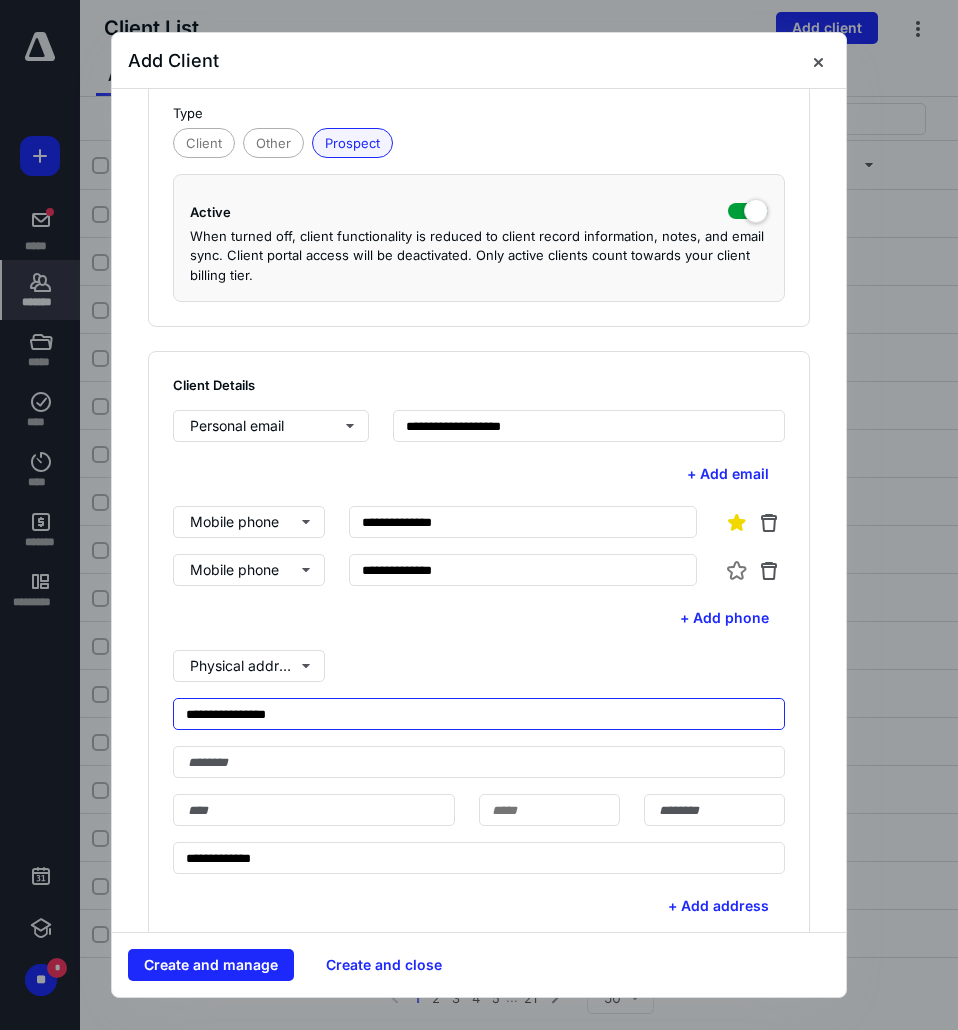 type on "**********" 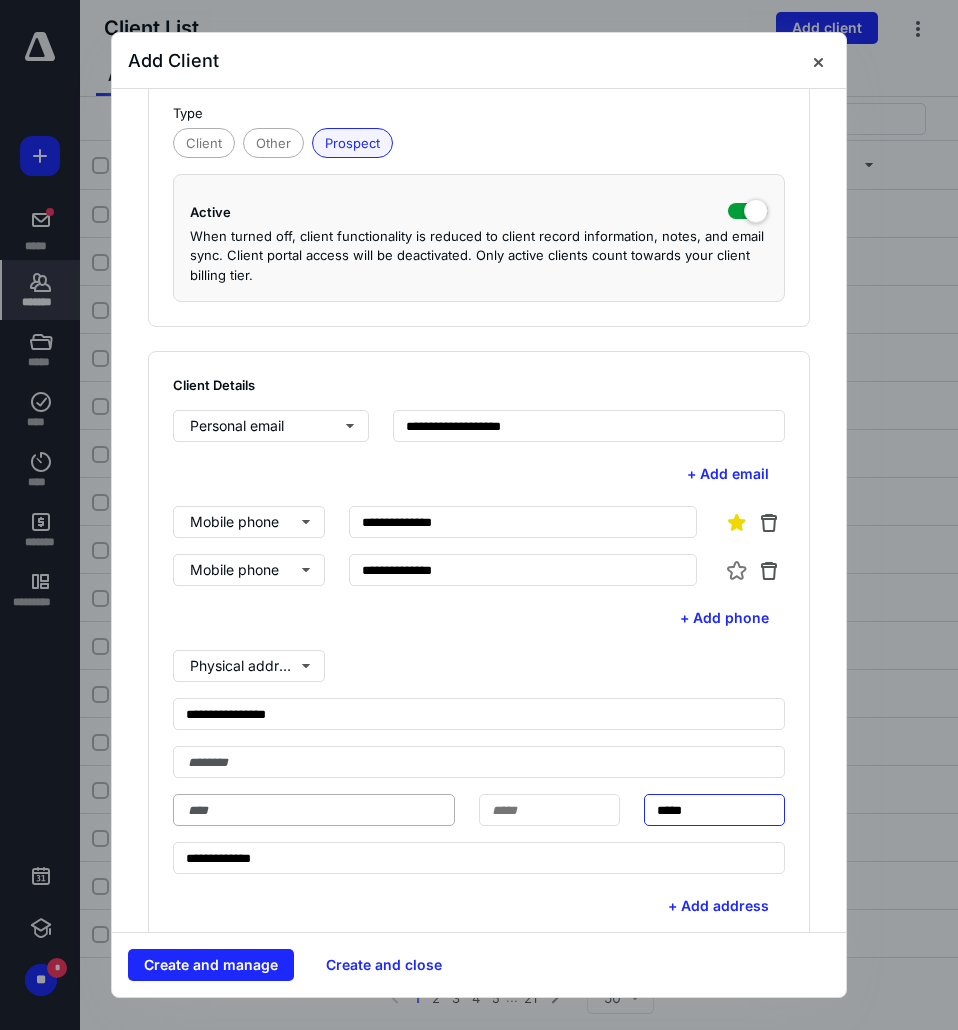 type on "*****" 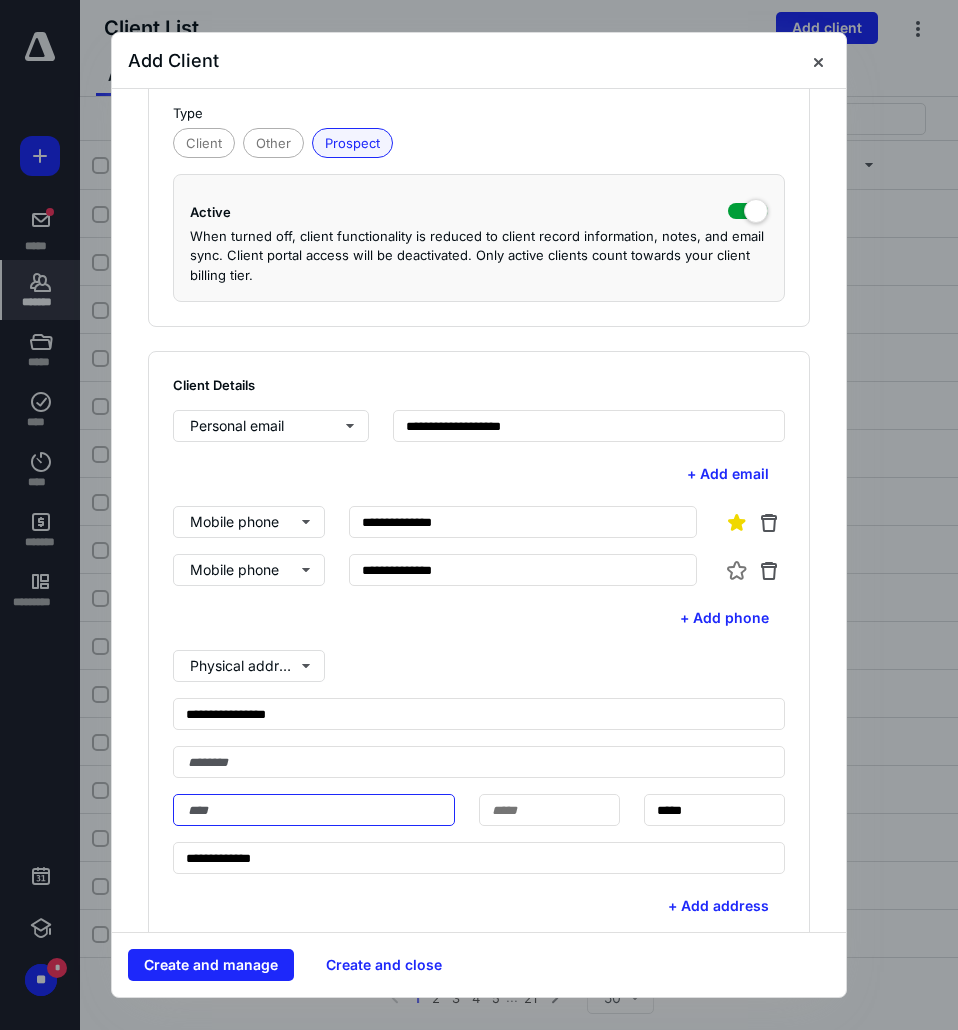 click at bounding box center [314, 810] 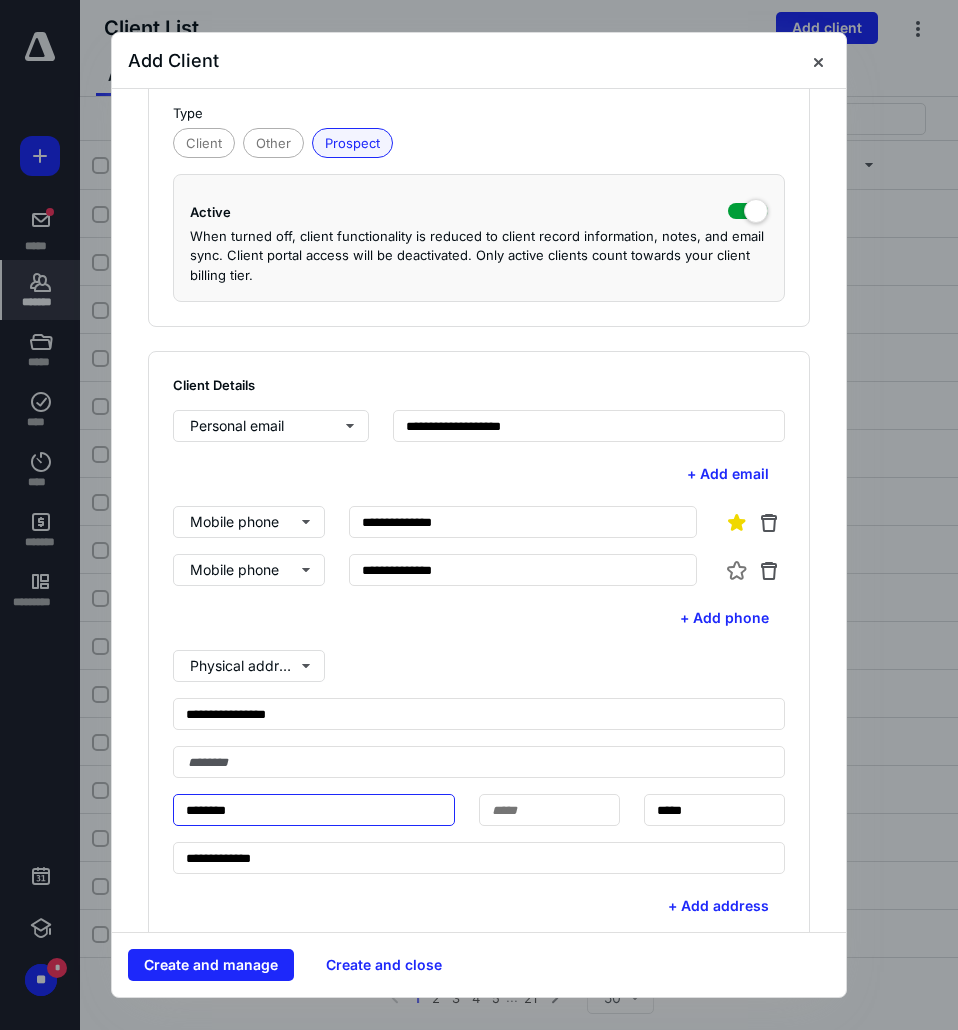 type on "********" 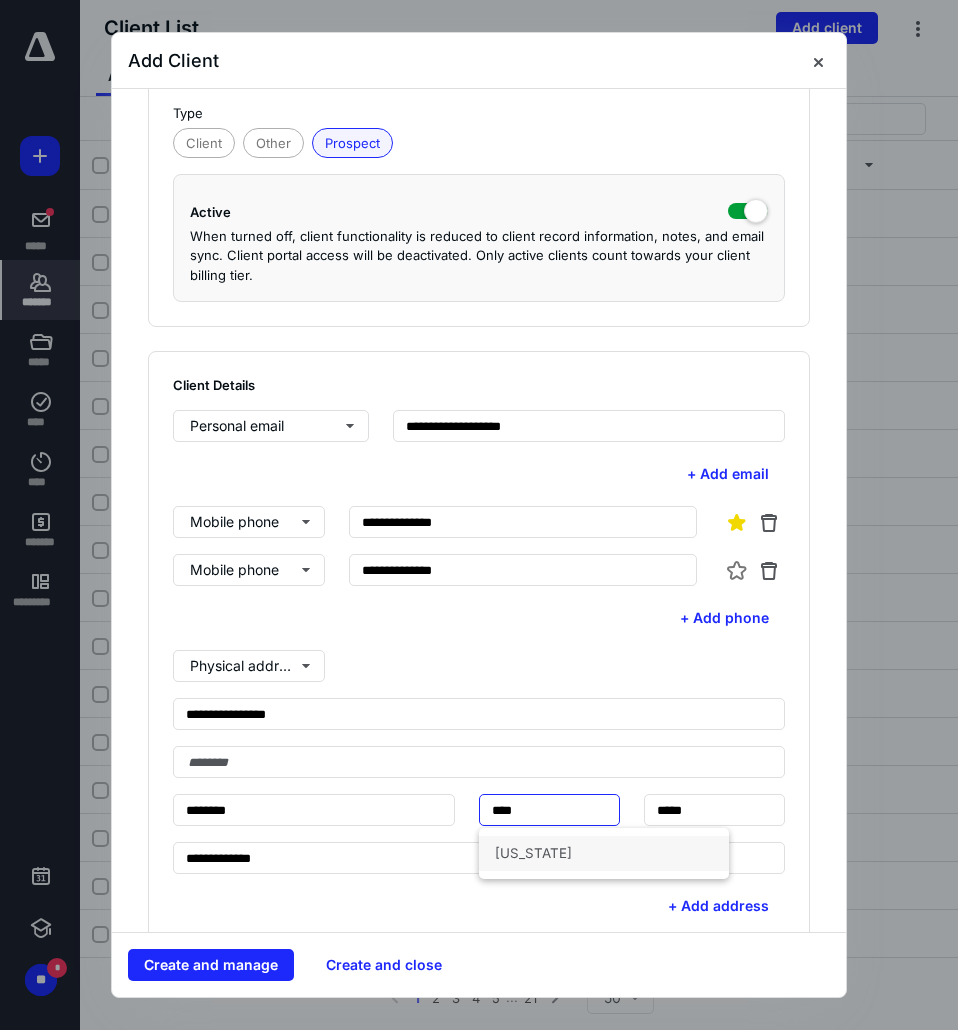 click on "Iowa" at bounding box center (604, 853) 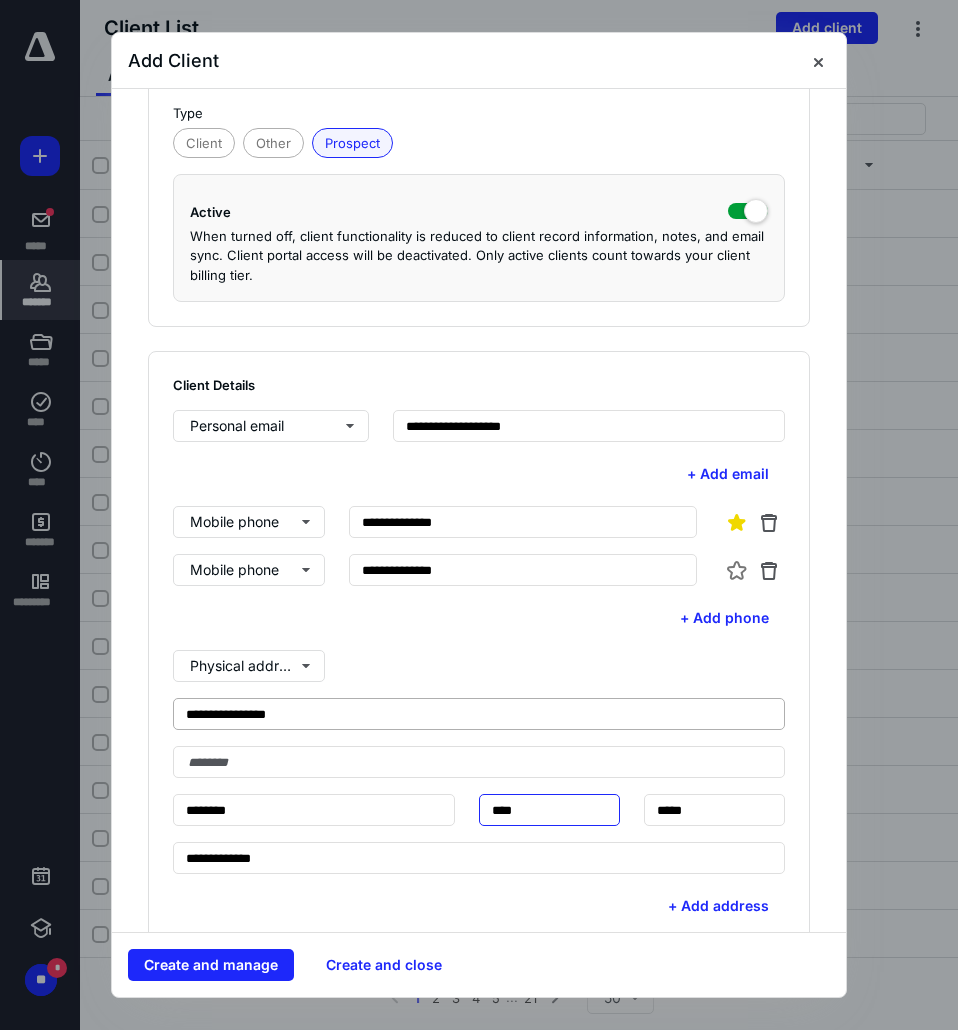type on "****" 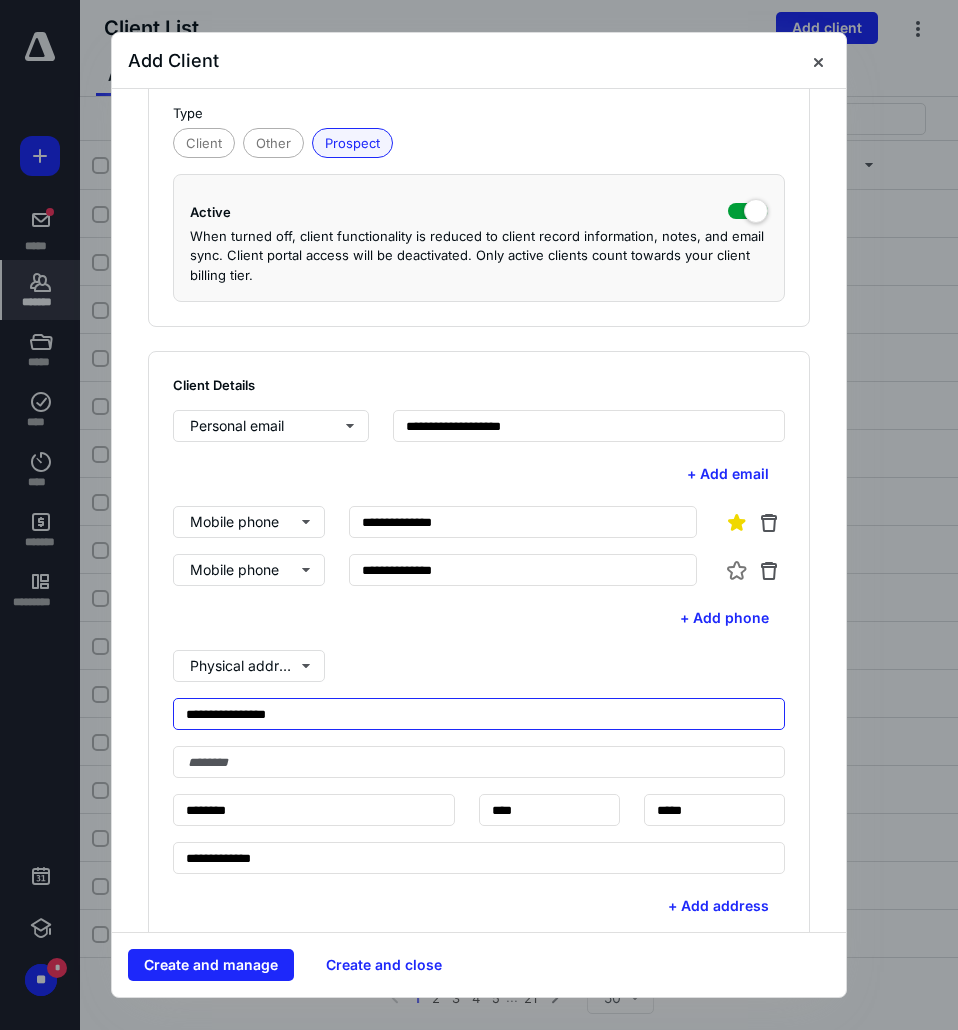click on "**********" at bounding box center [479, 714] 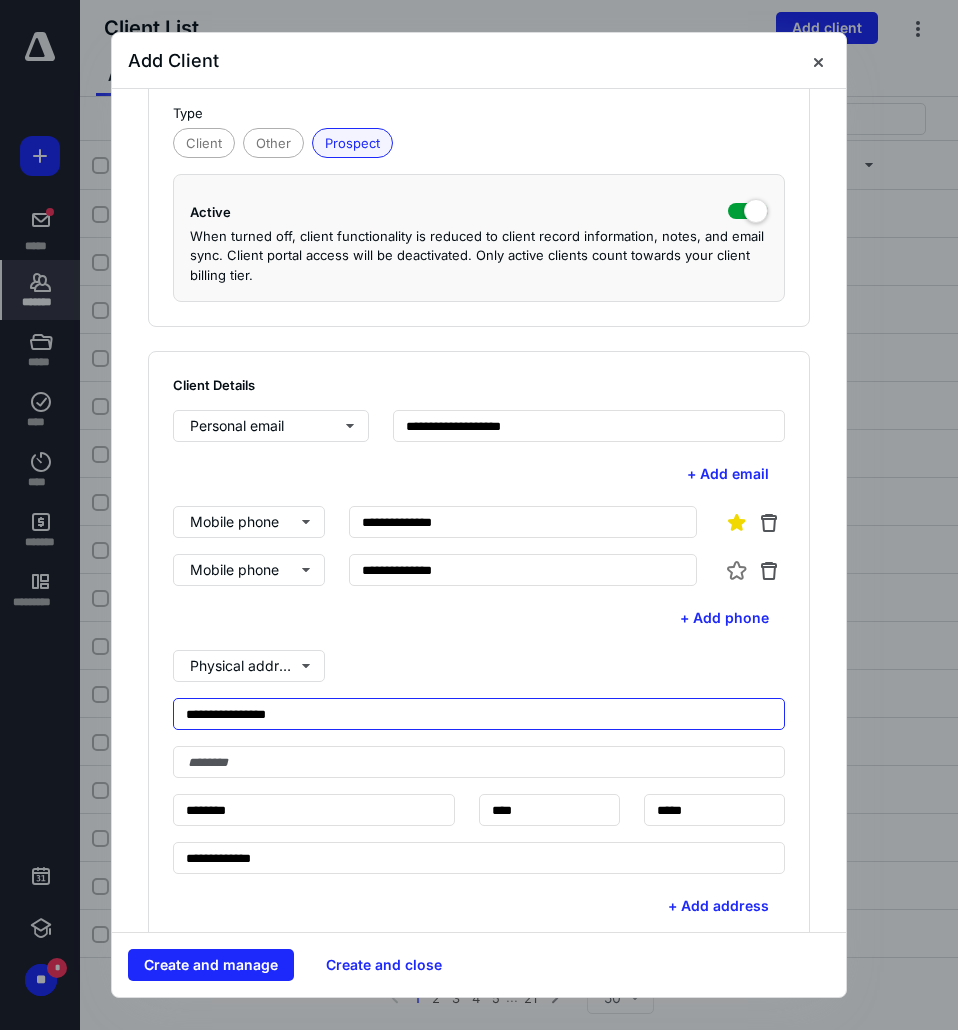 drag, startPoint x: 254, startPoint y: 717, endPoint x: 233, endPoint y: 720, distance: 21.213203 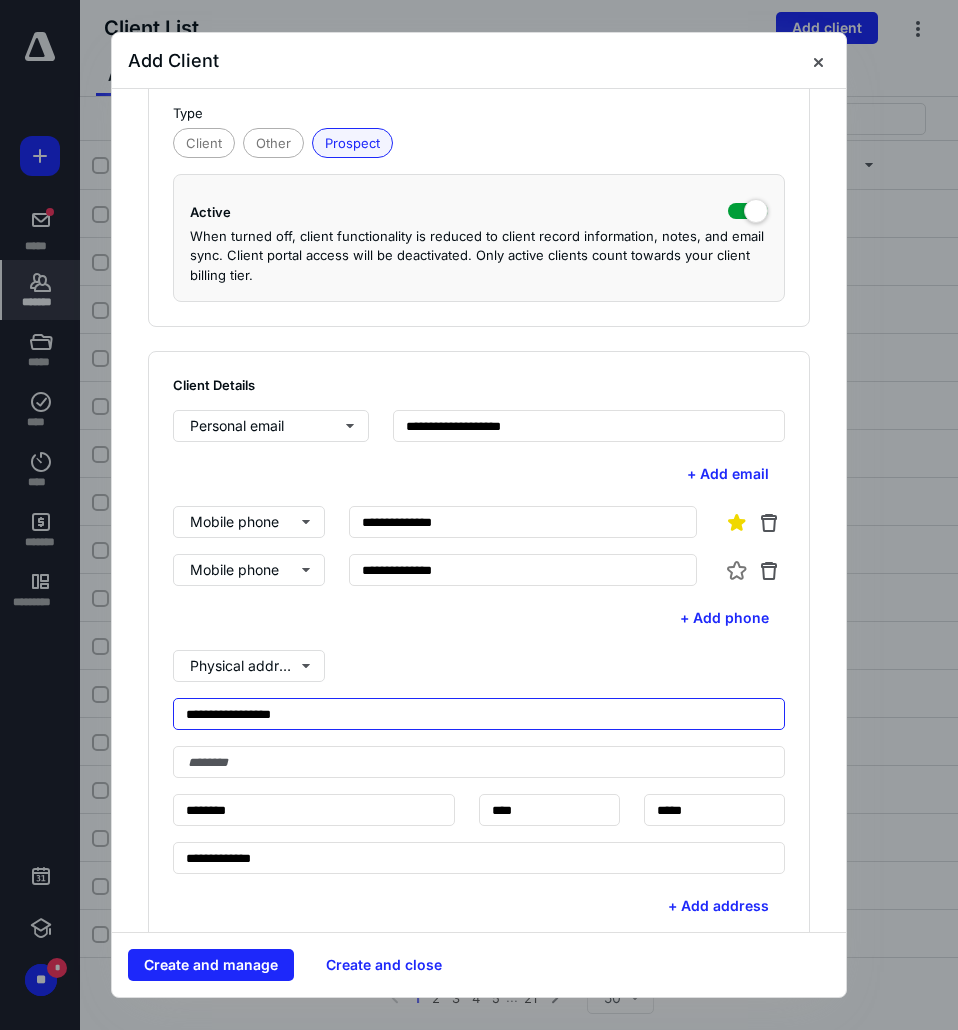 click on "**********" at bounding box center (479, 714) 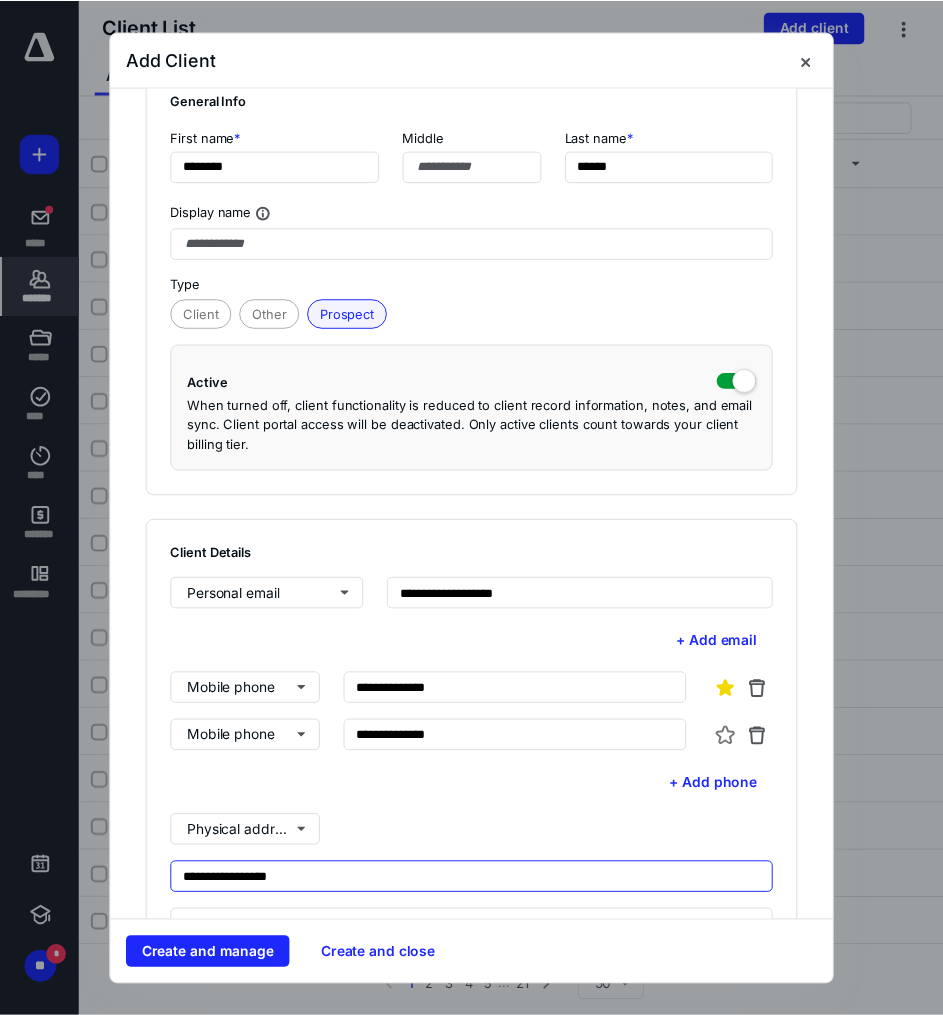 scroll, scrollTop: 0, scrollLeft: 0, axis: both 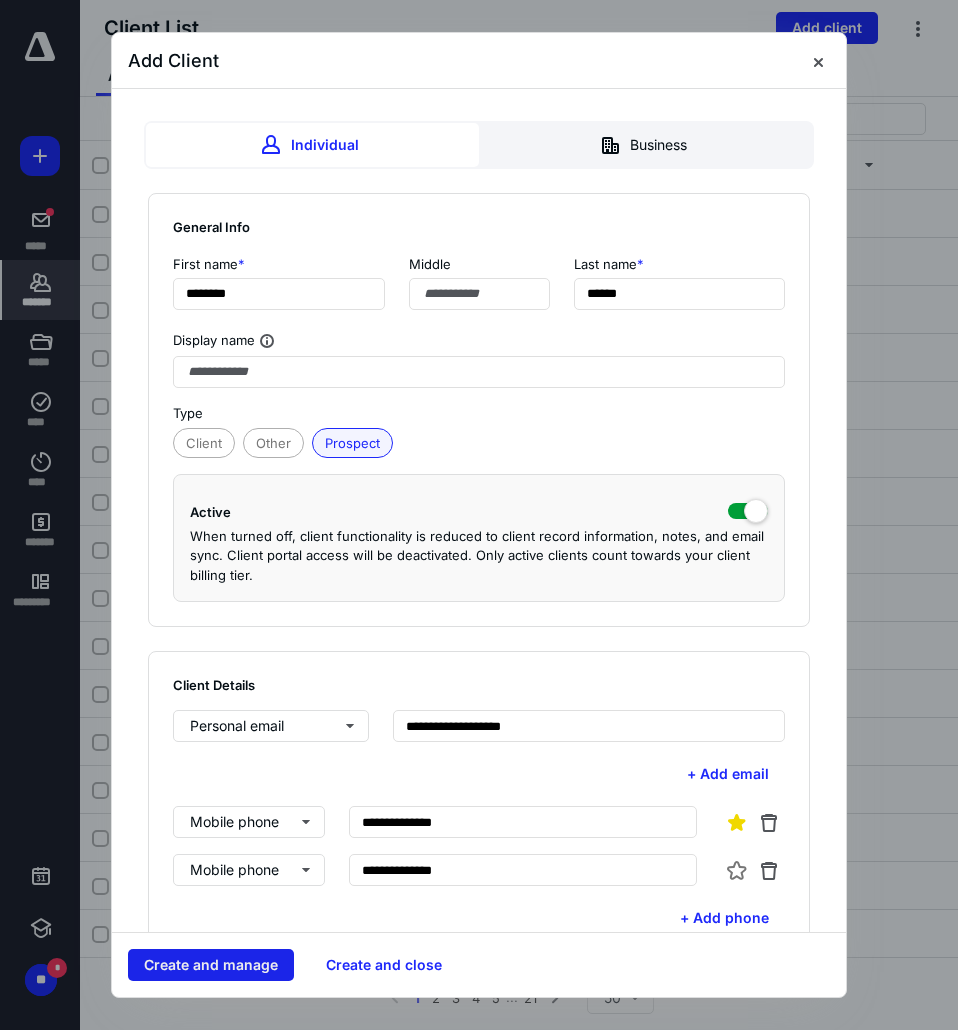 type on "**********" 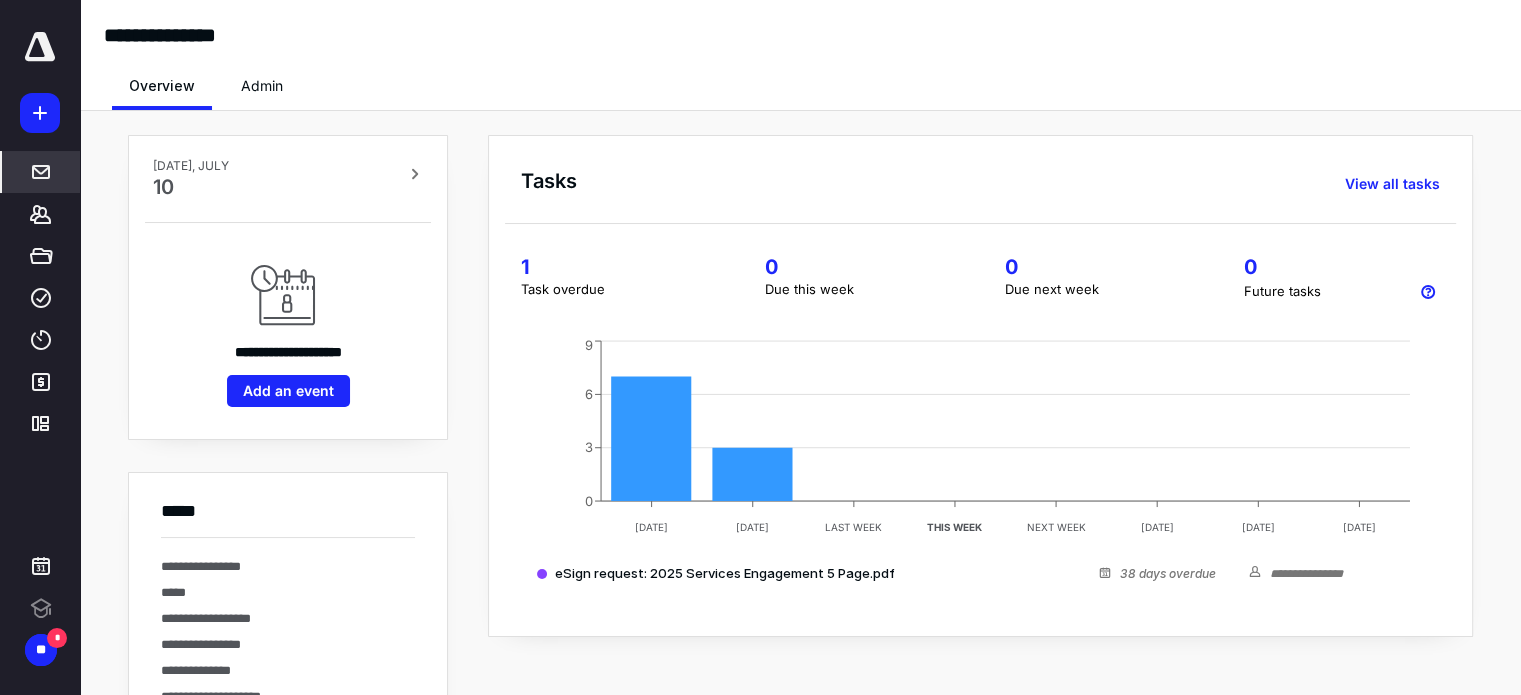 scroll, scrollTop: 0, scrollLeft: 0, axis: both 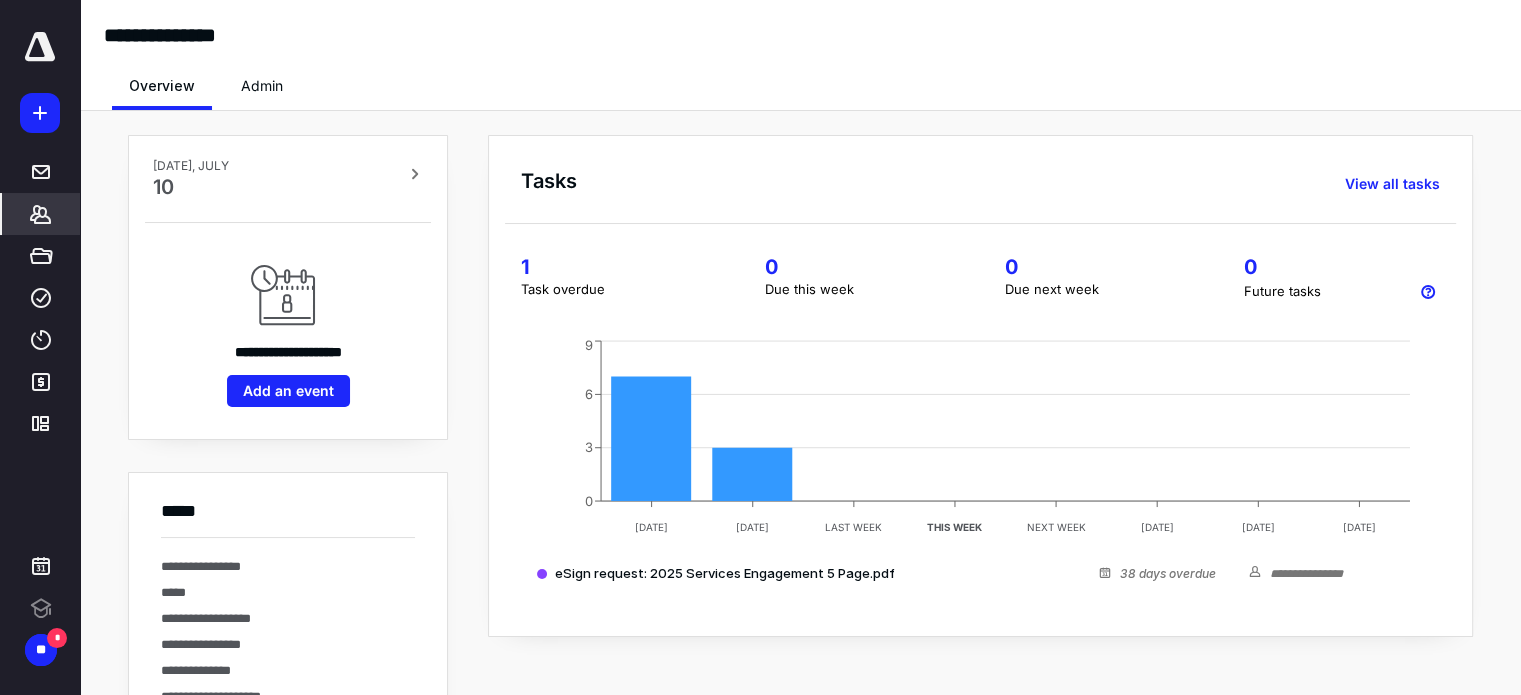 click 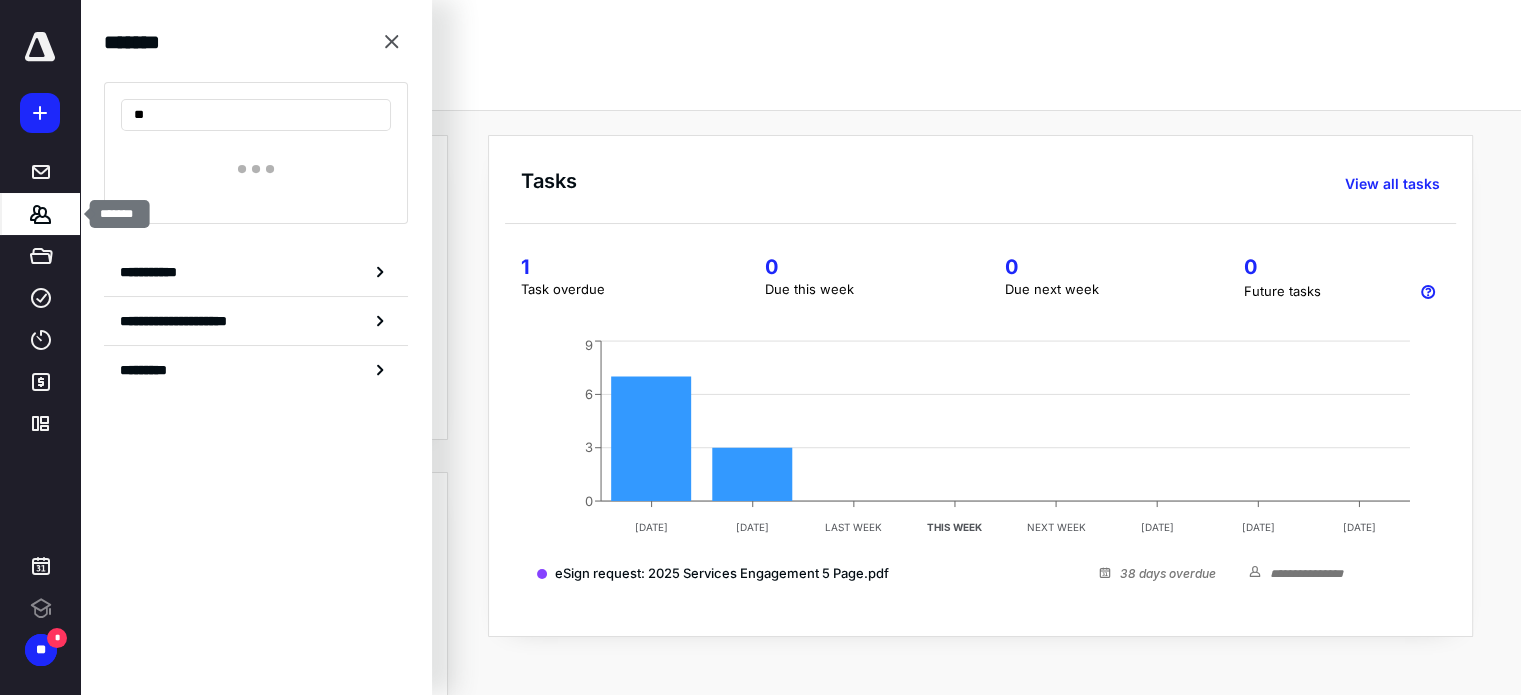 scroll, scrollTop: 0, scrollLeft: 0, axis: both 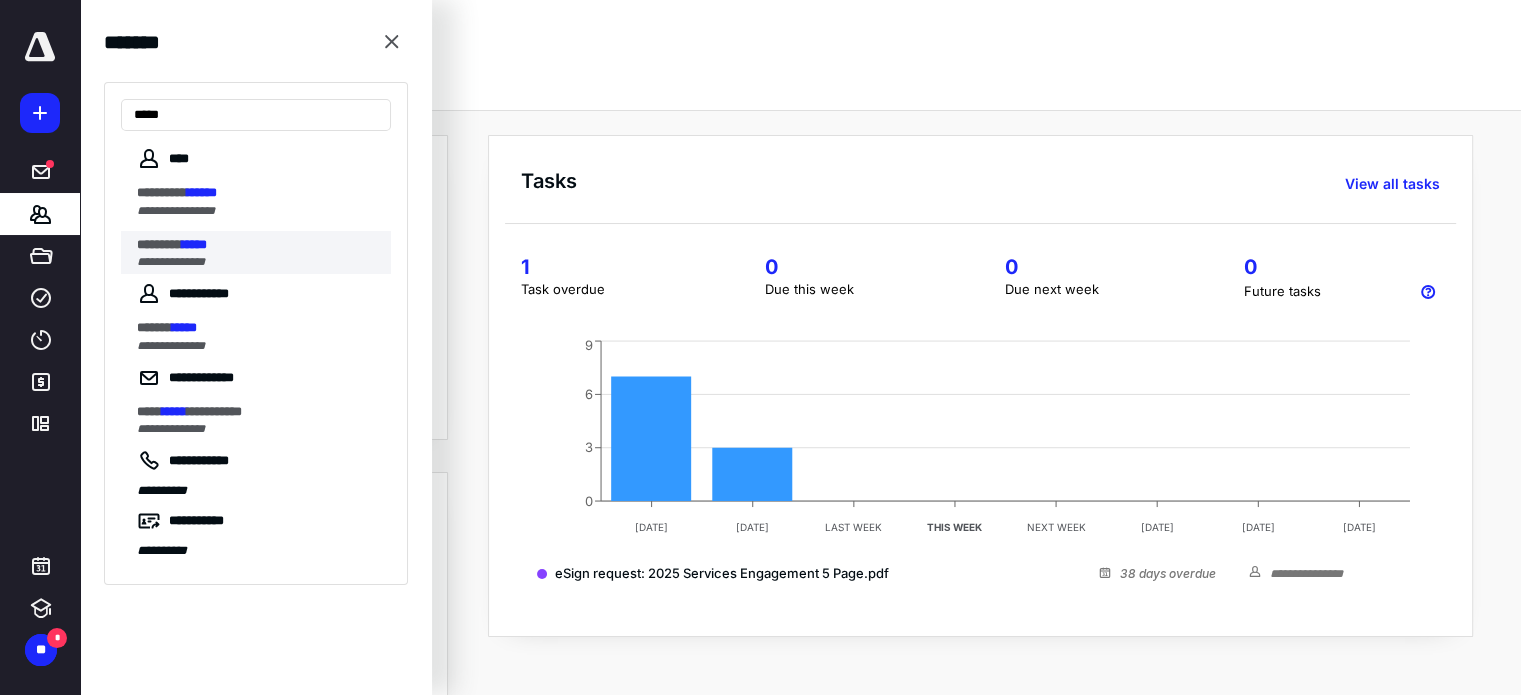 type on "*****" 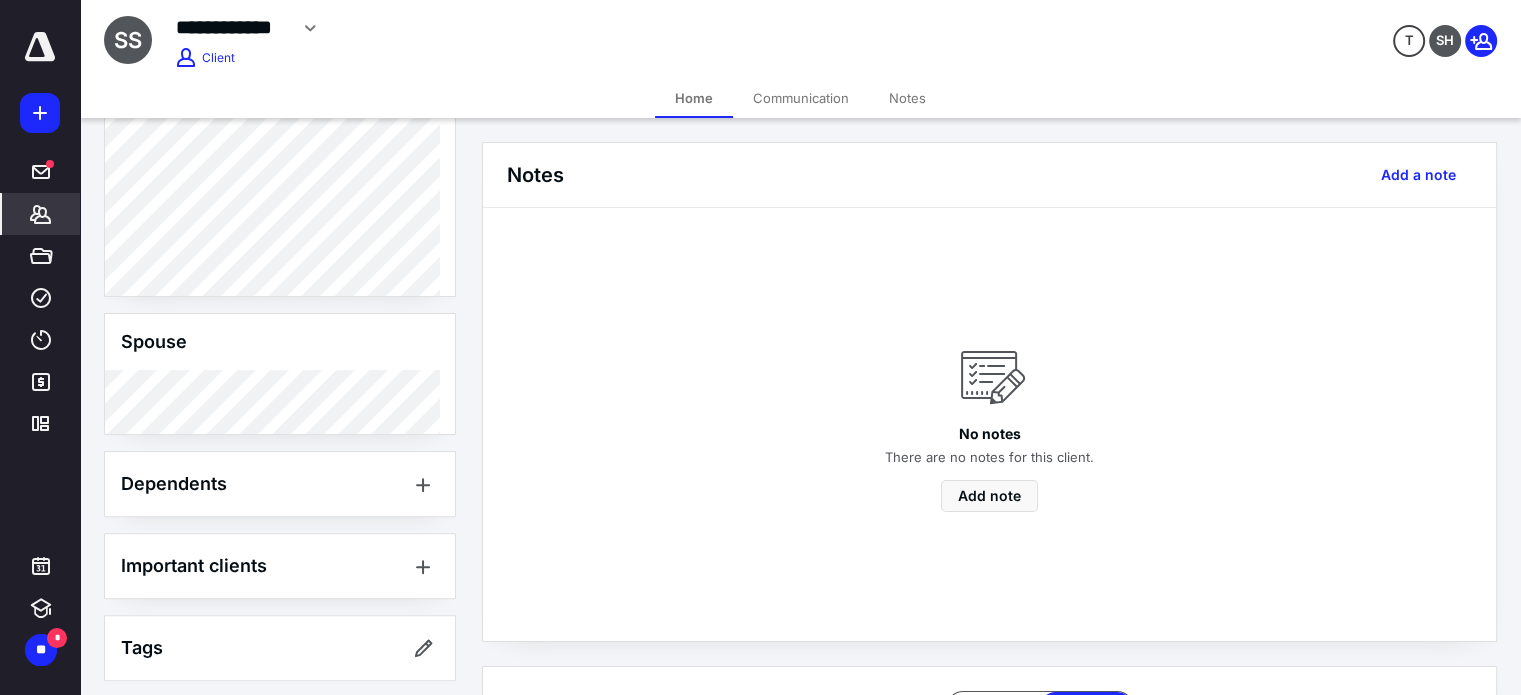 scroll, scrollTop: 610, scrollLeft: 0, axis: vertical 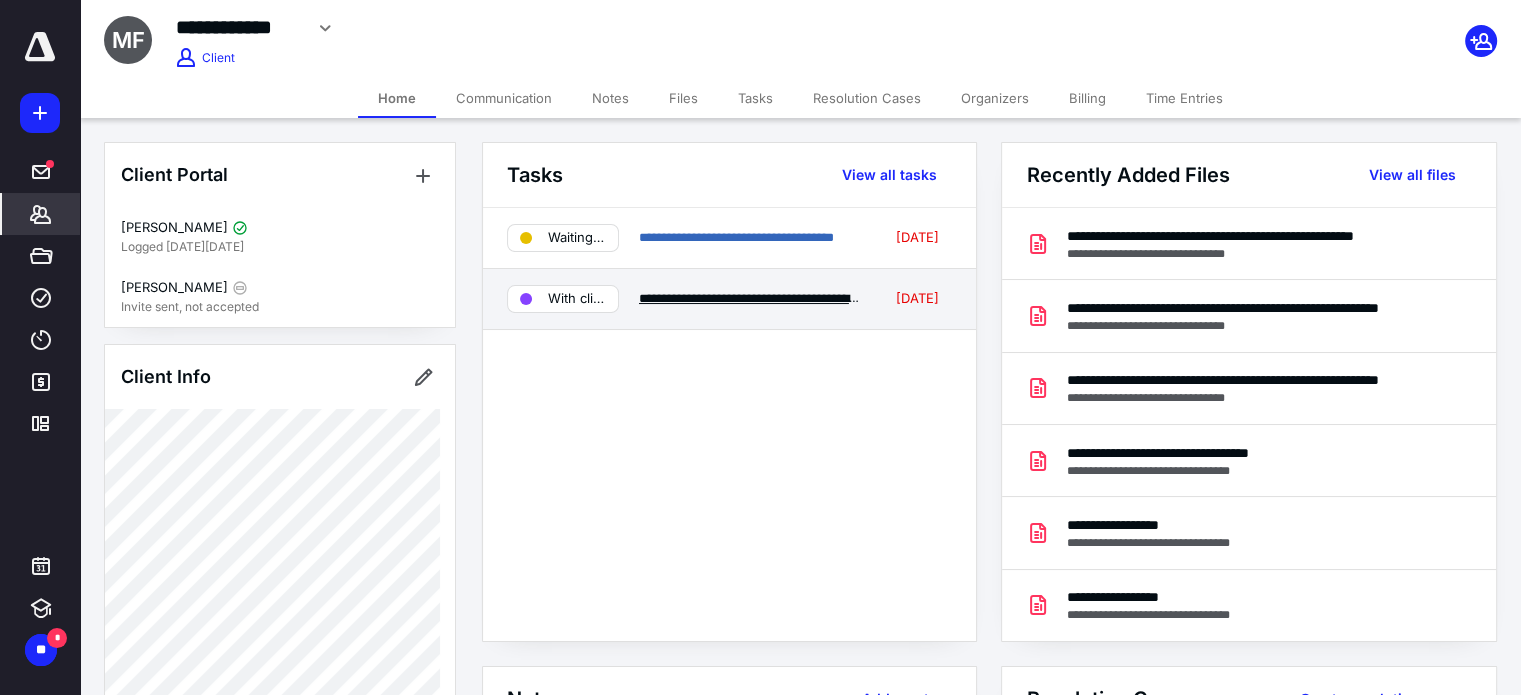 click on "**********" at bounding box center [819, 298] 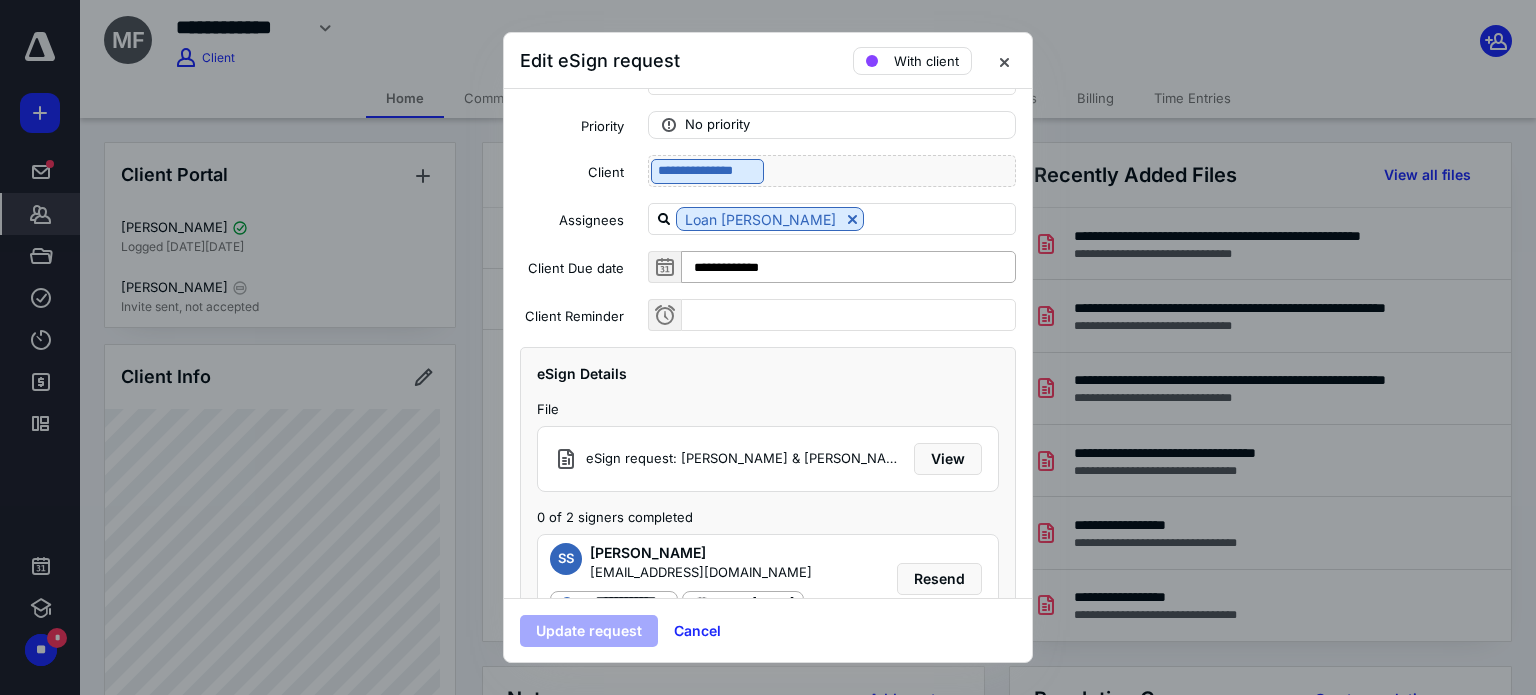 scroll, scrollTop: 151, scrollLeft: 0, axis: vertical 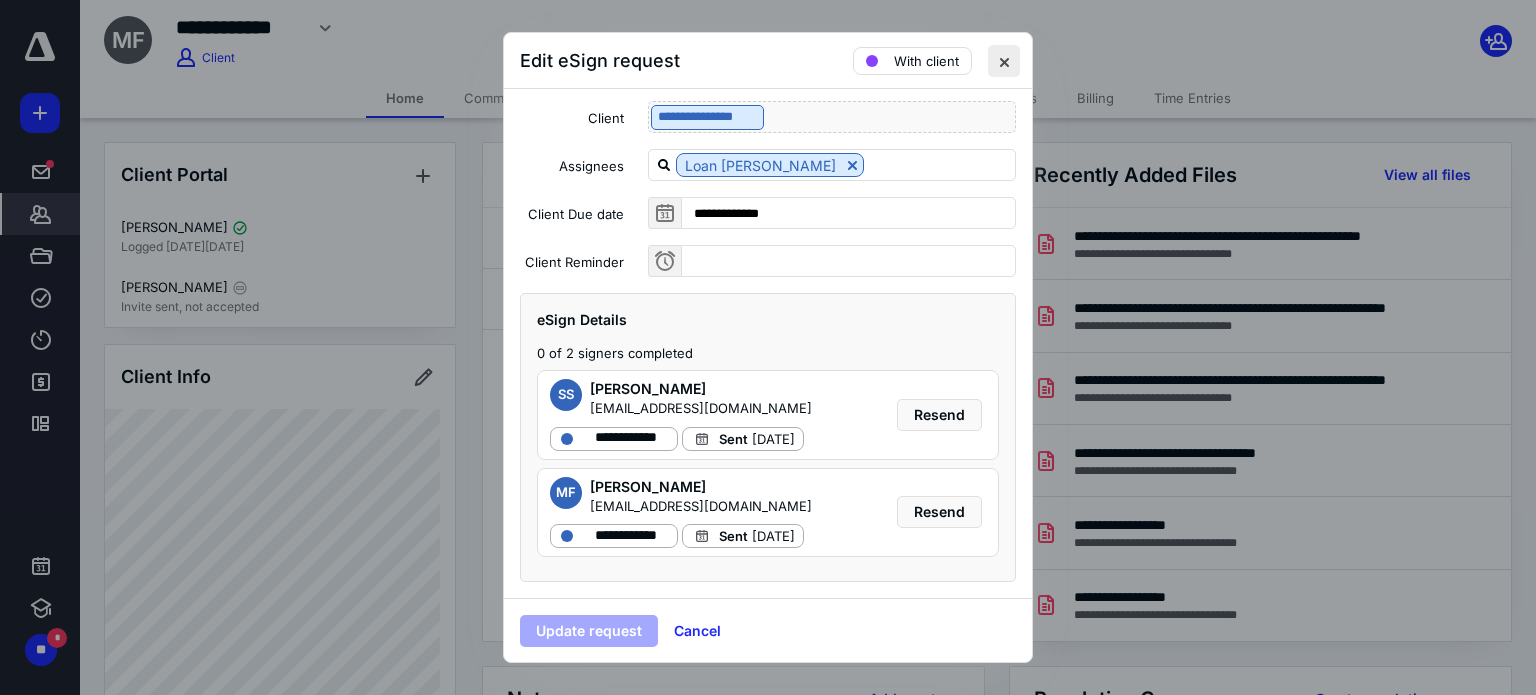 click at bounding box center (1004, 61) 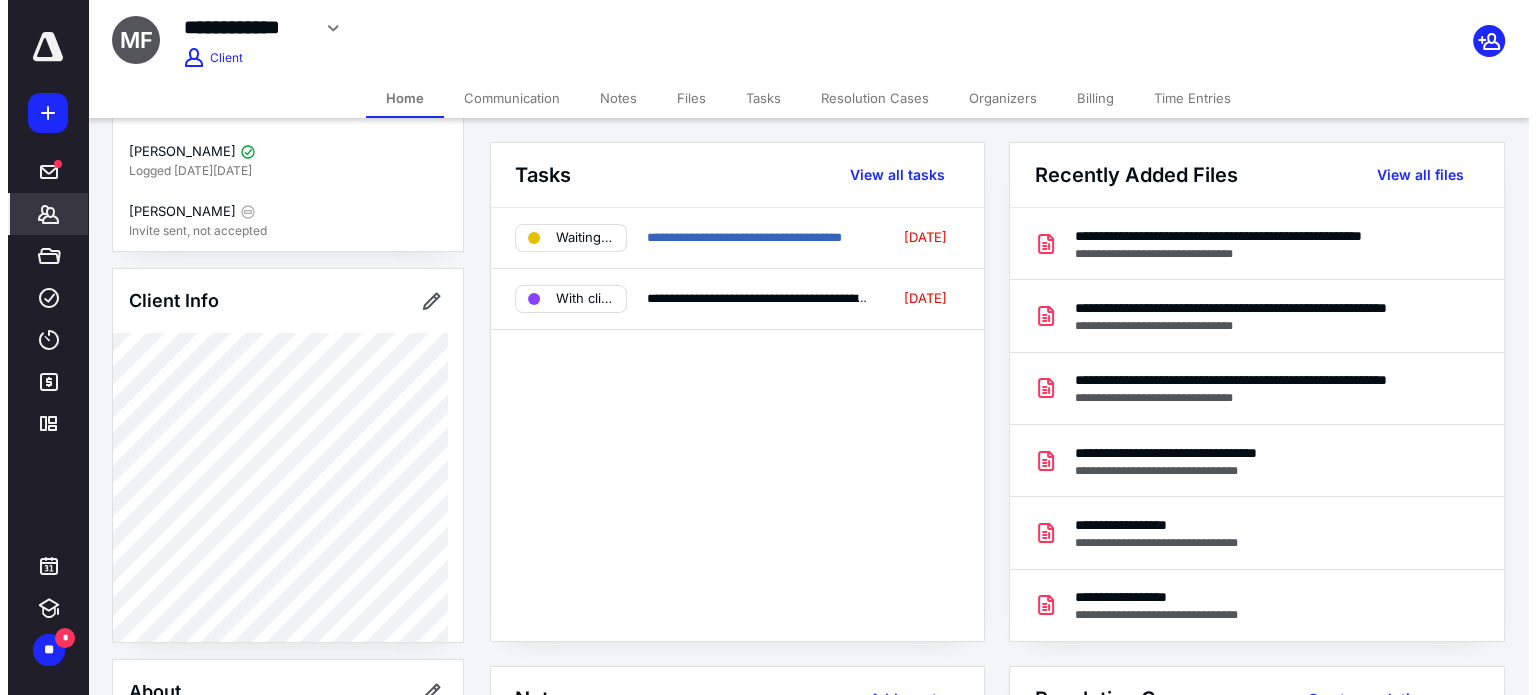 scroll, scrollTop: 0, scrollLeft: 0, axis: both 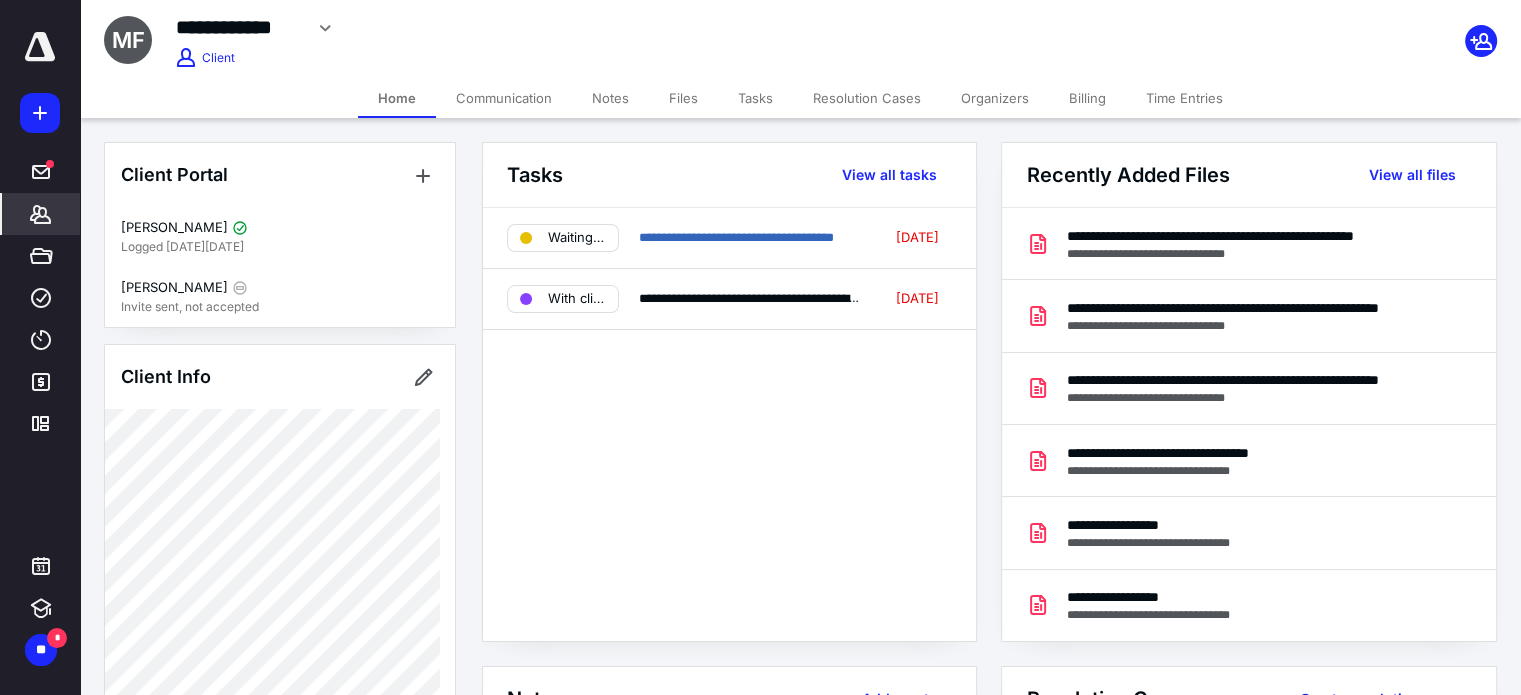 click on "Files" at bounding box center [683, 98] 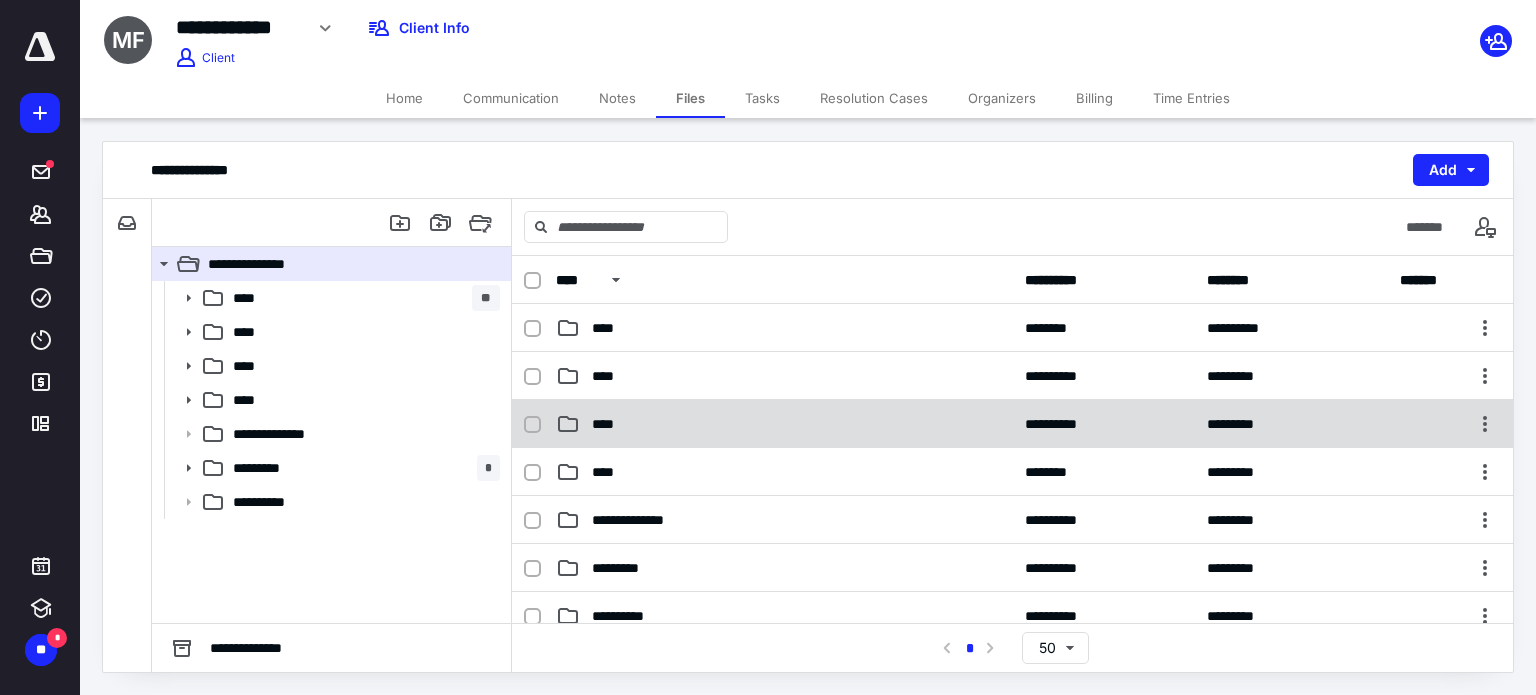 click on "****" at bounding box center [784, 424] 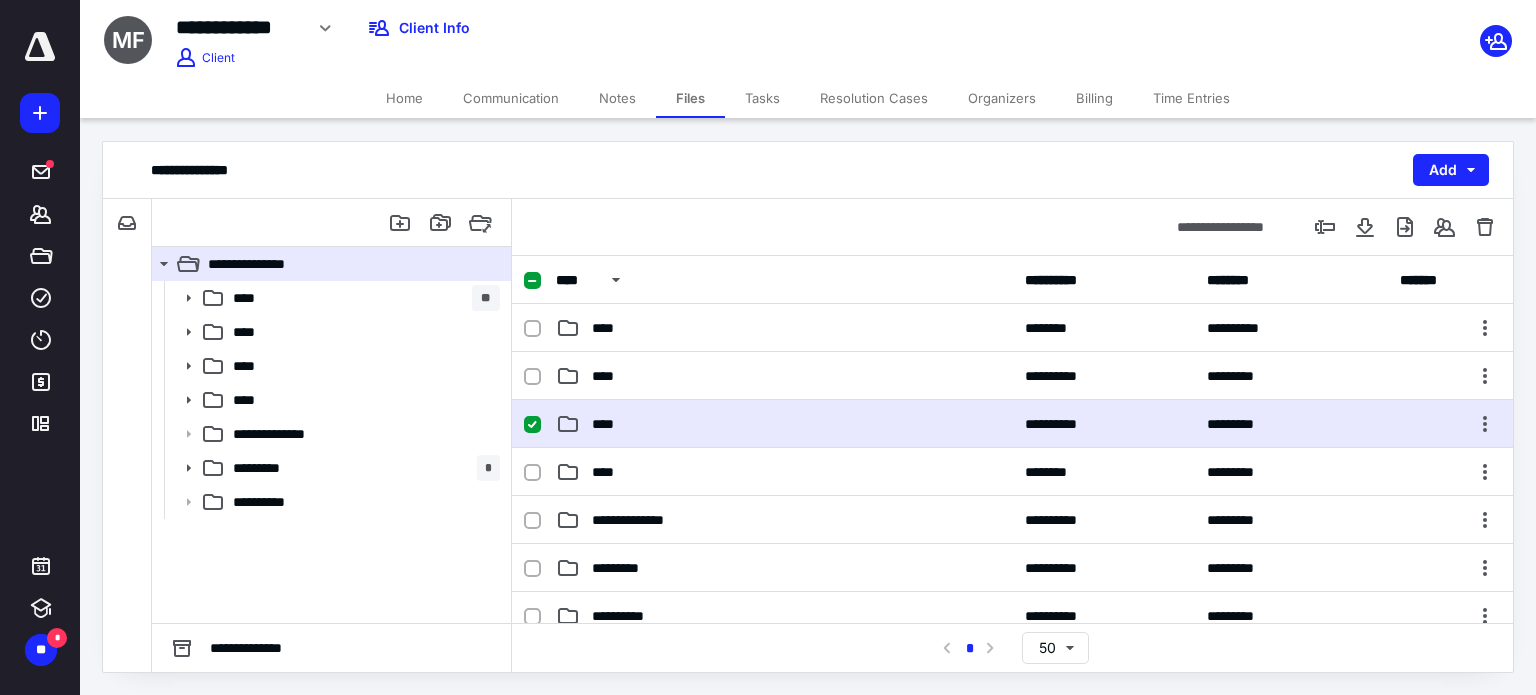 click on "****" at bounding box center [784, 424] 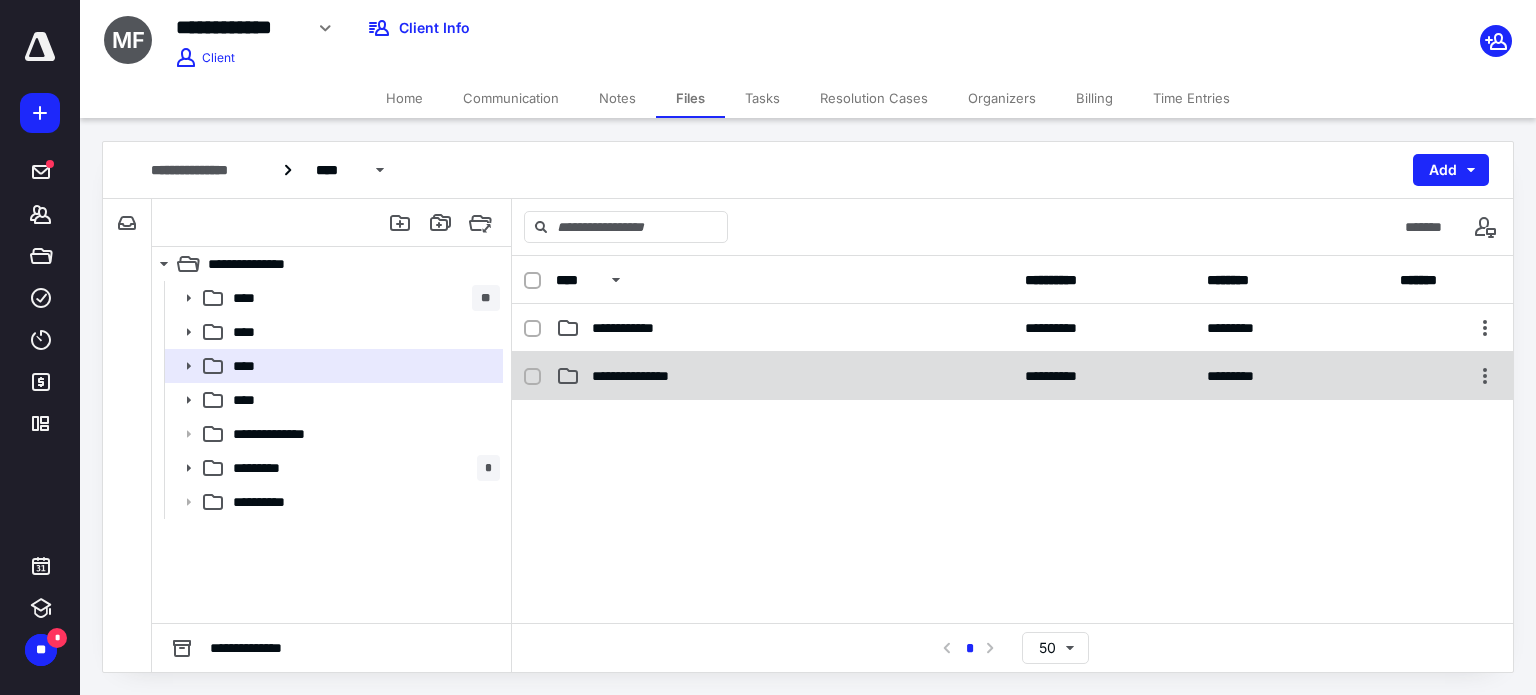 click on "**********" at bounding box center [784, 376] 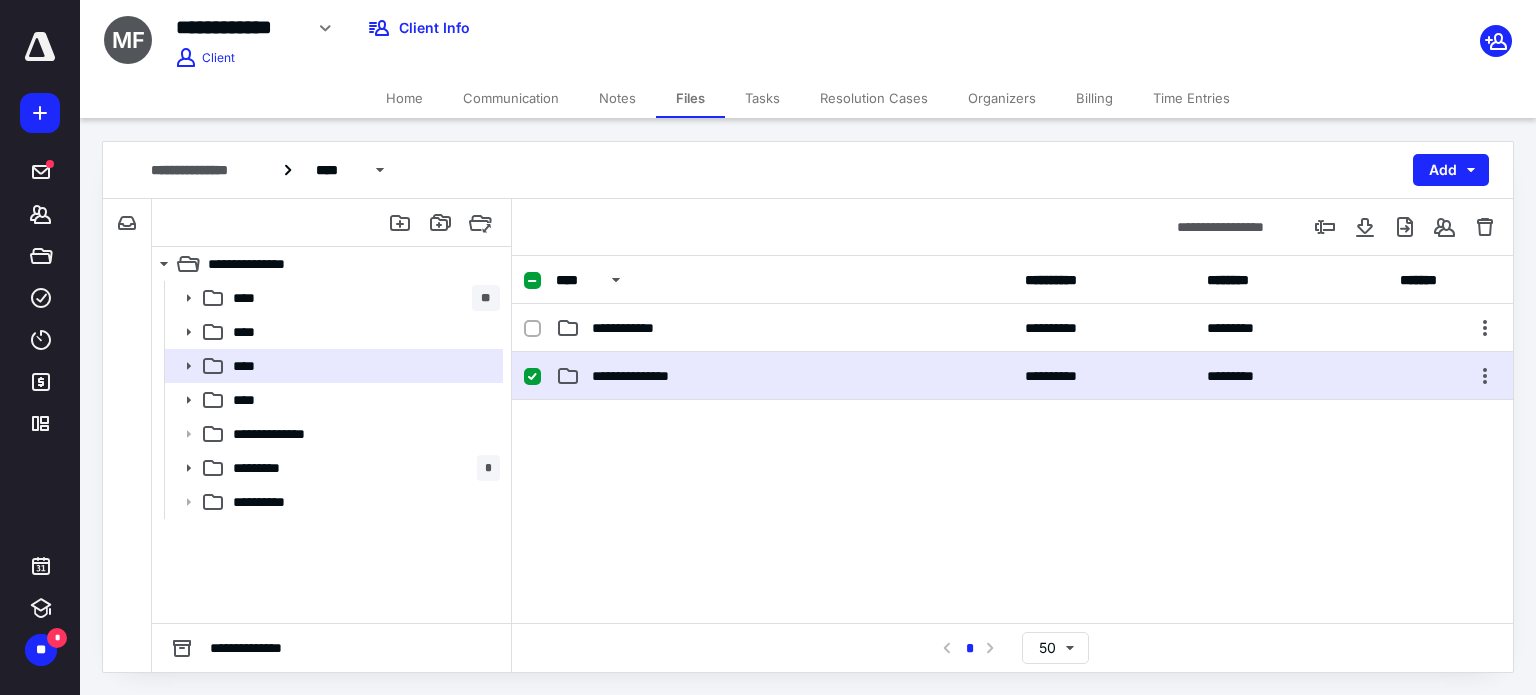 click on "**********" at bounding box center [784, 376] 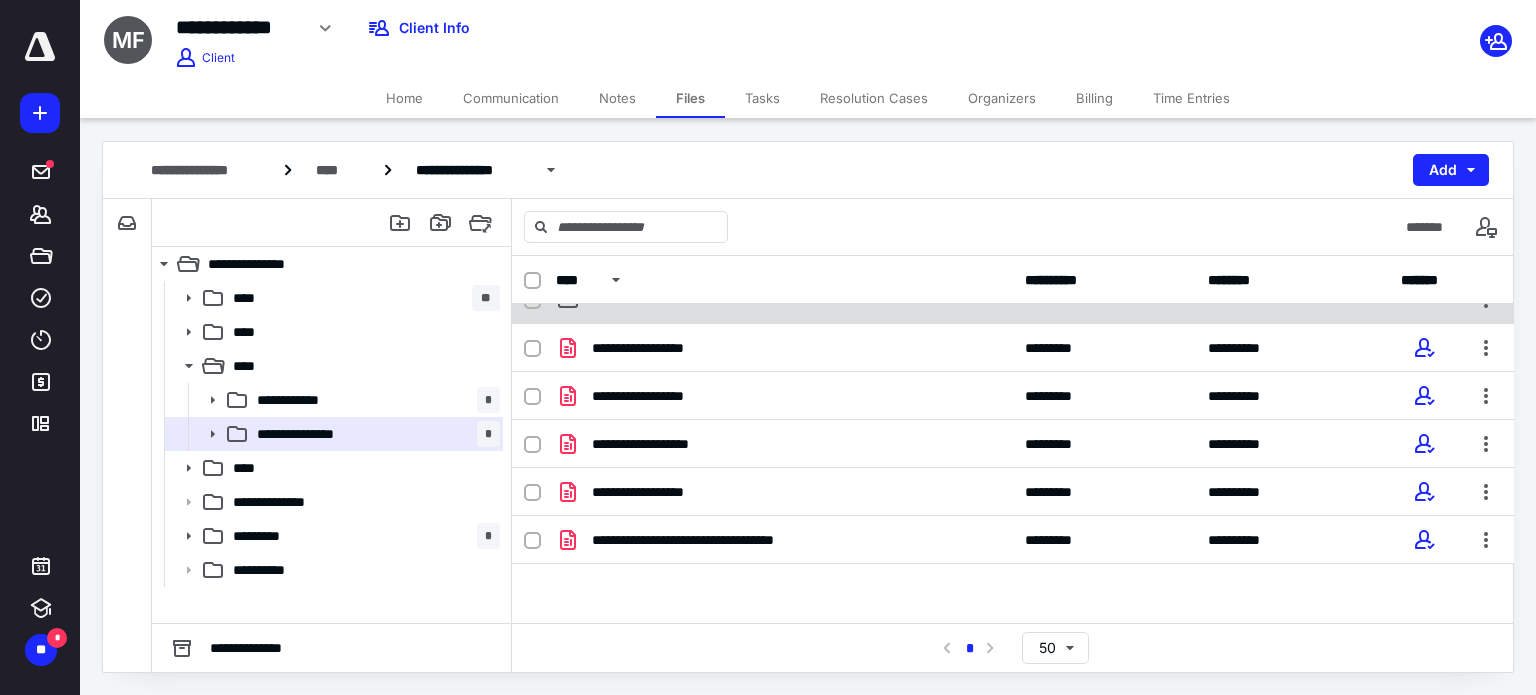 scroll, scrollTop: 0, scrollLeft: 0, axis: both 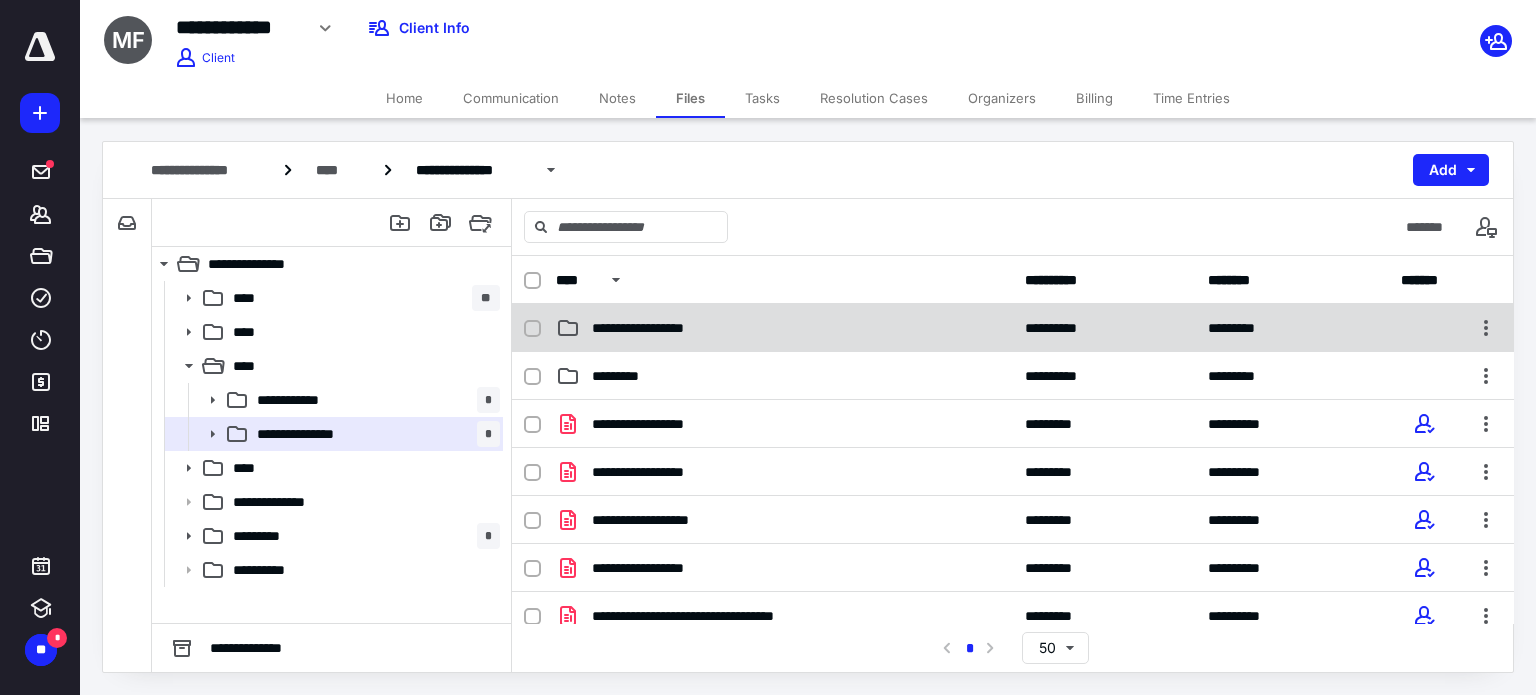 click on "**********" at bounding box center [657, 328] 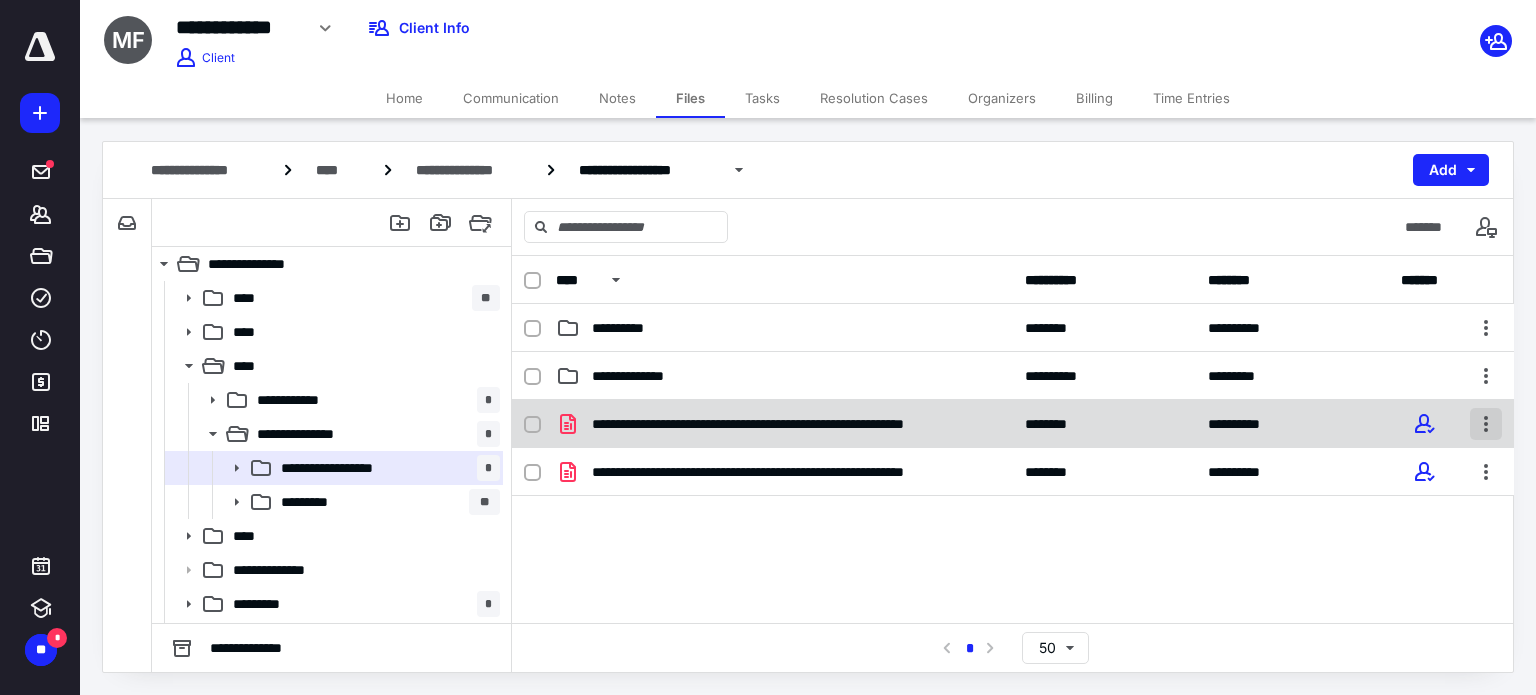 click at bounding box center [1486, 424] 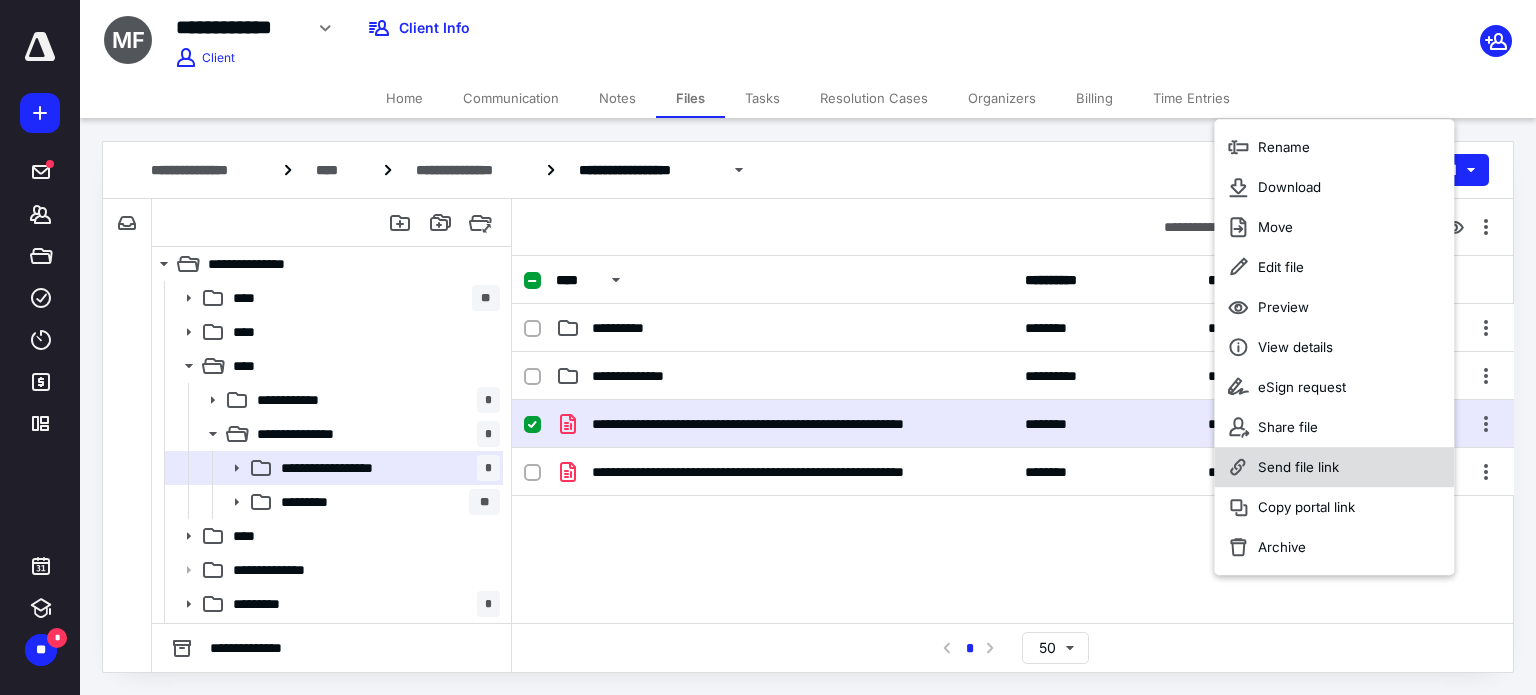 click on "Send file link" at bounding box center (1298, 467) 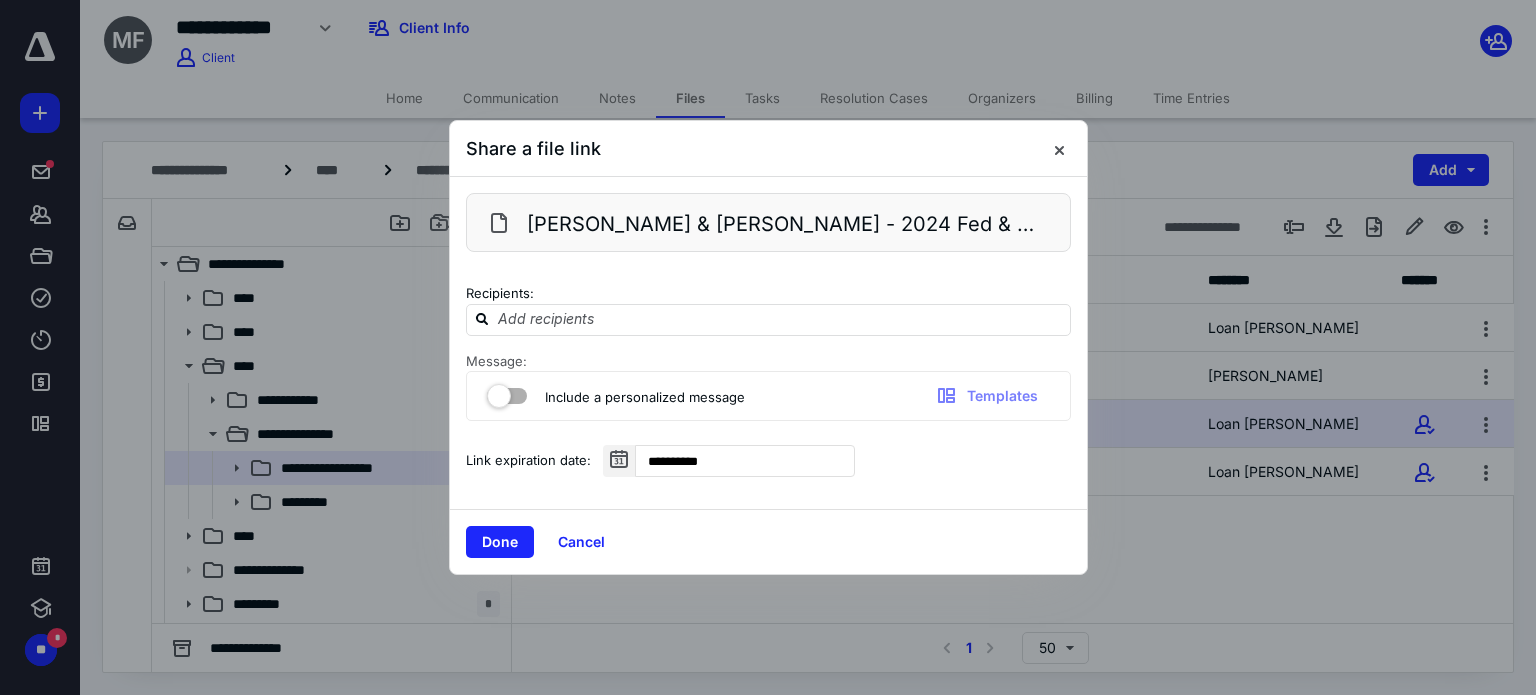 click at bounding box center (507, 392) 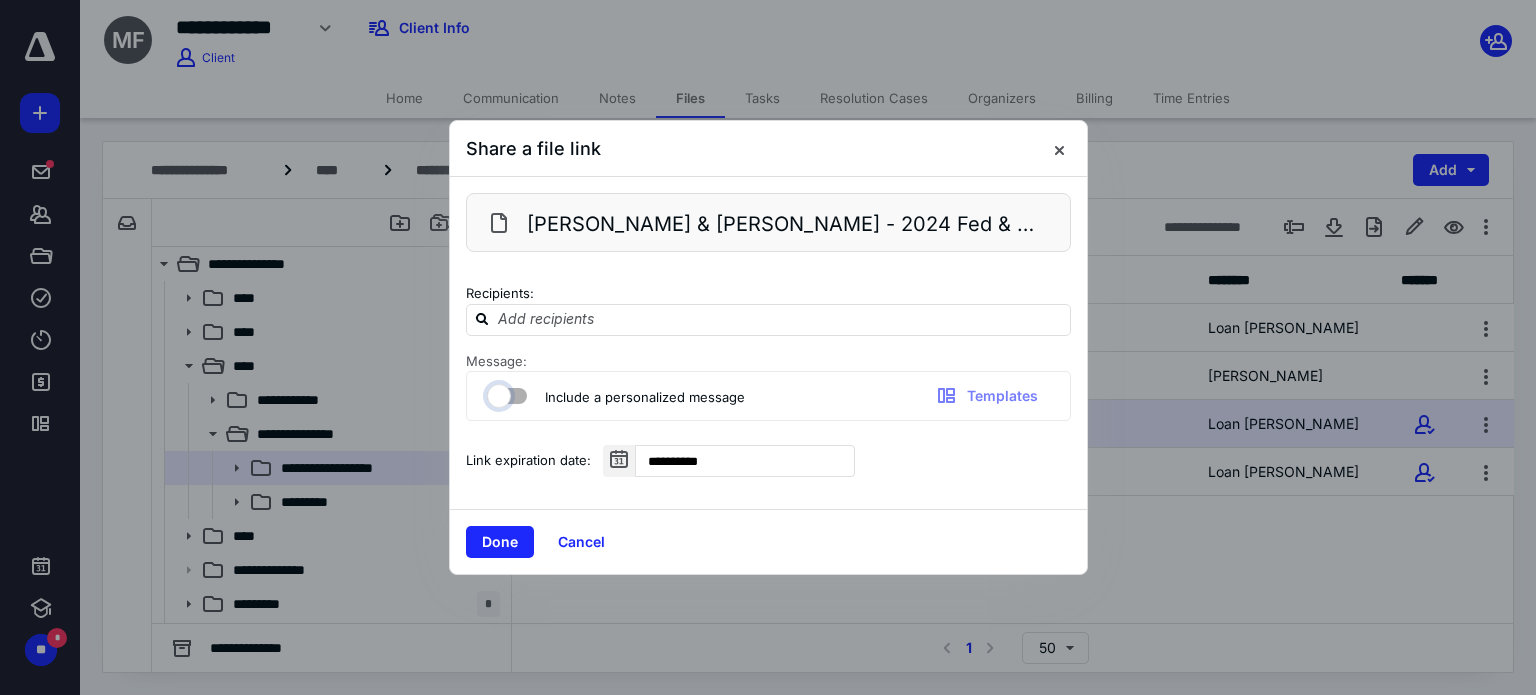 click at bounding box center (497, 393) 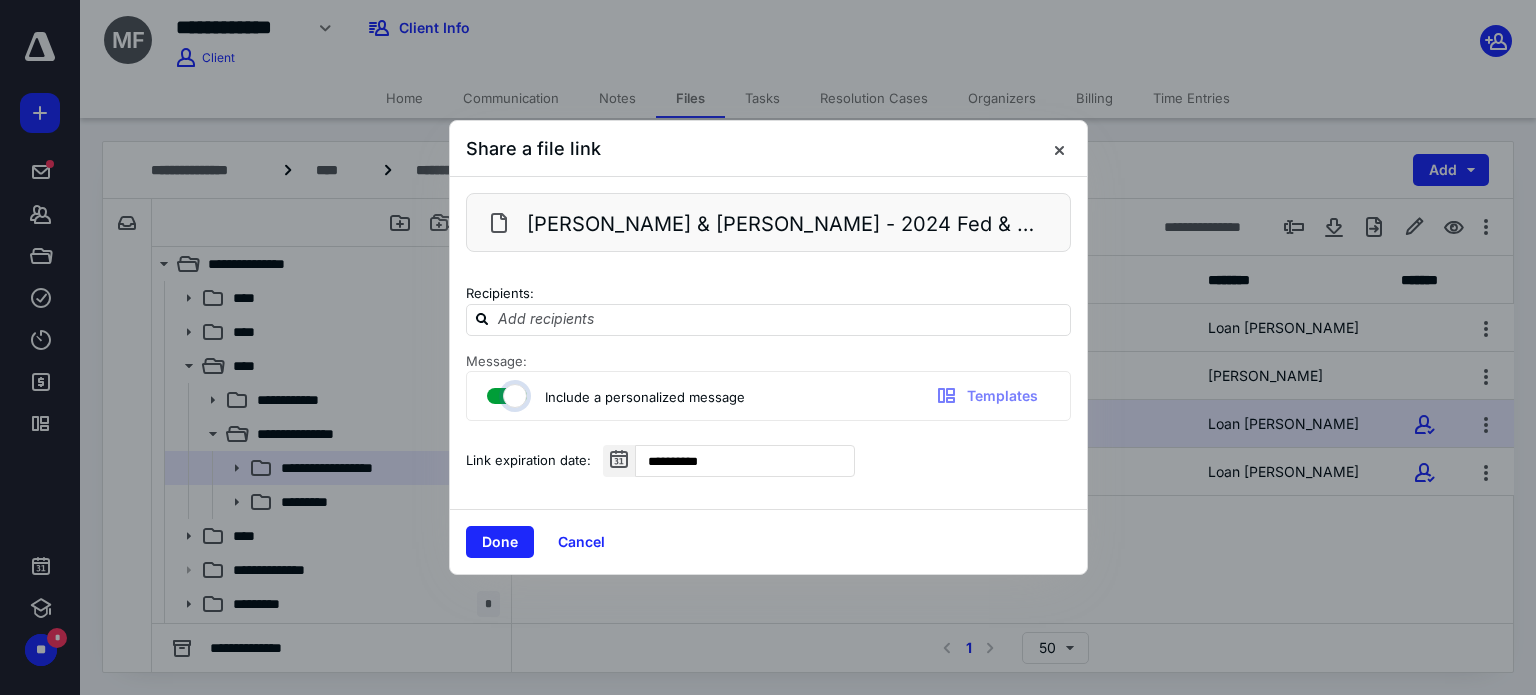 checkbox on "true" 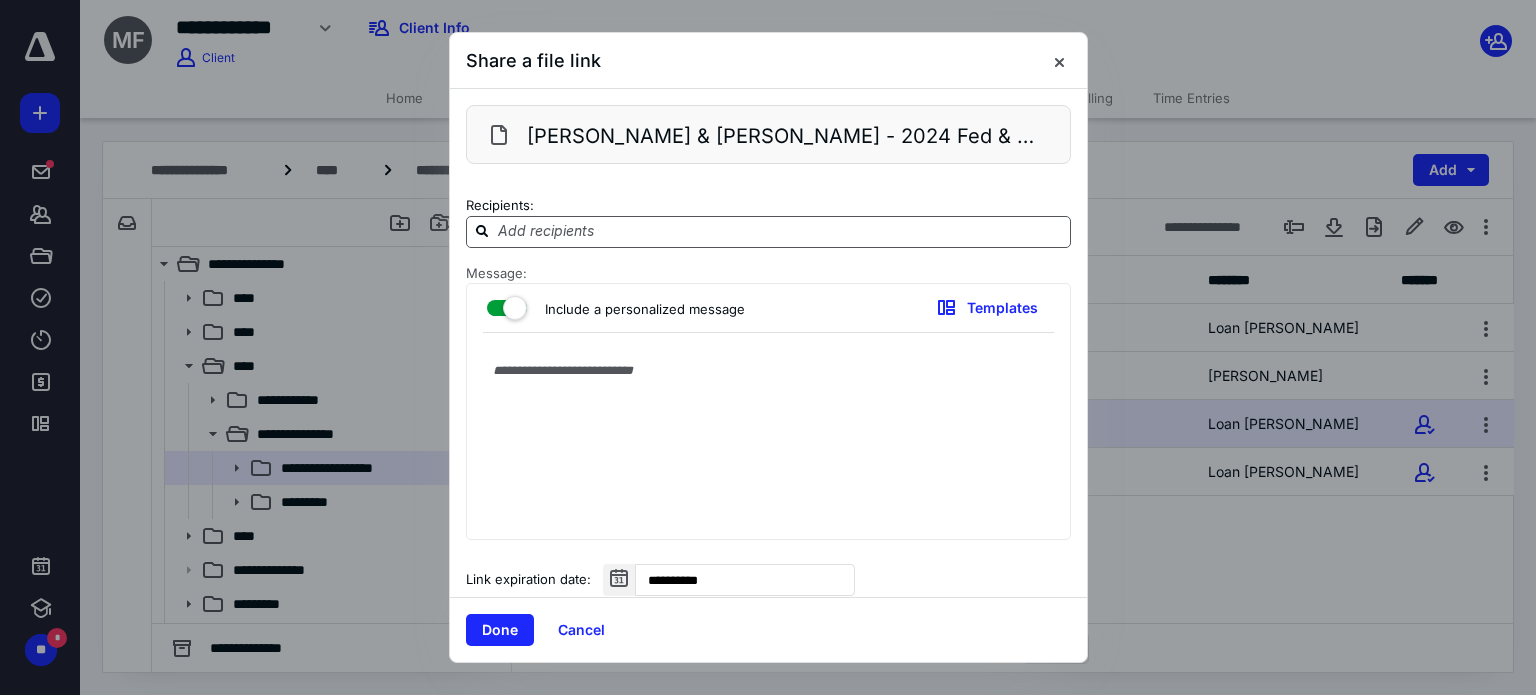 click at bounding box center (780, 231) 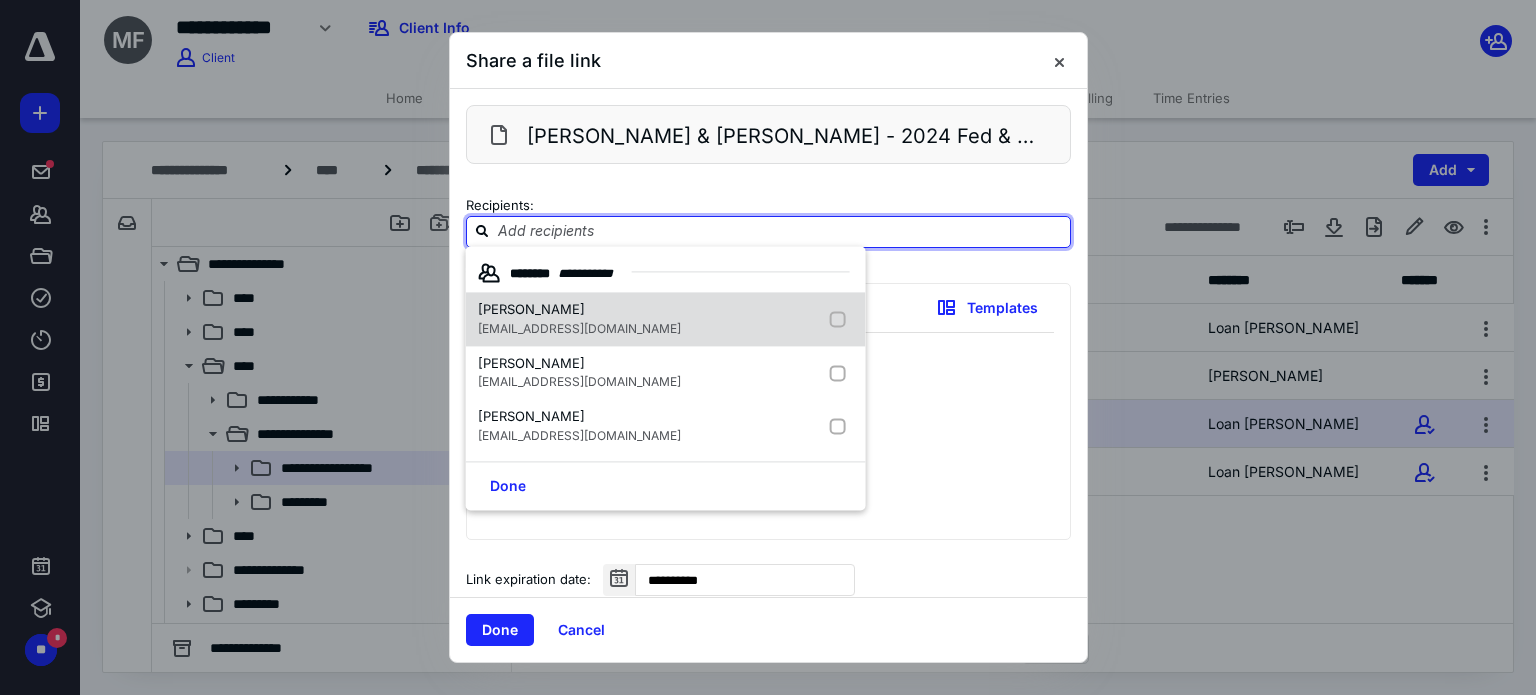 click on "[EMAIL_ADDRESS][DOMAIN_NAME]" at bounding box center (579, 329) 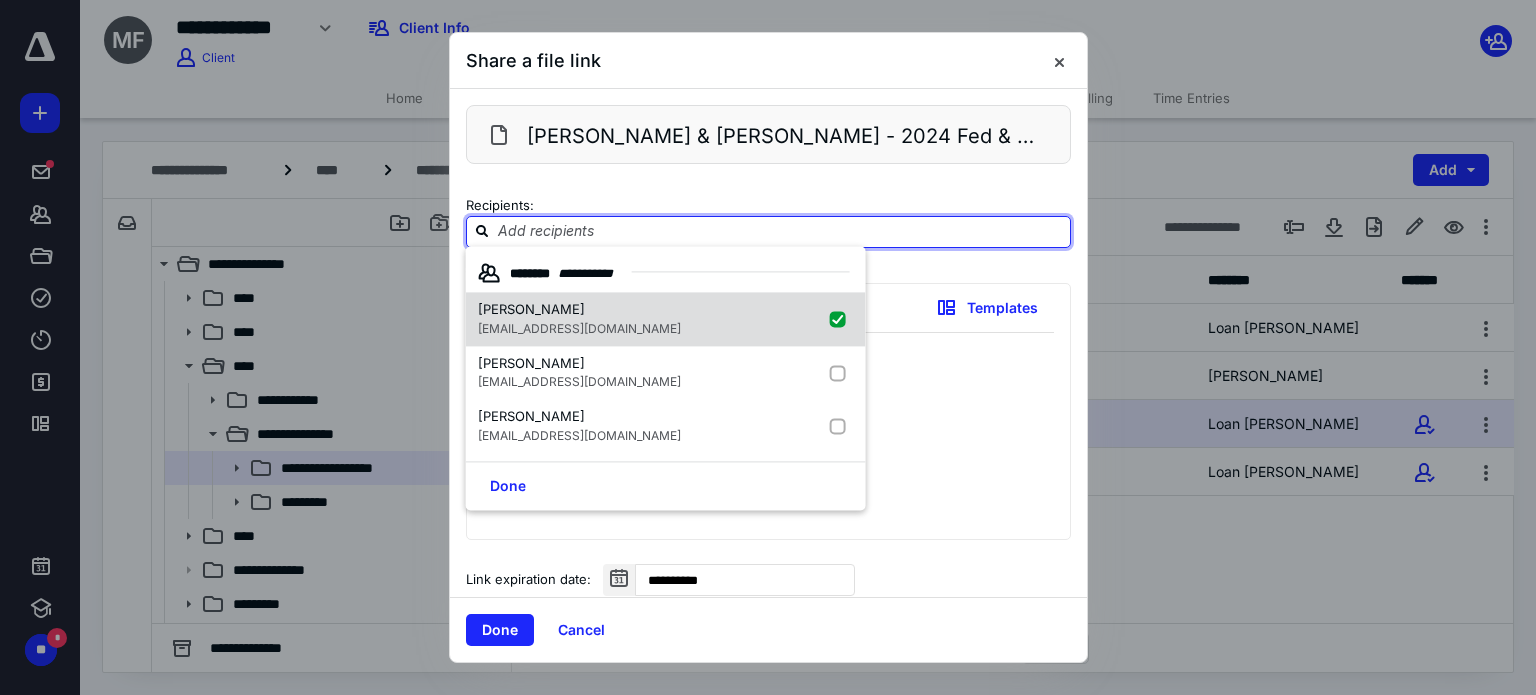 checkbox on "true" 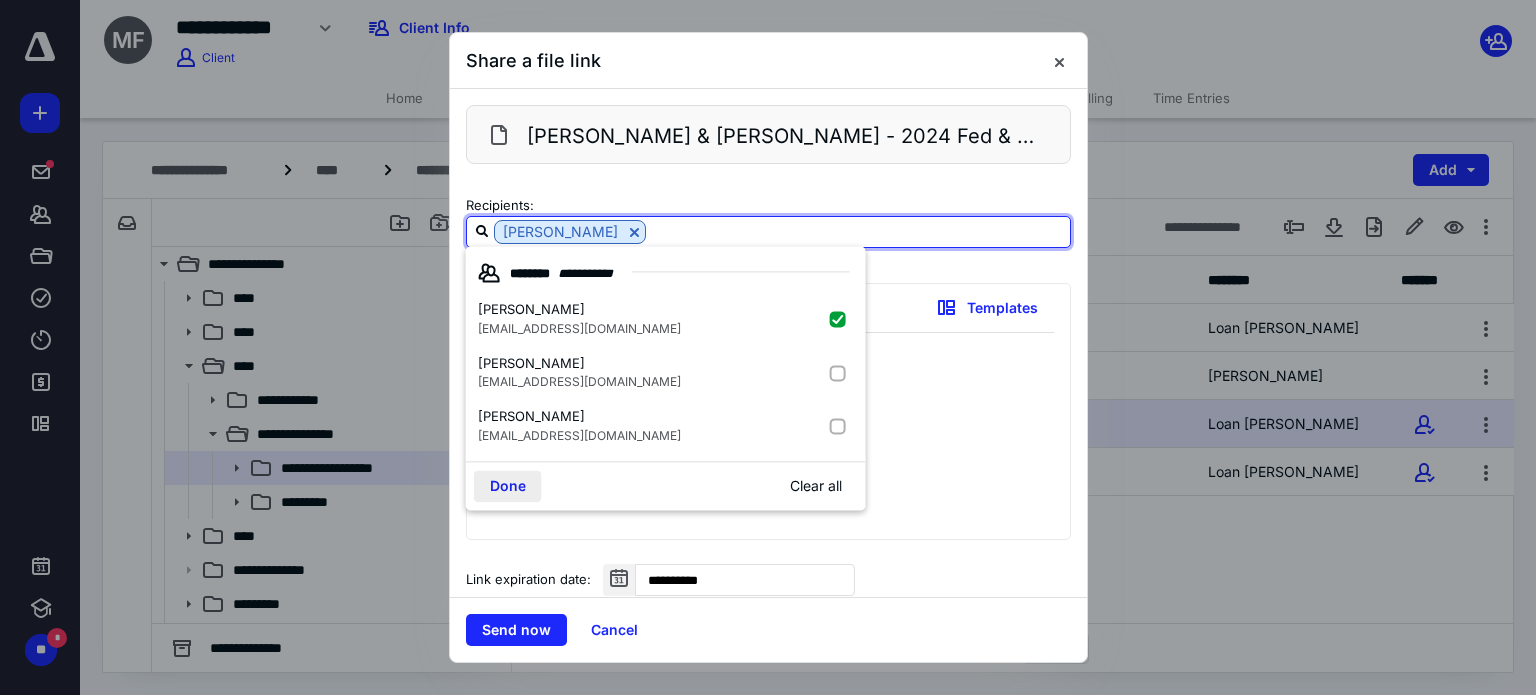 click on "Done" at bounding box center (508, 486) 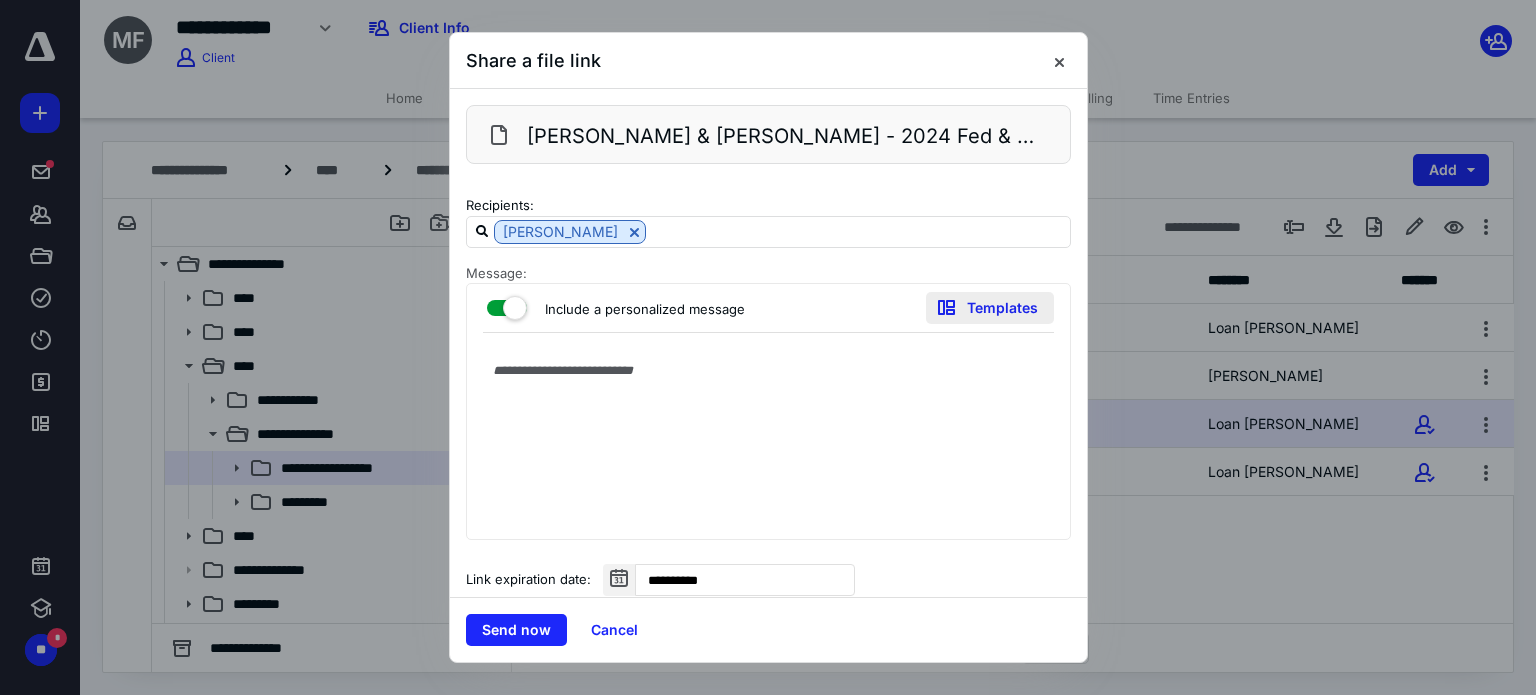 click on "Templates" at bounding box center (990, 308) 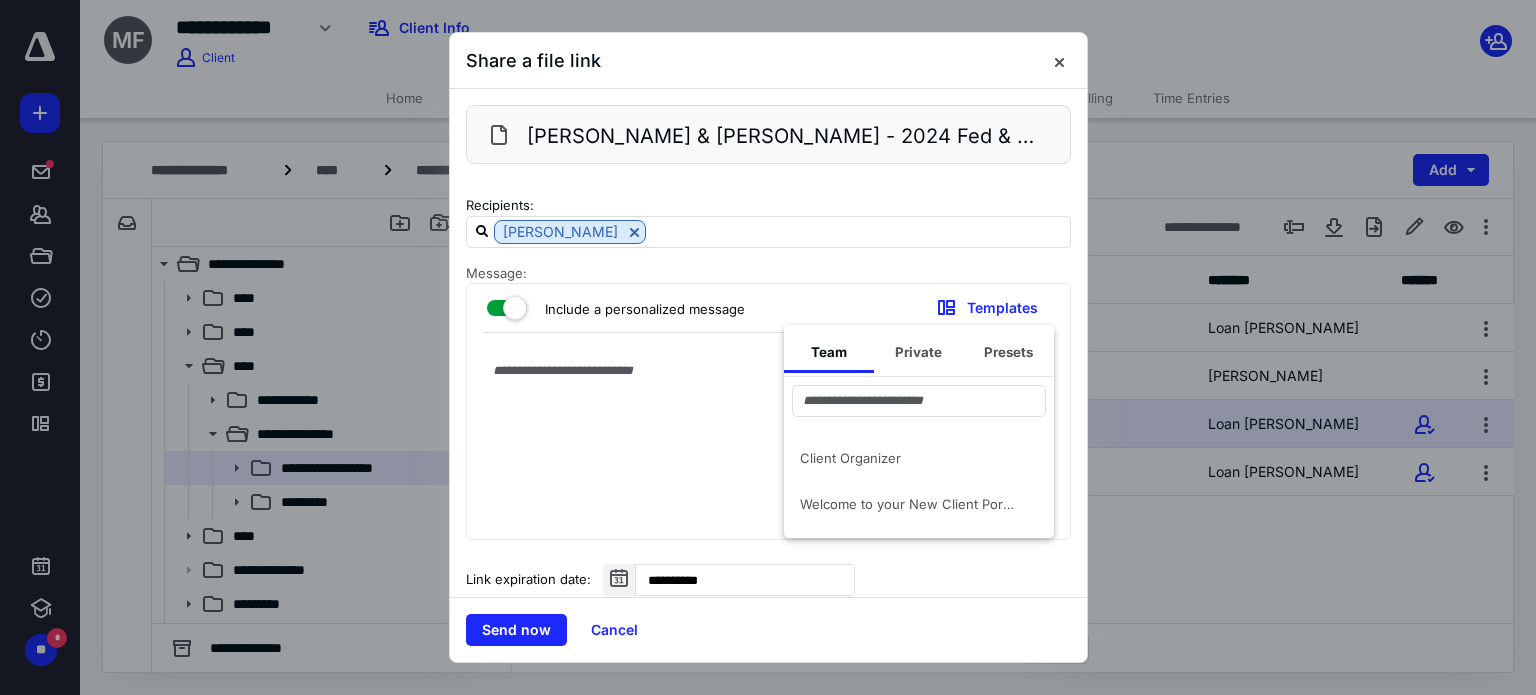 click at bounding box center (768, 441) 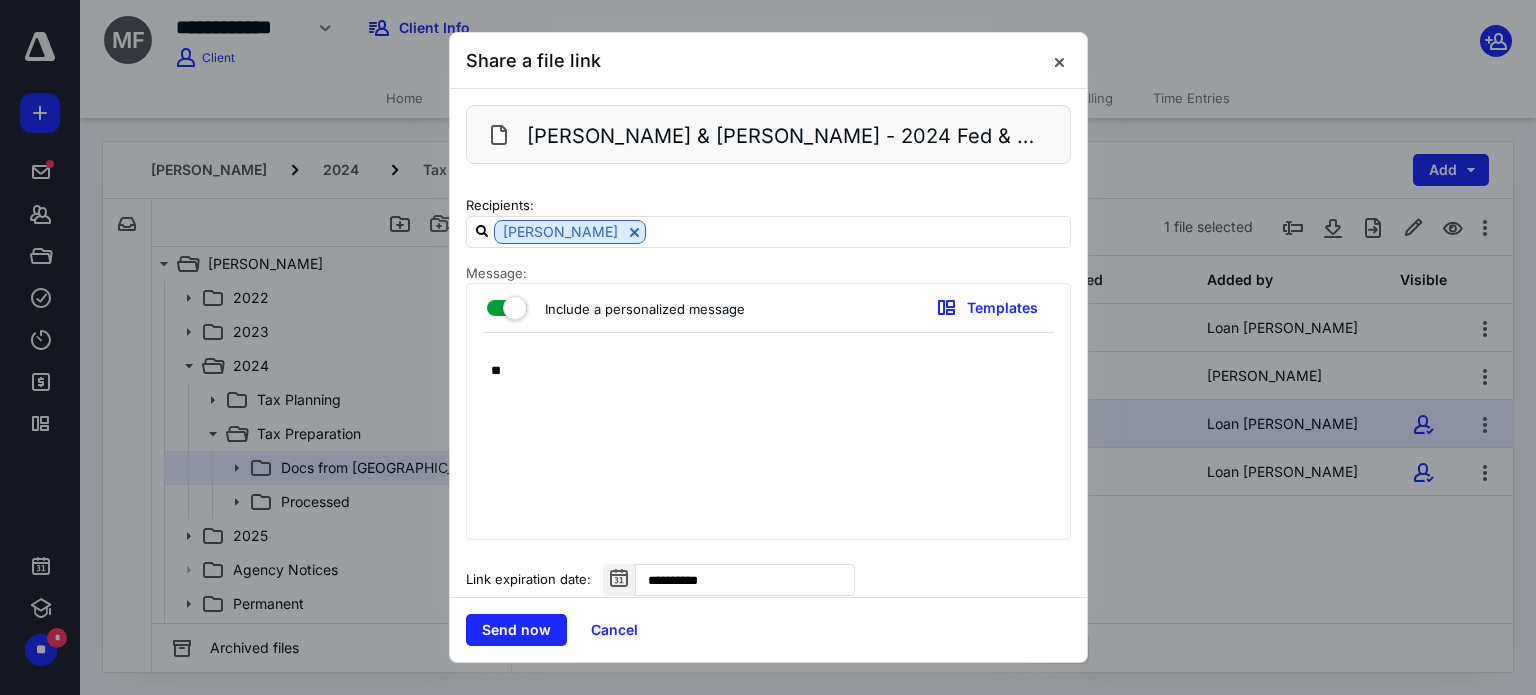 type on "*" 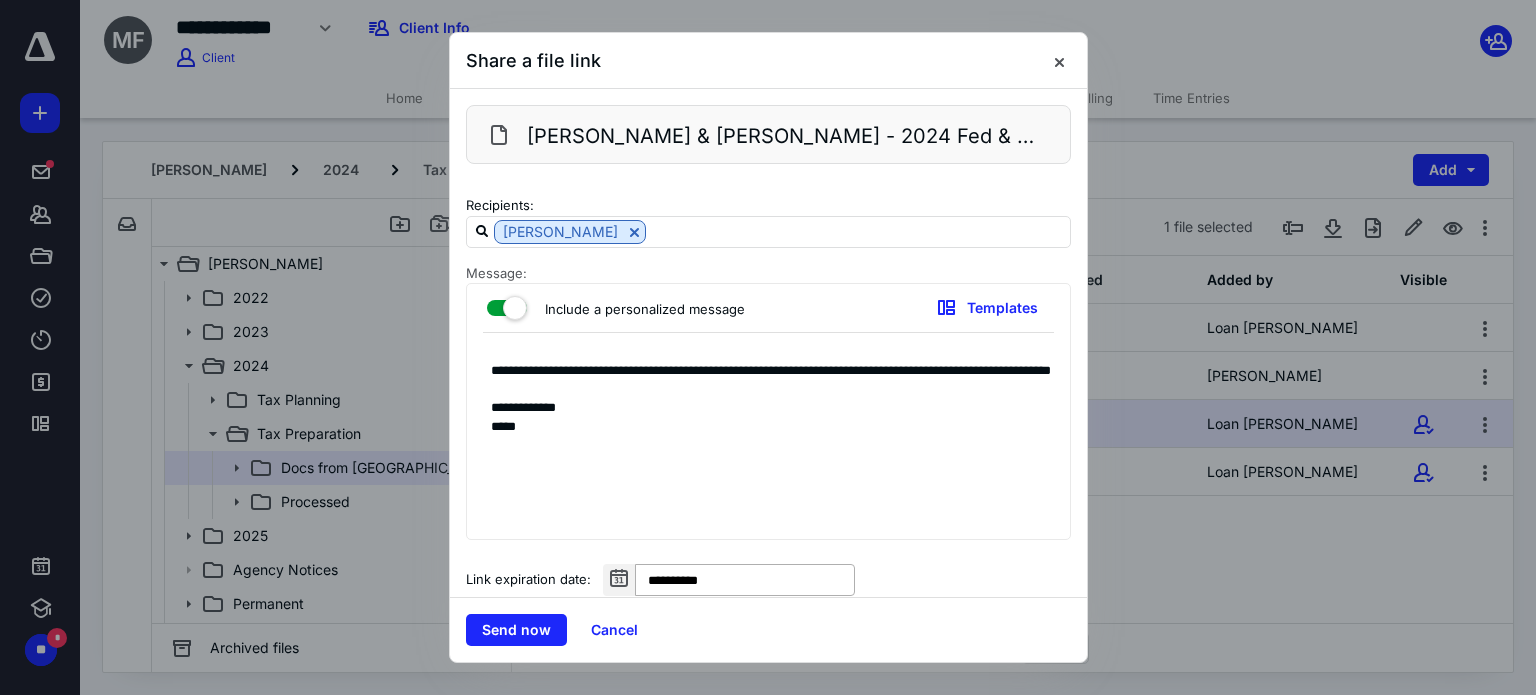 type on "**********" 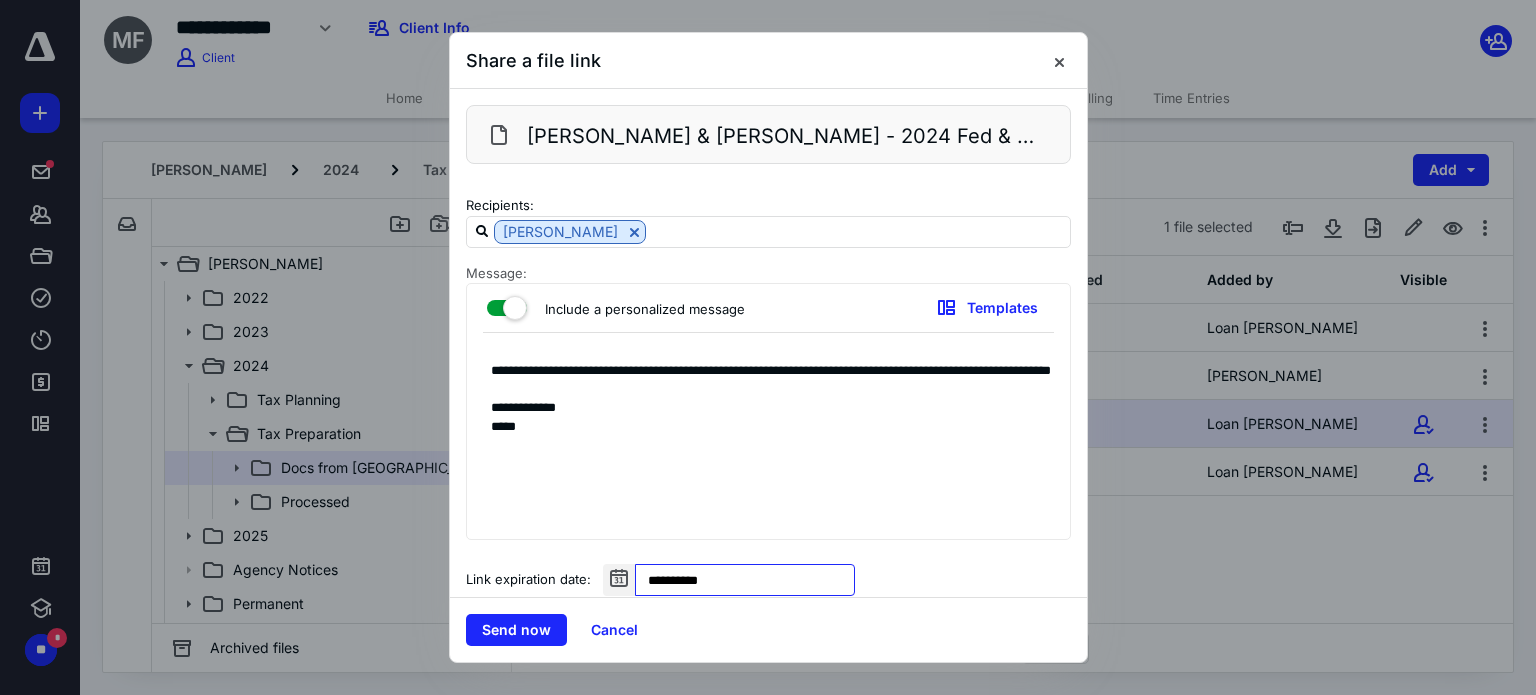 click on "**********" at bounding box center [745, 580] 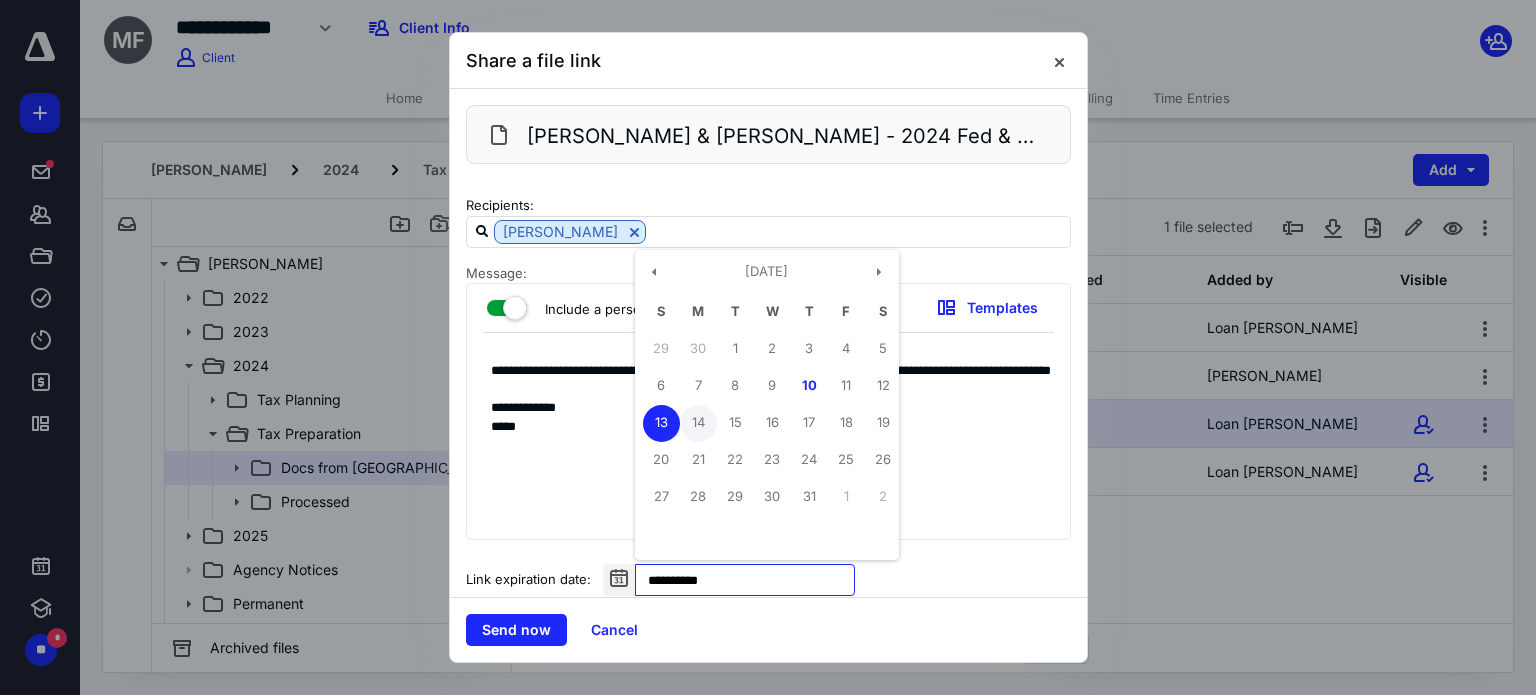 click on "14" at bounding box center [698, 423] 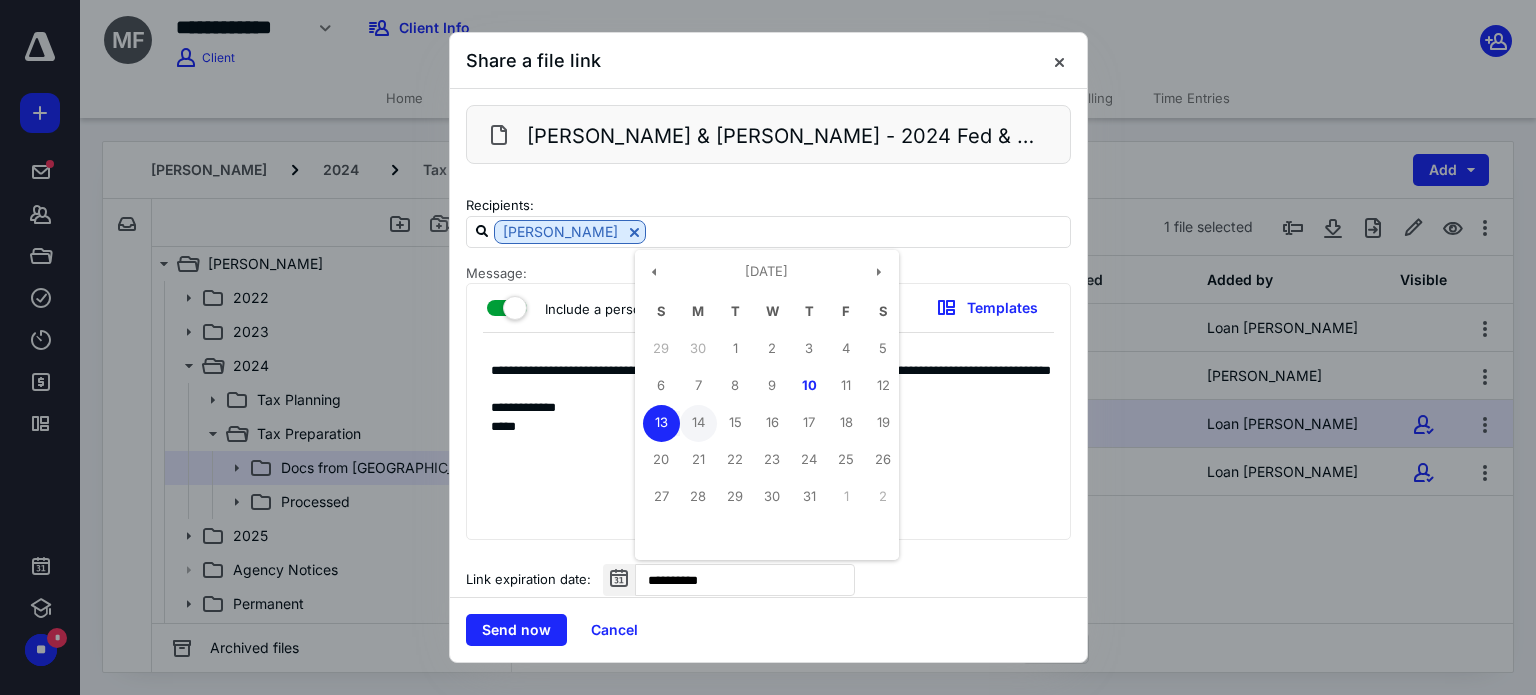 type on "**********" 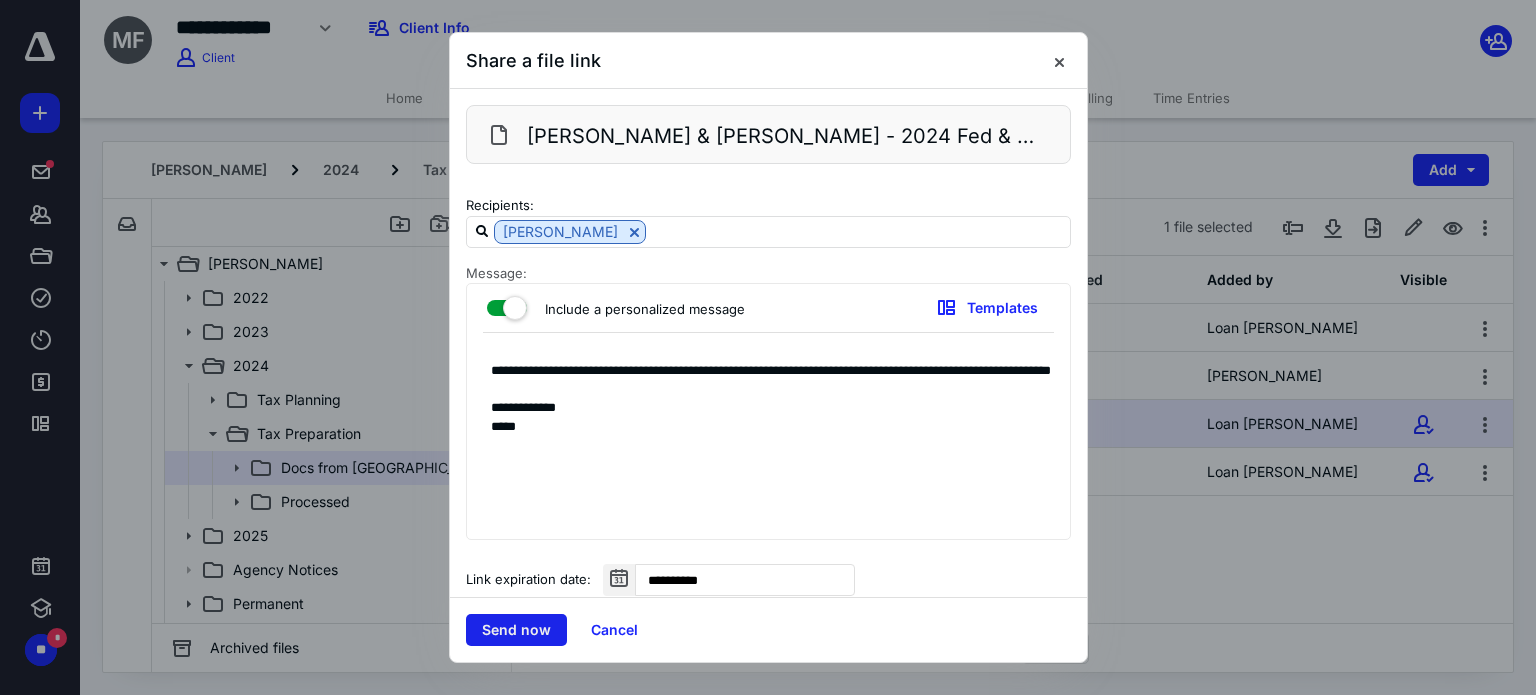 click on "Send now" at bounding box center (516, 630) 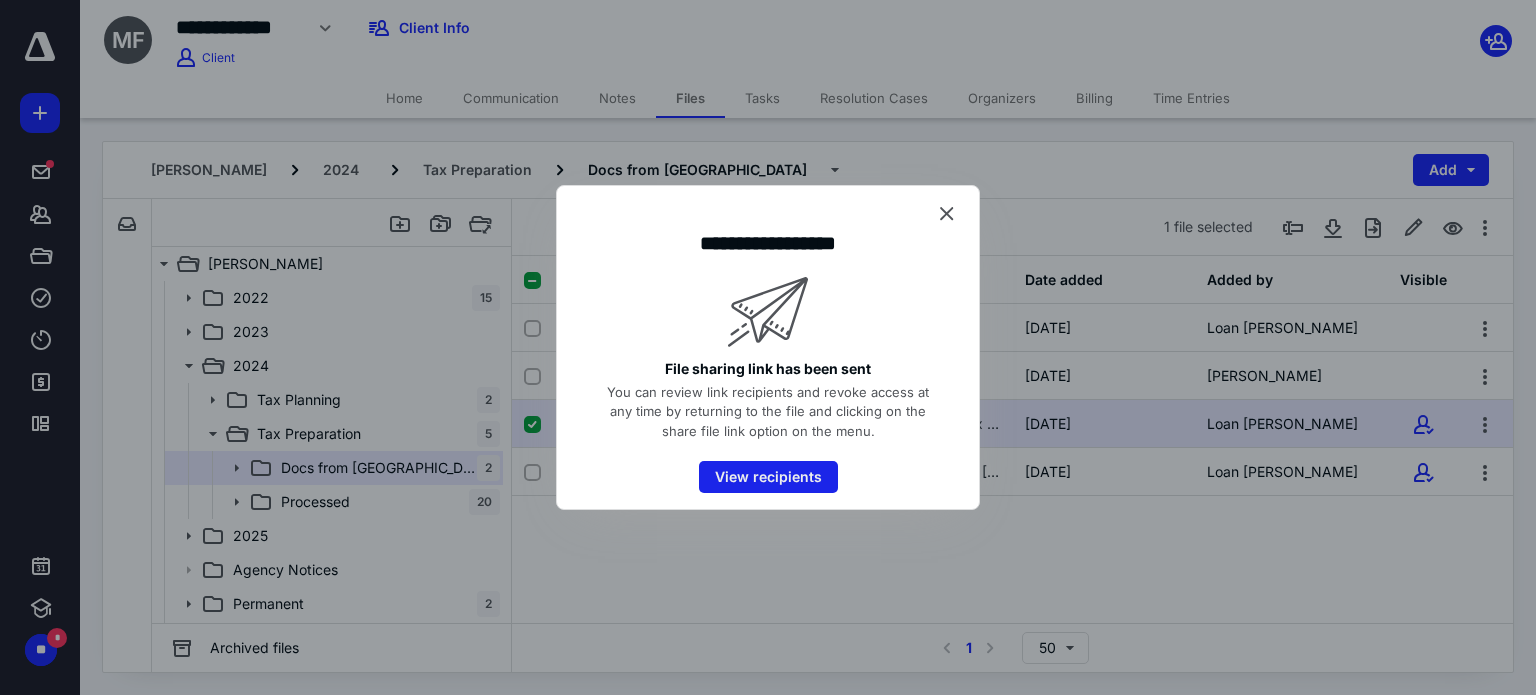click on "View recipients" at bounding box center [768, 477] 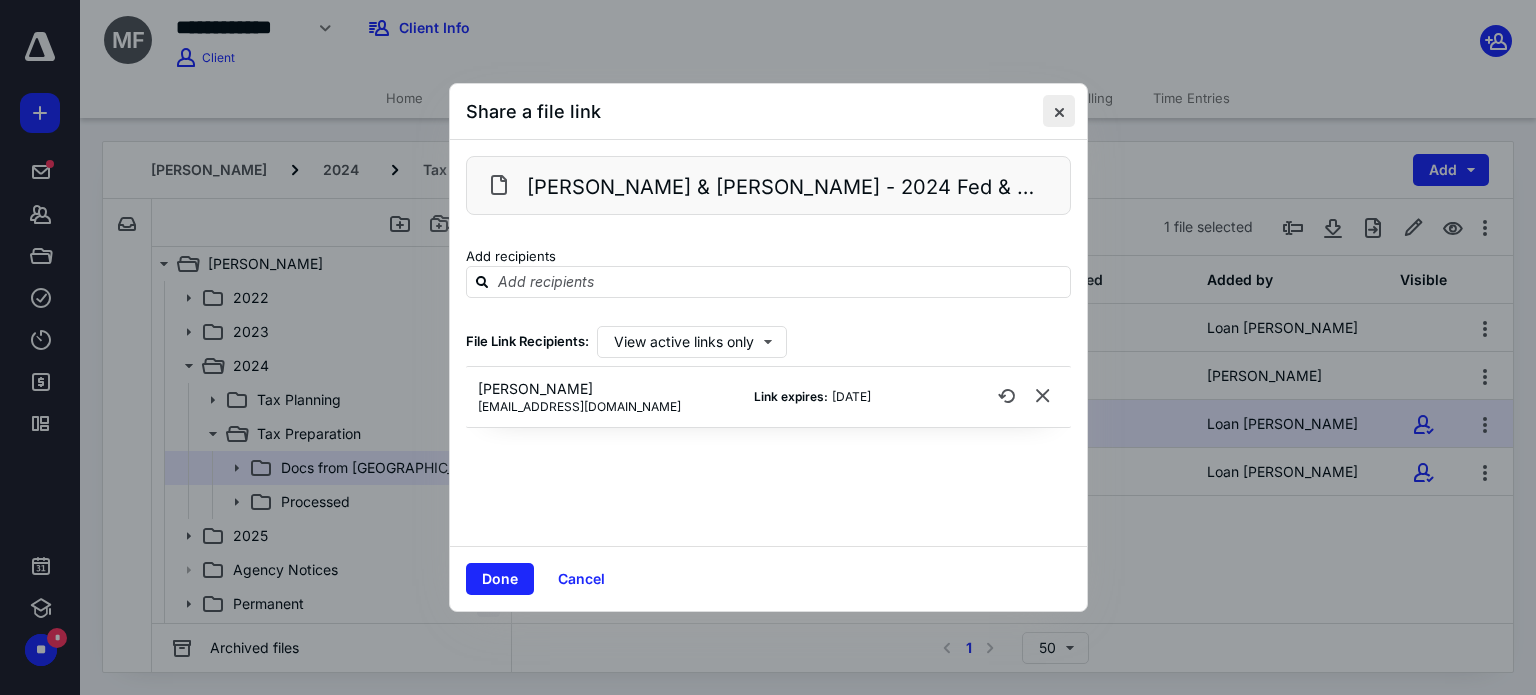 click at bounding box center (1059, 111) 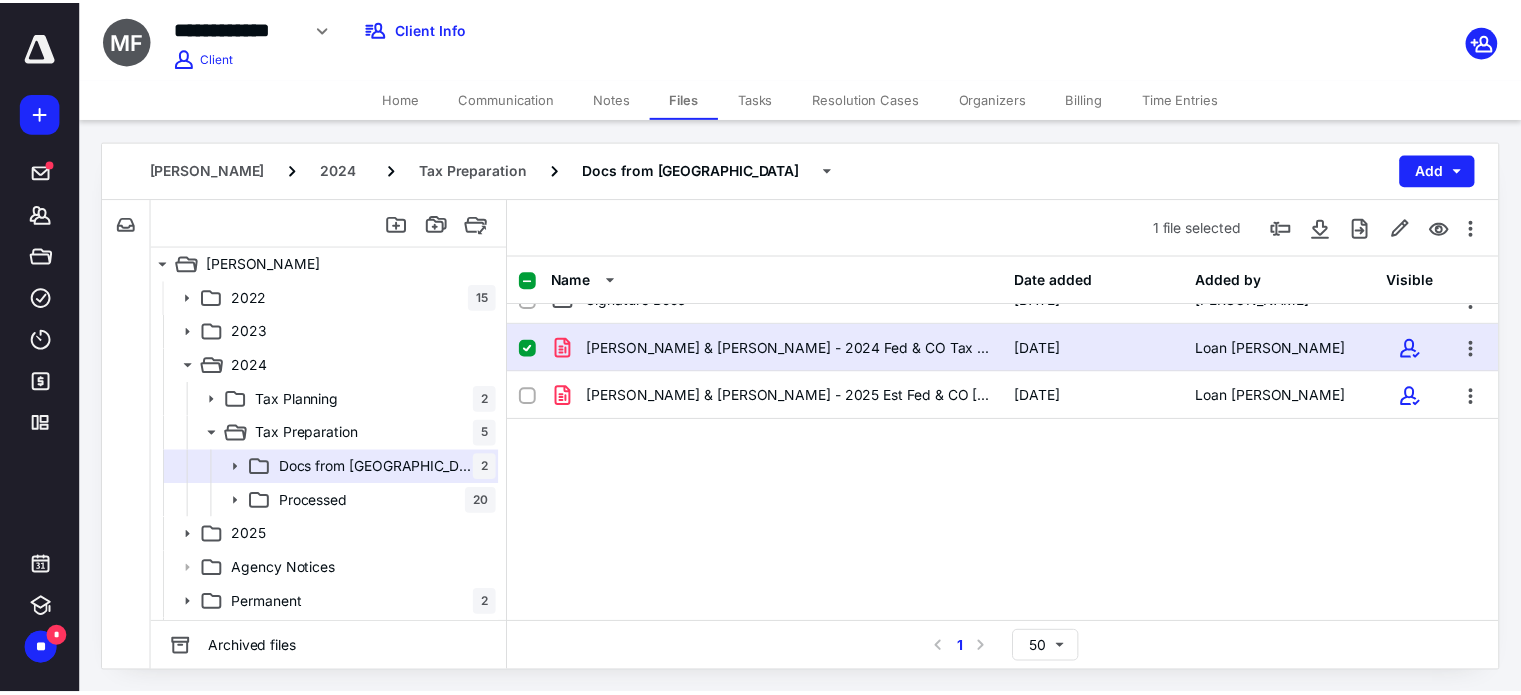 scroll, scrollTop: 0, scrollLeft: 0, axis: both 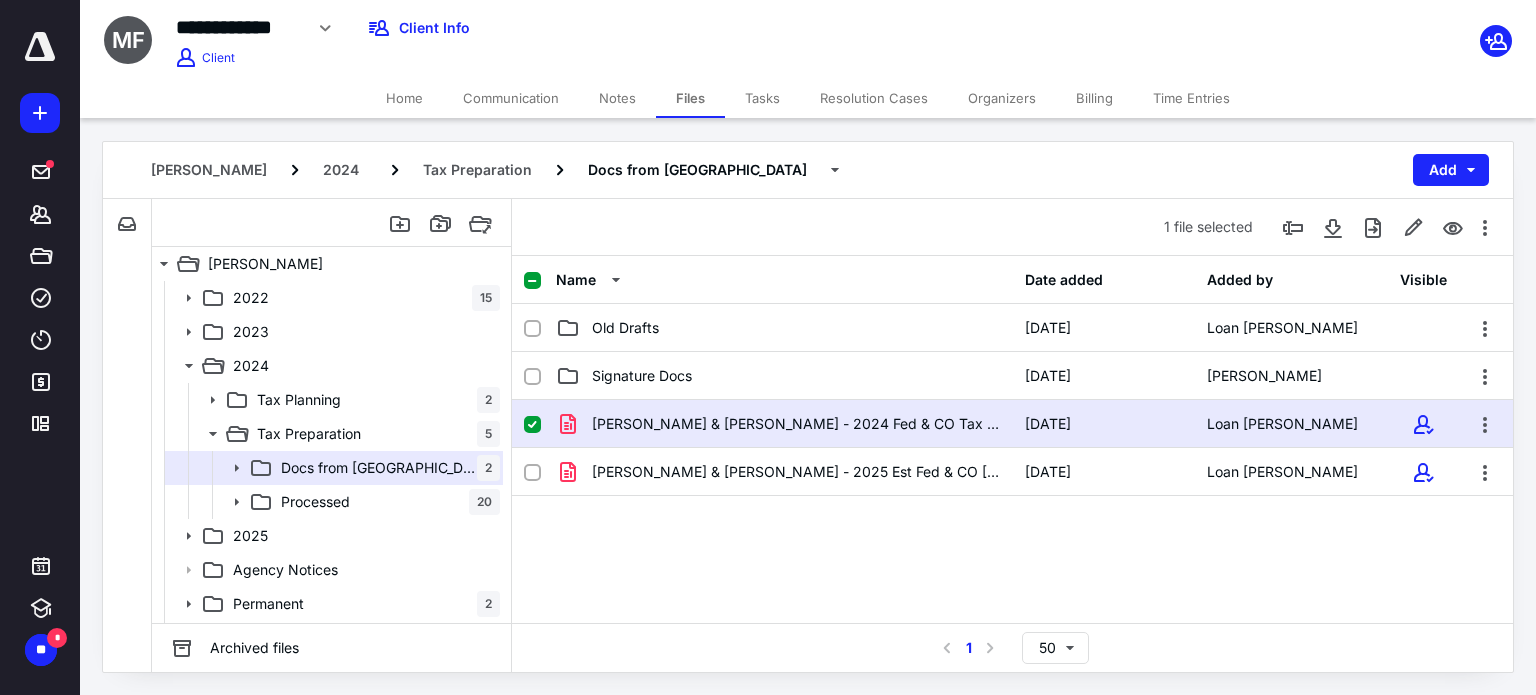 click on "Home" at bounding box center (404, 98) 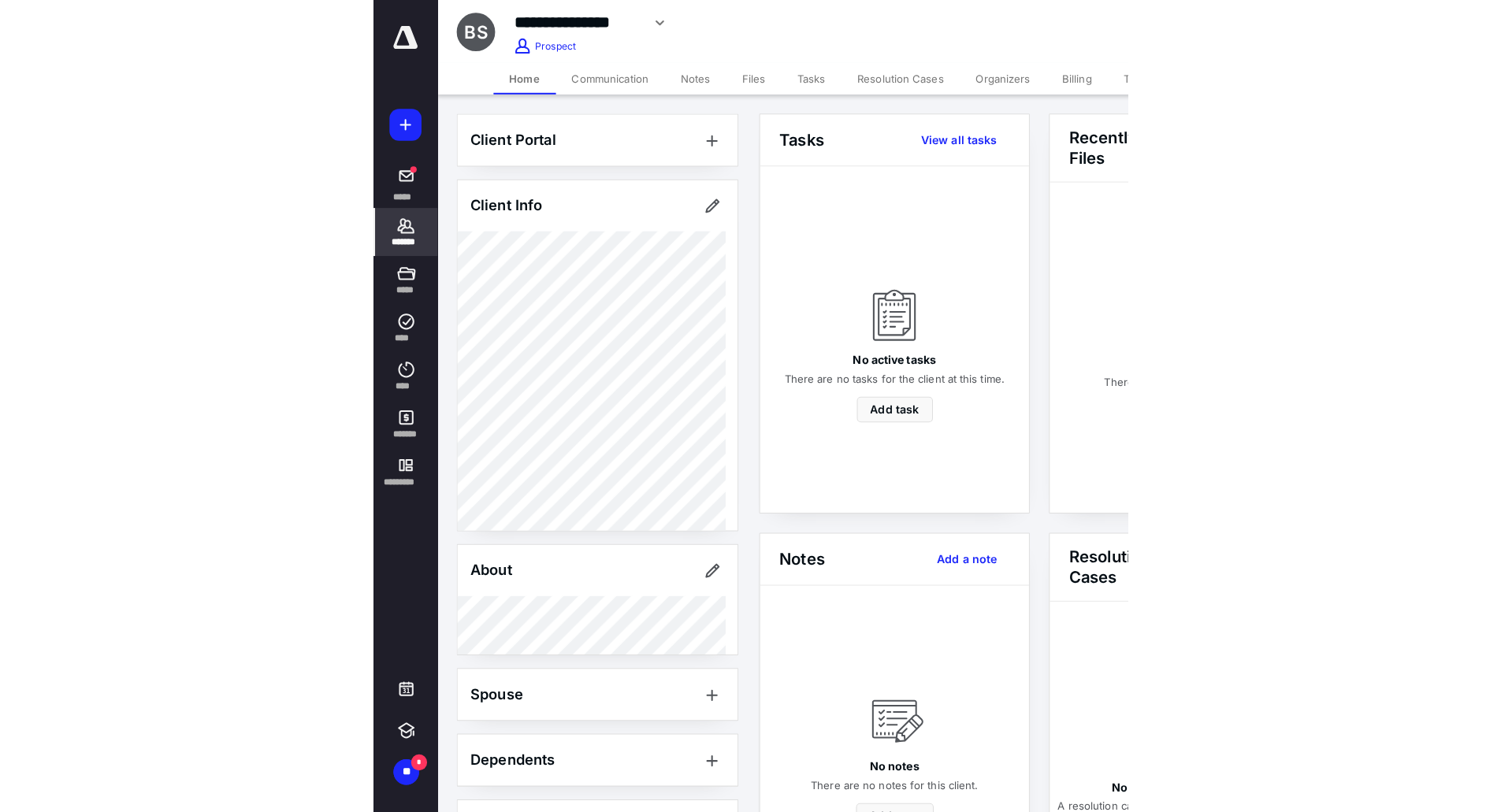 scroll, scrollTop: 0, scrollLeft: 0, axis: both 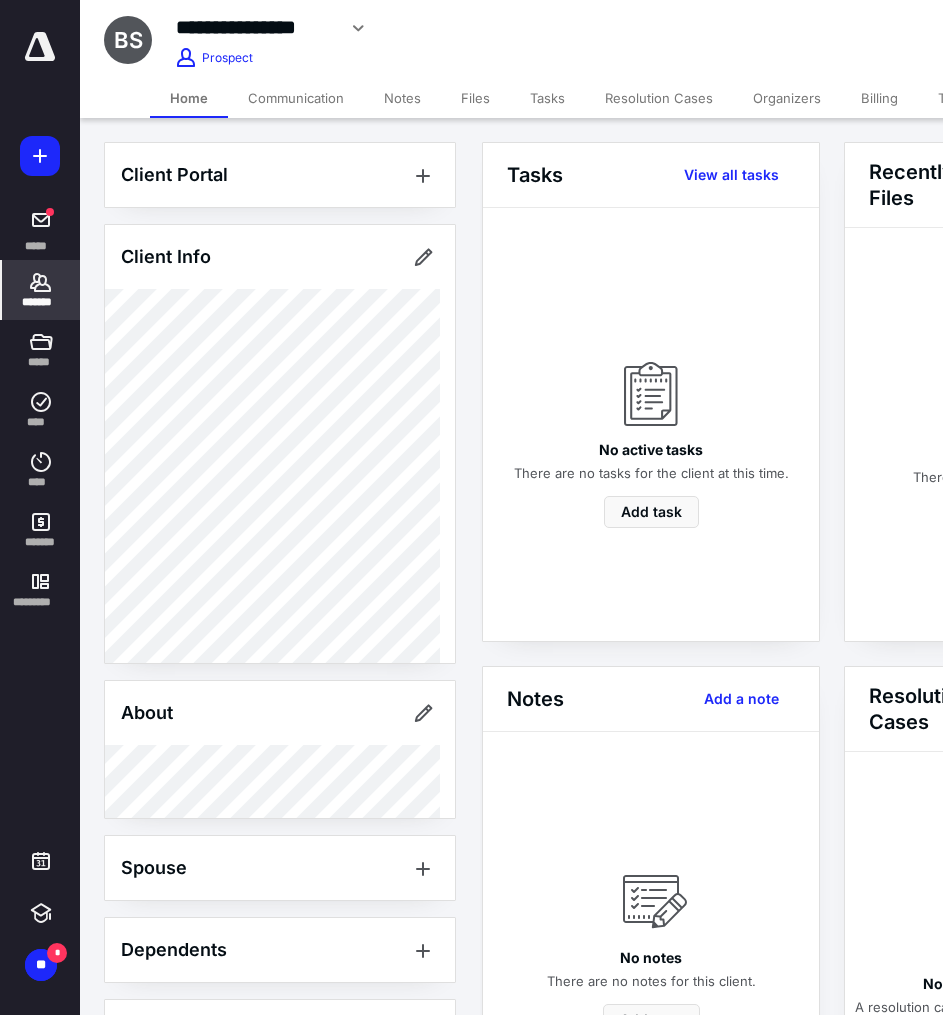 click on "*******" at bounding box center (41, 290) 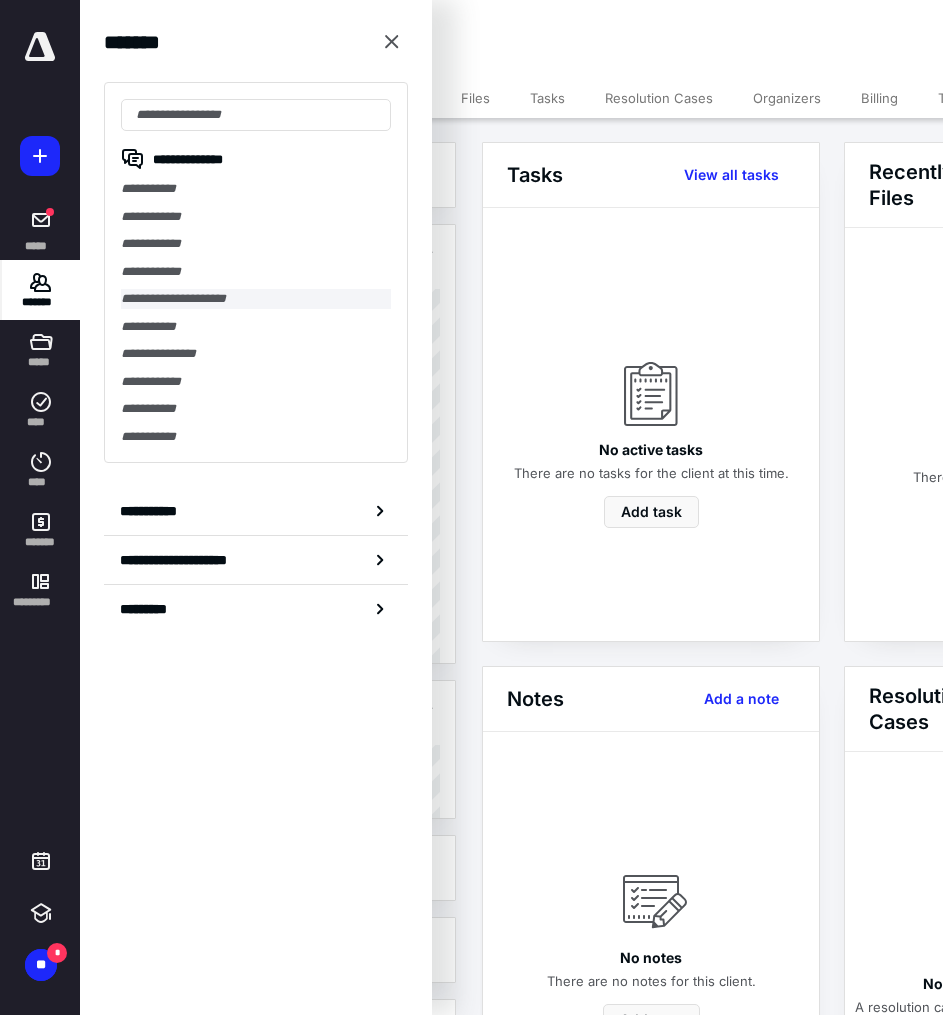 click on "**********" at bounding box center [256, 299] 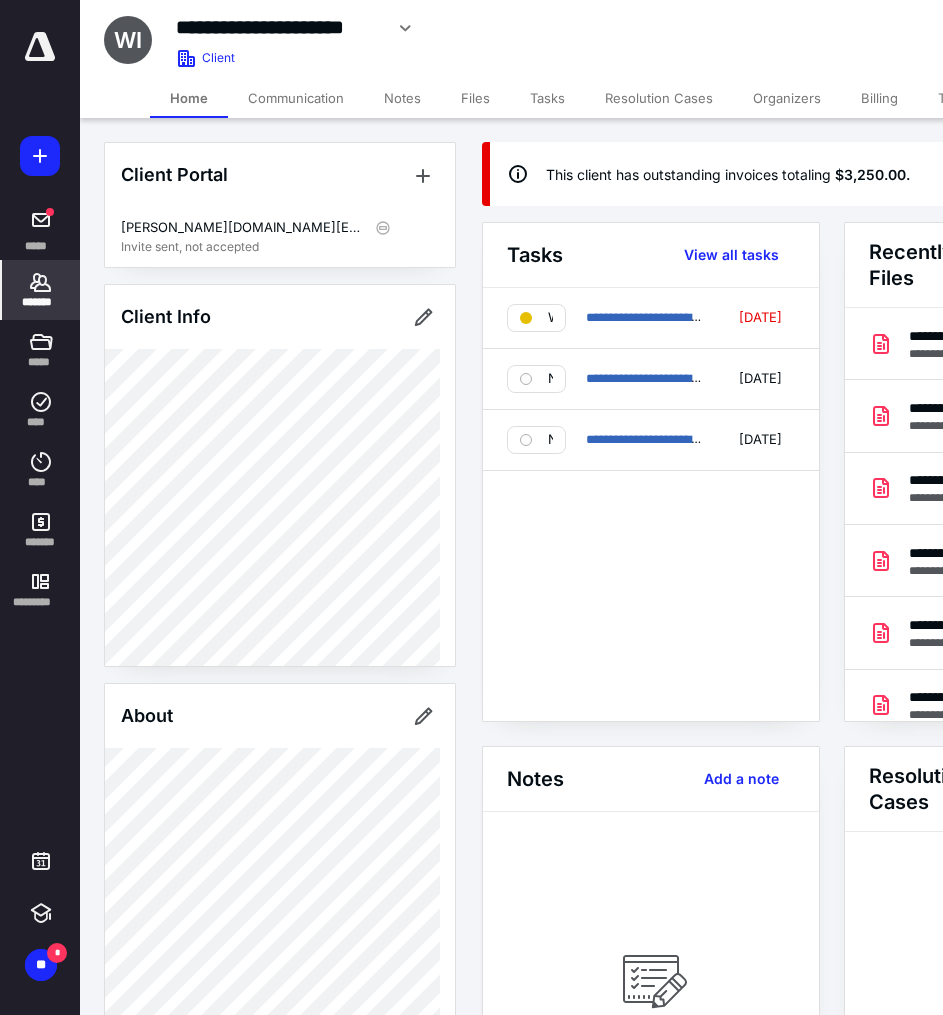 click on "Files" at bounding box center [475, 98] 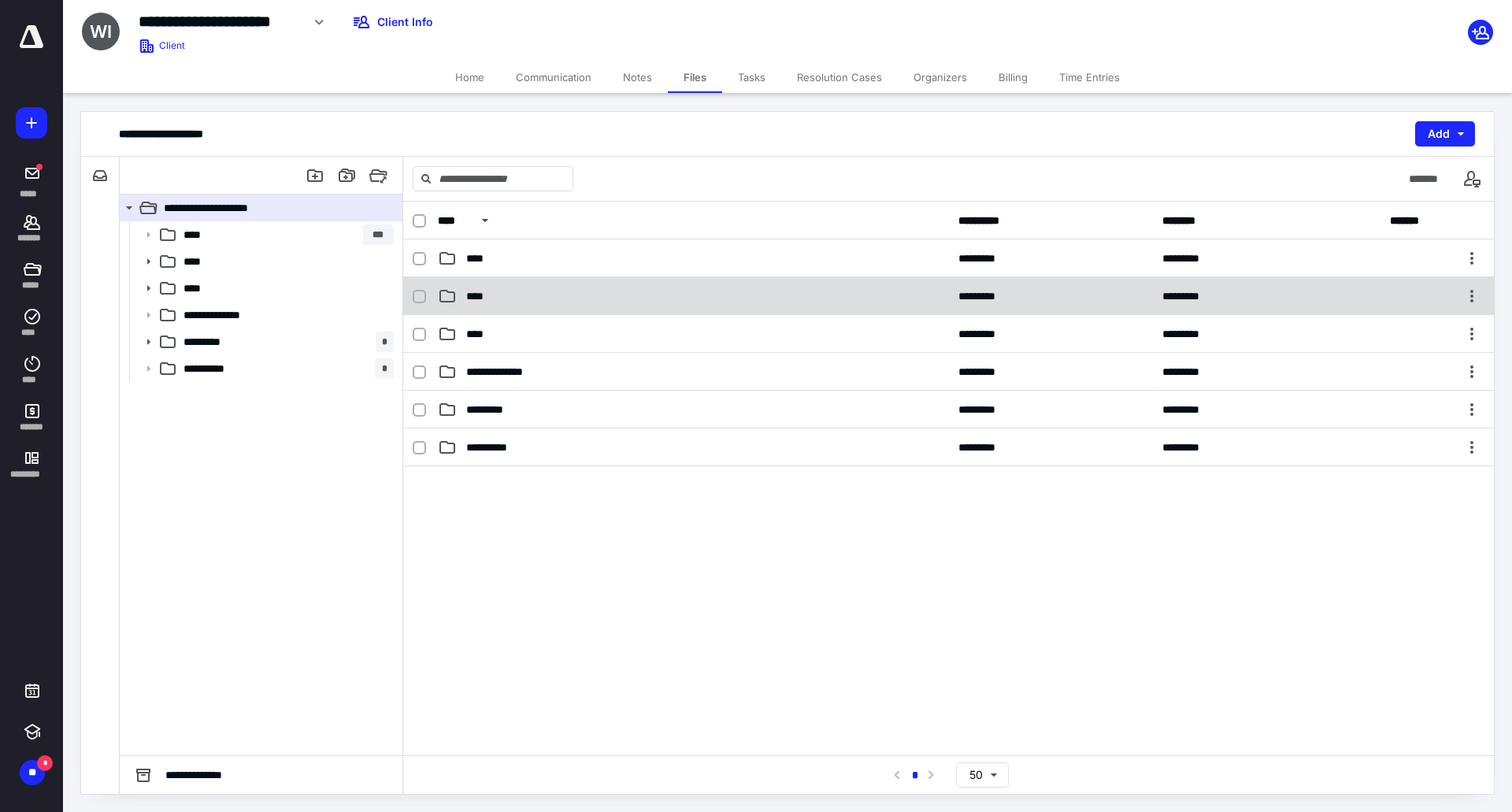 click on "****" at bounding box center (480, 296) 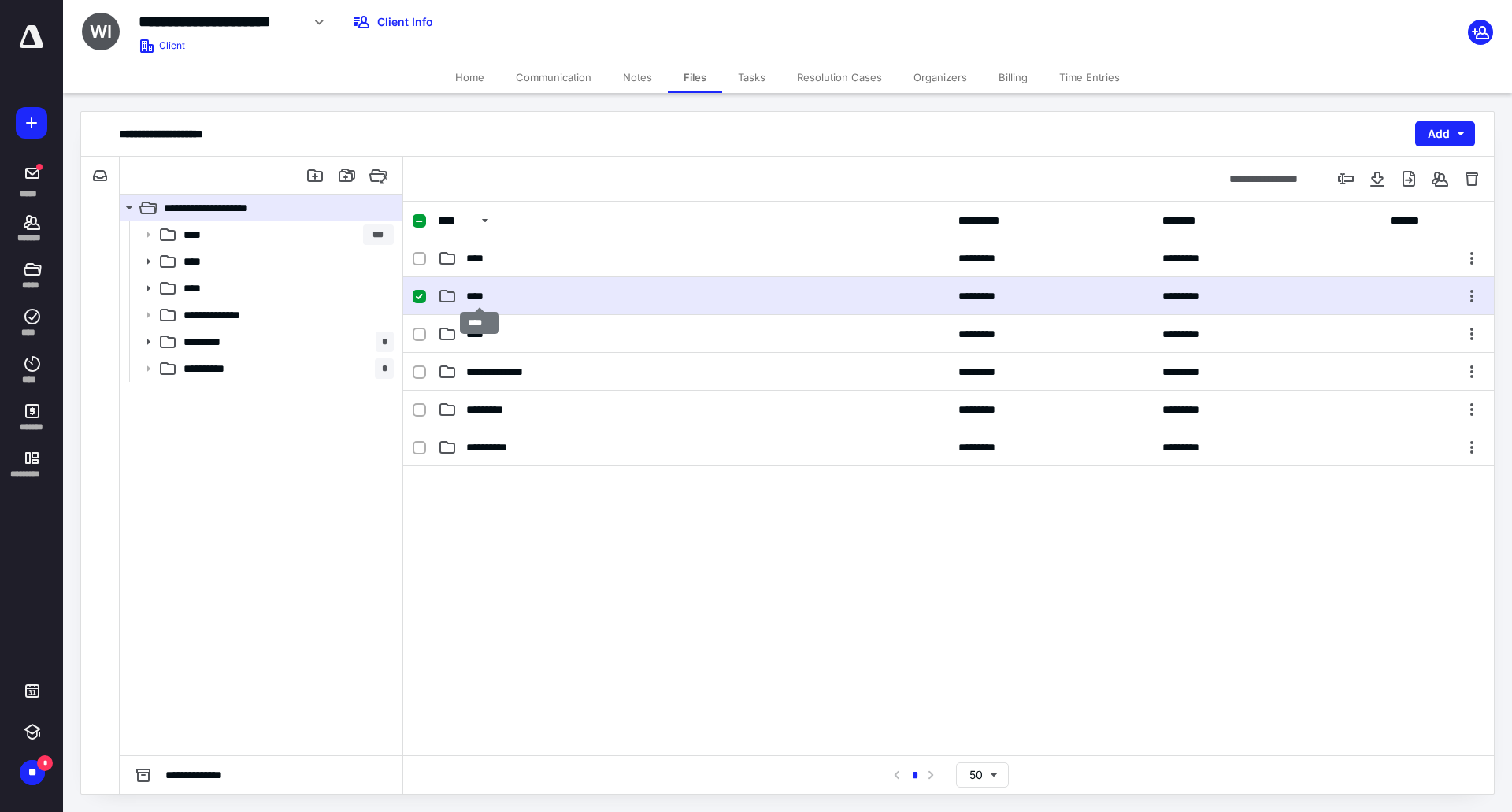 click on "****" at bounding box center (480, 296) 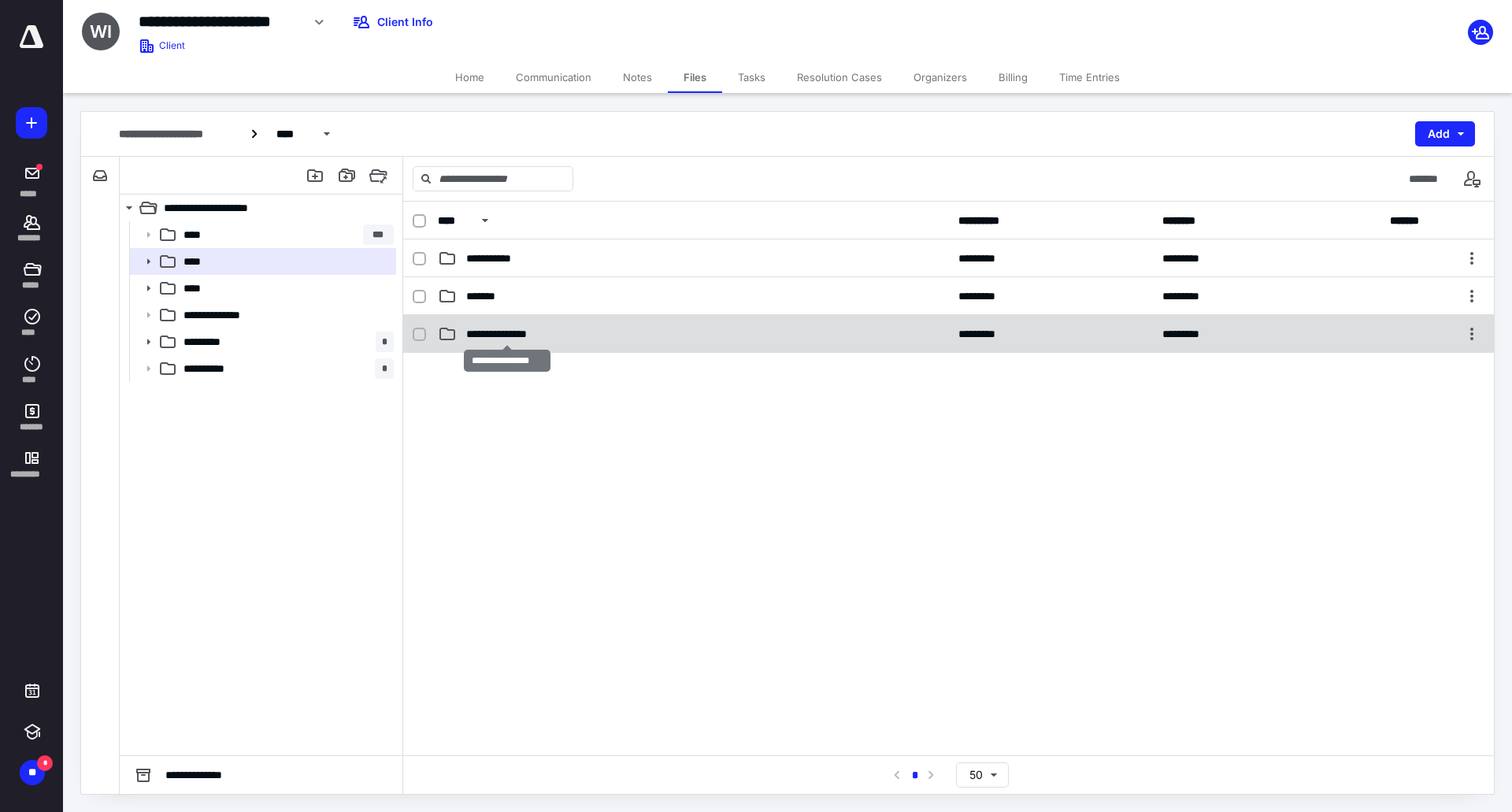 click on "**********" at bounding box center (507, 334) 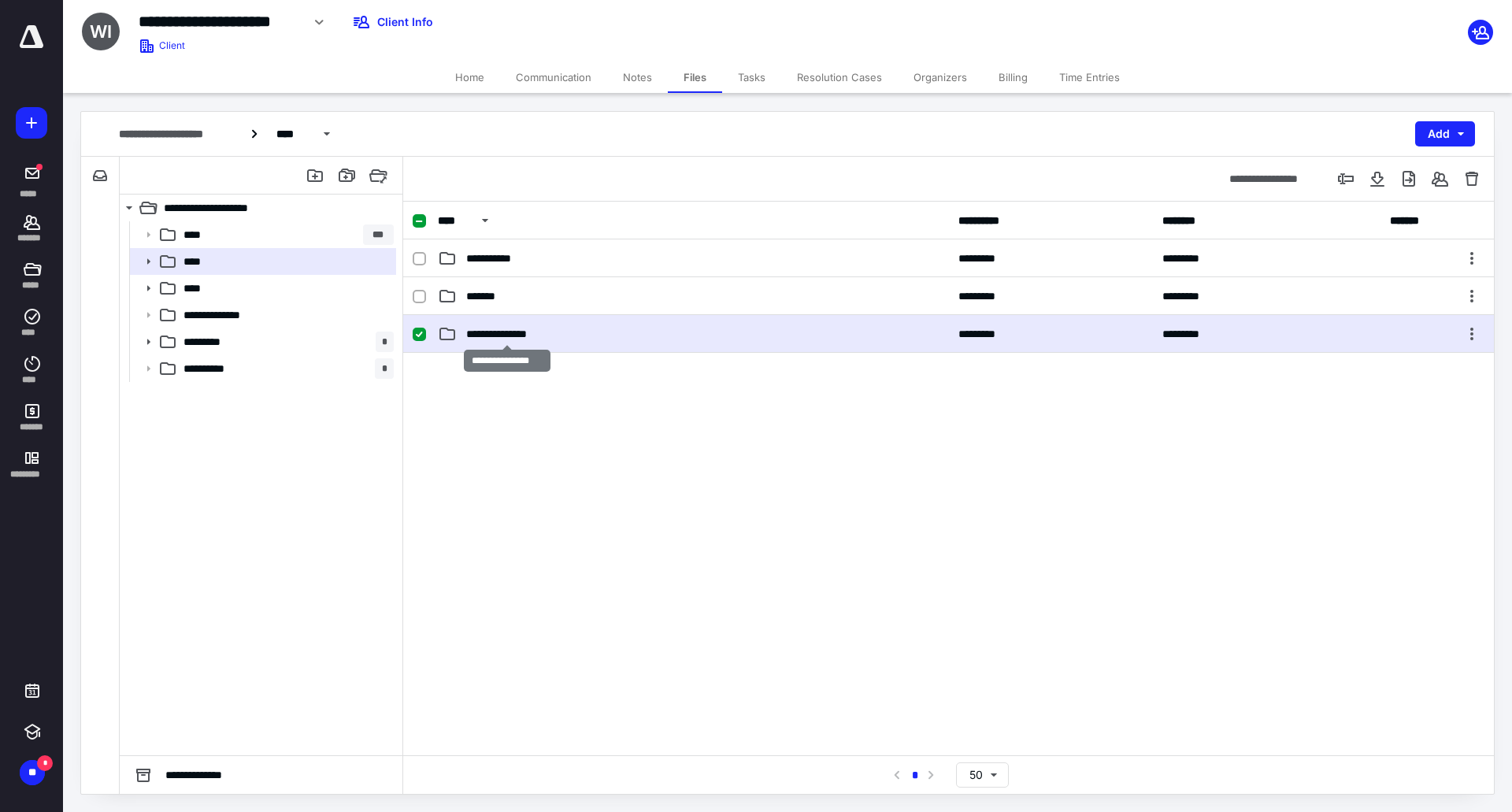 click on "**********" at bounding box center [507, 334] 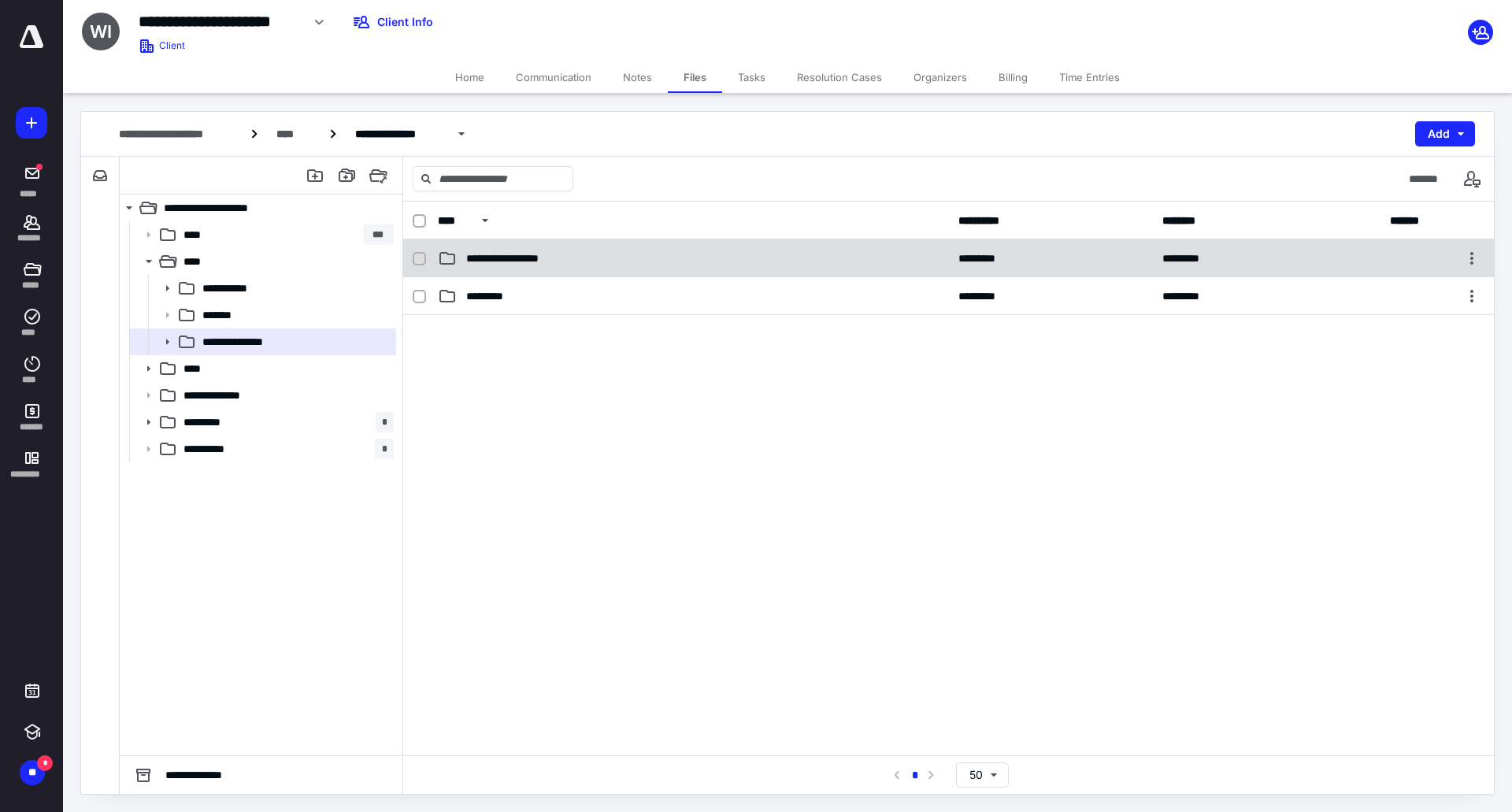 click on "**********" at bounding box center (948, 258) 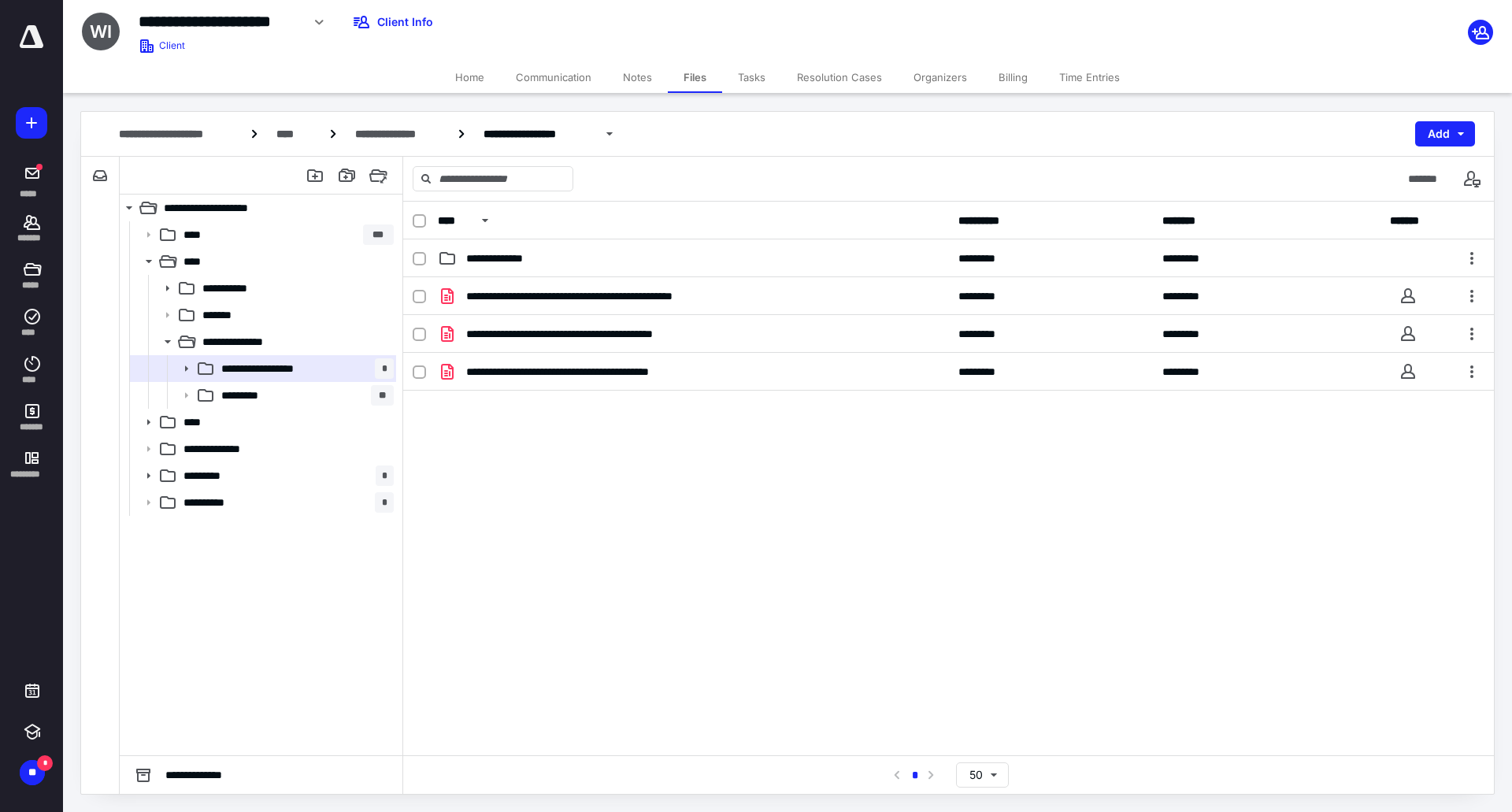 click on "**********" at bounding box center [948, 258] 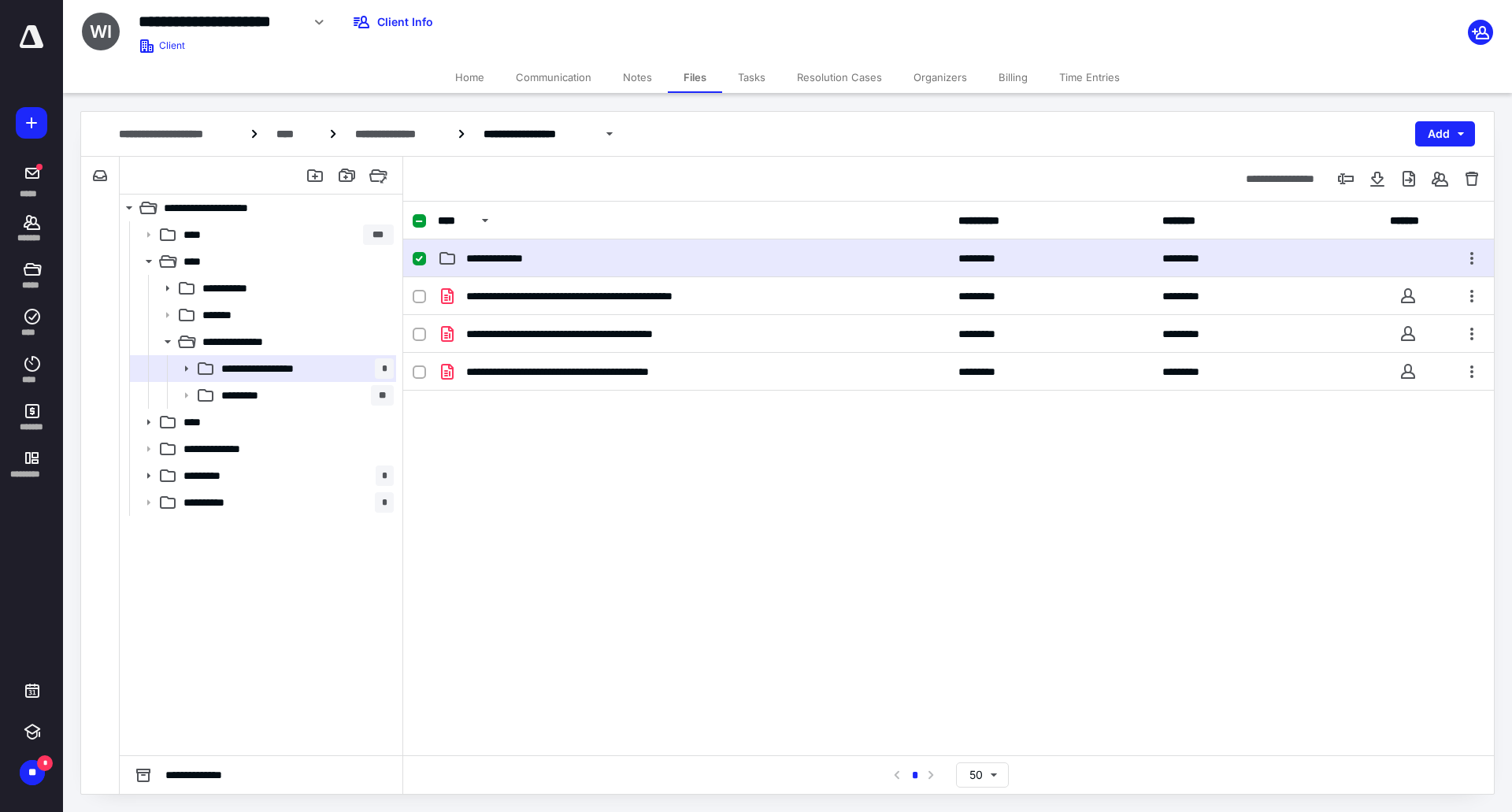 click on "**********" at bounding box center [948, 258] 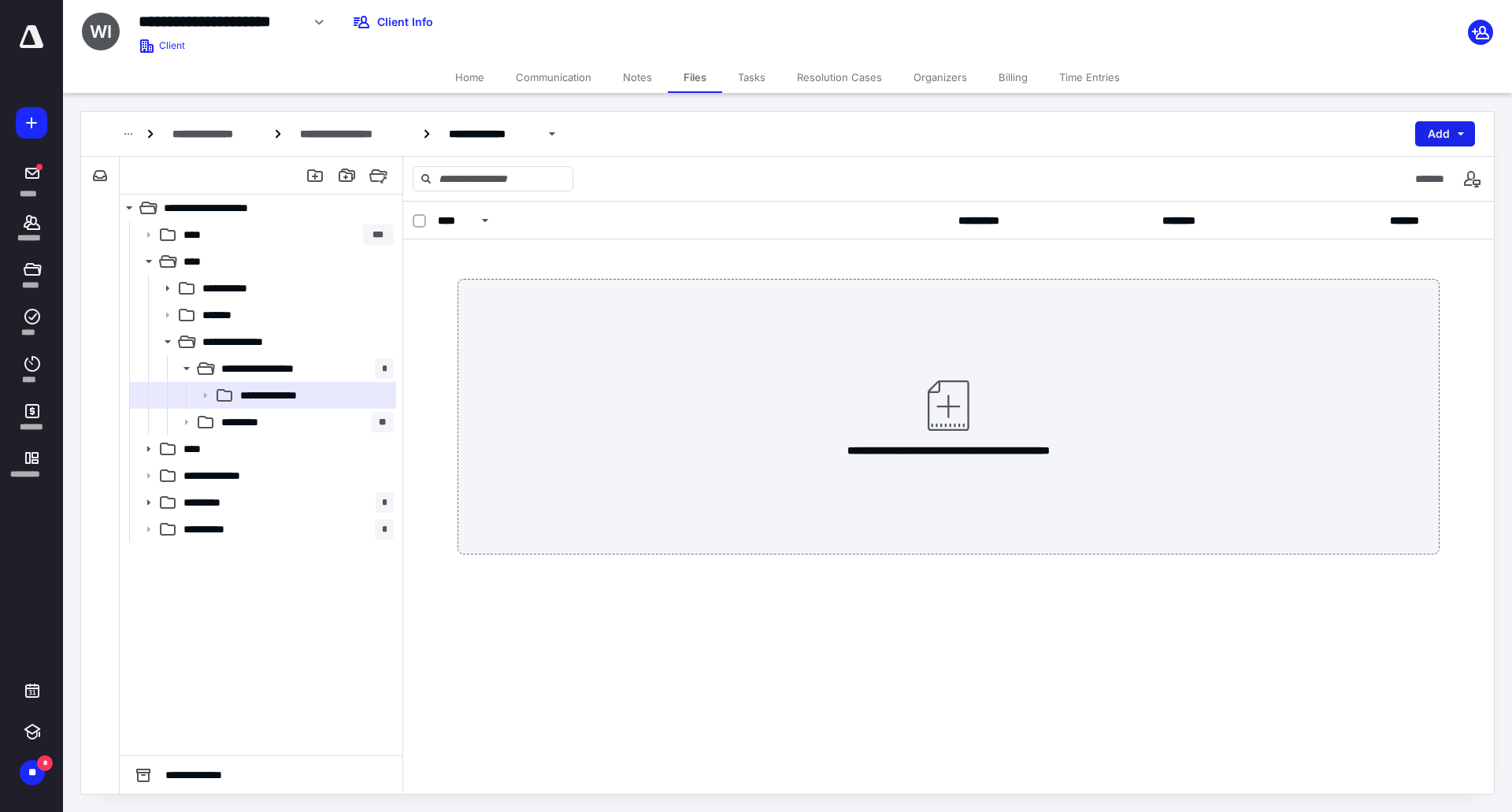 click on "Add" at bounding box center [1445, 134] 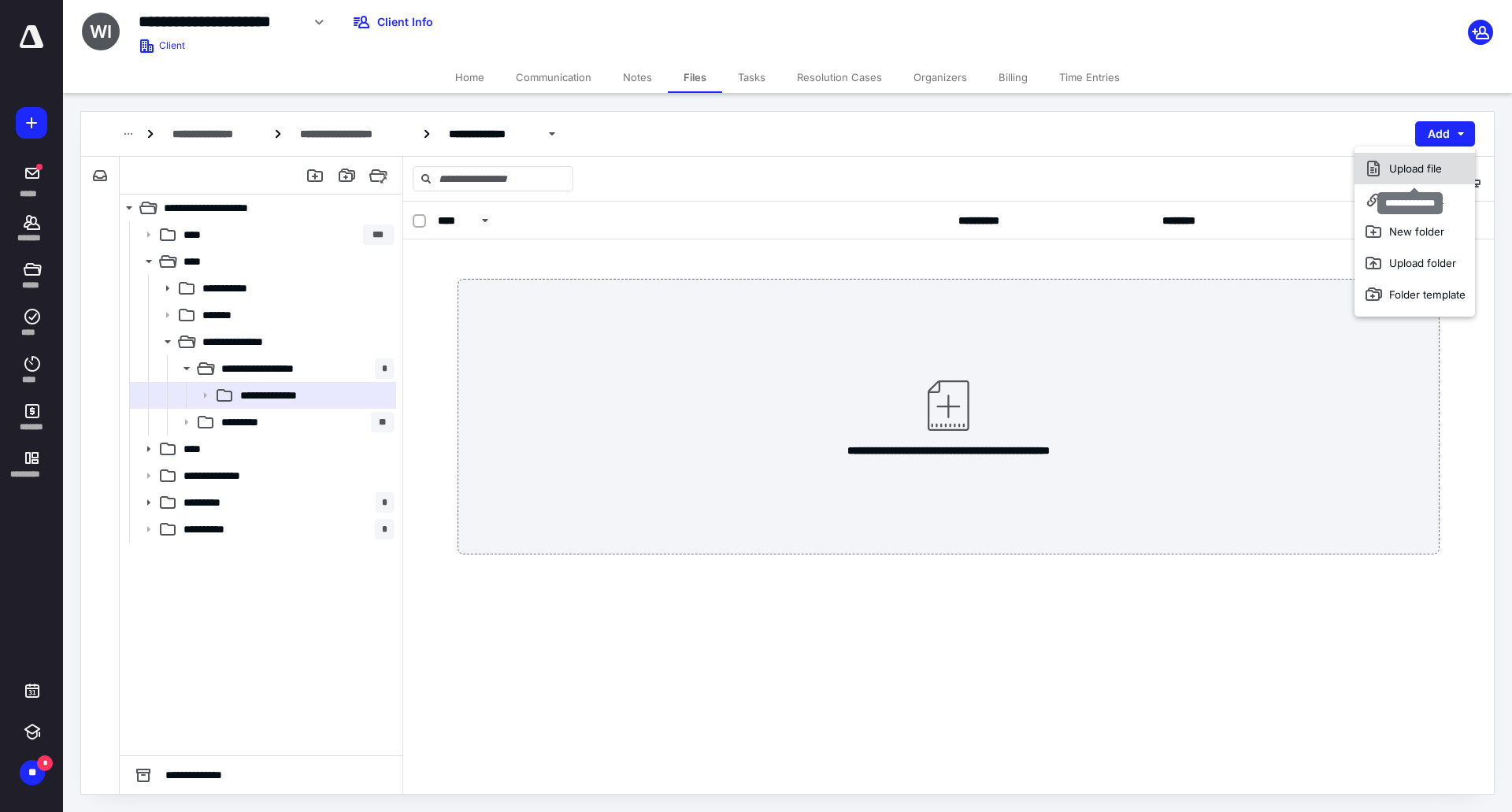 click on "Upload file" at bounding box center [1414, 169] 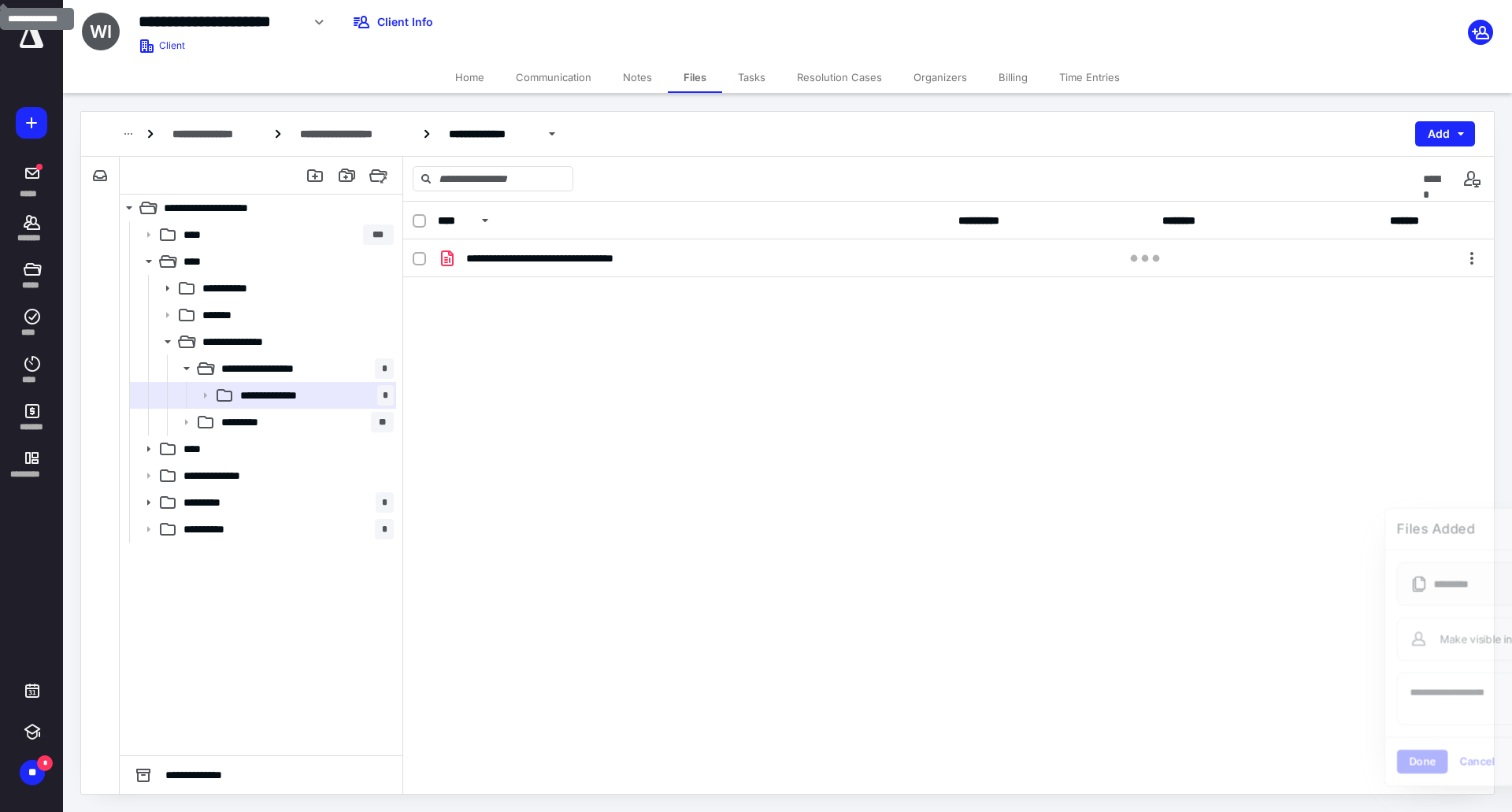 click on "Tasks" at bounding box center (751, 77) 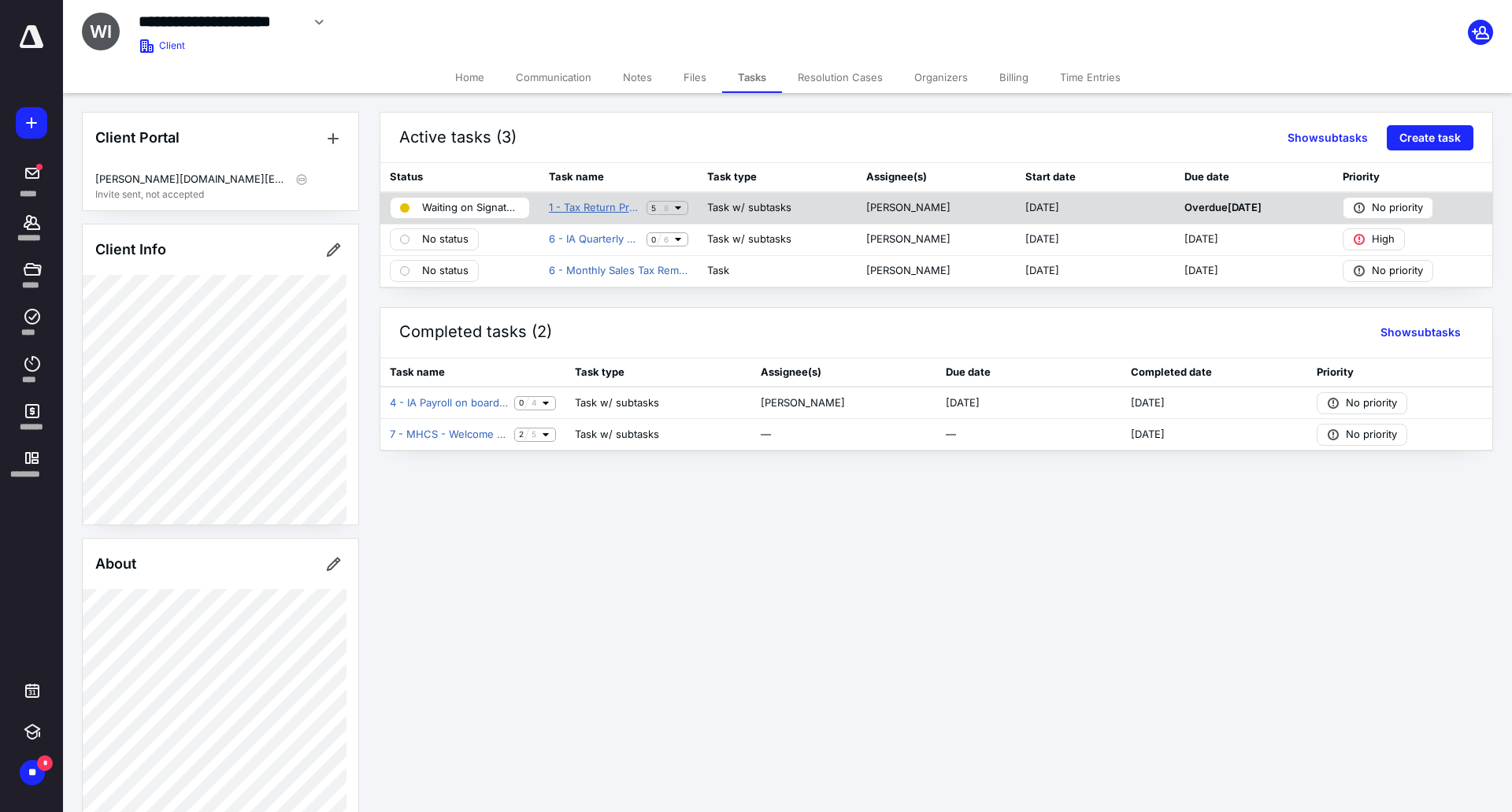 click on "1 - Tax Return Preparation" at bounding box center (595, 208) 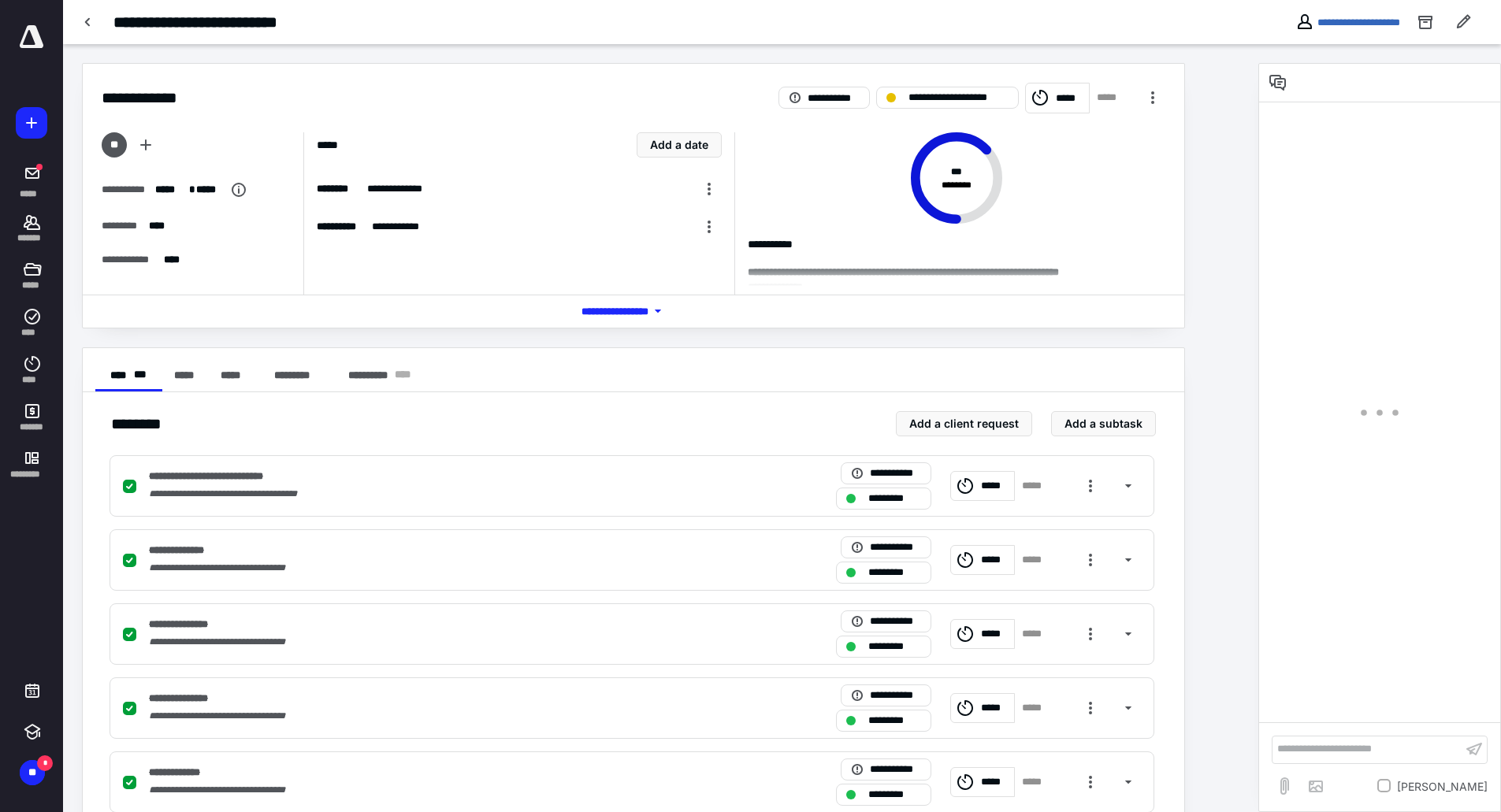 scroll, scrollTop: 236, scrollLeft: 0, axis: vertical 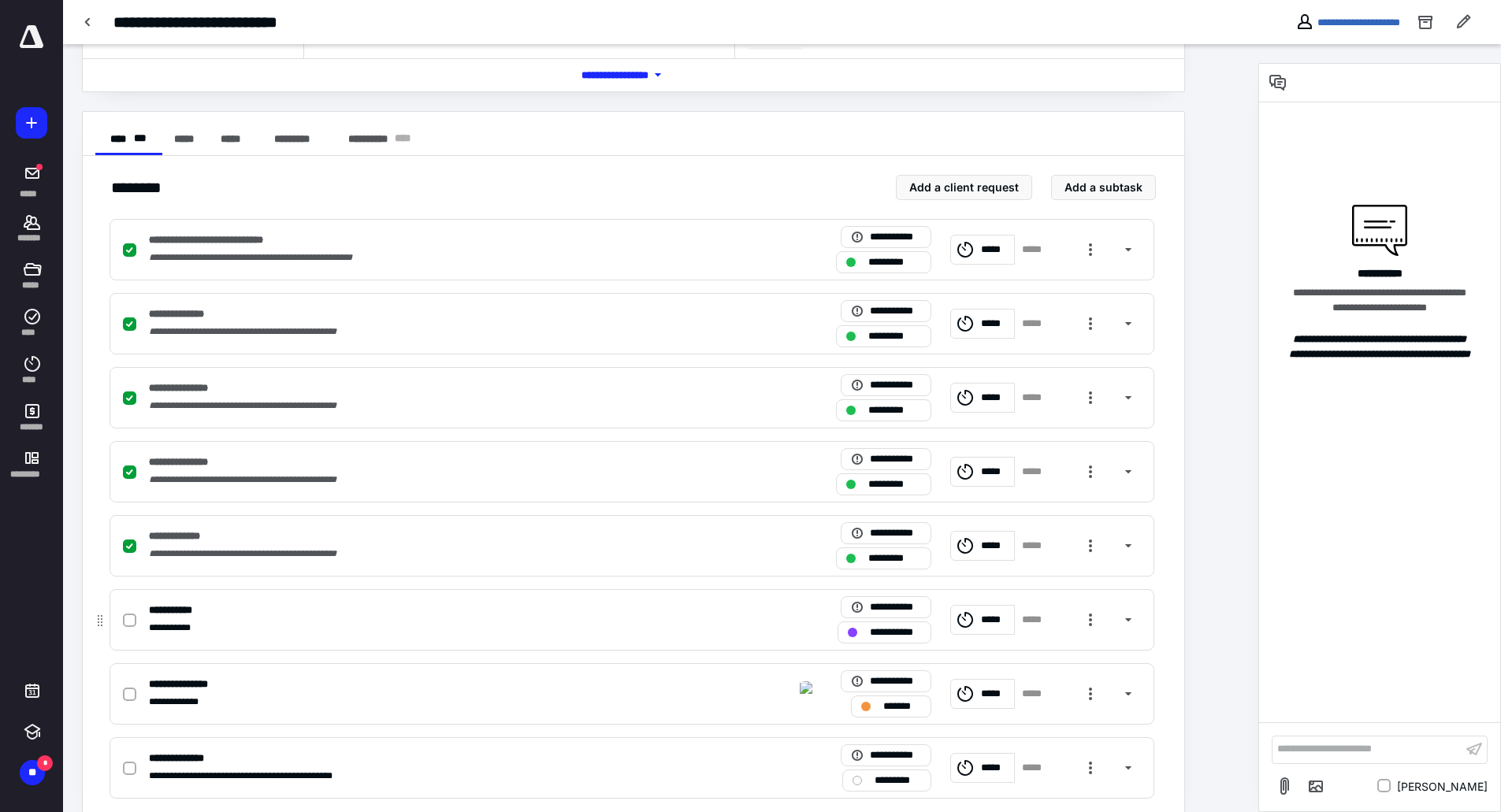 click 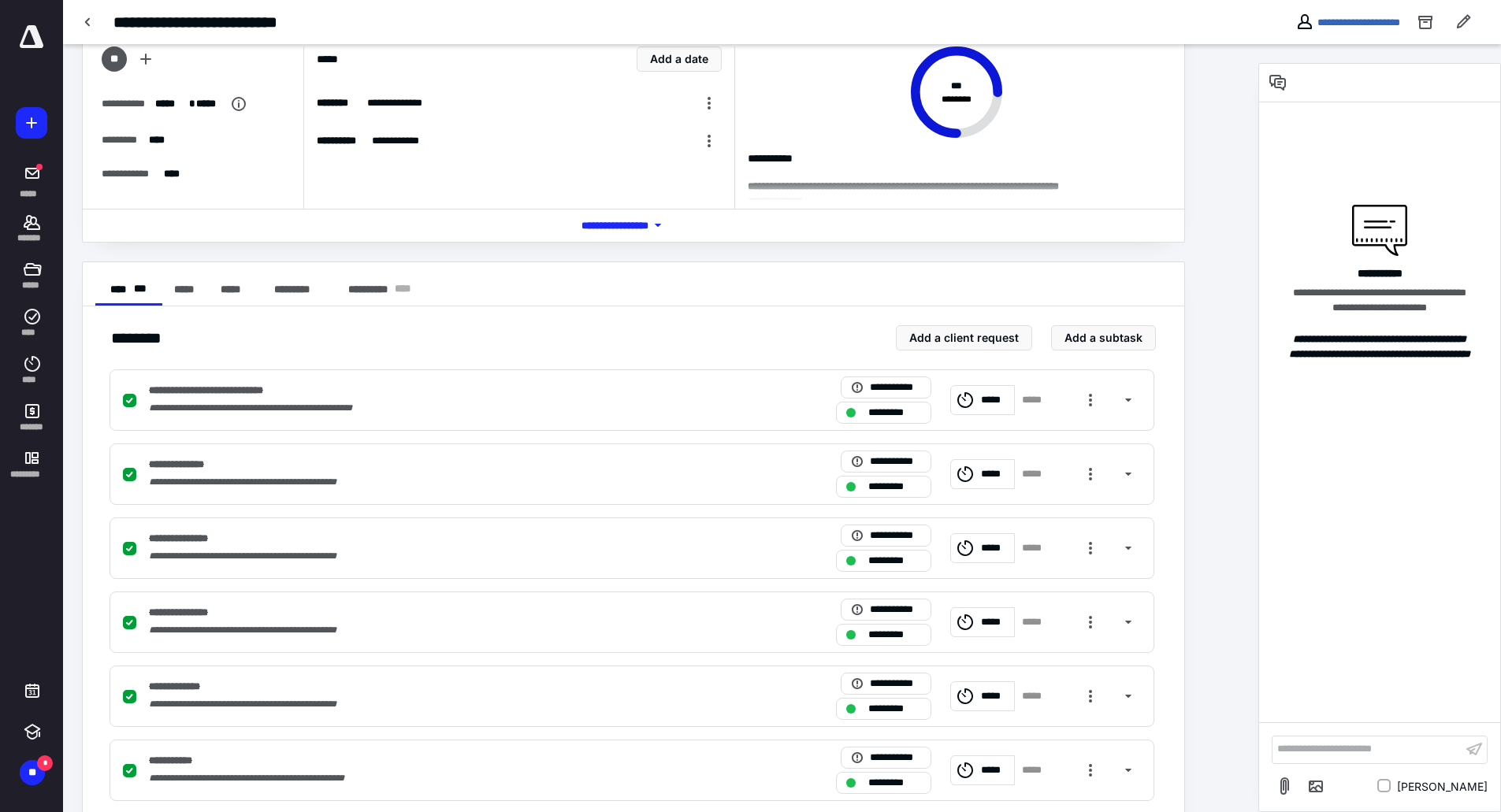 scroll, scrollTop: 0, scrollLeft: 0, axis: both 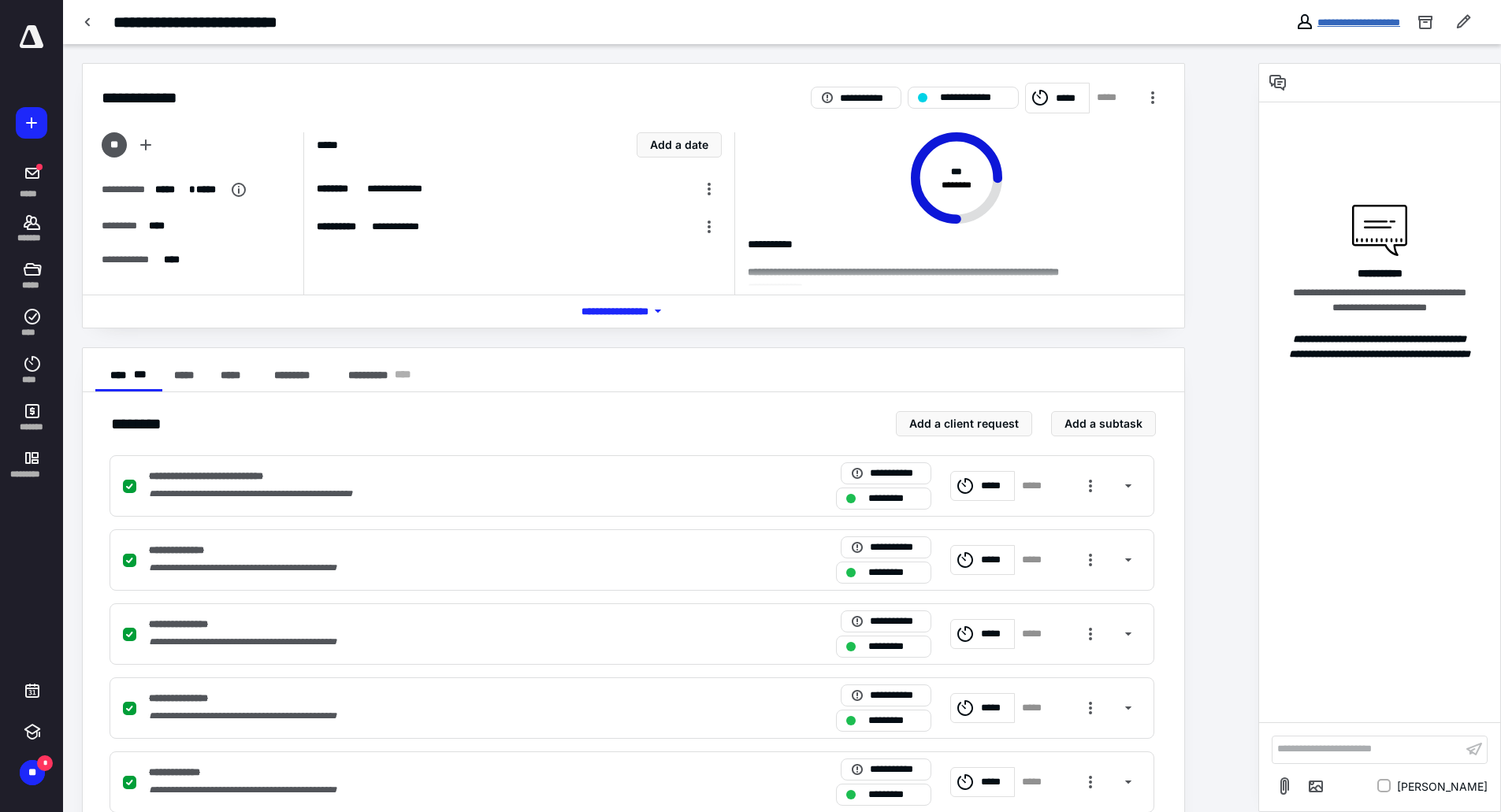 click on "**********" at bounding box center (1358, 22) 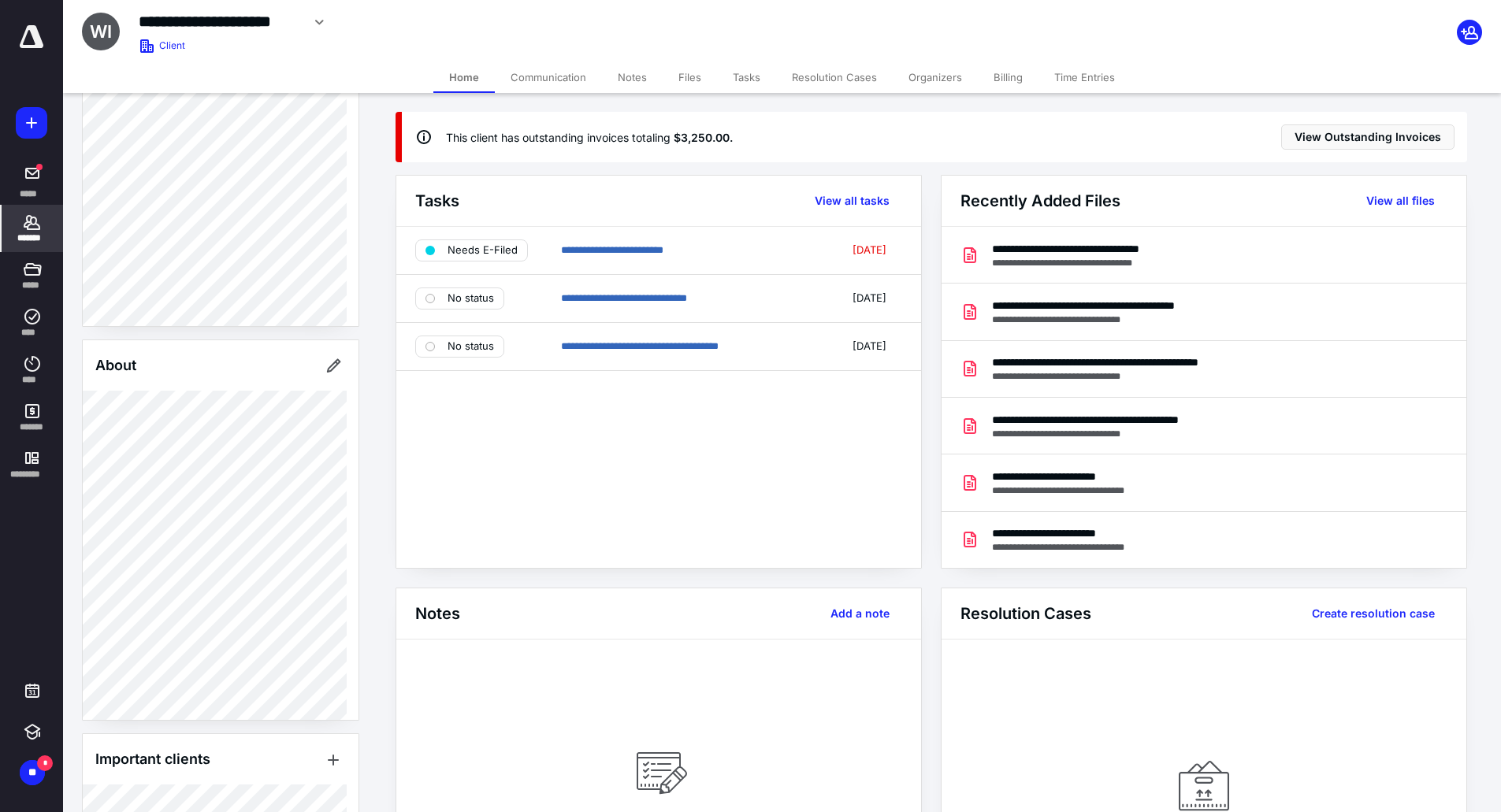 scroll, scrollTop: 315, scrollLeft: 0, axis: vertical 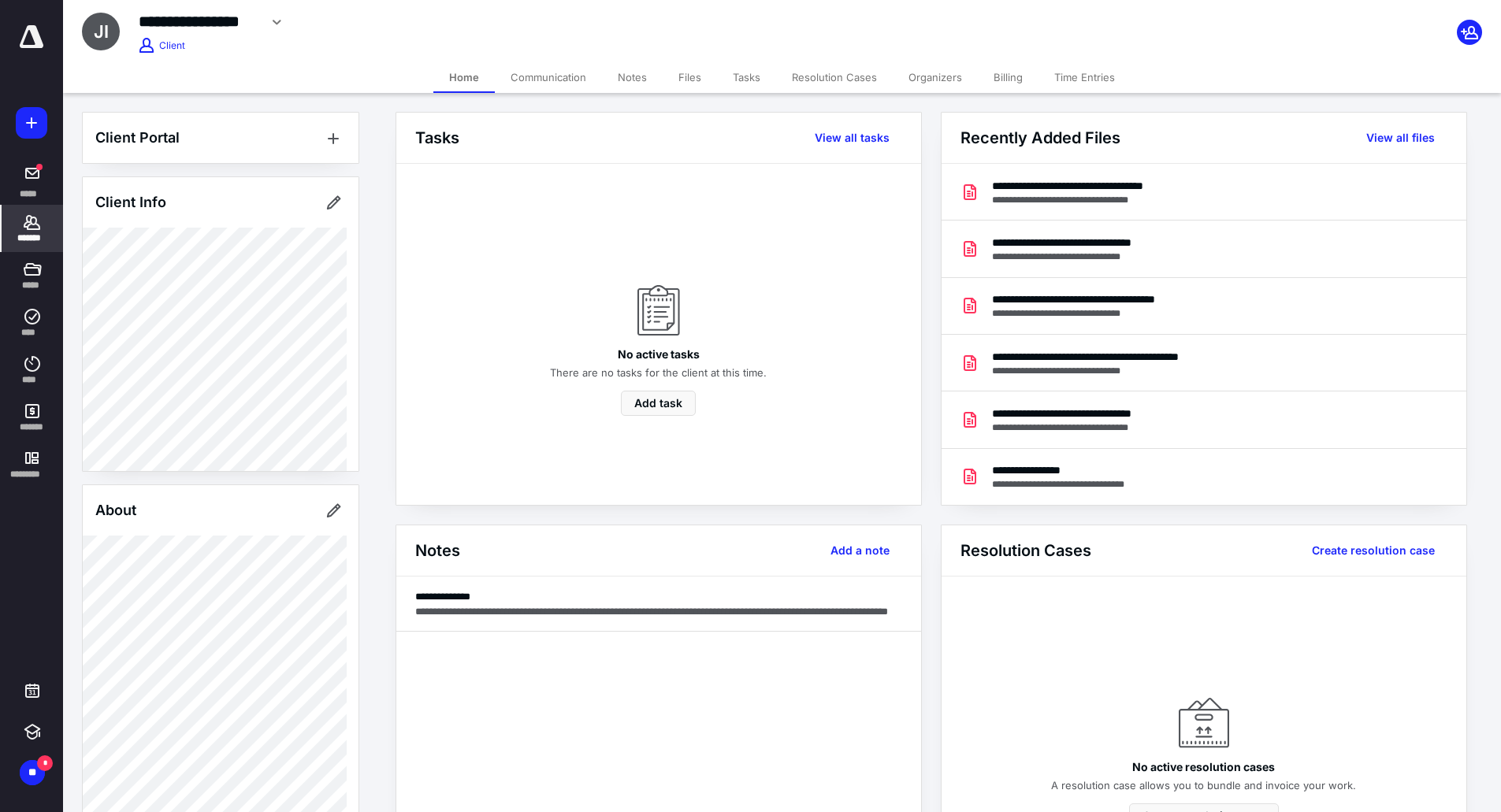 click 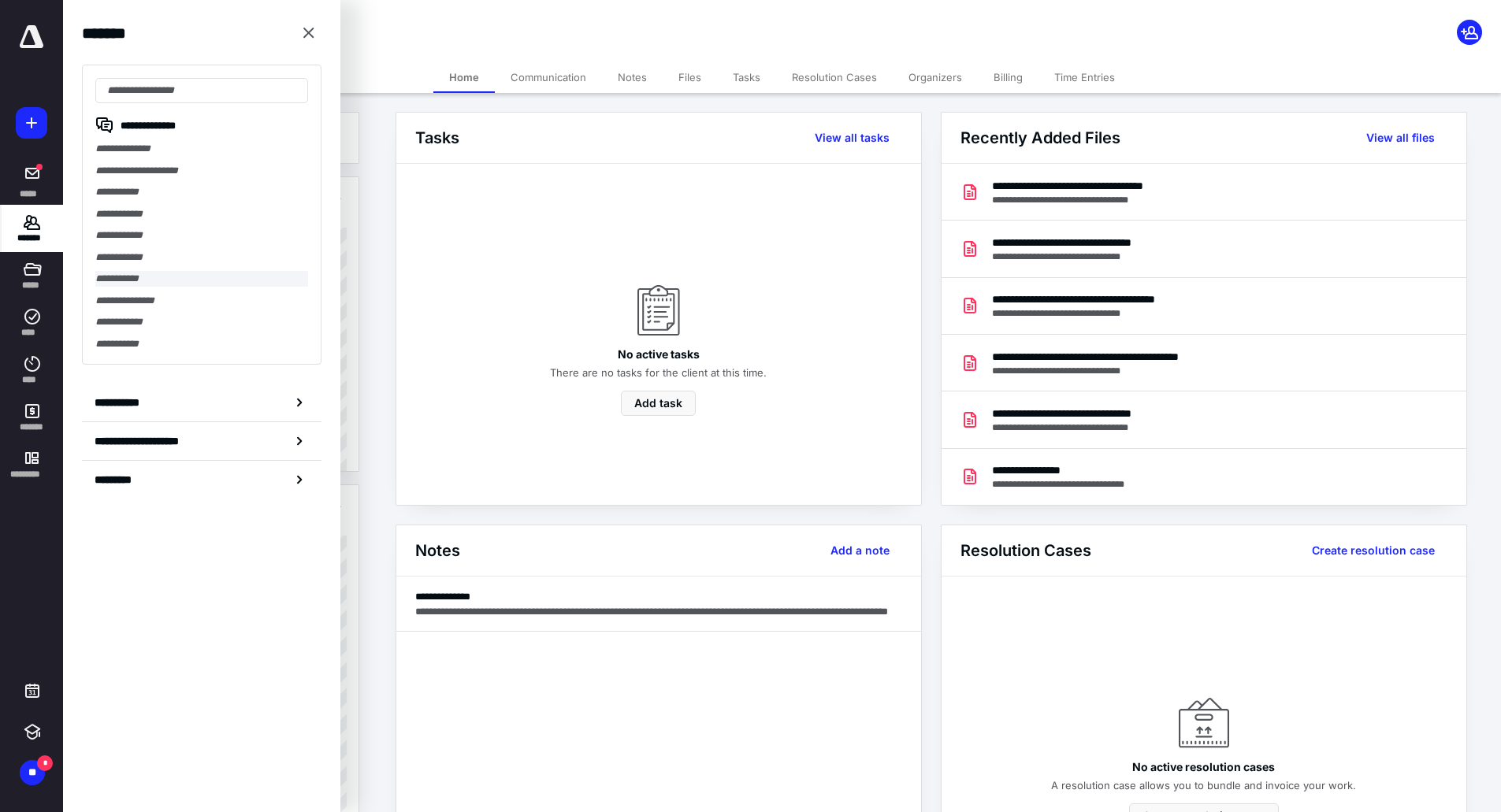 click on "**********" at bounding box center (202, 279) 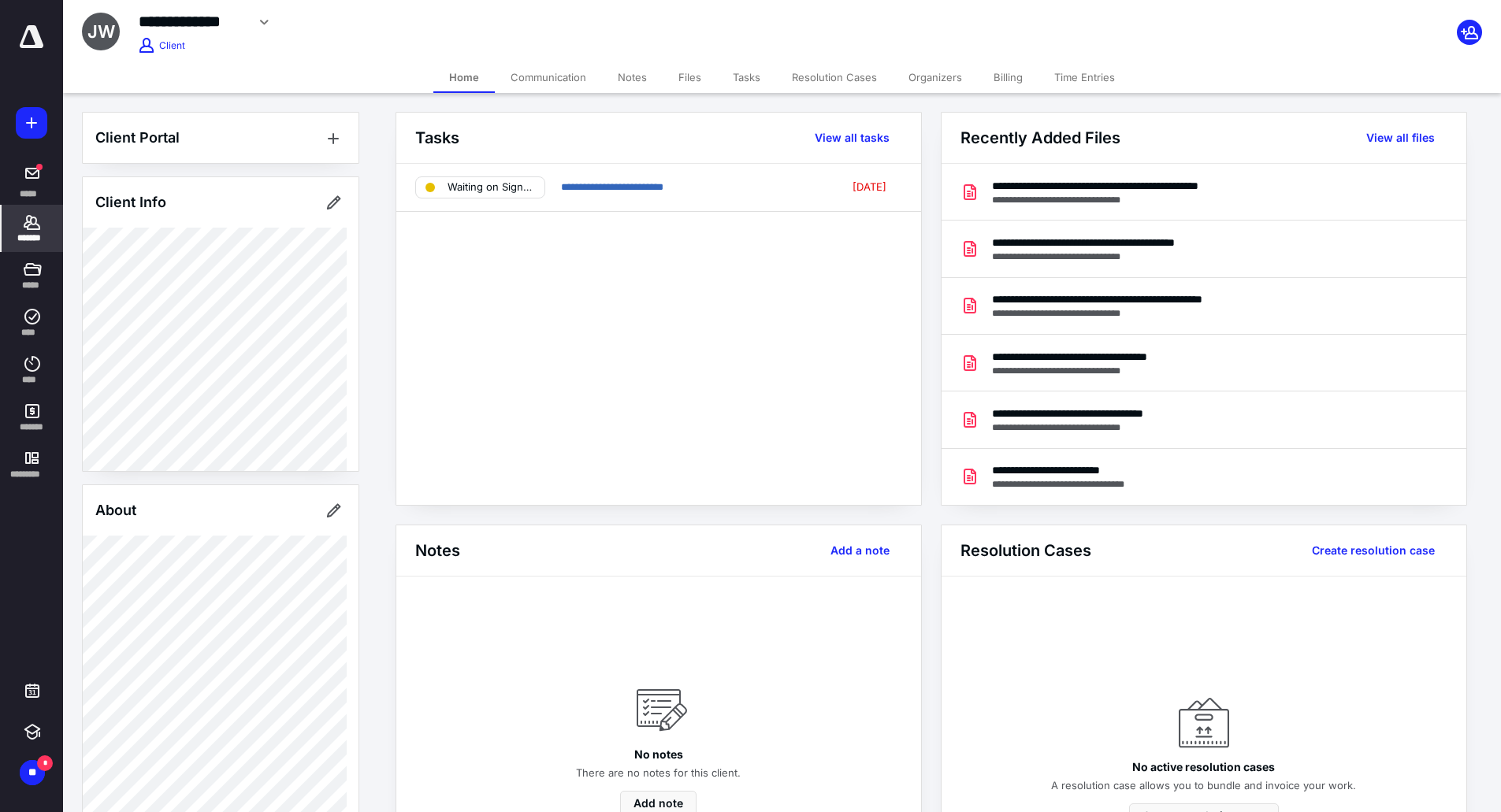 click on "Files" at bounding box center (689, 77) 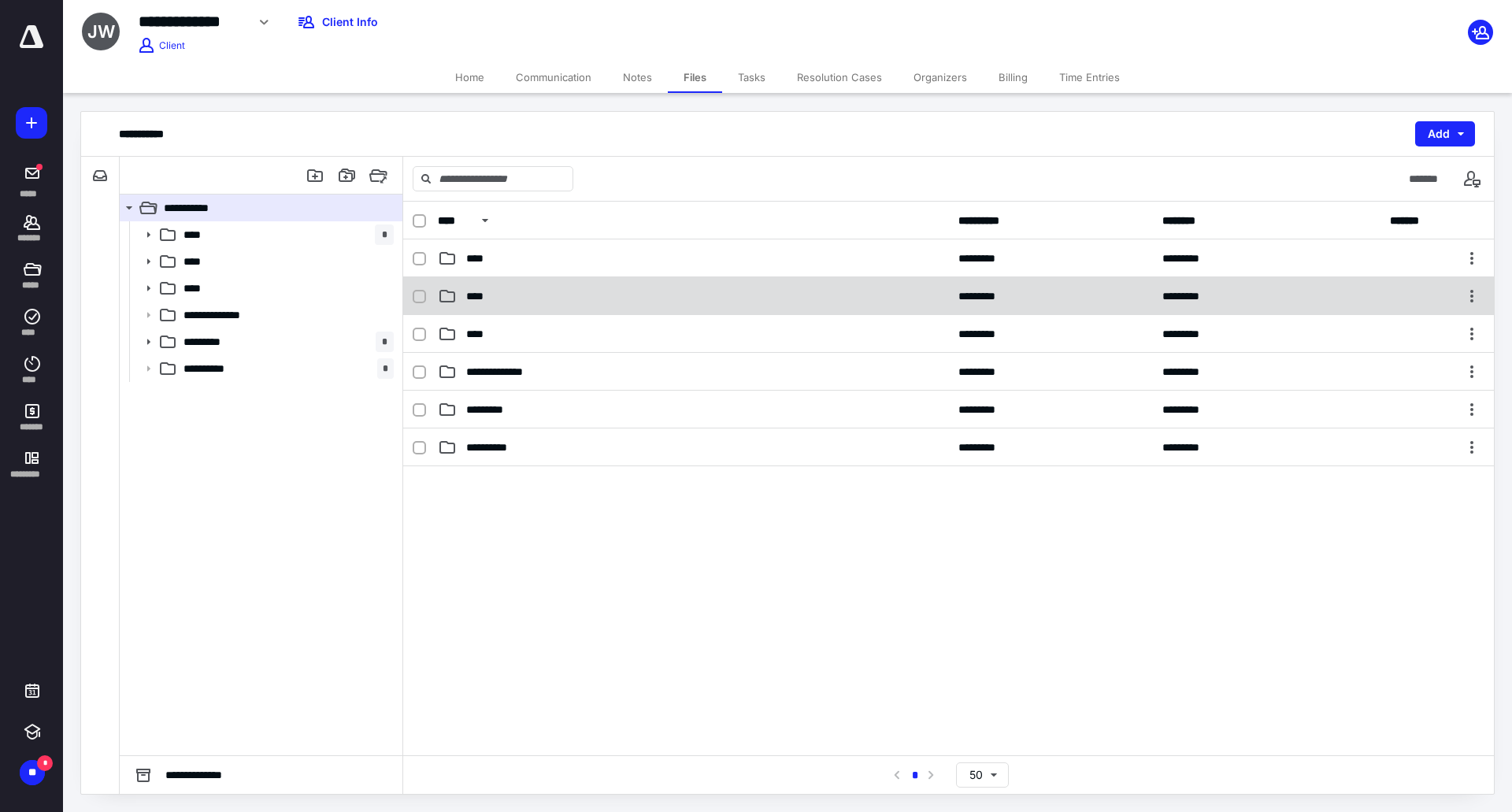 click on "**** ********* *********" at bounding box center [948, 296] 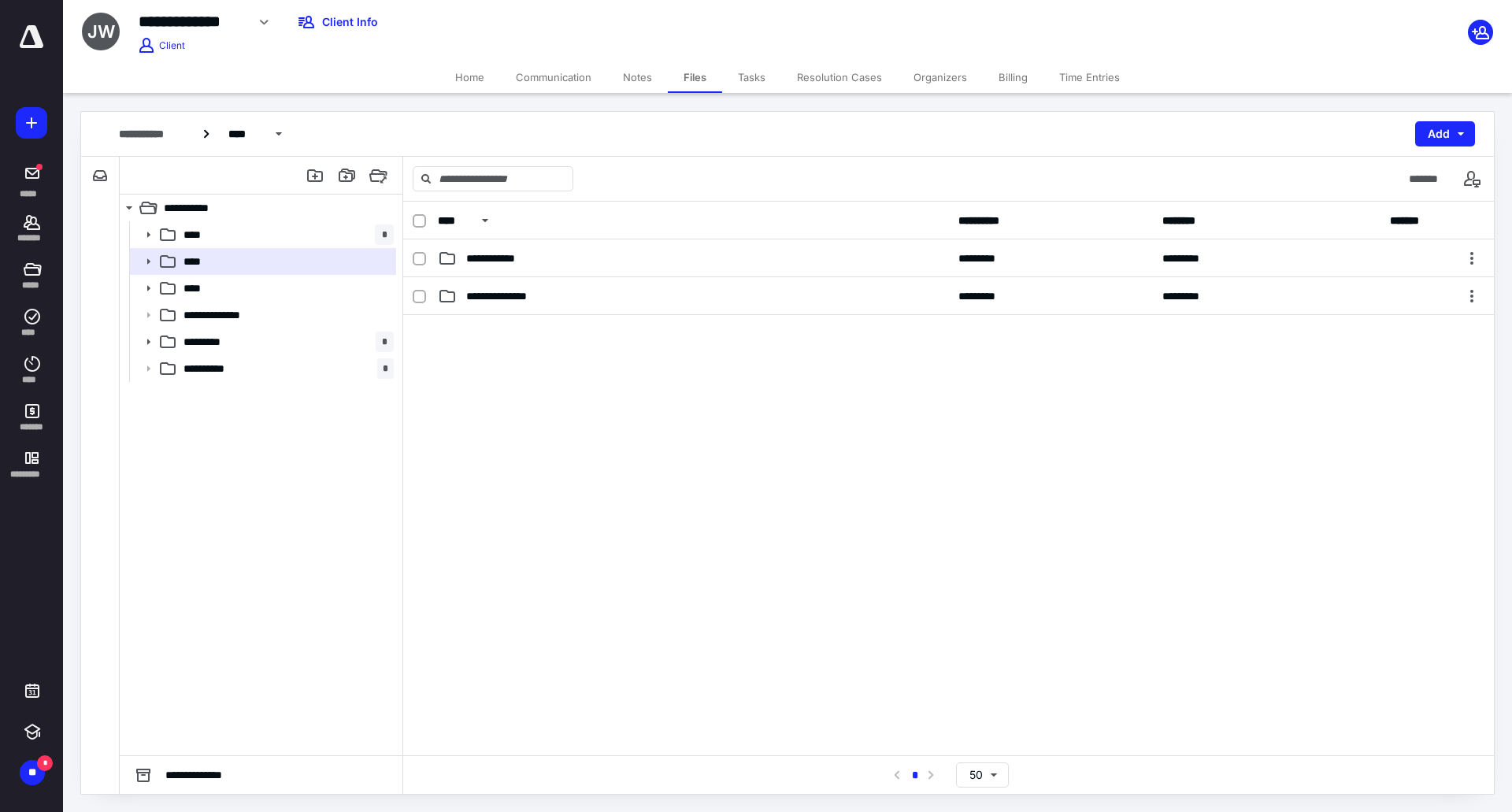 click on "**********" at bounding box center [948, 296] 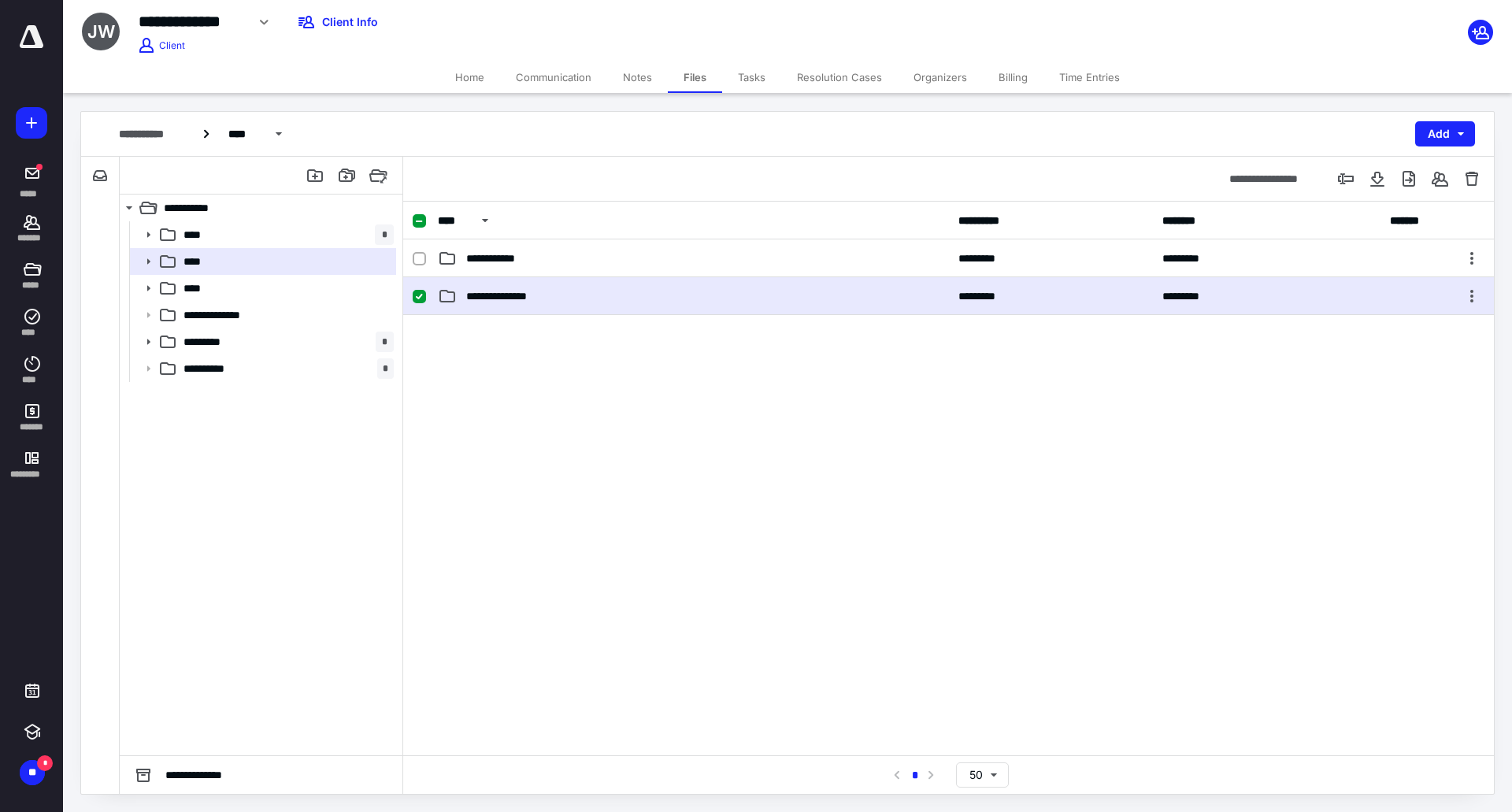 click on "**********" at bounding box center [948, 296] 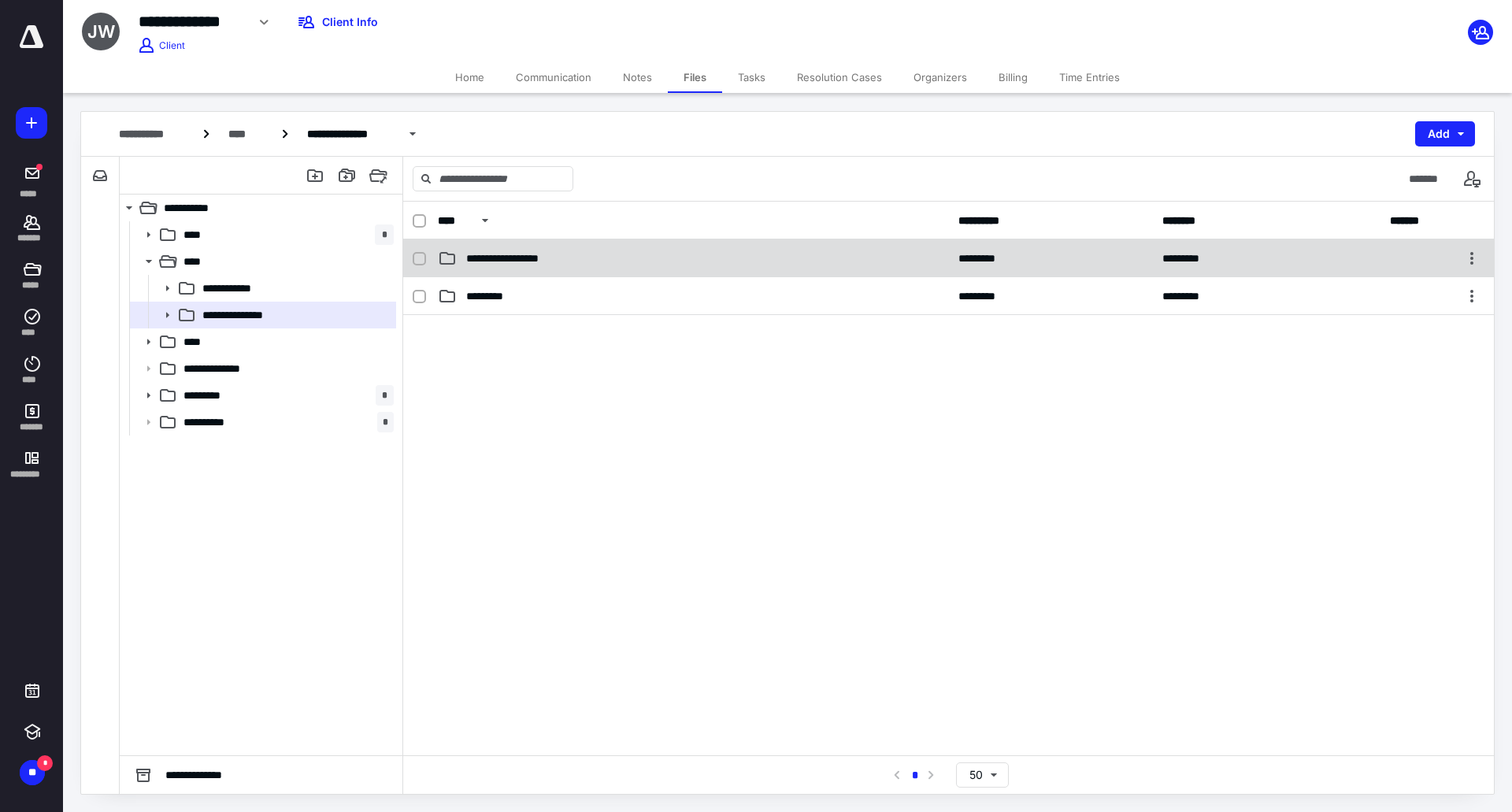 click on "**********" at bounding box center [517, 258] 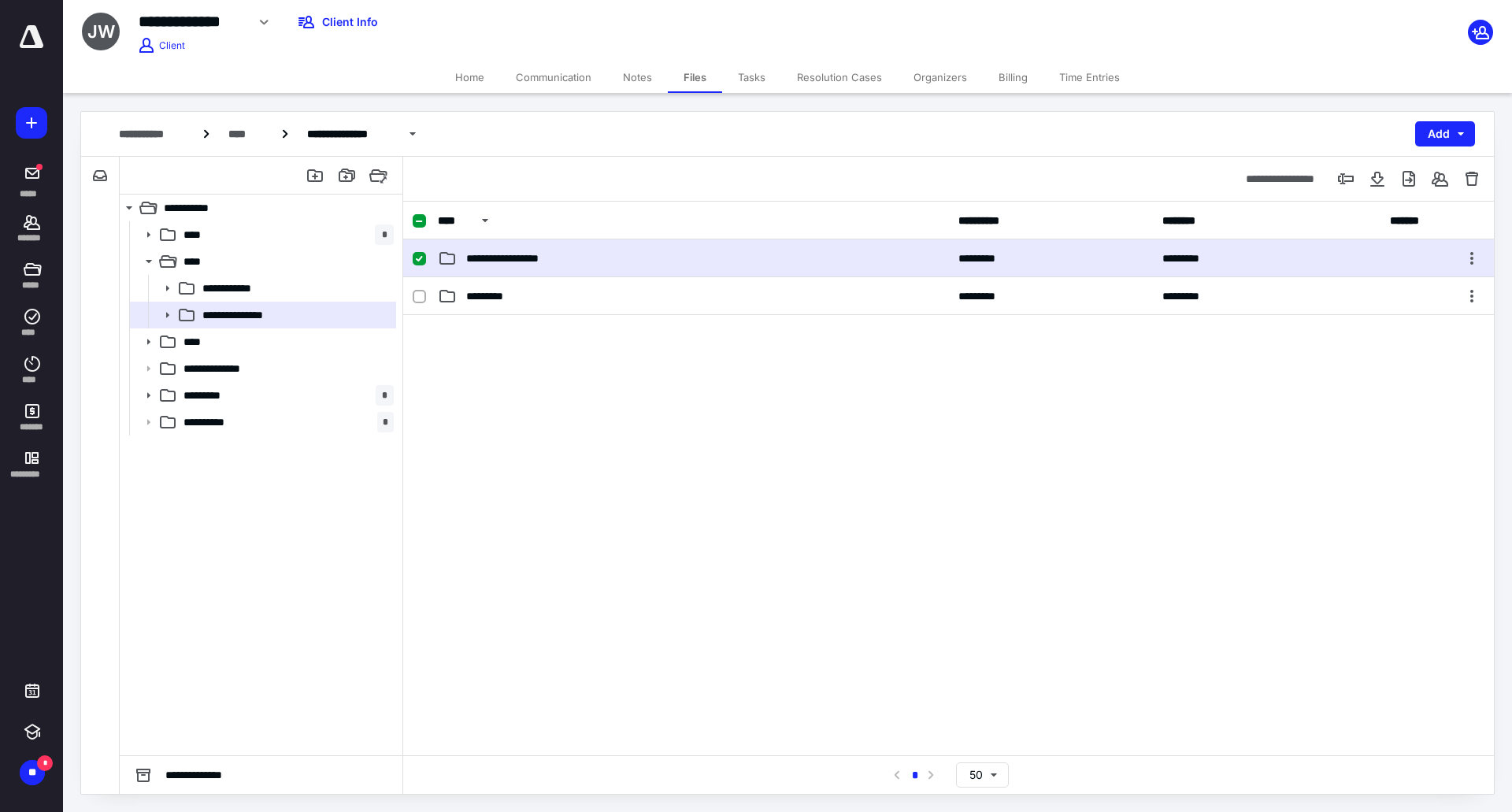 click on "**********" at bounding box center (517, 258) 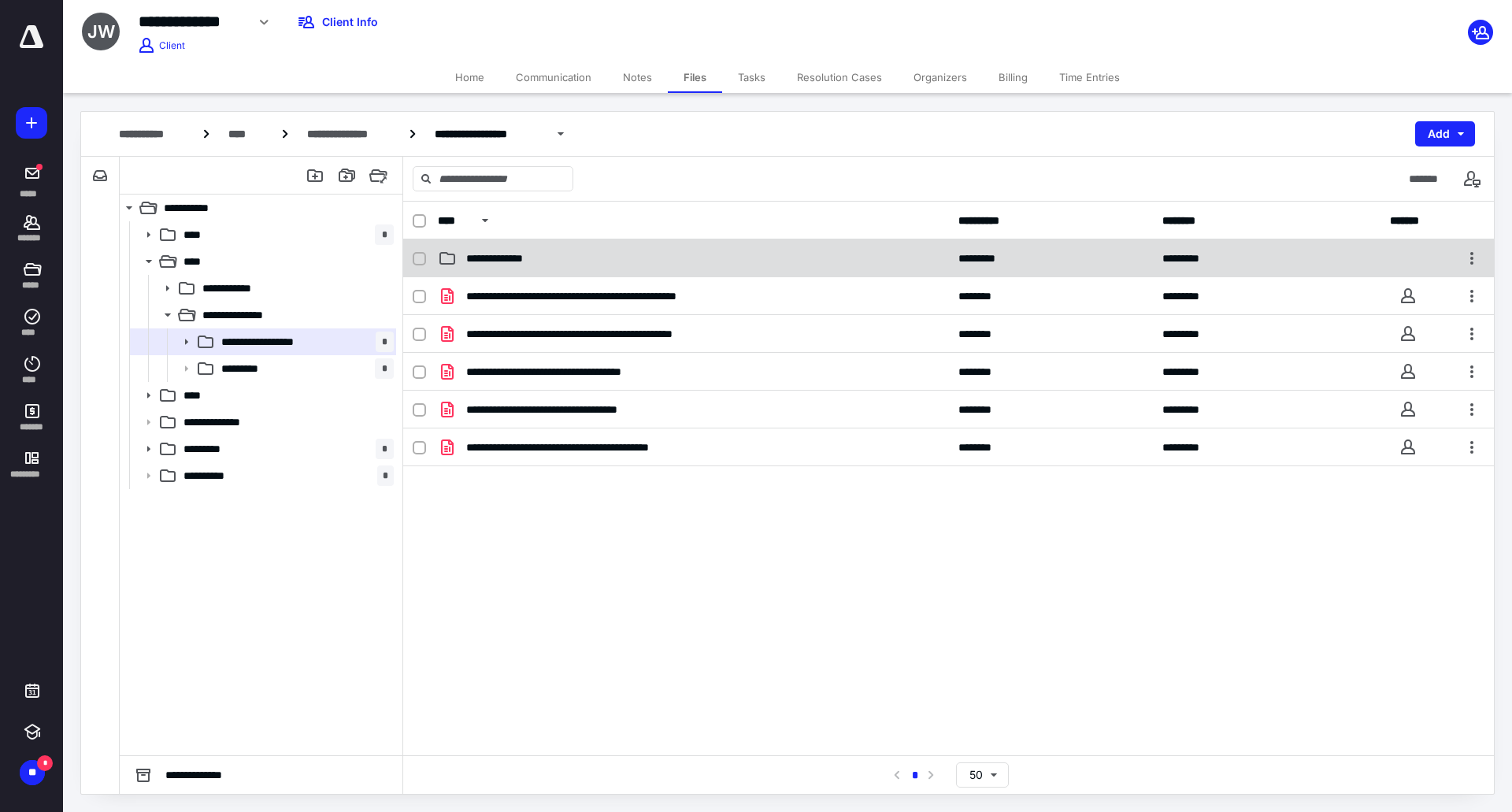 click on "**********" at bounding box center (506, 258) 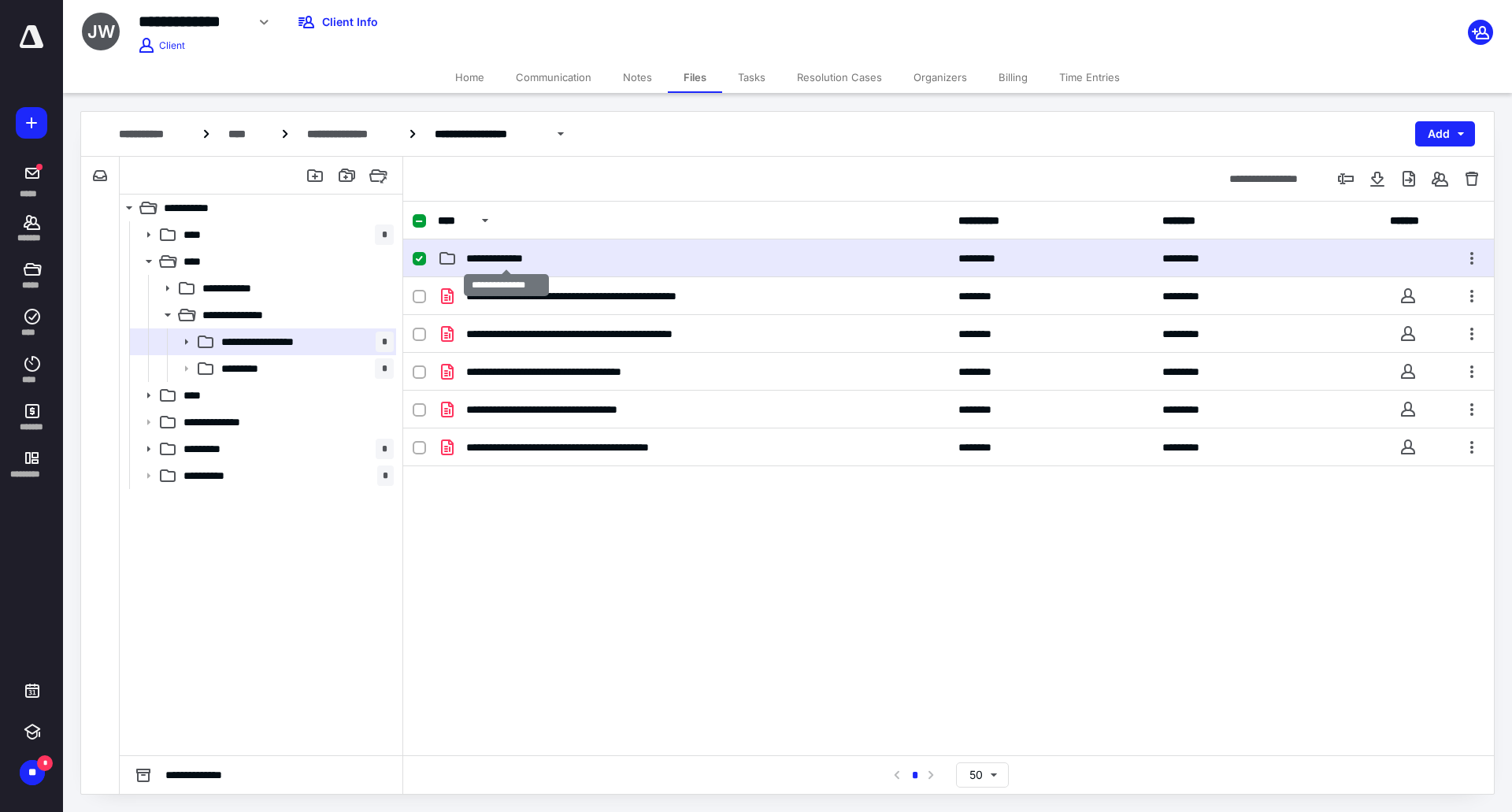 click on "**********" at bounding box center [506, 258] 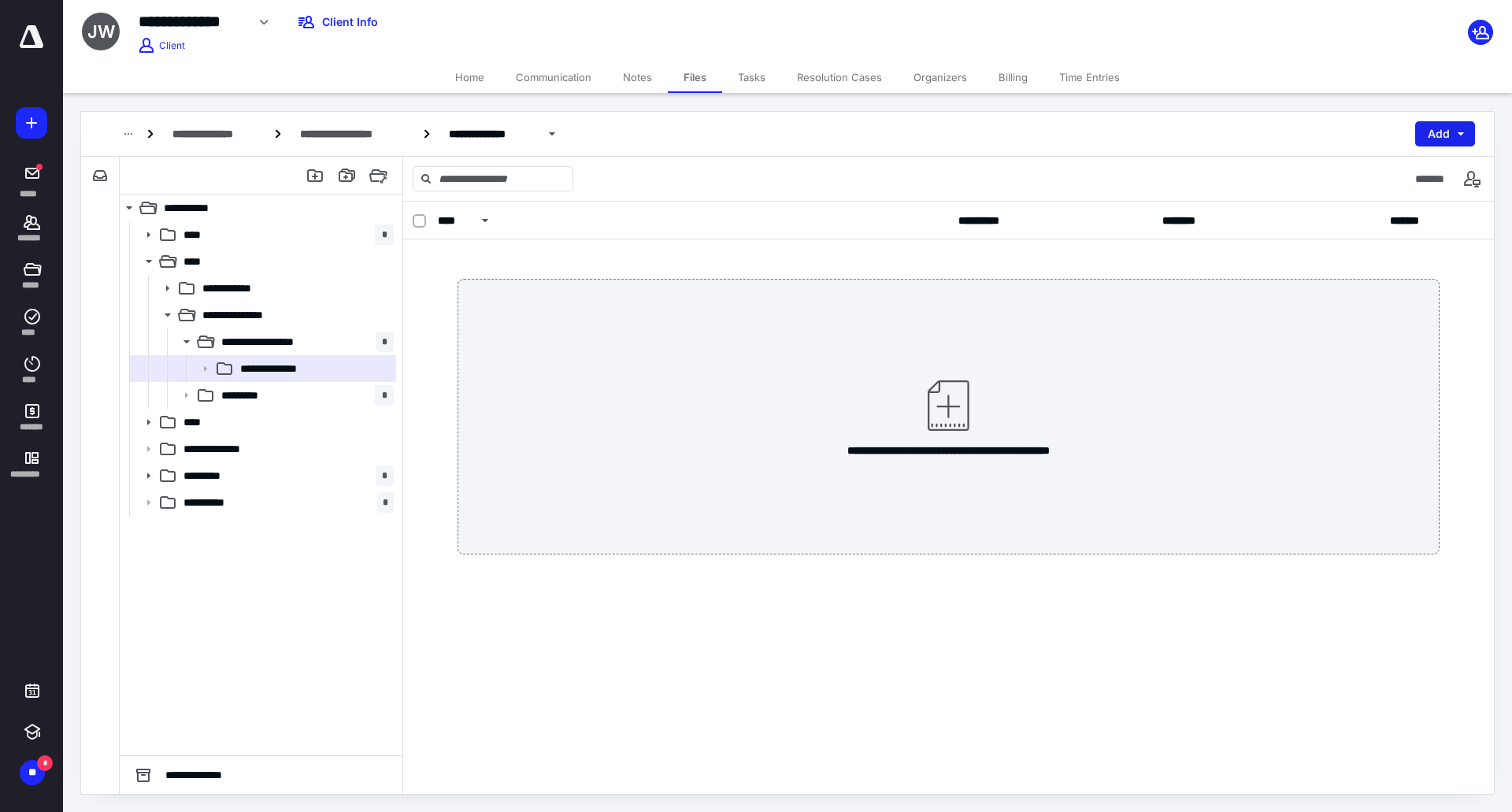 click on "Add" at bounding box center [1445, 134] 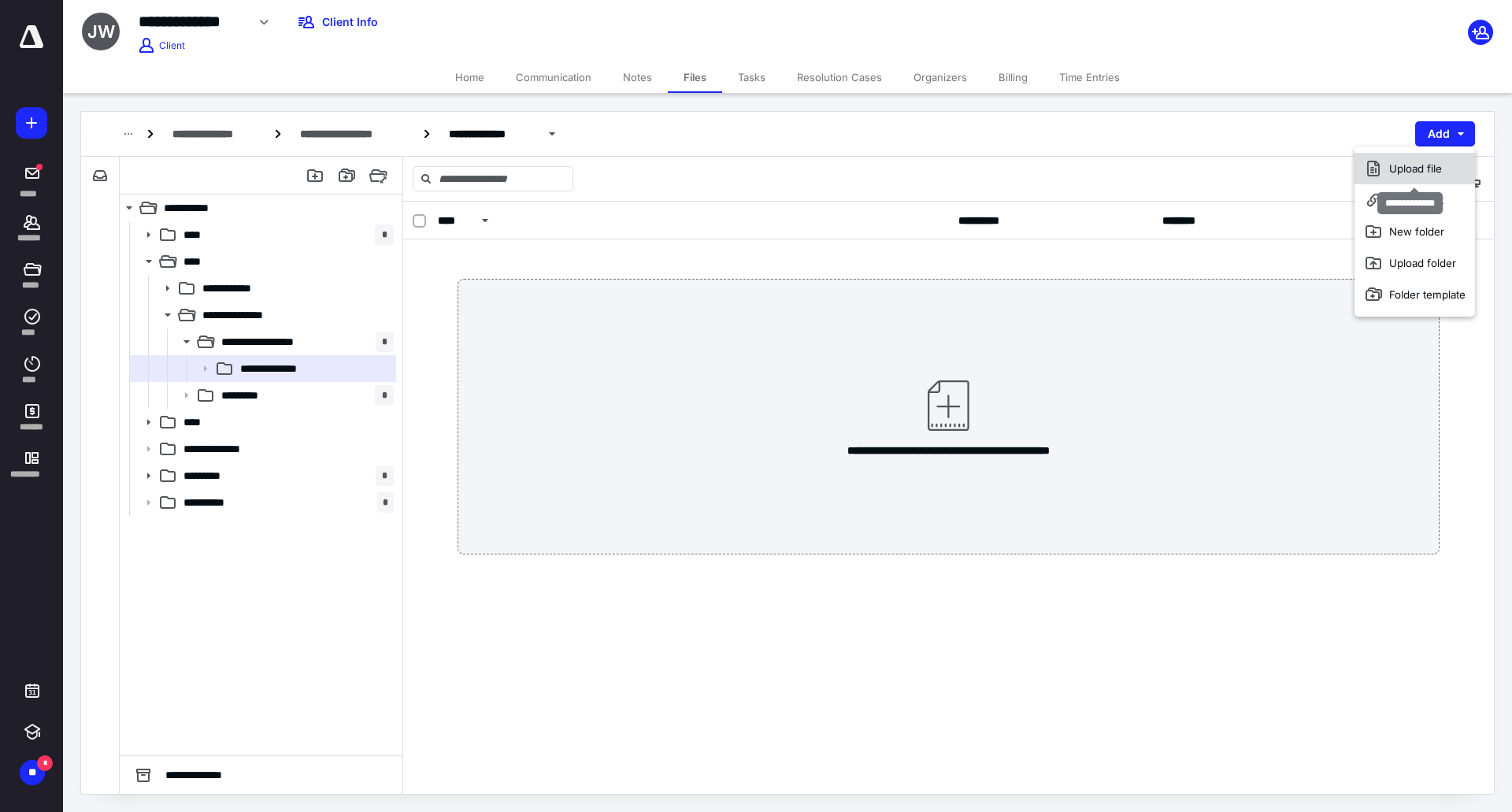 click on "Upload file" at bounding box center (1414, 169) 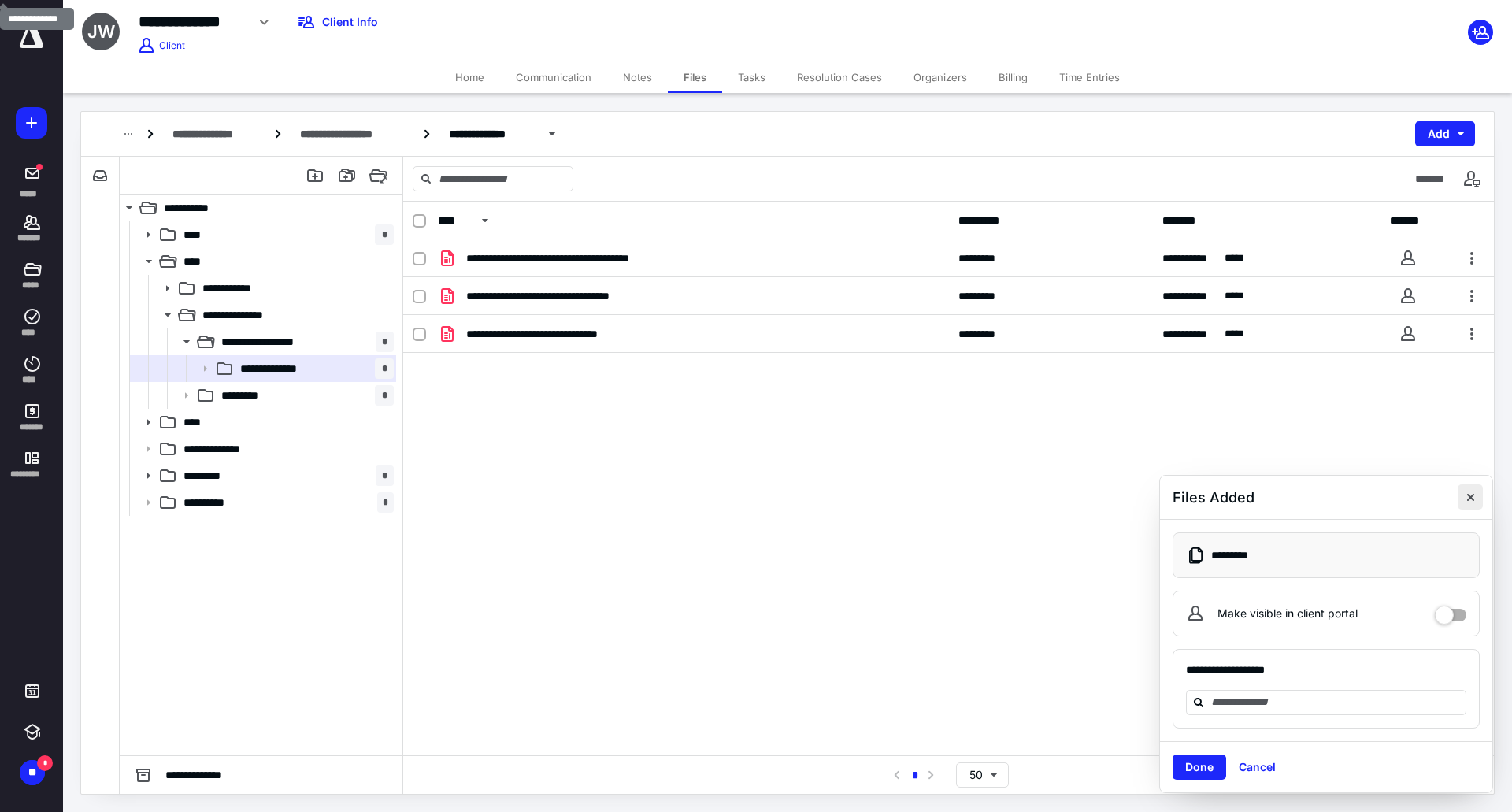 click at bounding box center (1470, 497) 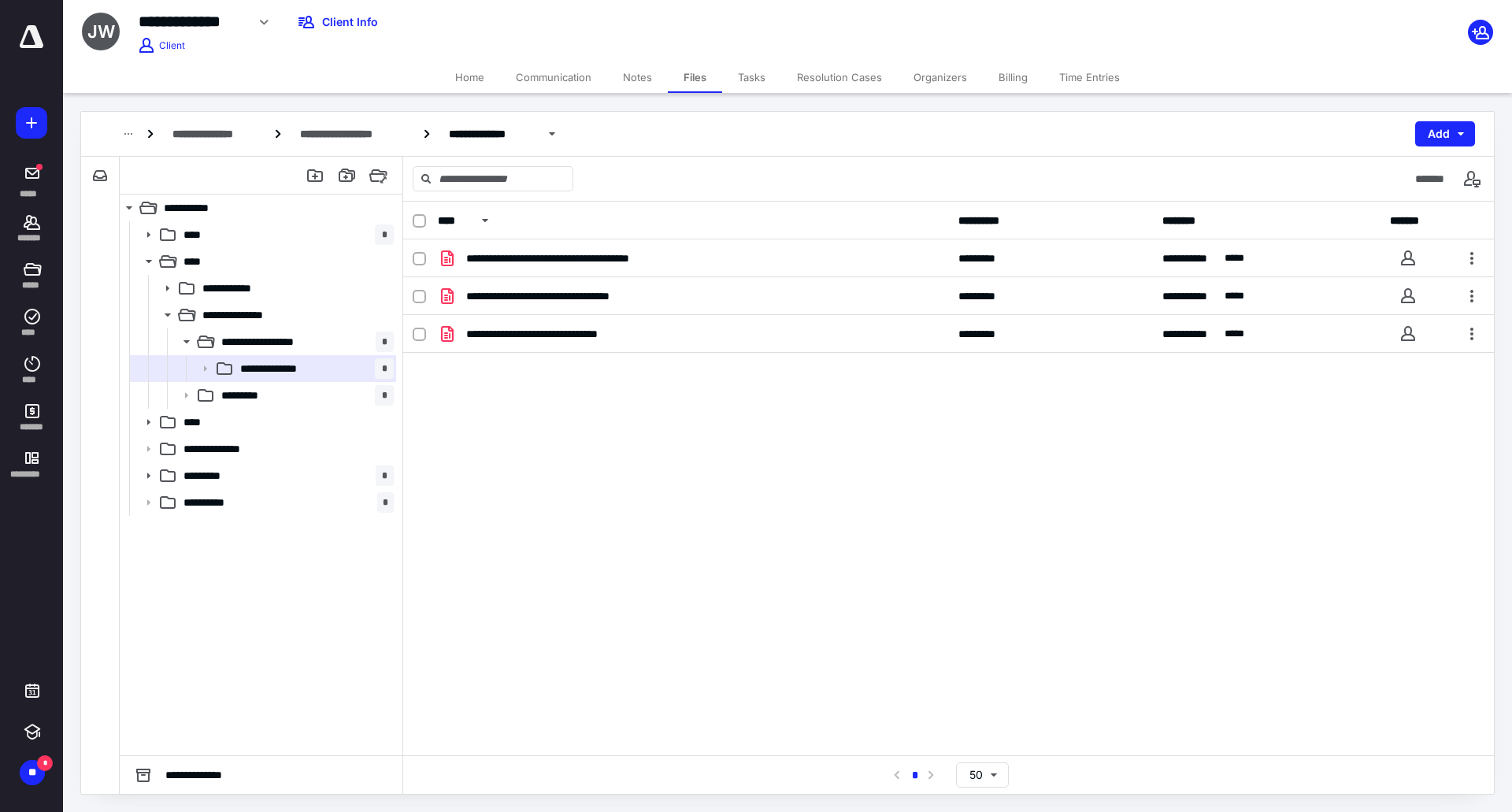 click on "Home" at bounding box center [469, 77] 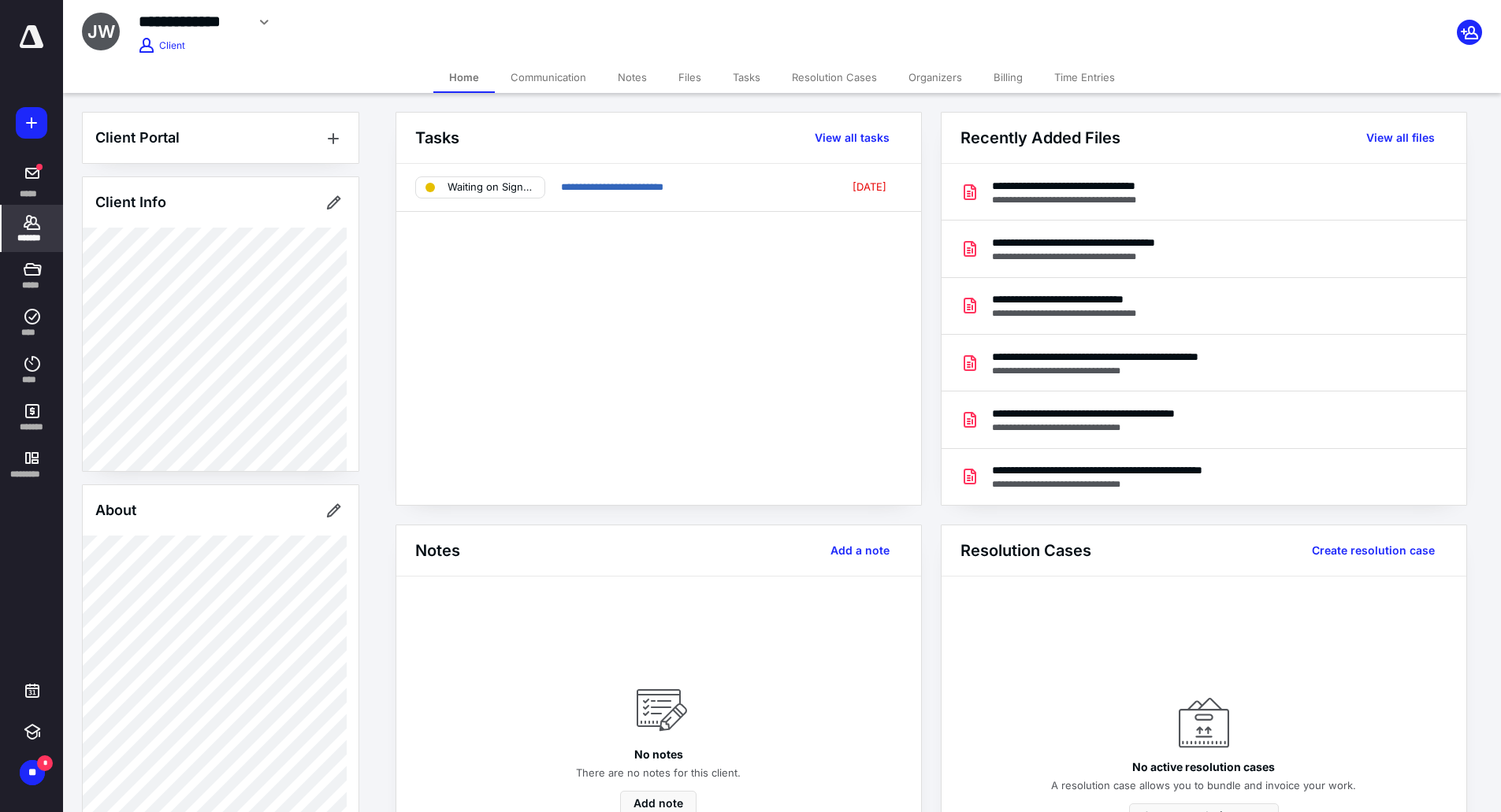 drag, startPoint x: 470, startPoint y: 109, endPoint x: 887, endPoint y: 470, distance: 551.55235 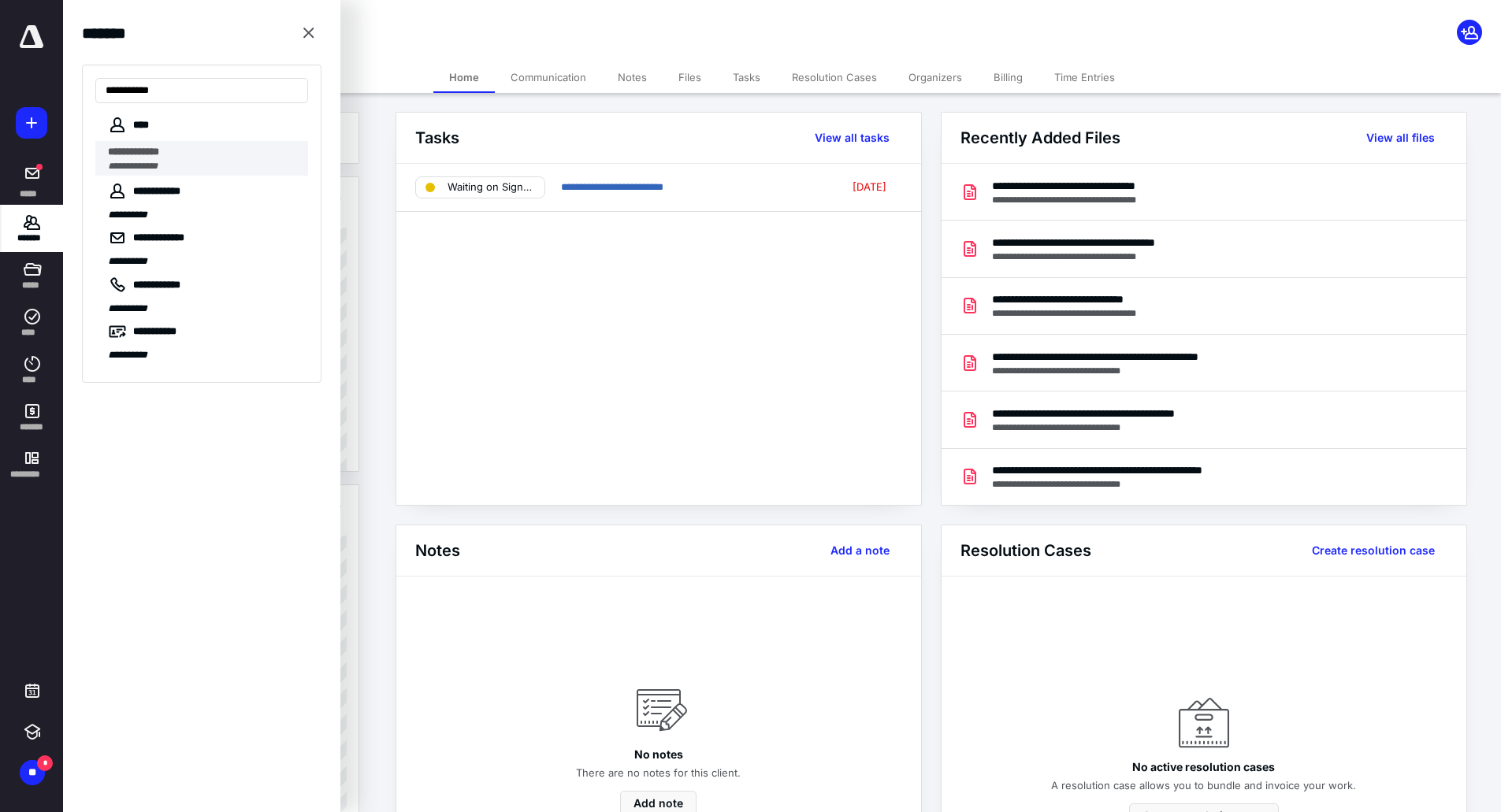 type on "**********" 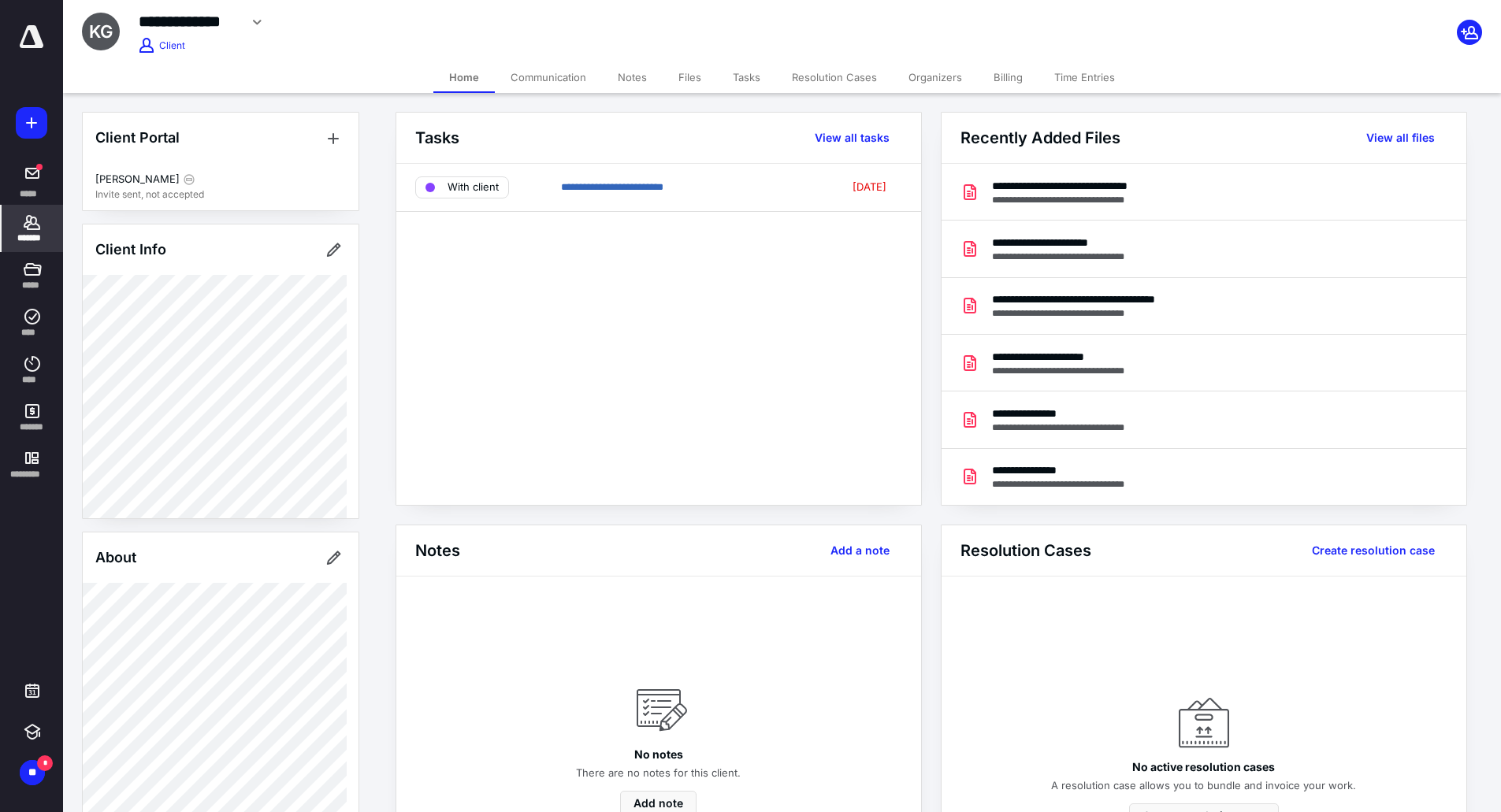 click on "Notes" at bounding box center [632, 77] 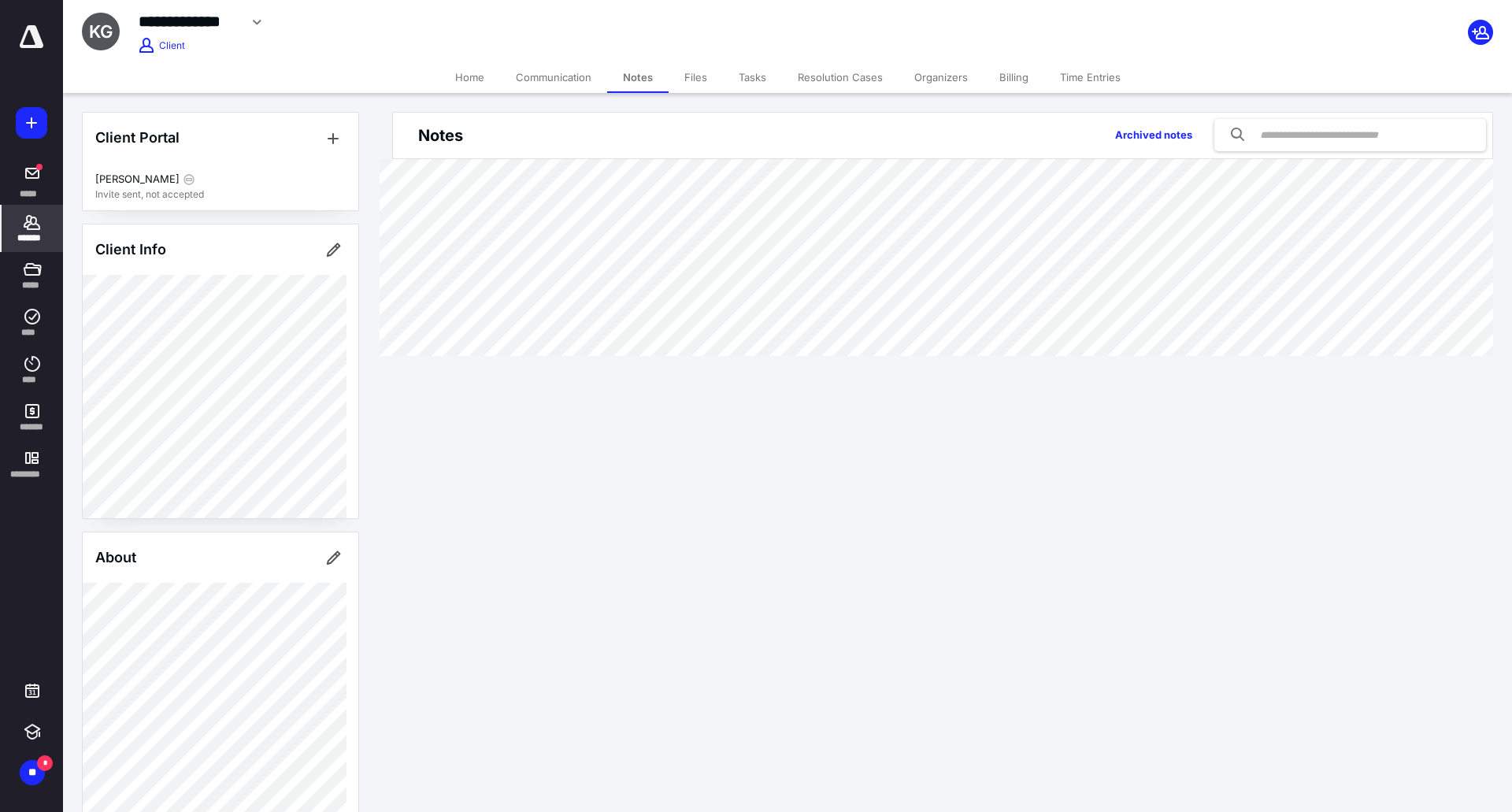 click on "Files" at bounding box center (695, 77) 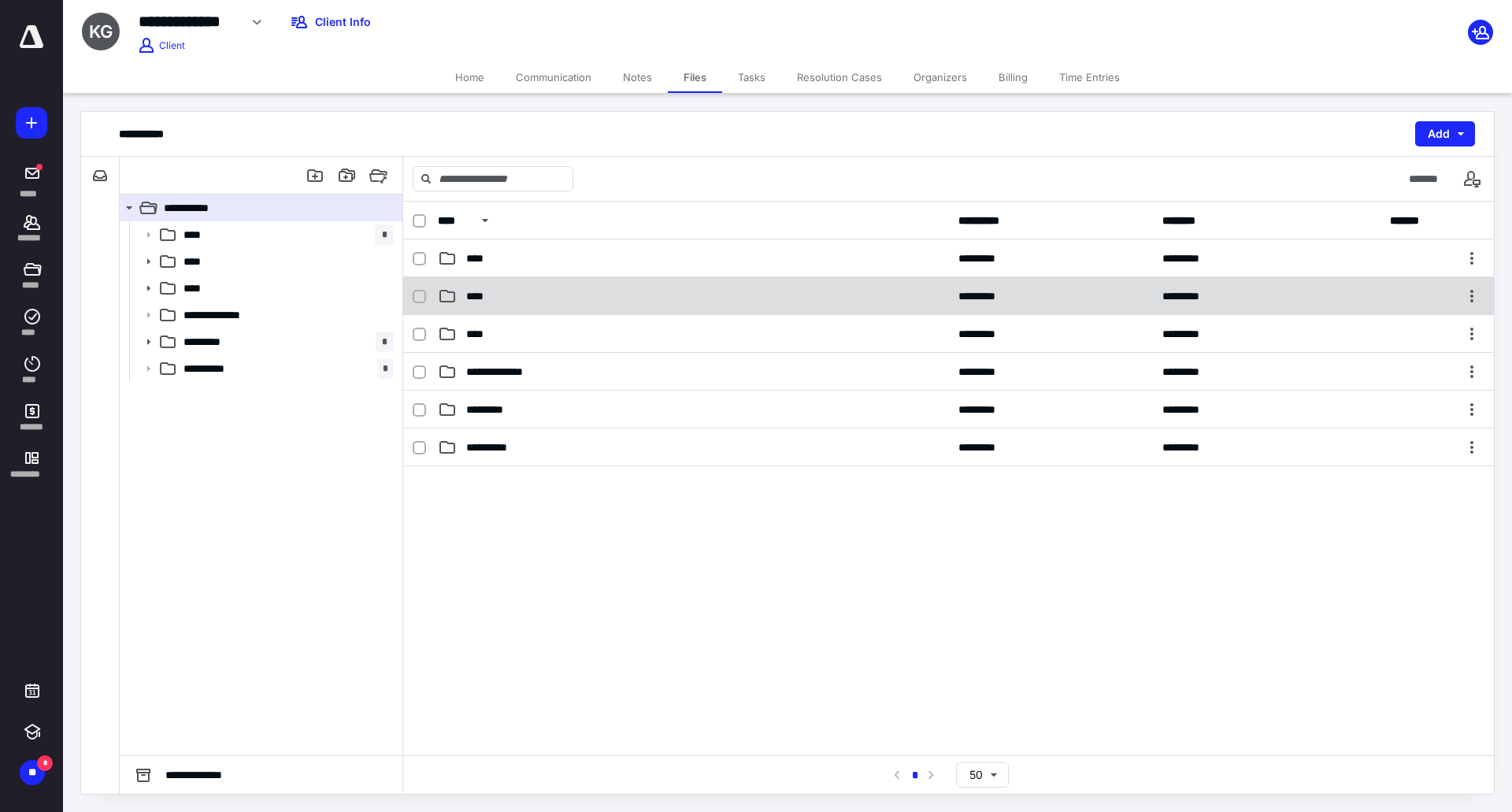 click on "****" at bounding box center [693, 296] 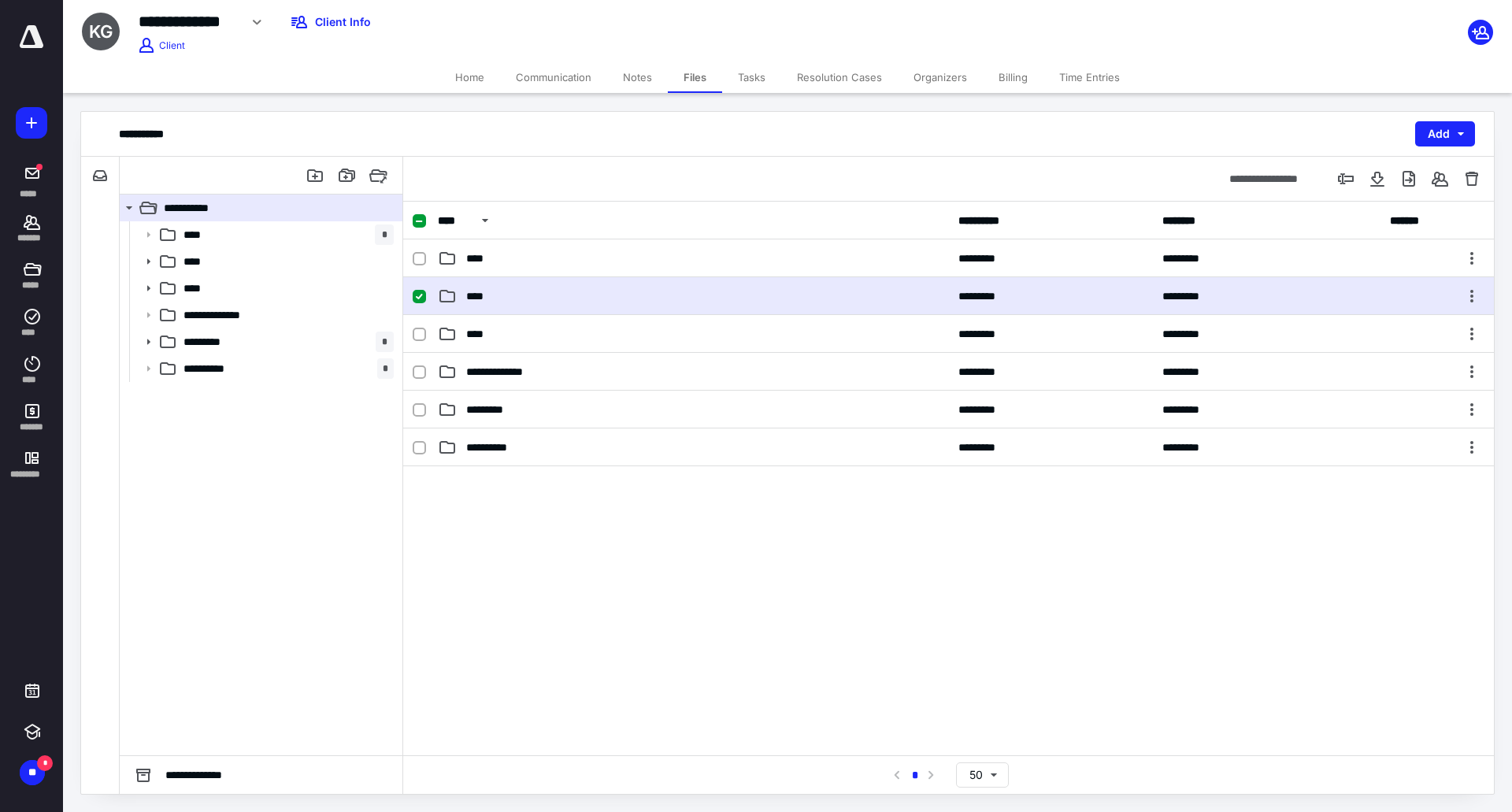 click on "****" at bounding box center (693, 296) 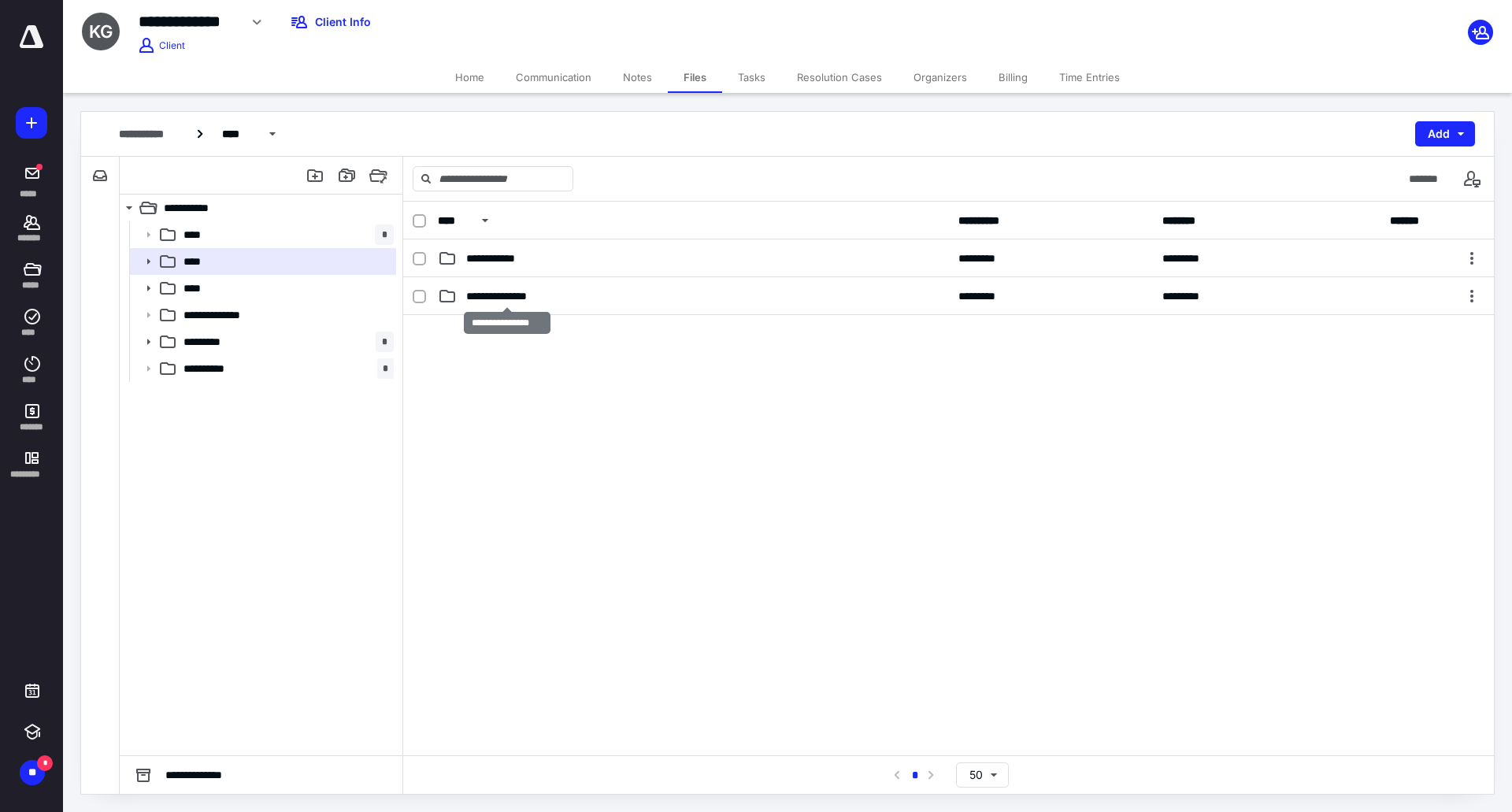 click on "**********" at bounding box center (507, 296) 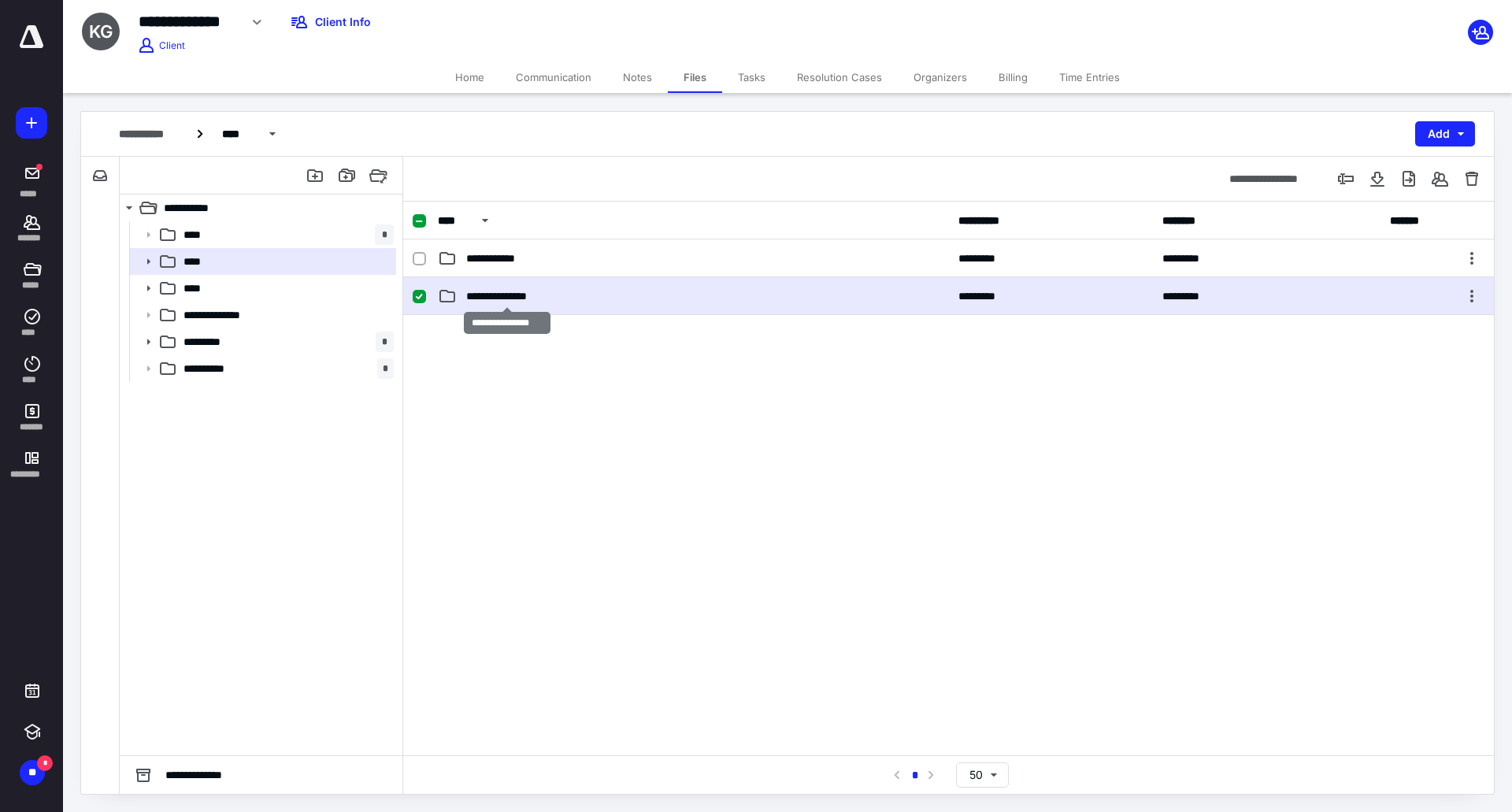 click on "**********" at bounding box center [507, 296] 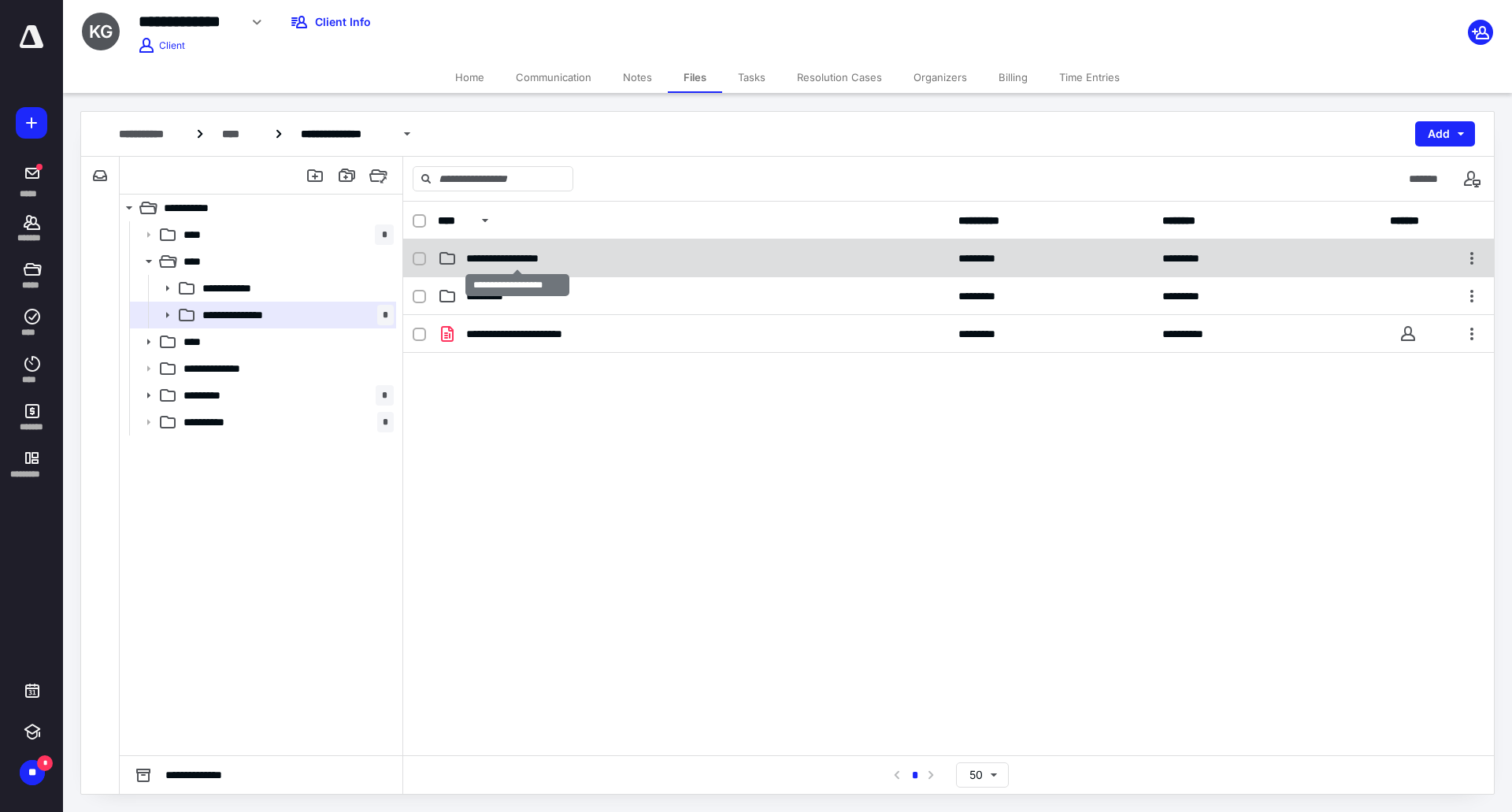 click on "**********" at bounding box center (517, 258) 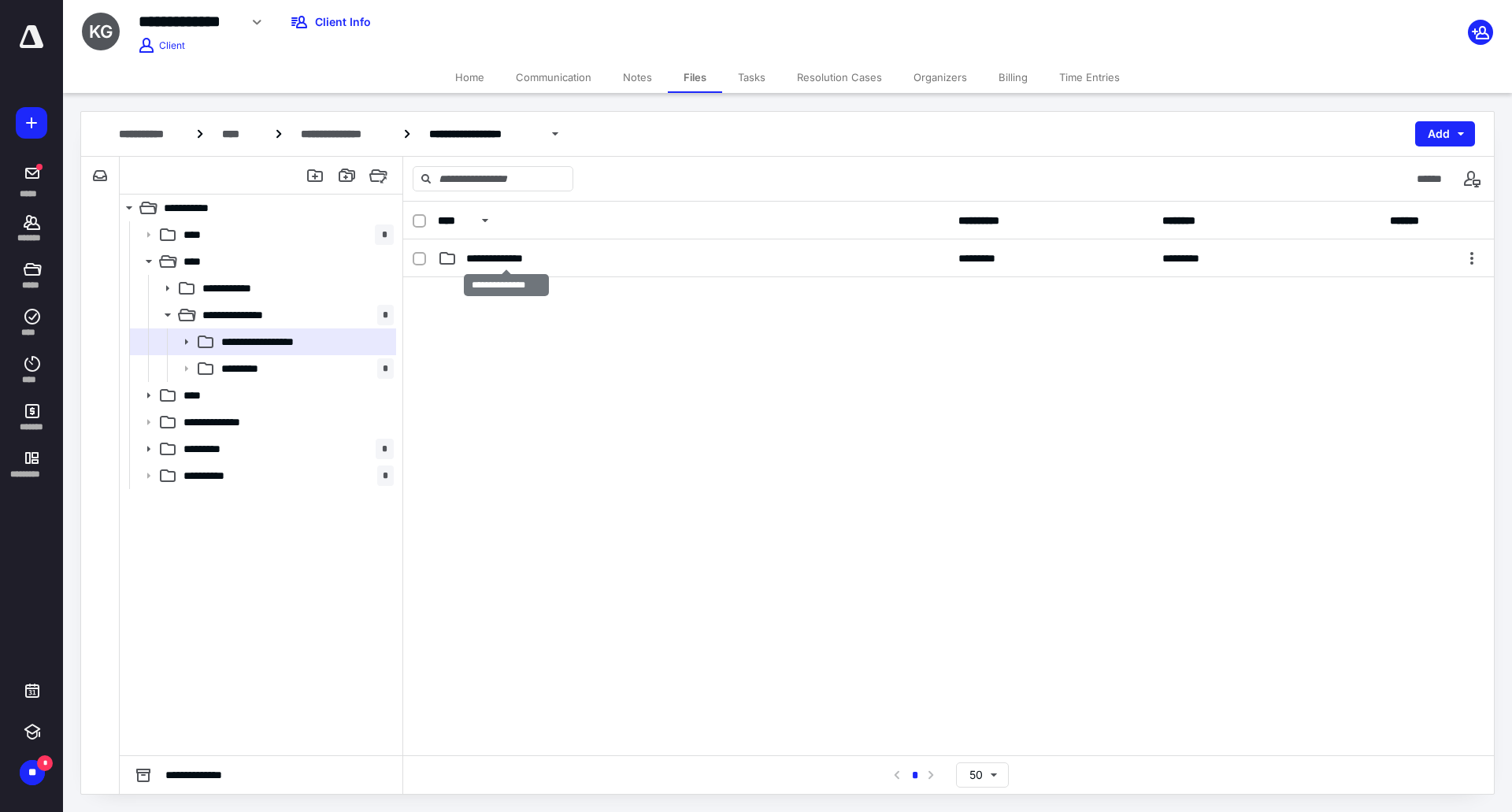 click on "**********" at bounding box center [506, 258] 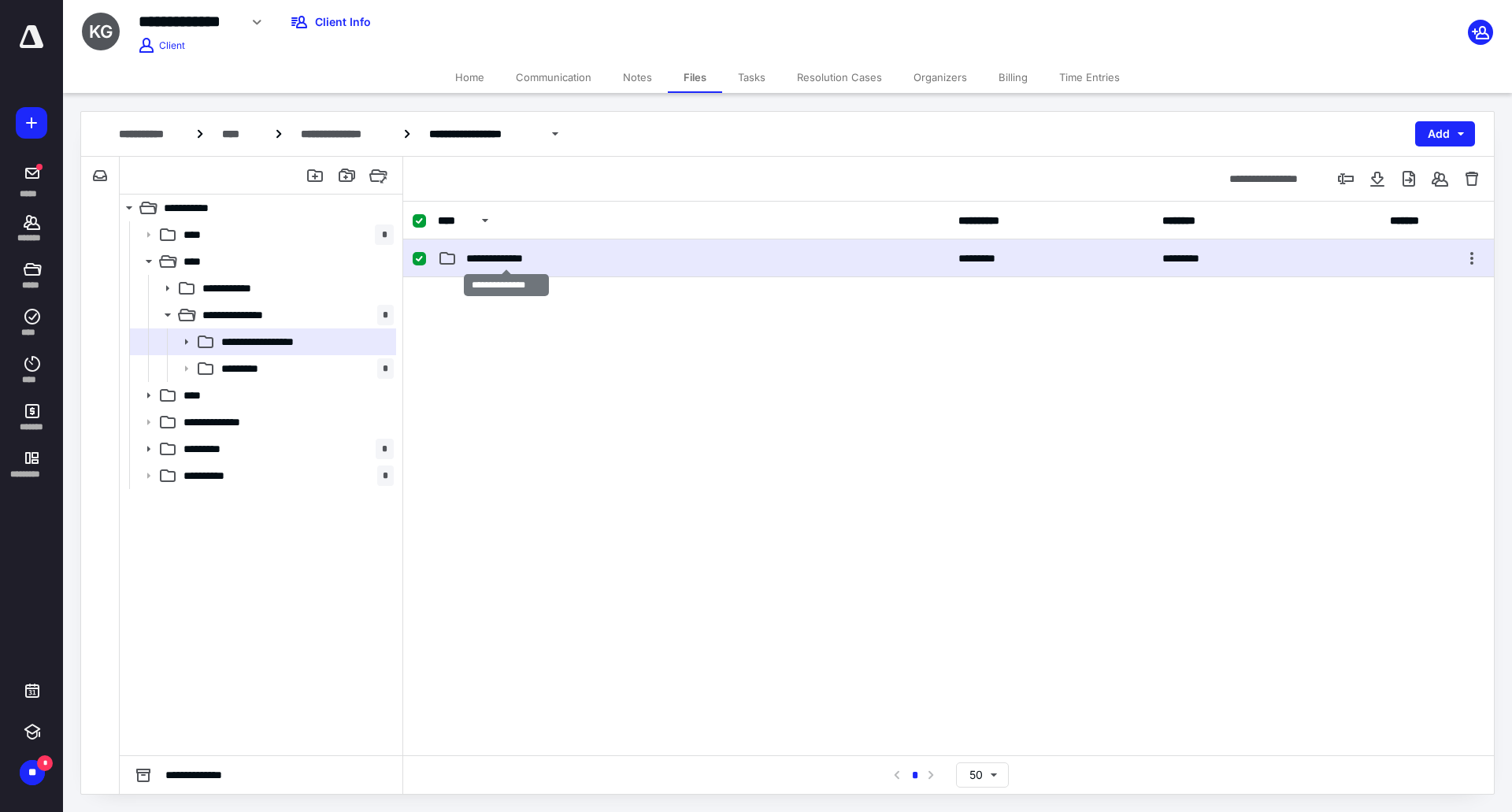 click on "**********" at bounding box center [506, 258] 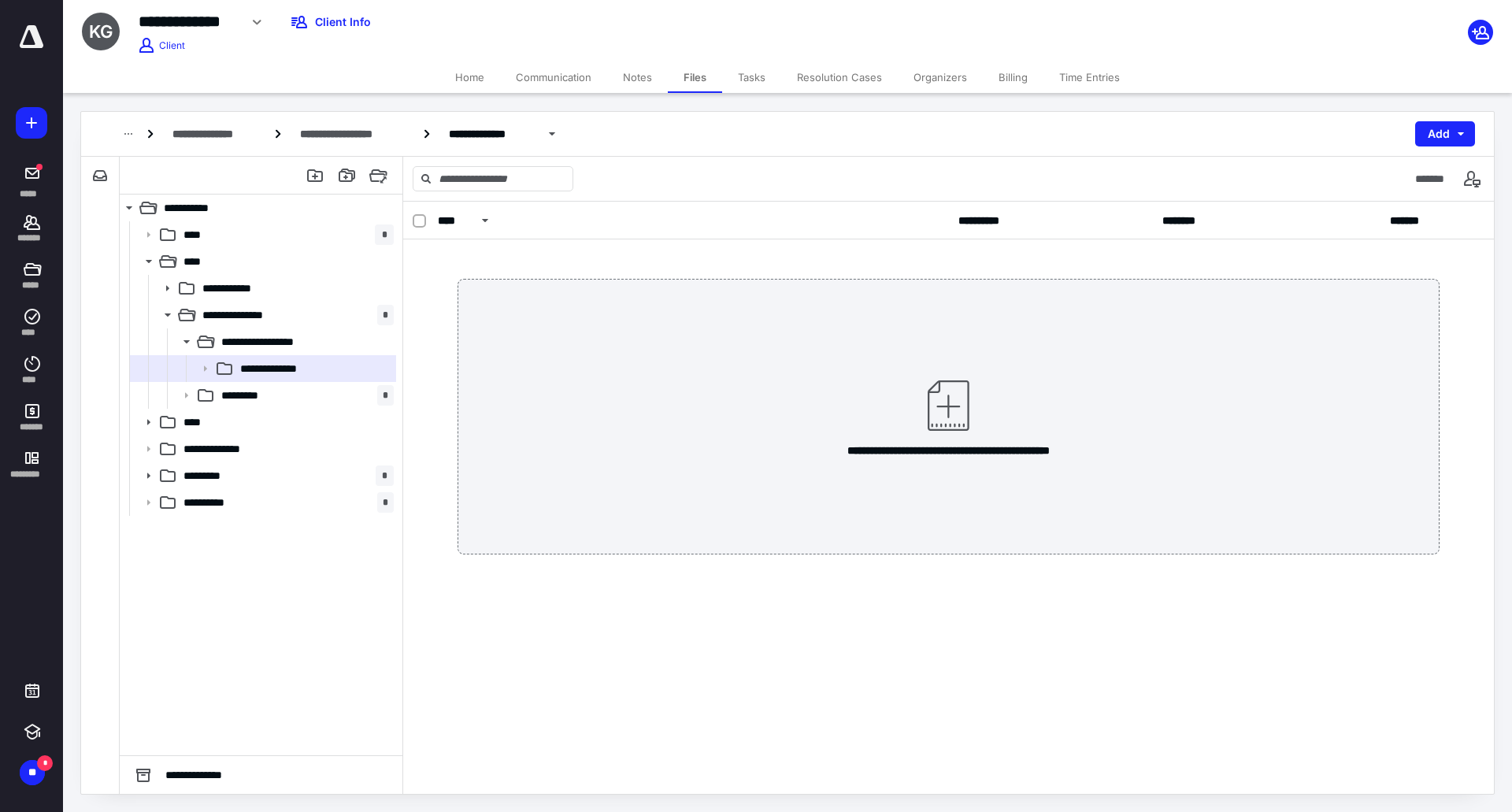 click on "Home" at bounding box center (469, 77) 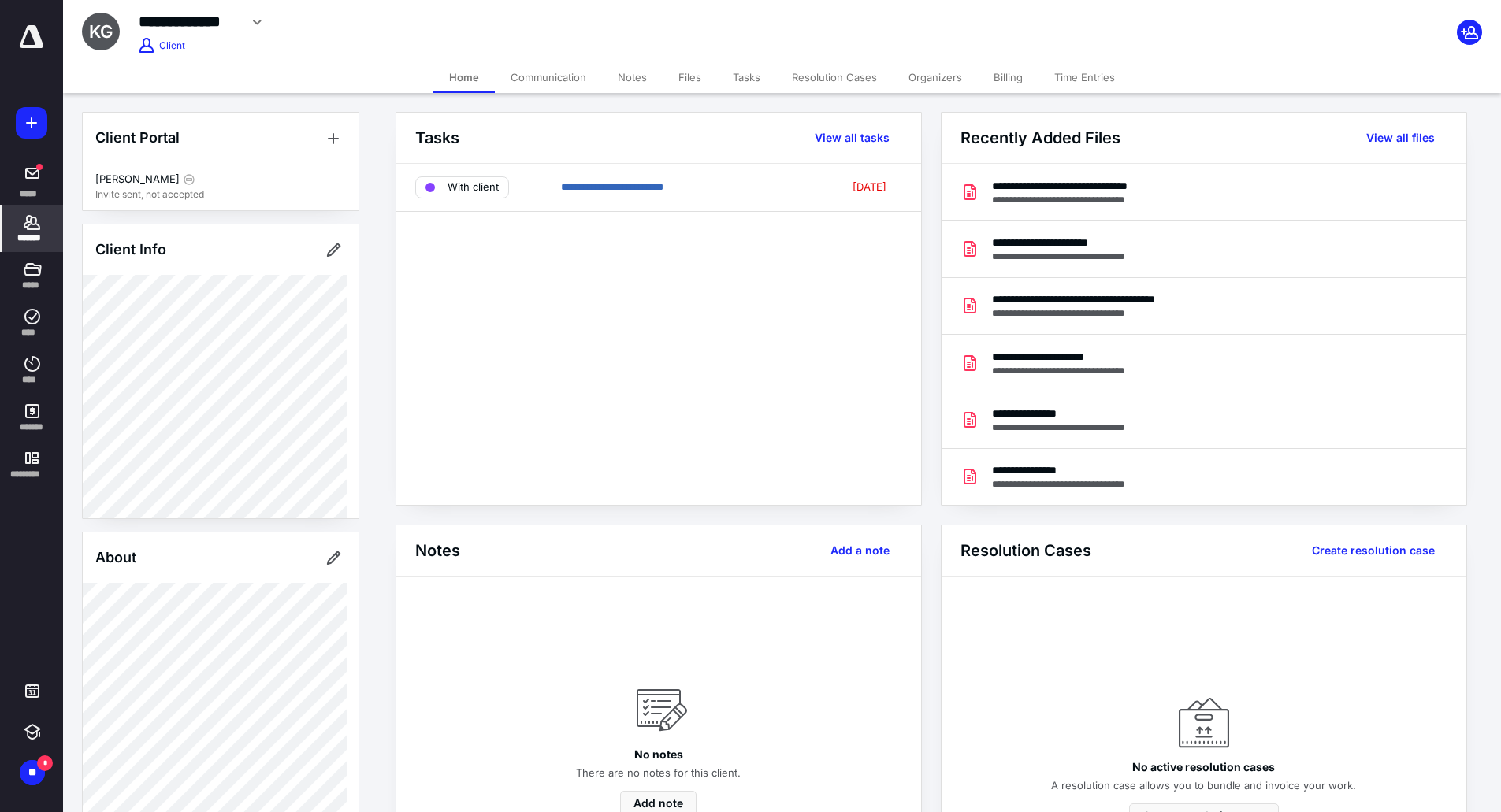 click on "Tasks" at bounding box center [746, 77] 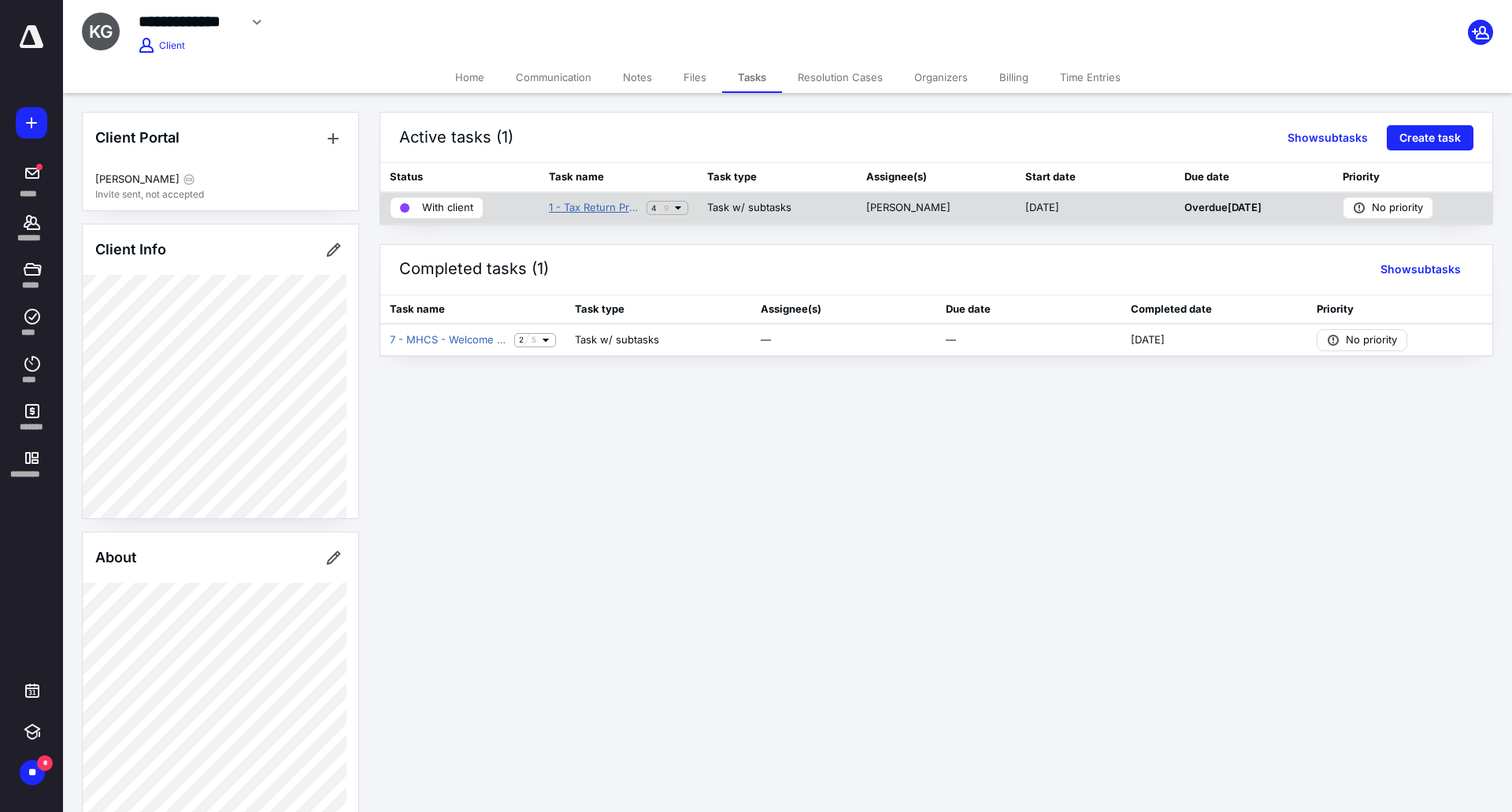 click on "1 - Tax Return Preparation" at bounding box center (595, 208) 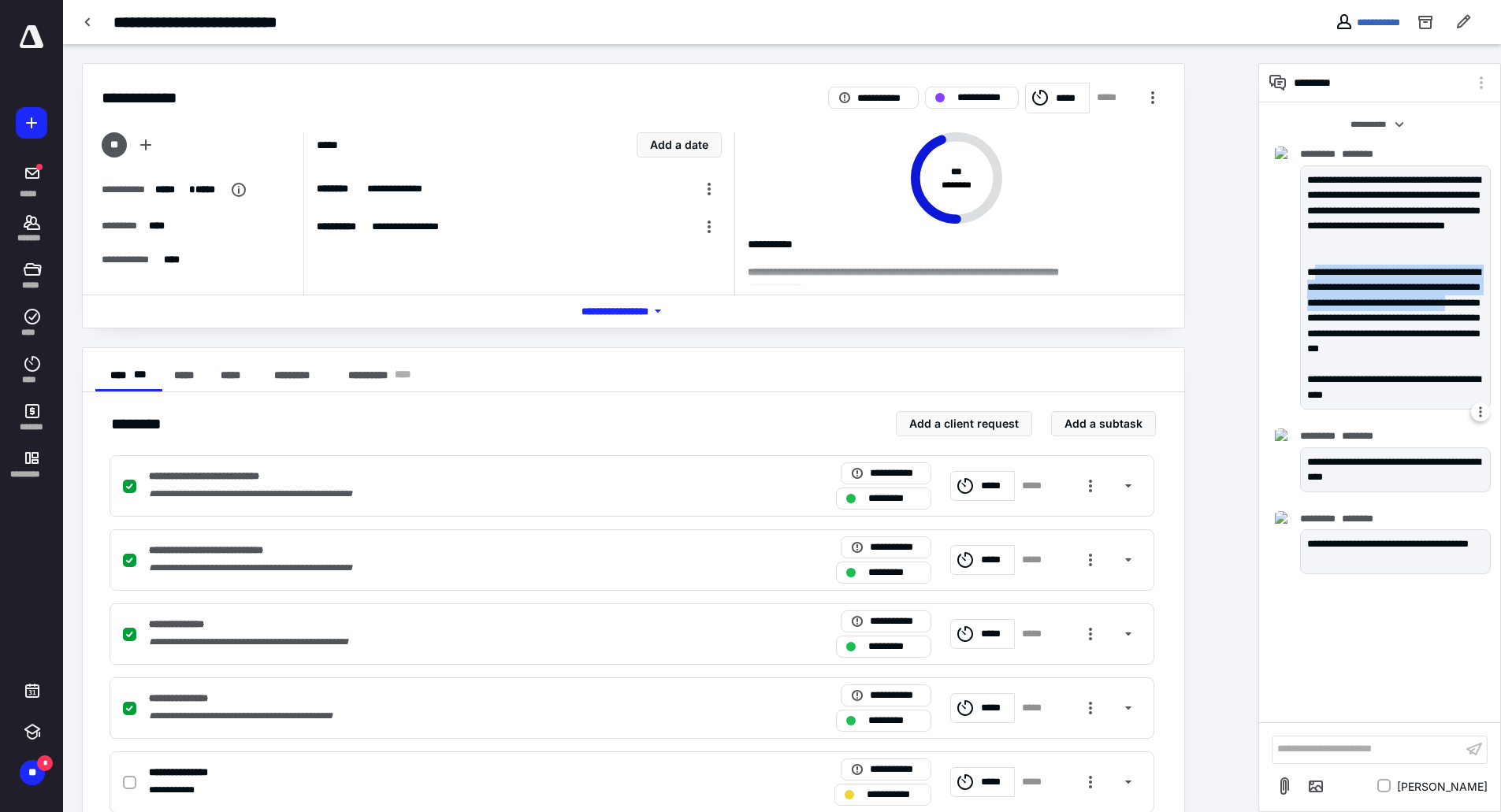 drag, startPoint x: 1317, startPoint y: 275, endPoint x: 1403, endPoint y: 321, distance: 97.529483 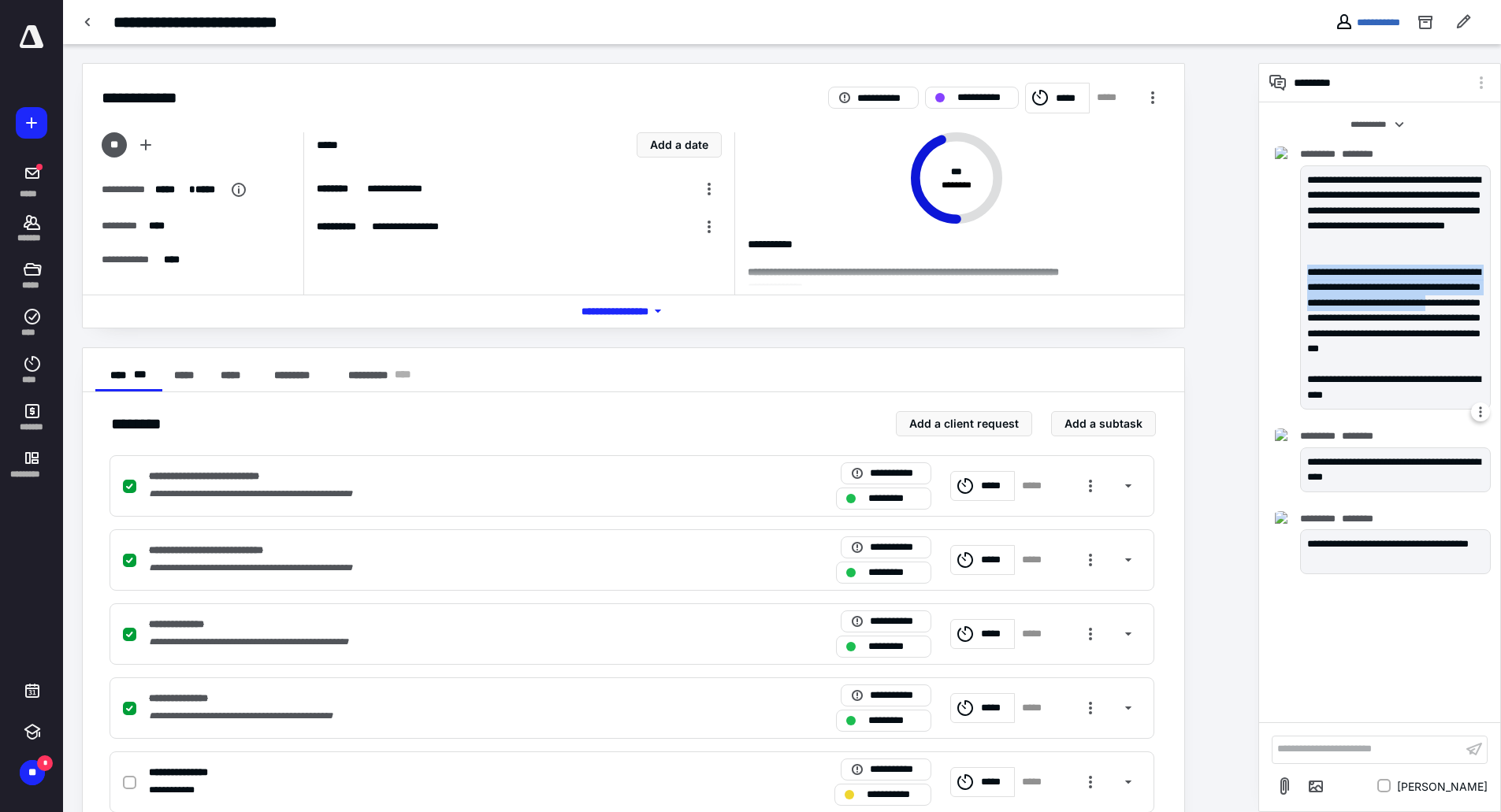 drag, startPoint x: 1306, startPoint y: 272, endPoint x: 1381, endPoint y: 314, distance: 85.959293 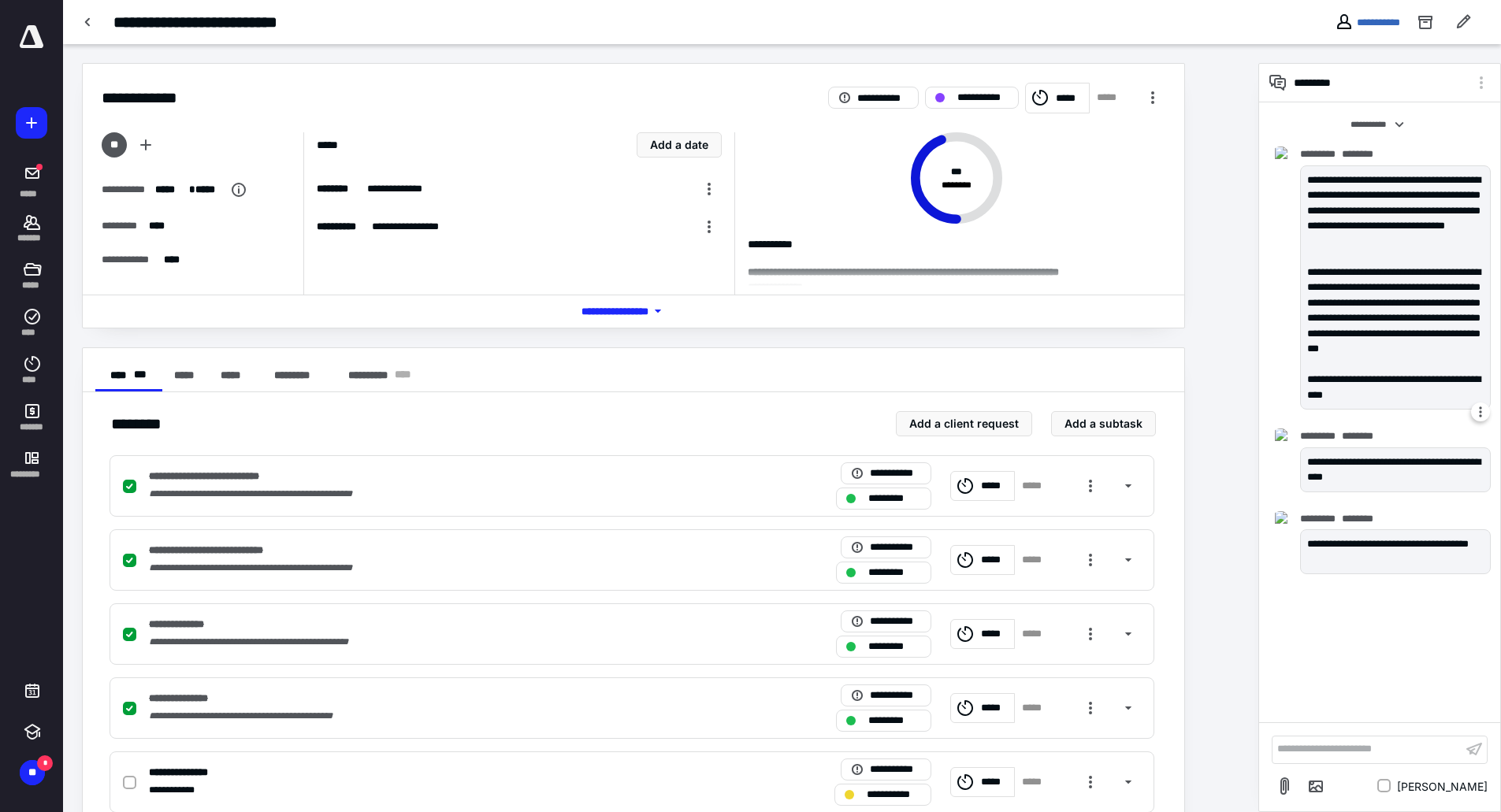 click on "**********" at bounding box center [1395, 318] 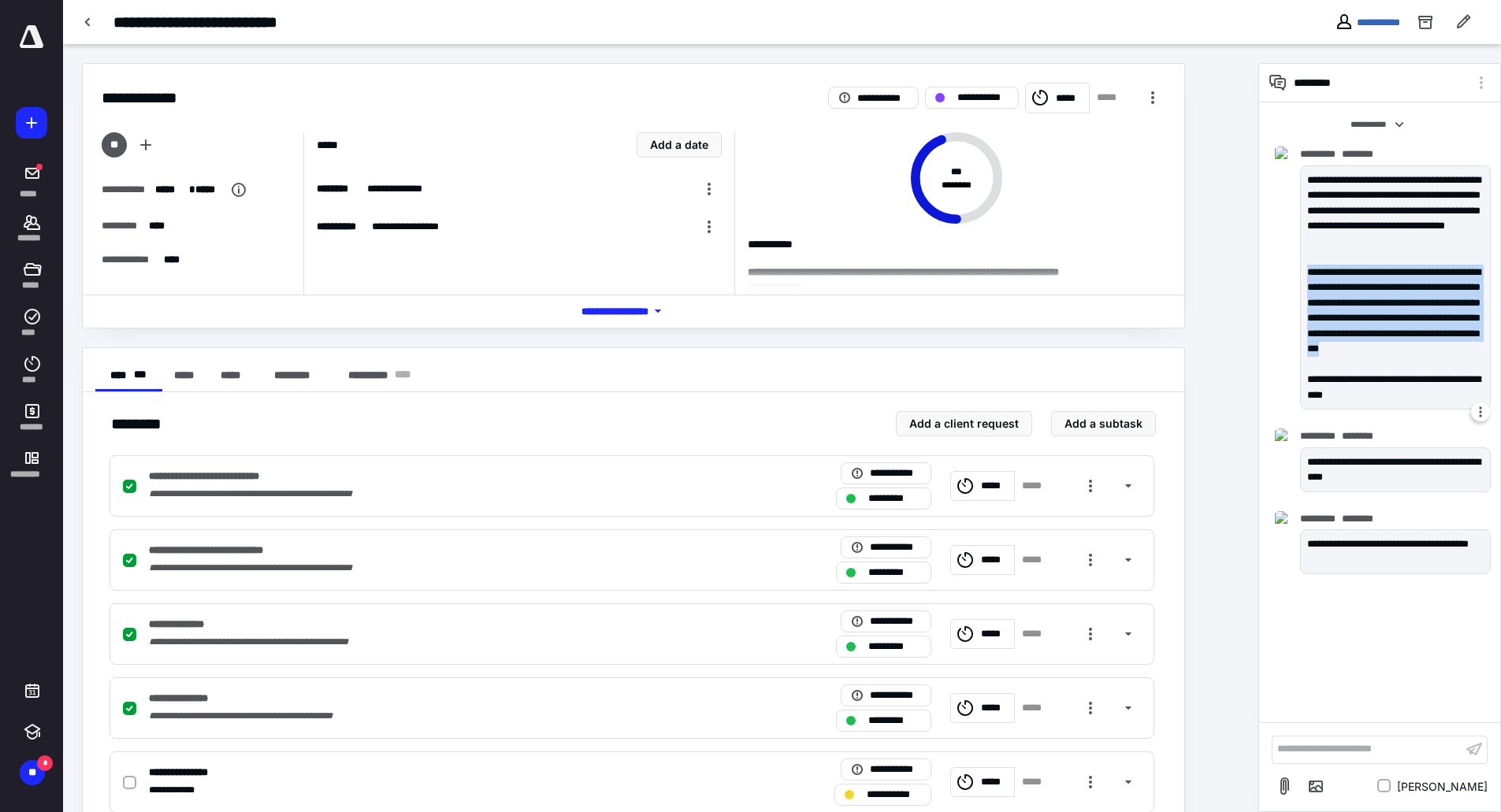 drag, startPoint x: 1429, startPoint y: 364, endPoint x: 1306, endPoint y: 273, distance: 153.0033 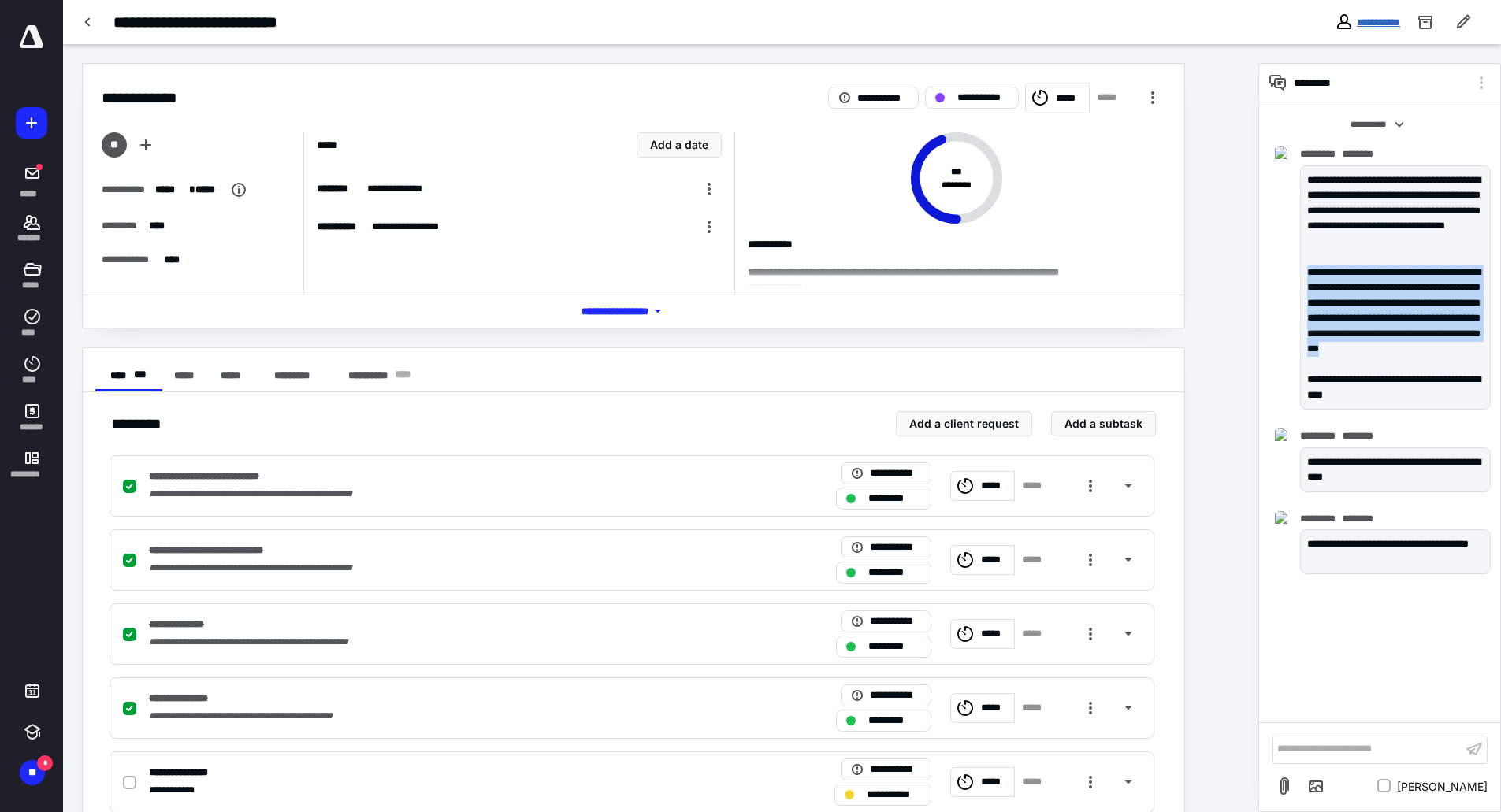 click on "**********" at bounding box center (1378, 22) 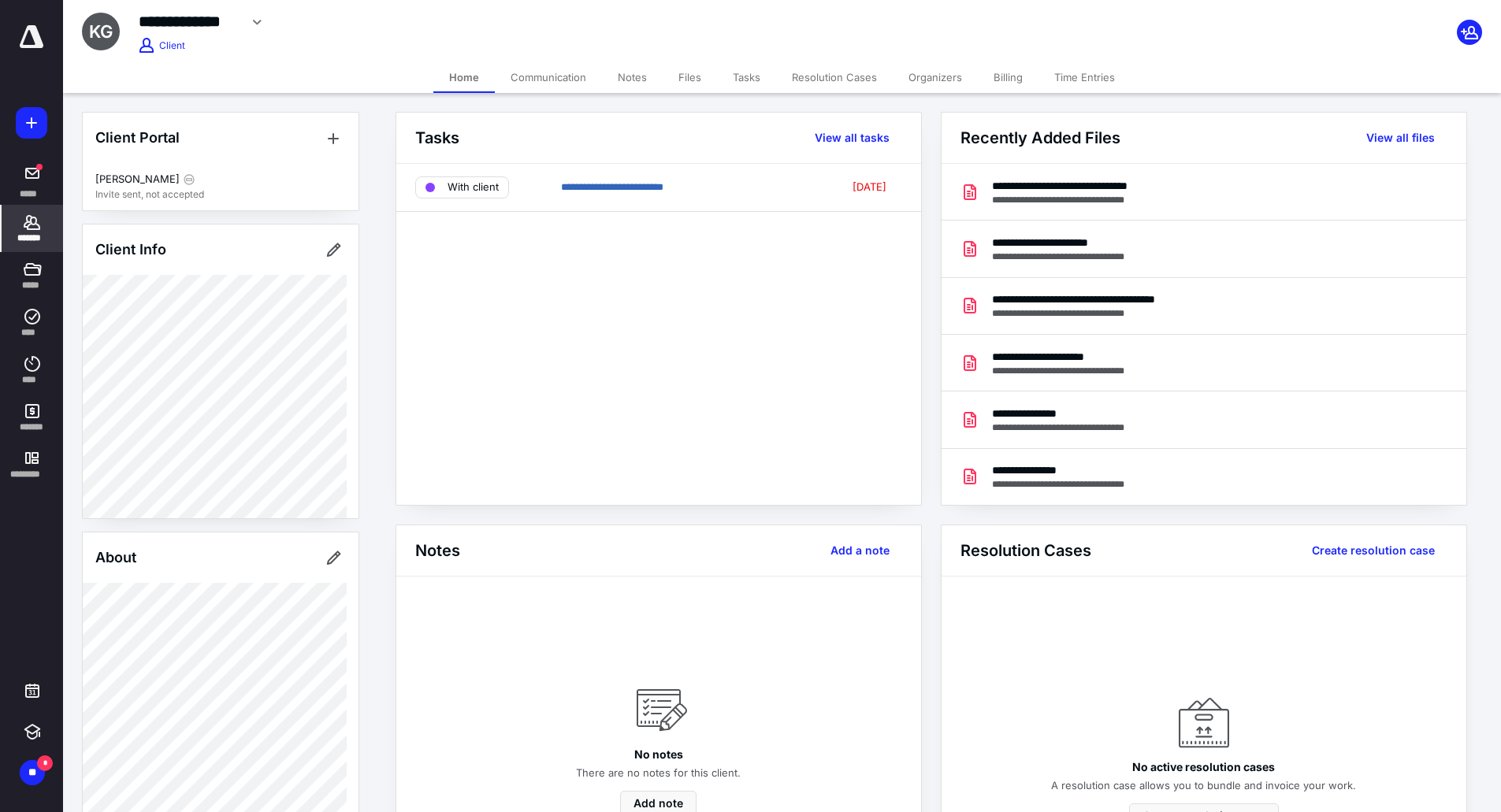 click on "Tasks" at bounding box center (746, 77) 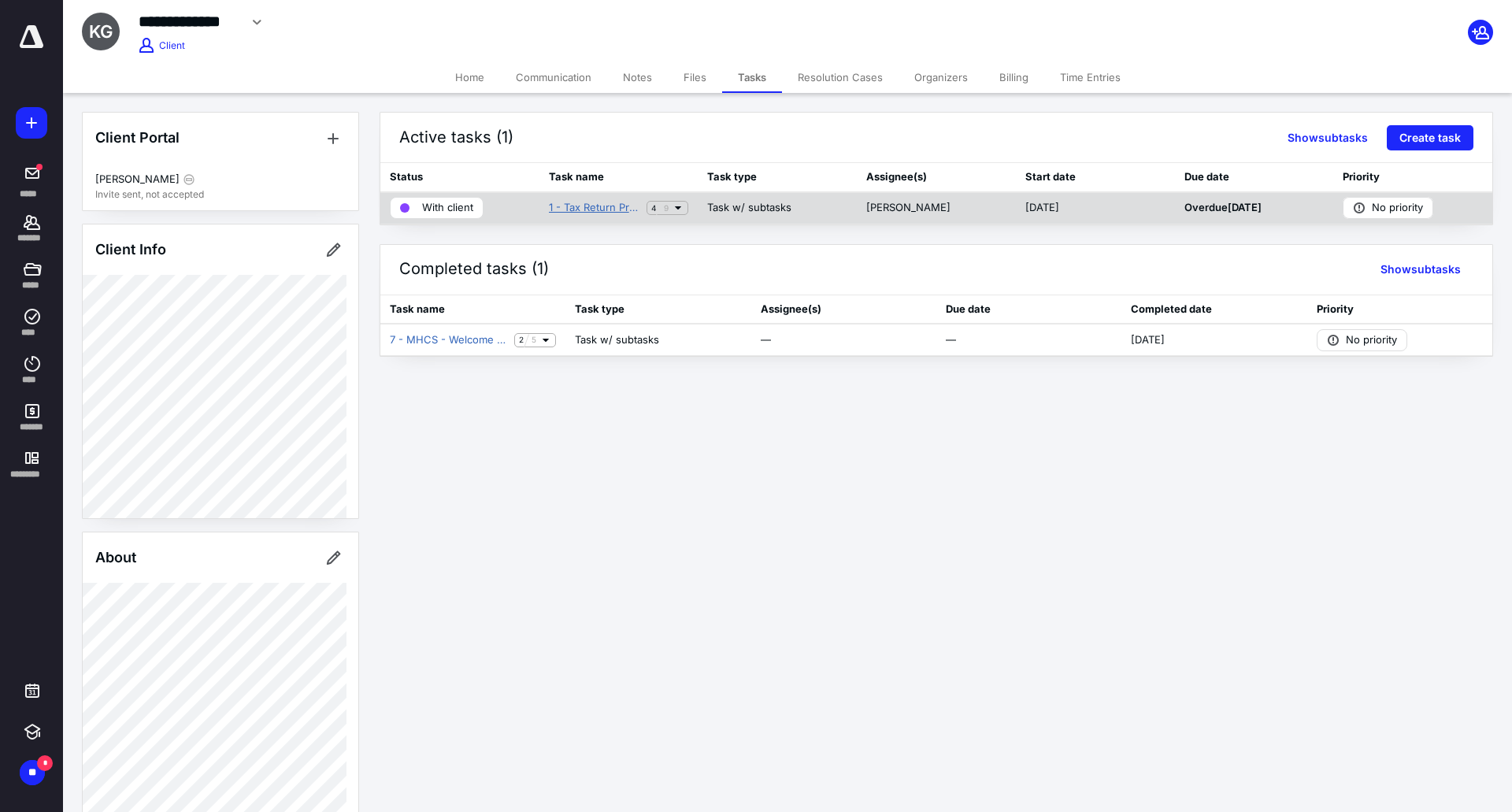 click on "1 - Tax Return Preparation" at bounding box center [595, 208] 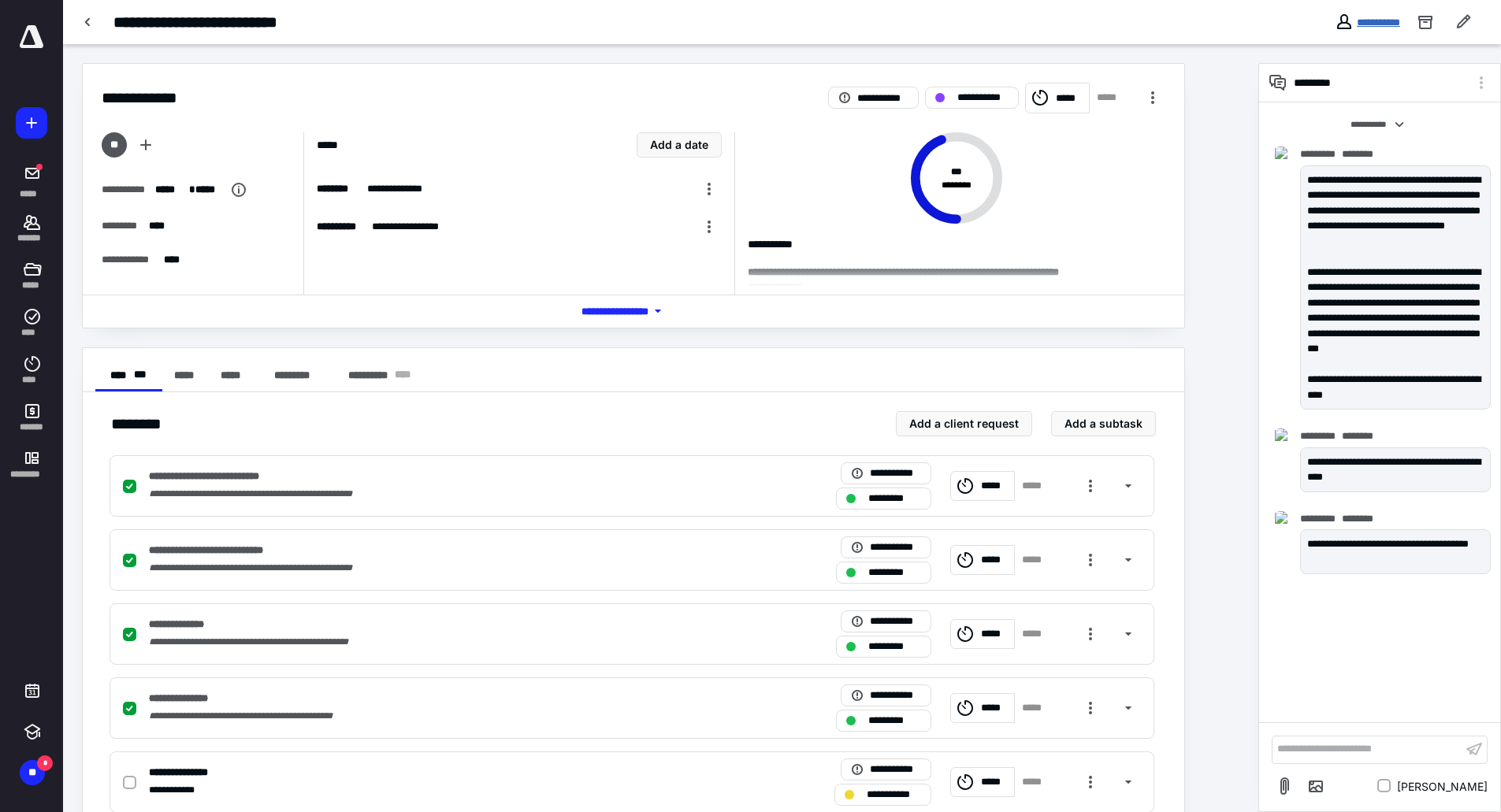 click on "**********" at bounding box center (1378, 22) 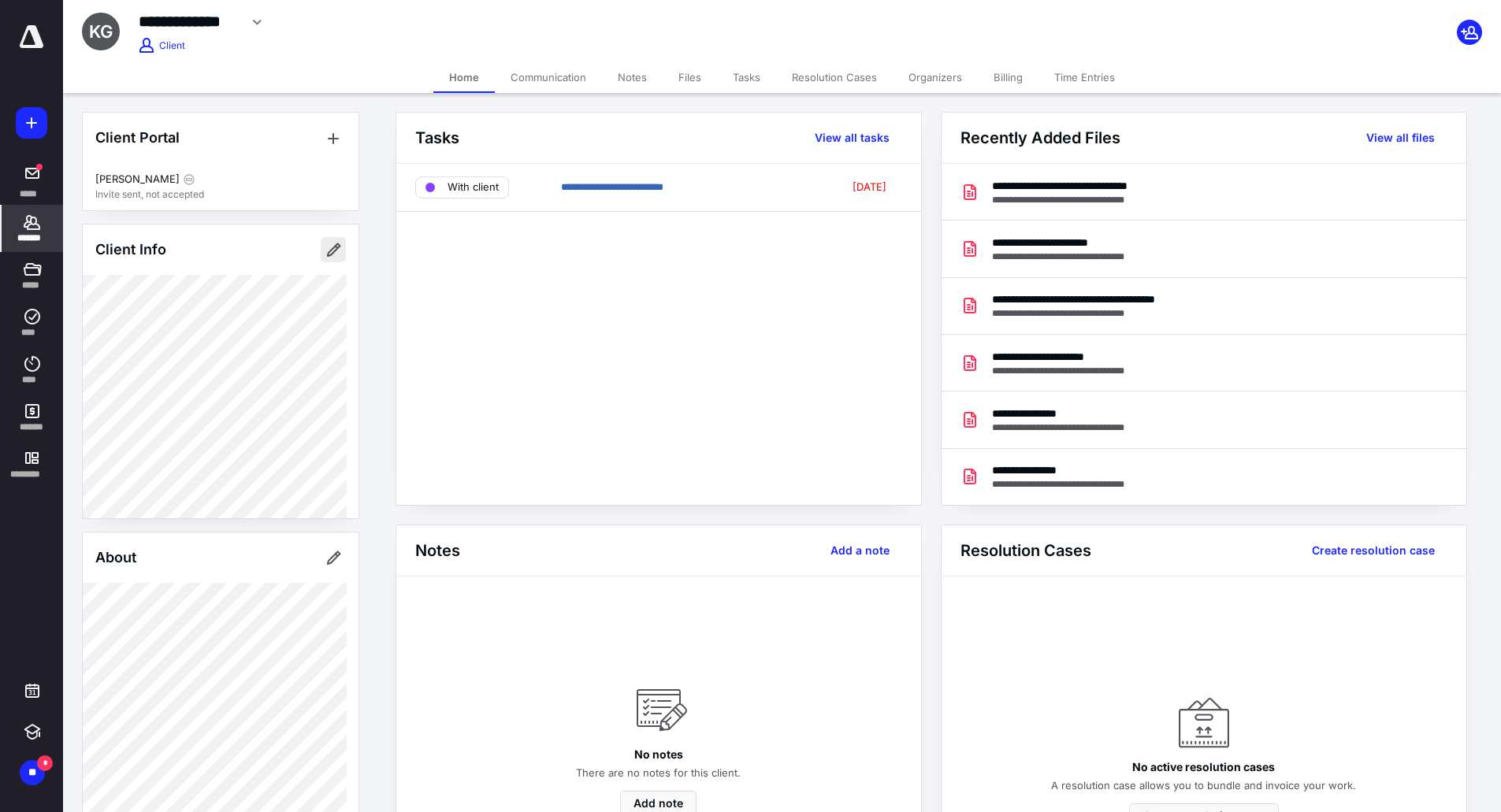 click at bounding box center [333, 250] 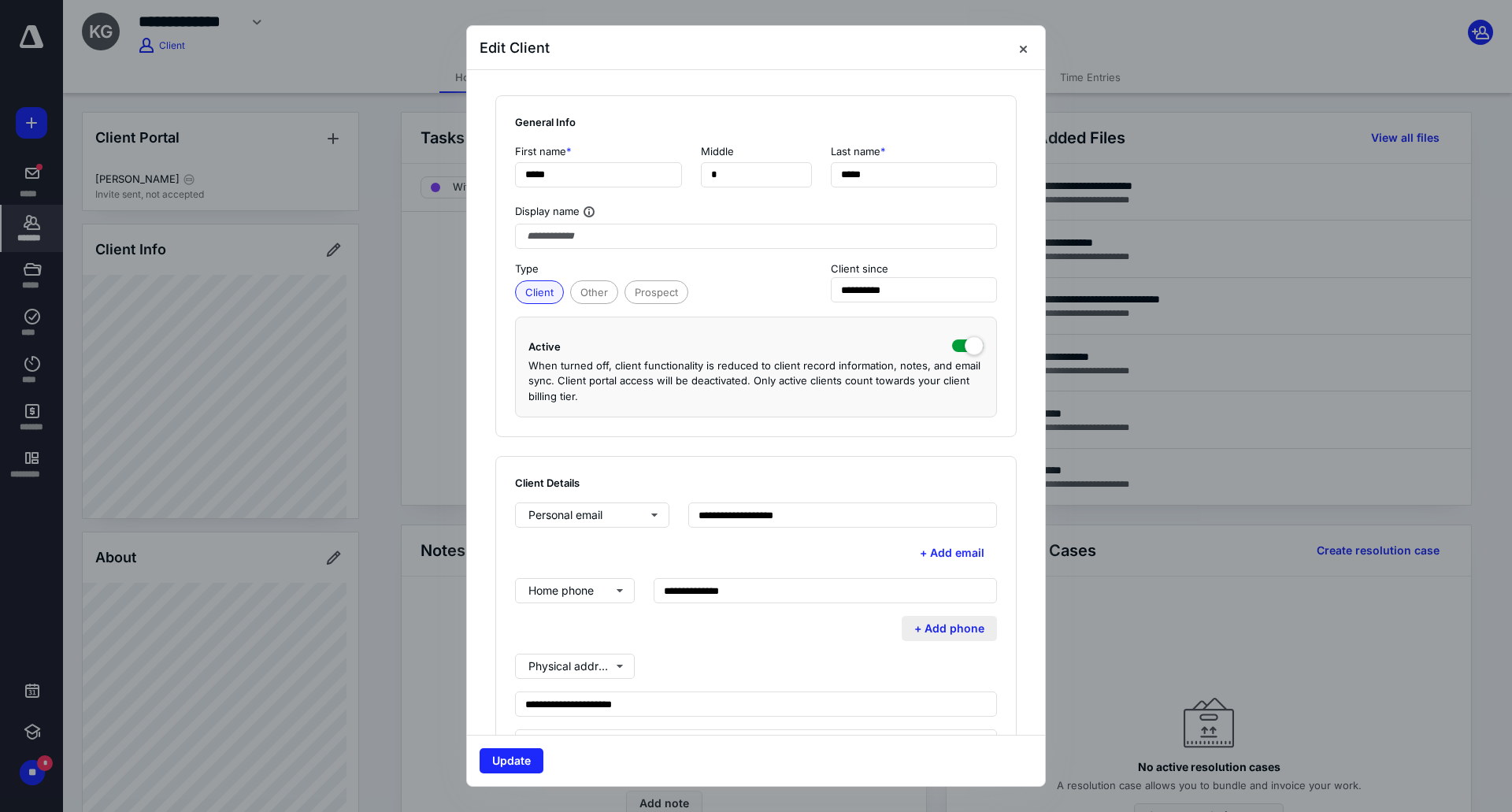 click on "+ Add phone" at bounding box center [949, 628] 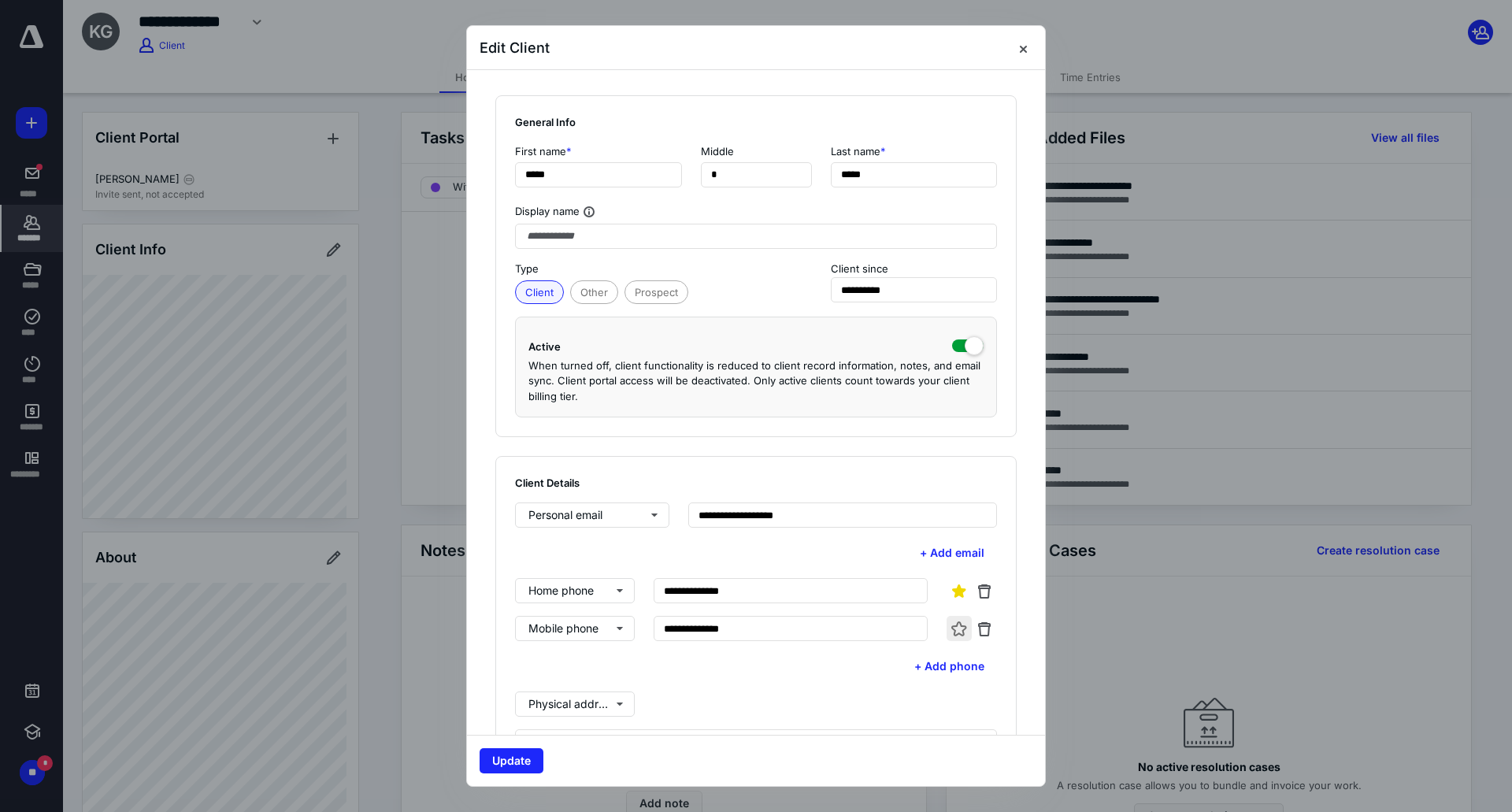 type on "**********" 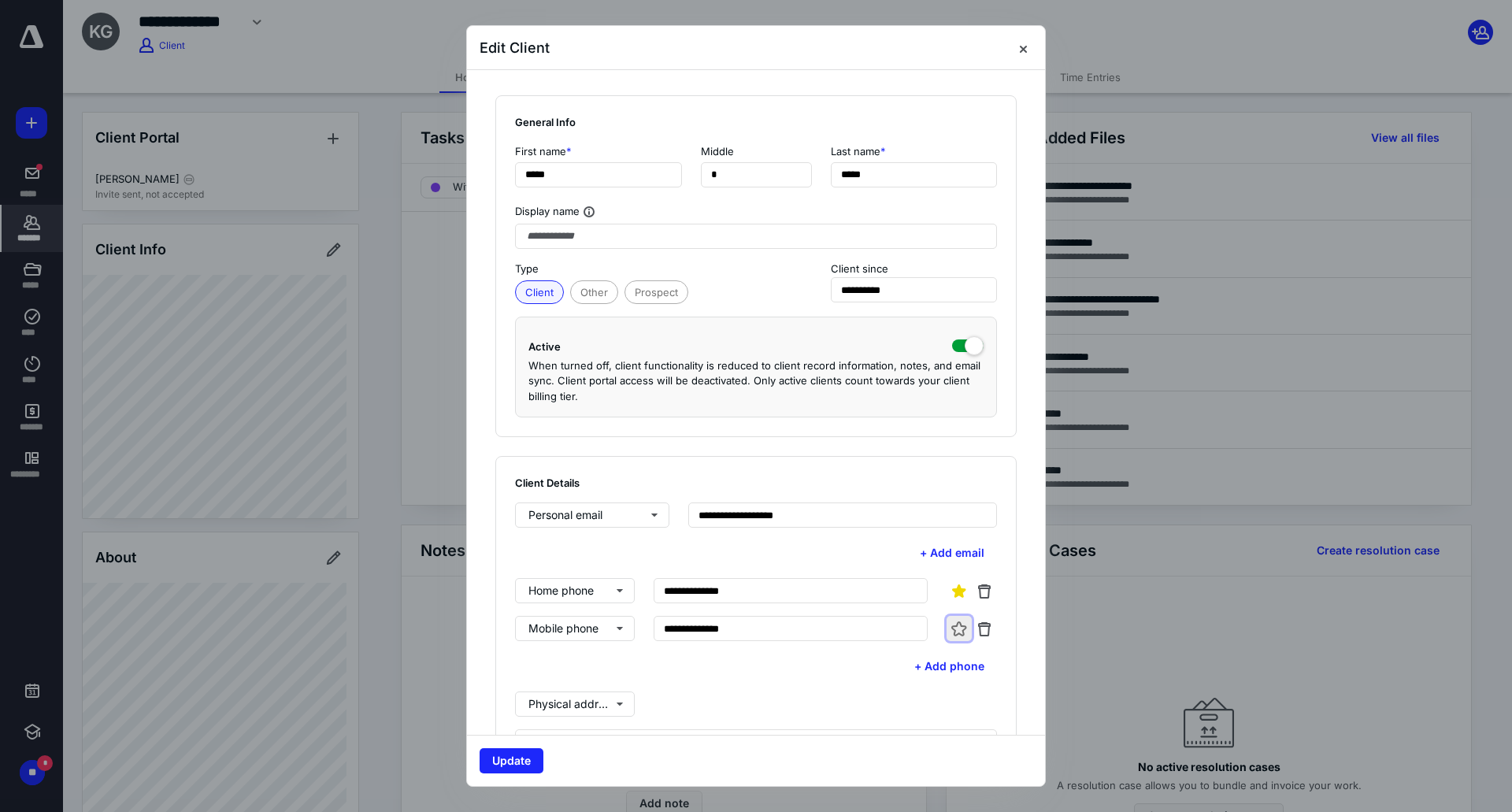click at bounding box center [959, 628] 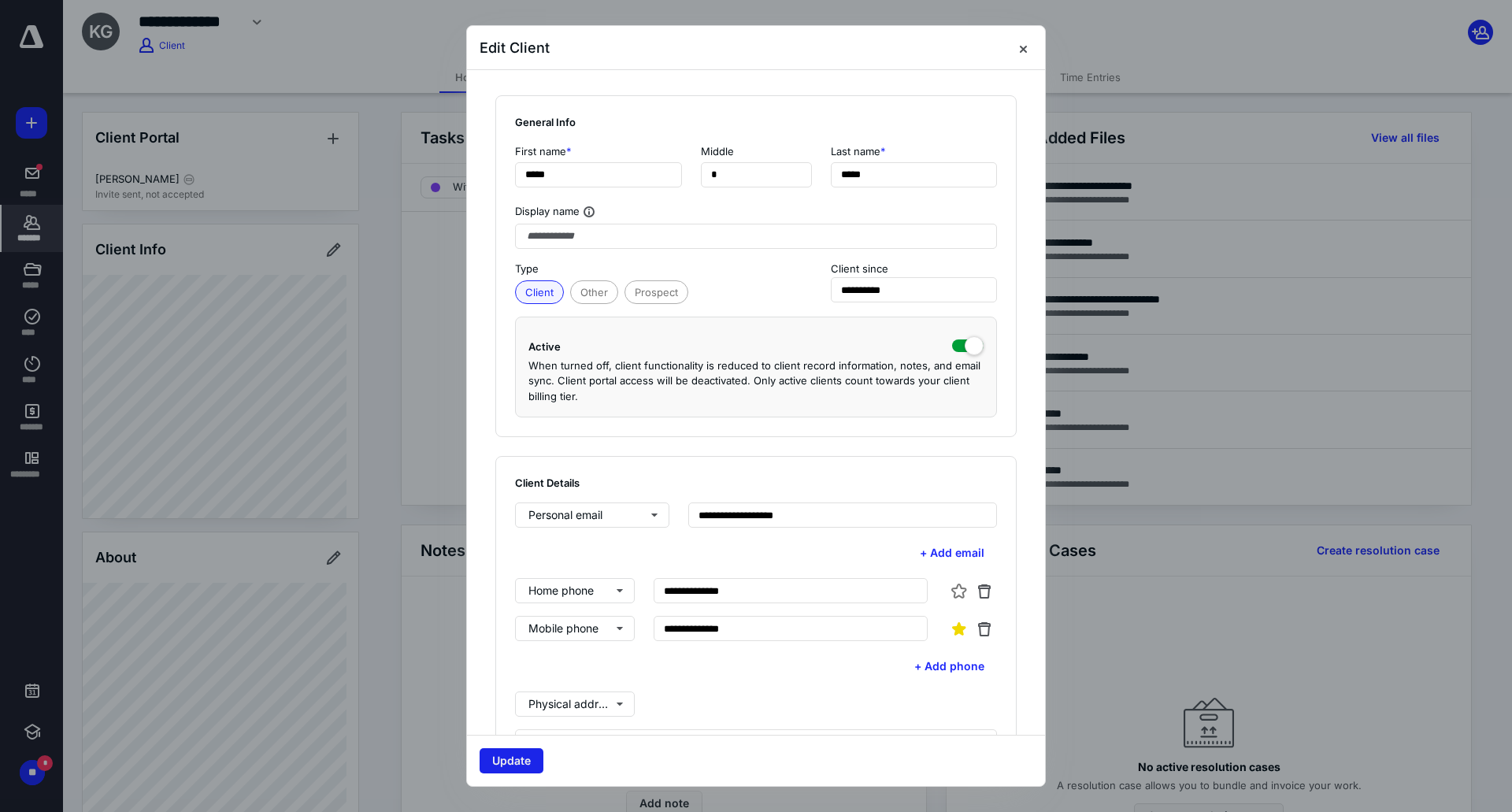 click on "Update" at bounding box center (511, 761) 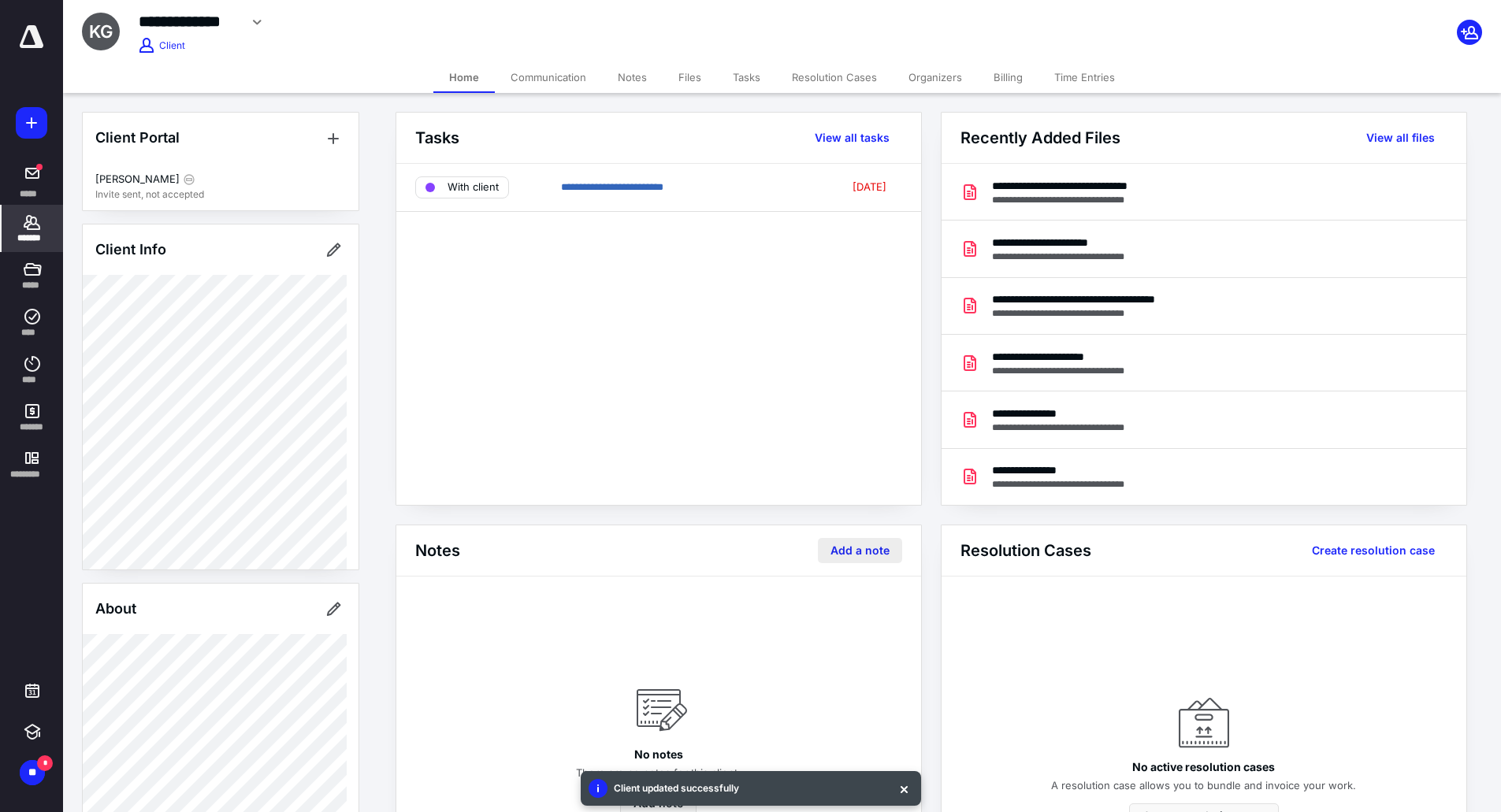 click on "Add a note" at bounding box center (860, 551) 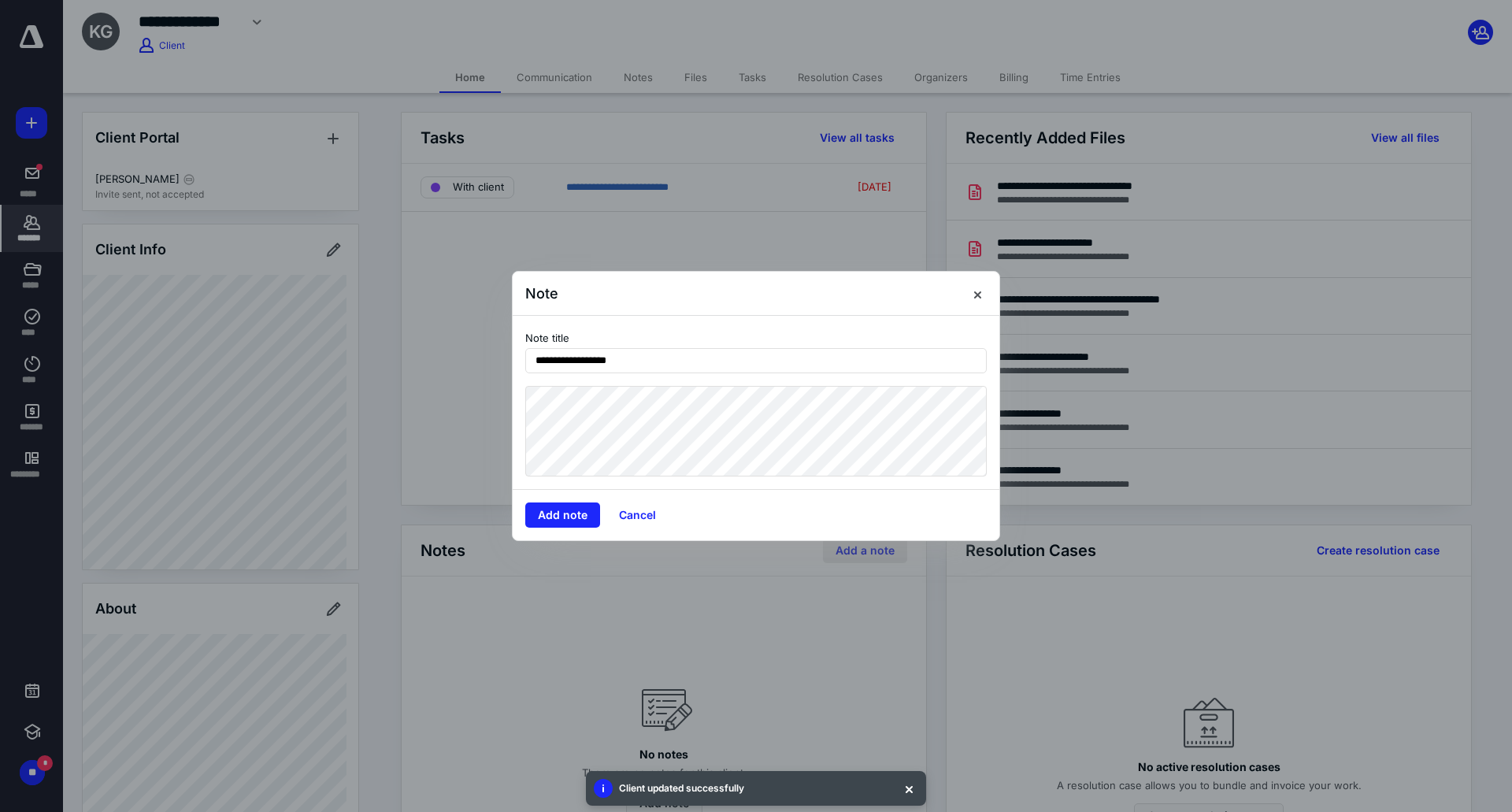 type on "**********" 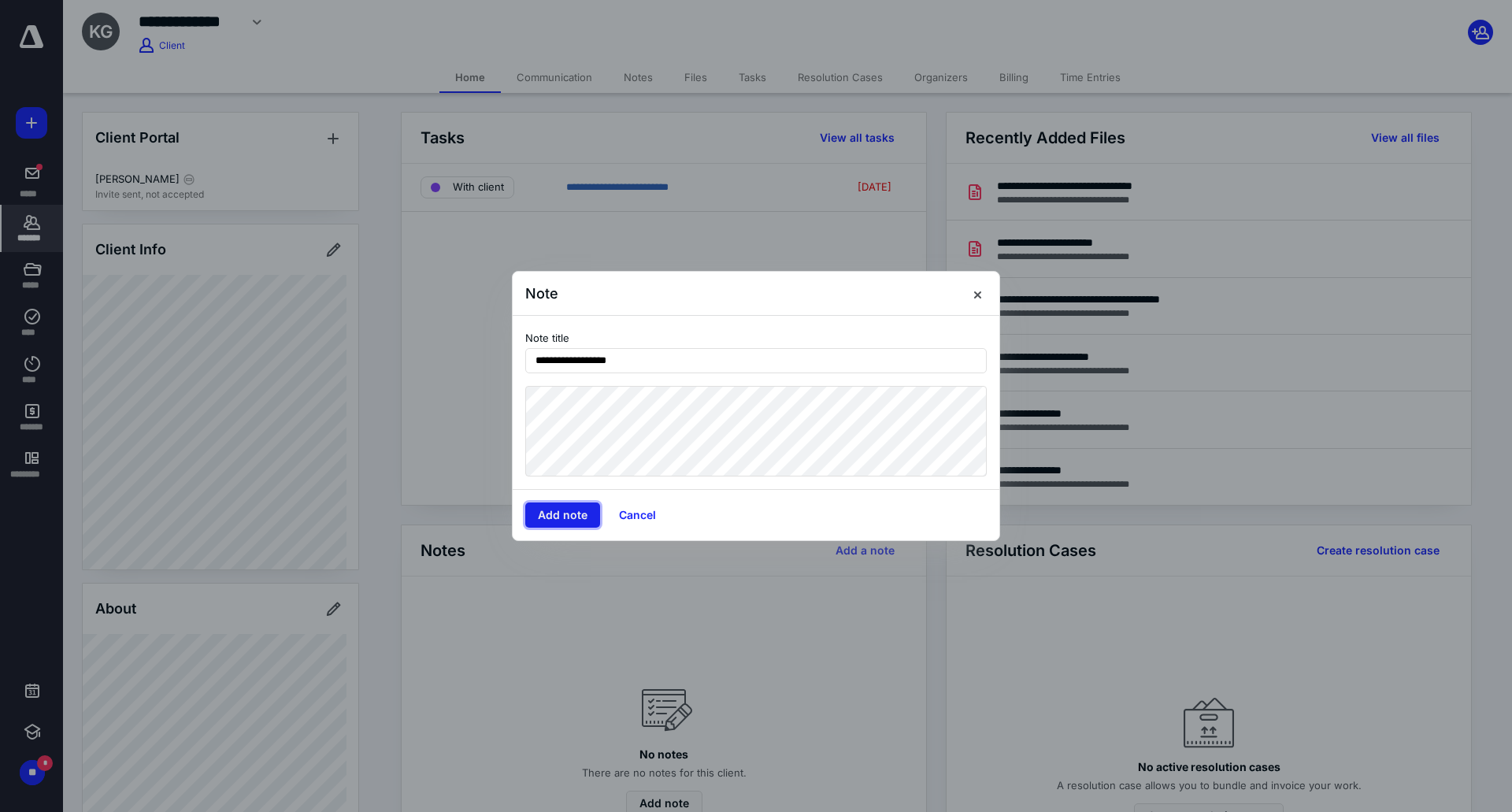 click on "Add note" at bounding box center (562, 515) 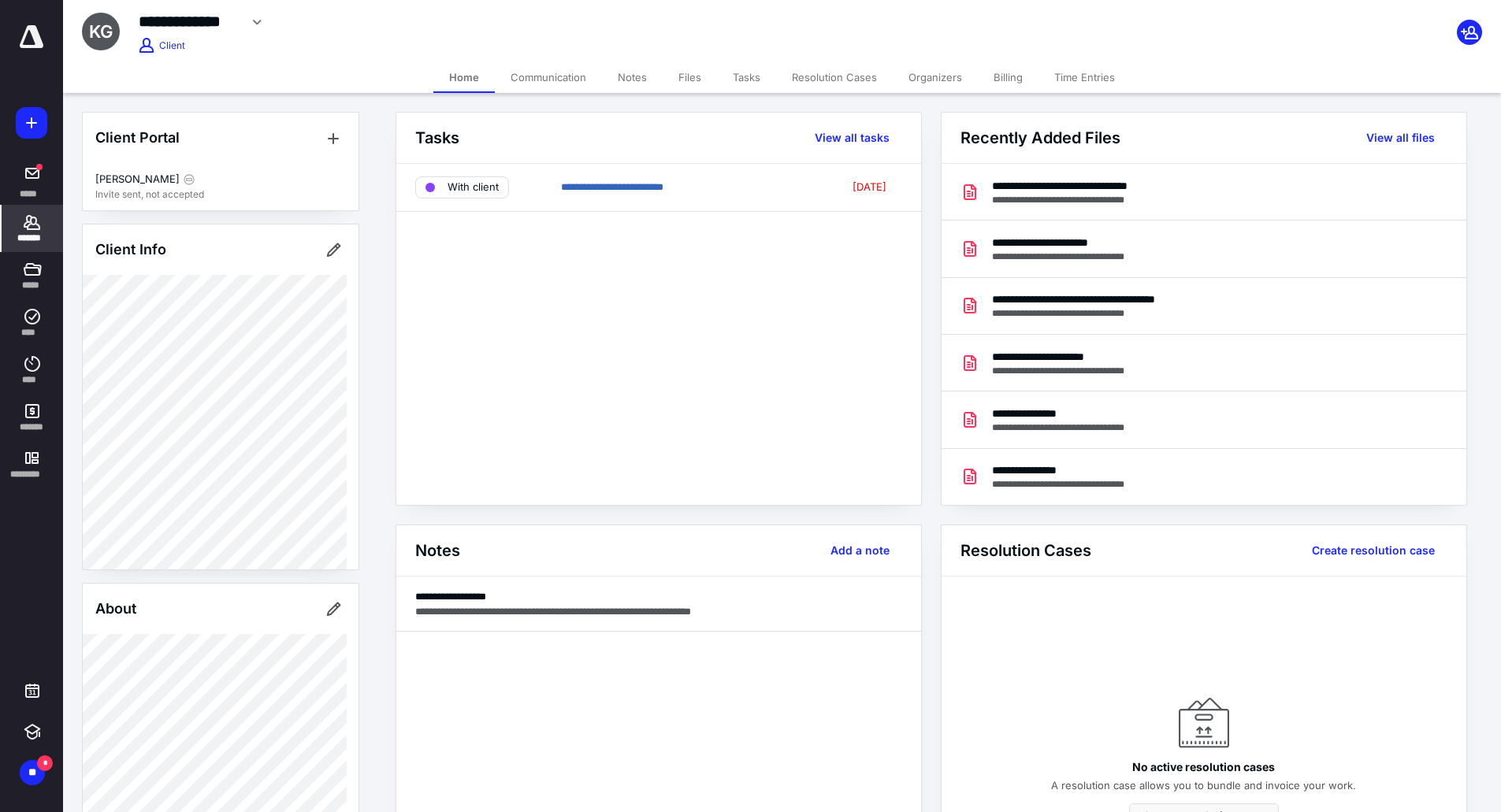 click on "Tasks" at bounding box center (746, 77) 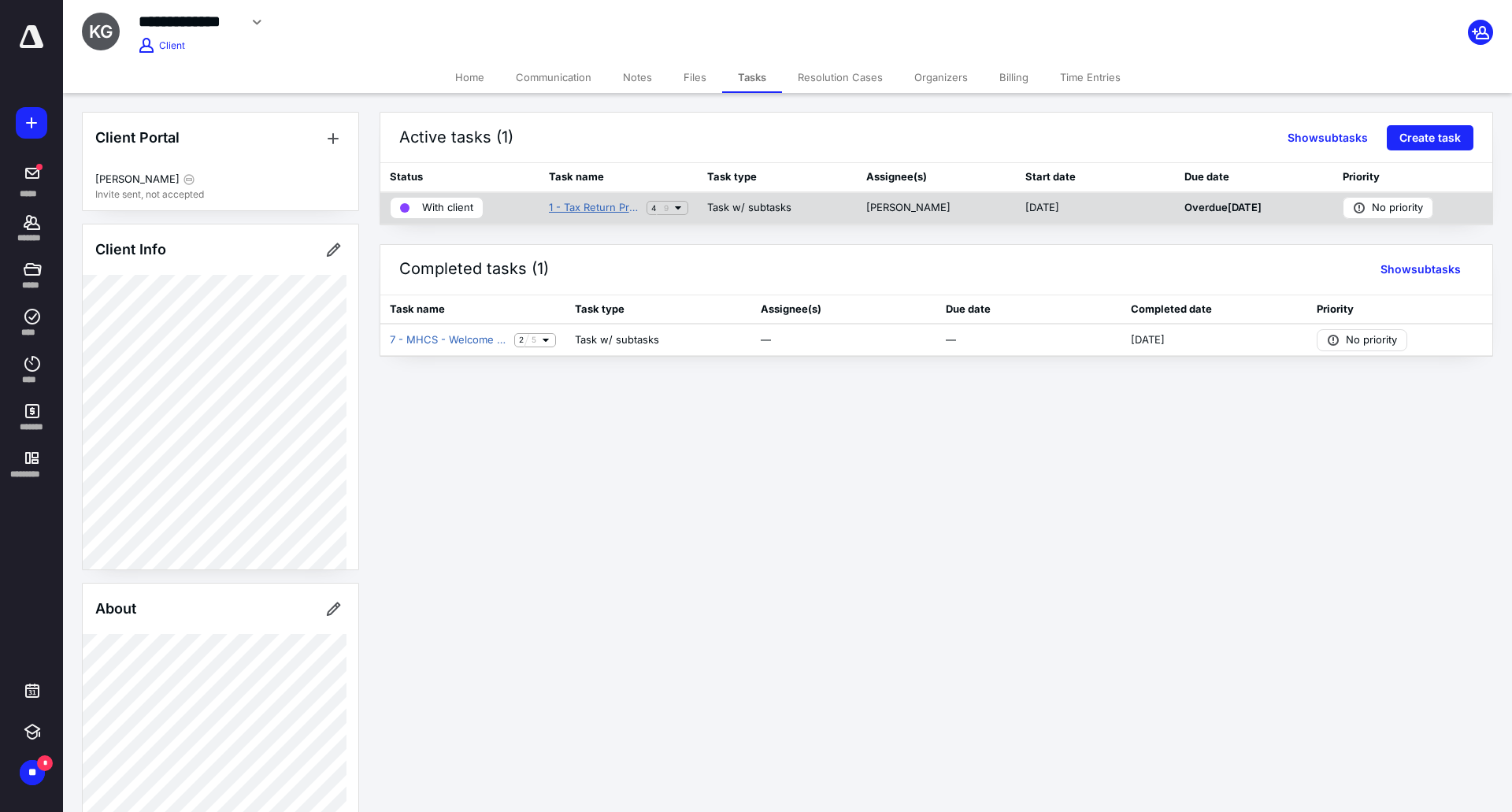 click on "1 - Tax Return Preparation" at bounding box center [595, 208] 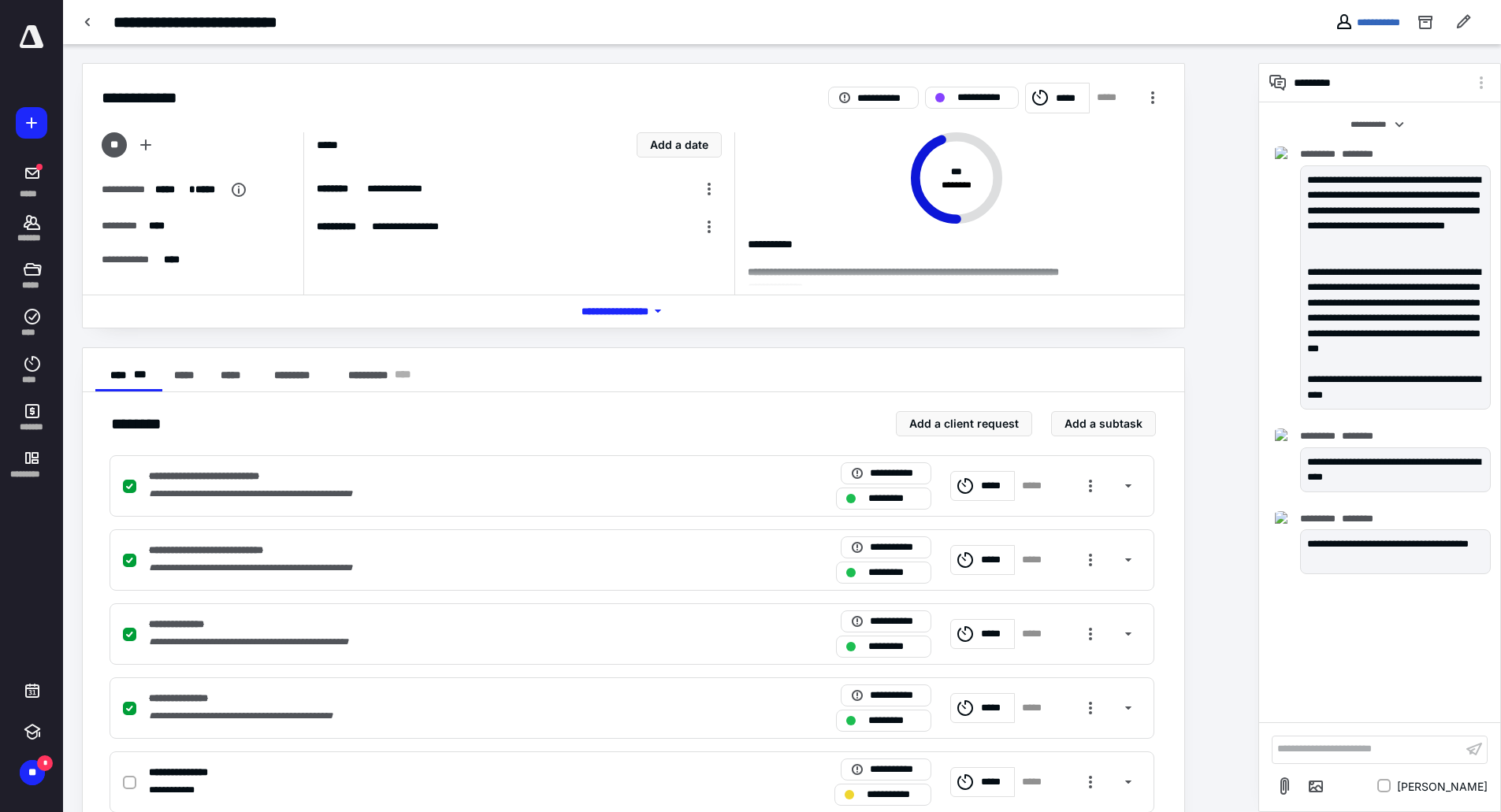 click on "**********" at bounding box center [1367, 22] 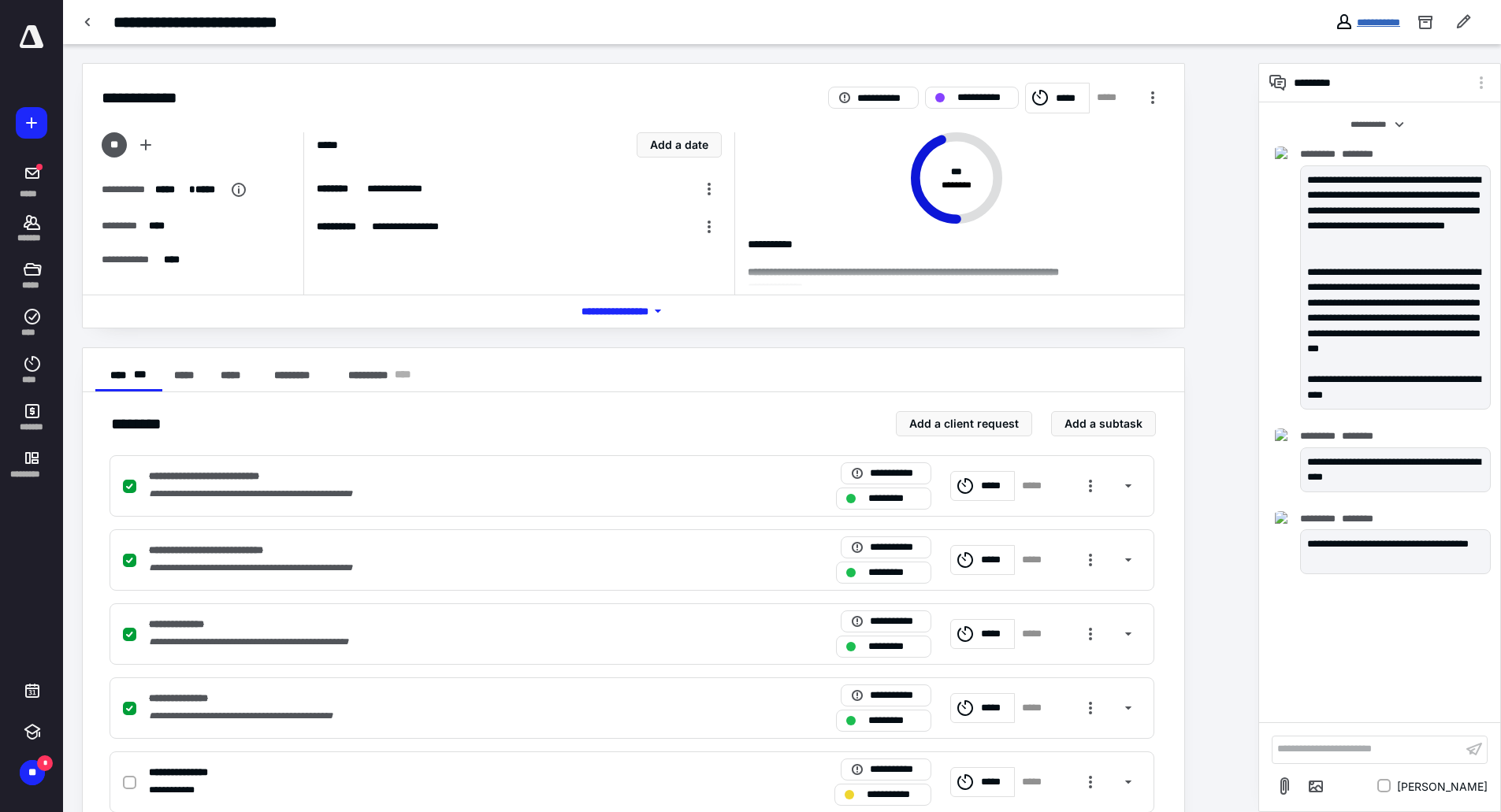 click on "**********" at bounding box center (1378, 22) 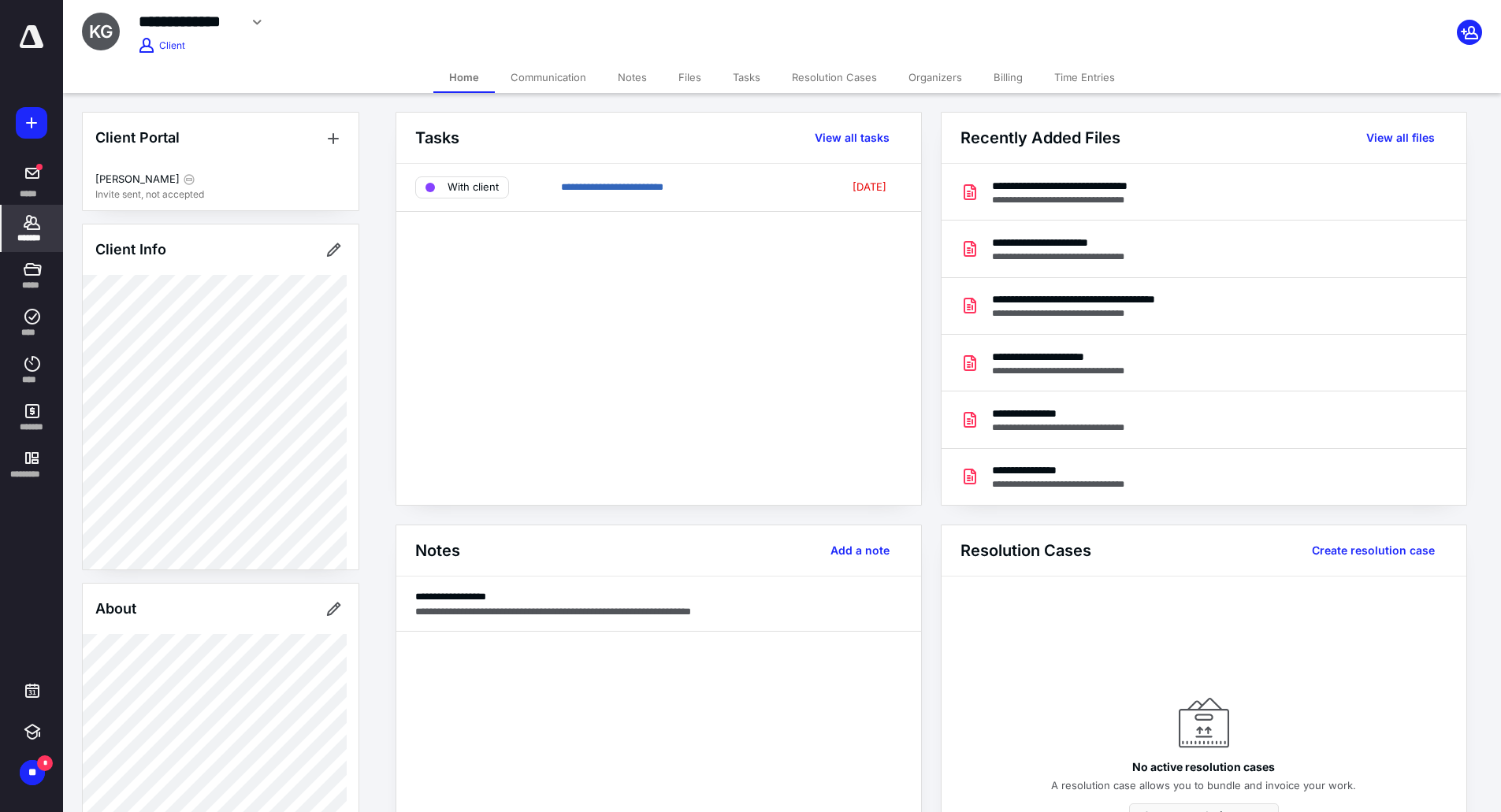click on "Files" at bounding box center (689, 77) 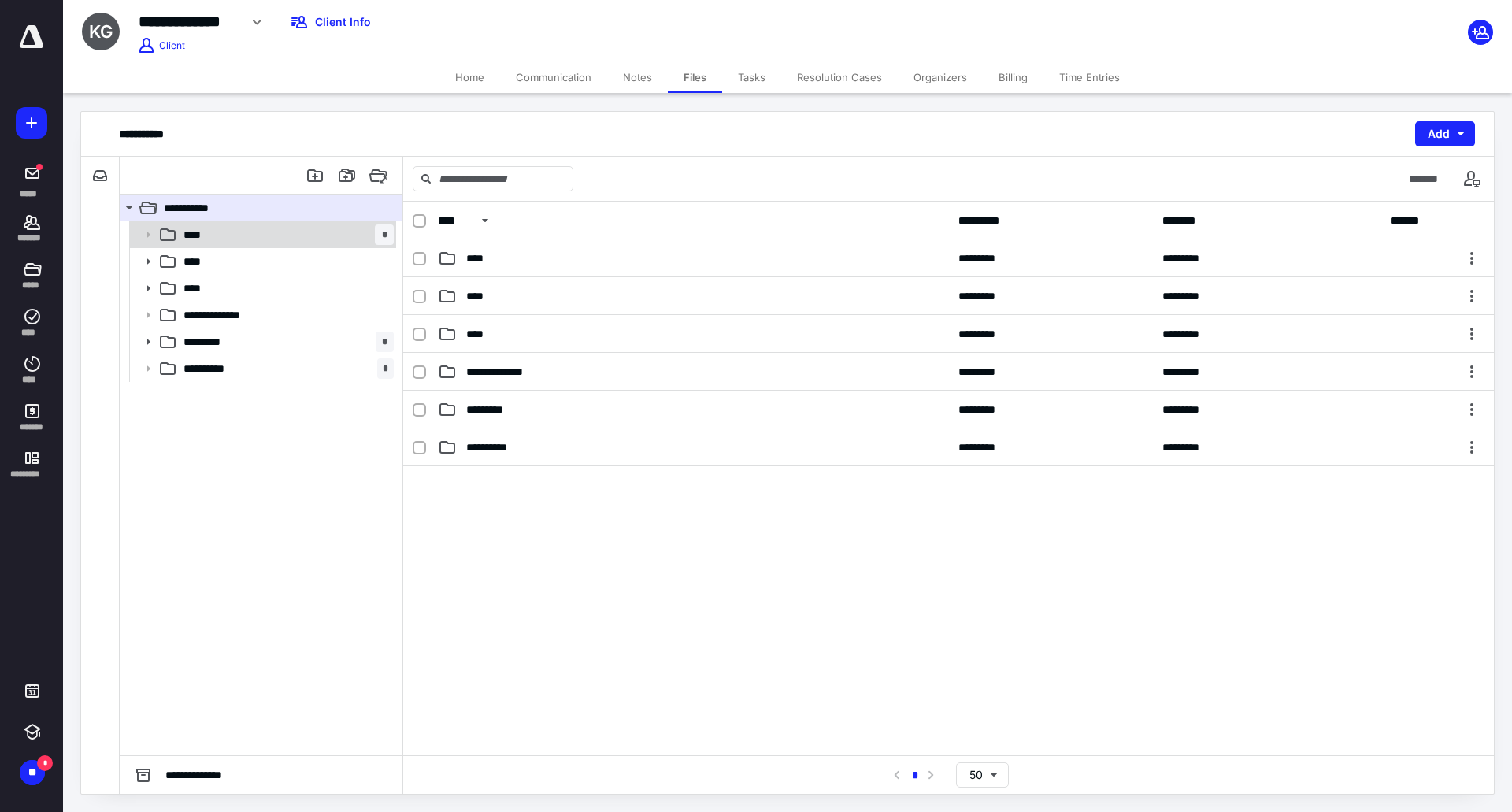 click on "**** *" at bounding box center [285, 235] 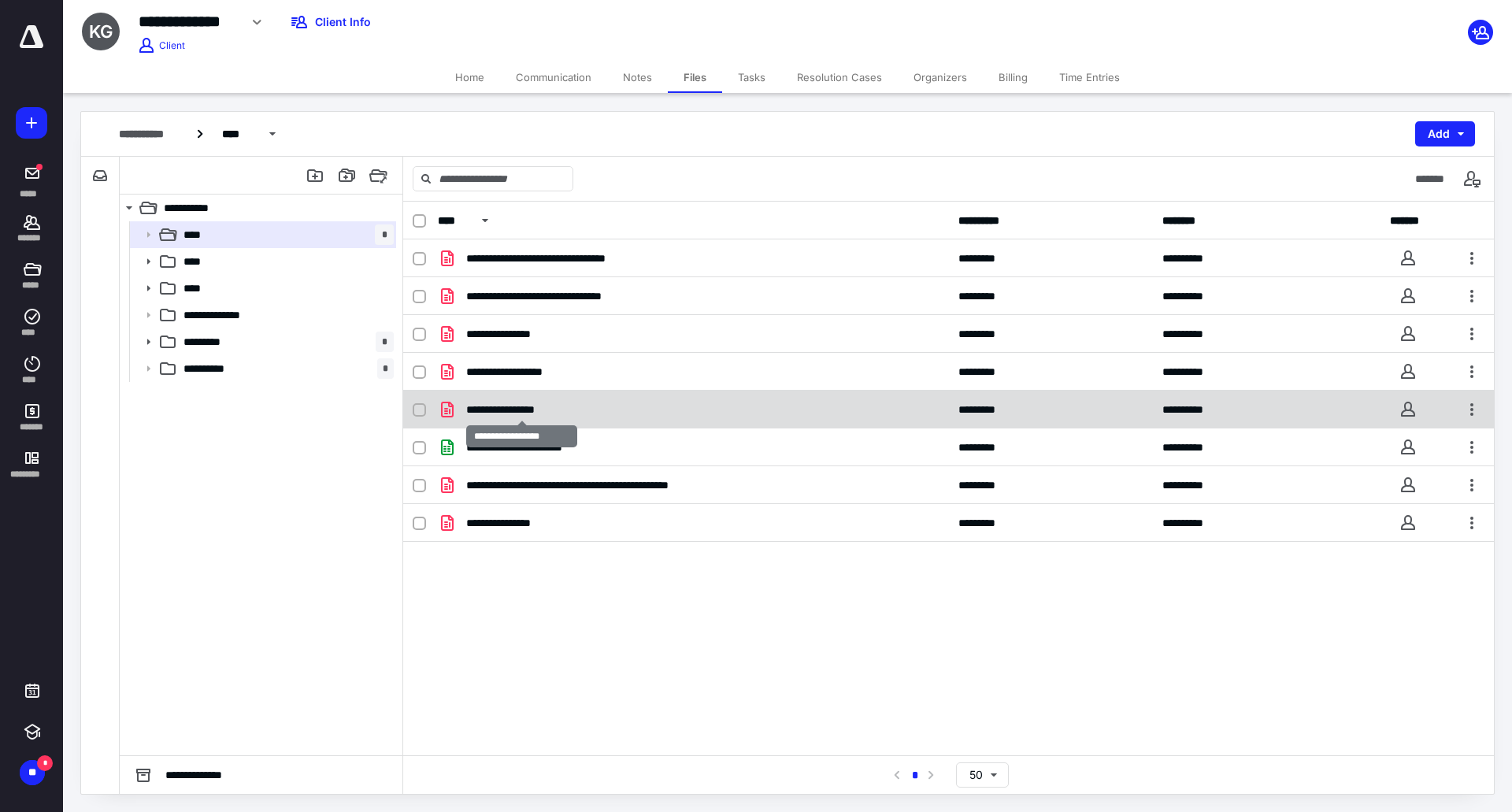 click on "**********" at bounding box center [521, 410] 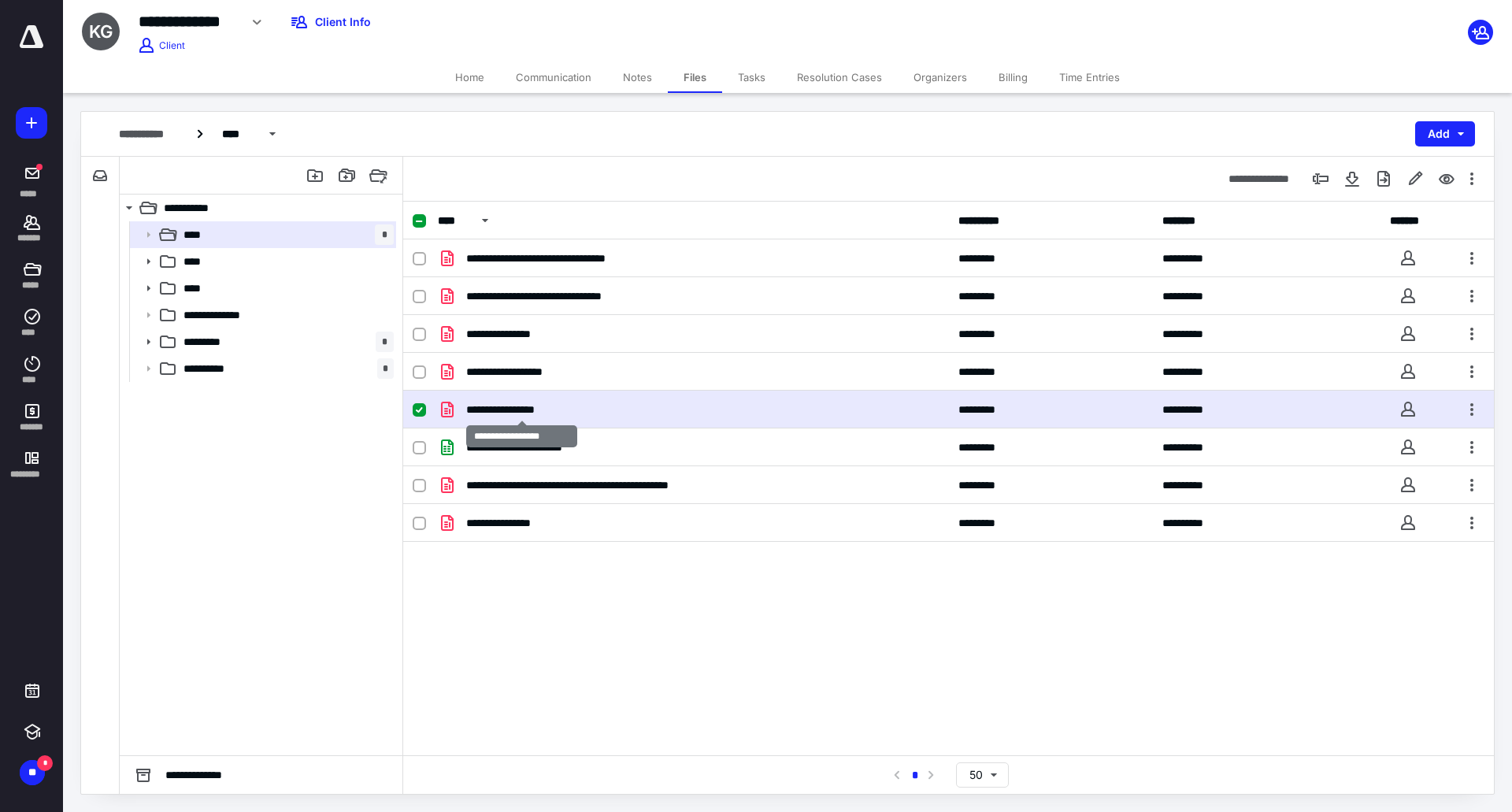 click on "**********" at bounding box center [521, 410] 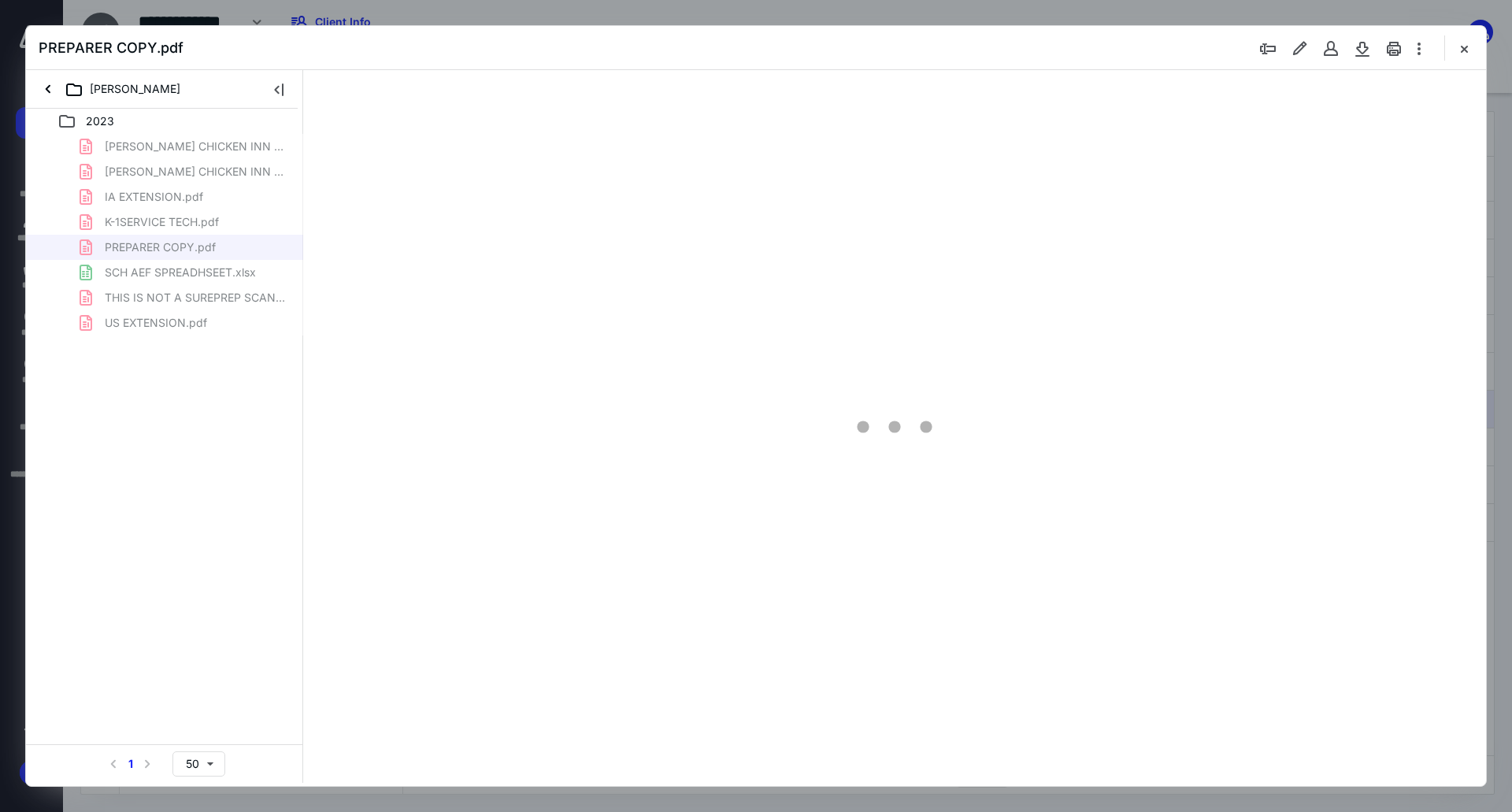 scroll, scrollTop: 0, scrollLeft: 0, axis: both 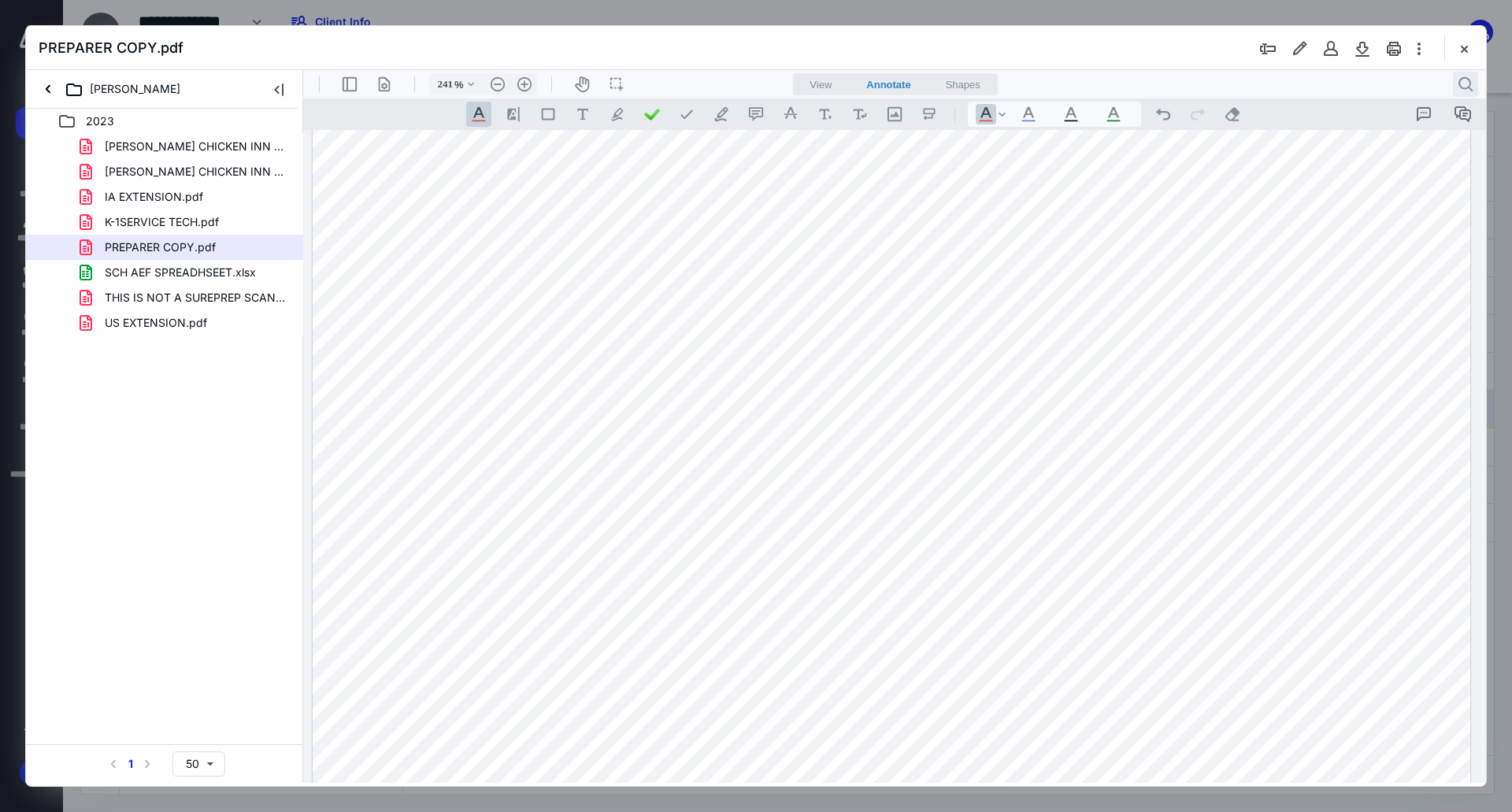 click on ".cls-1{fill:#abb0c4;} icon - header - search" at bounding box center [1466, 84] 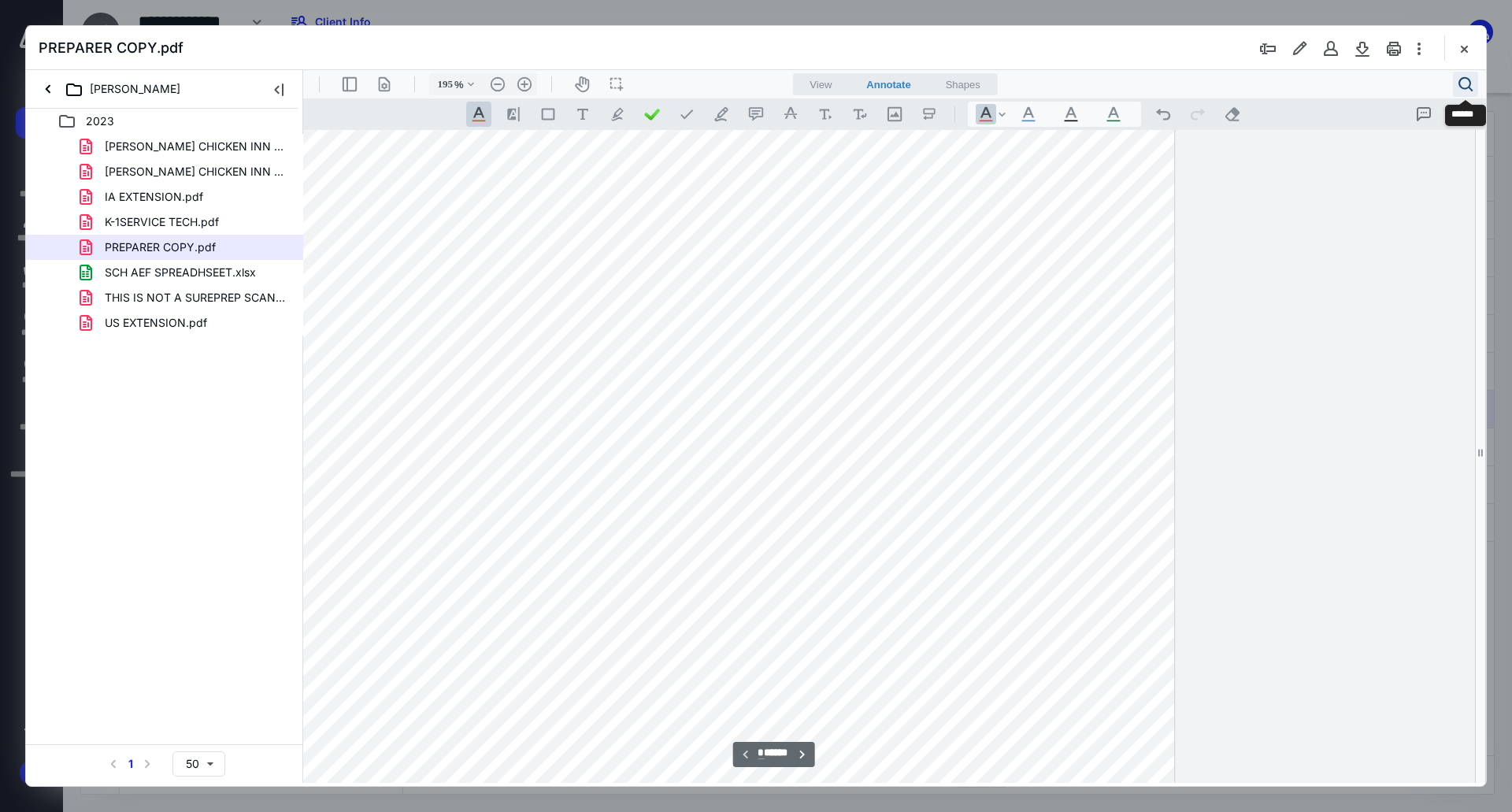 type on "190" 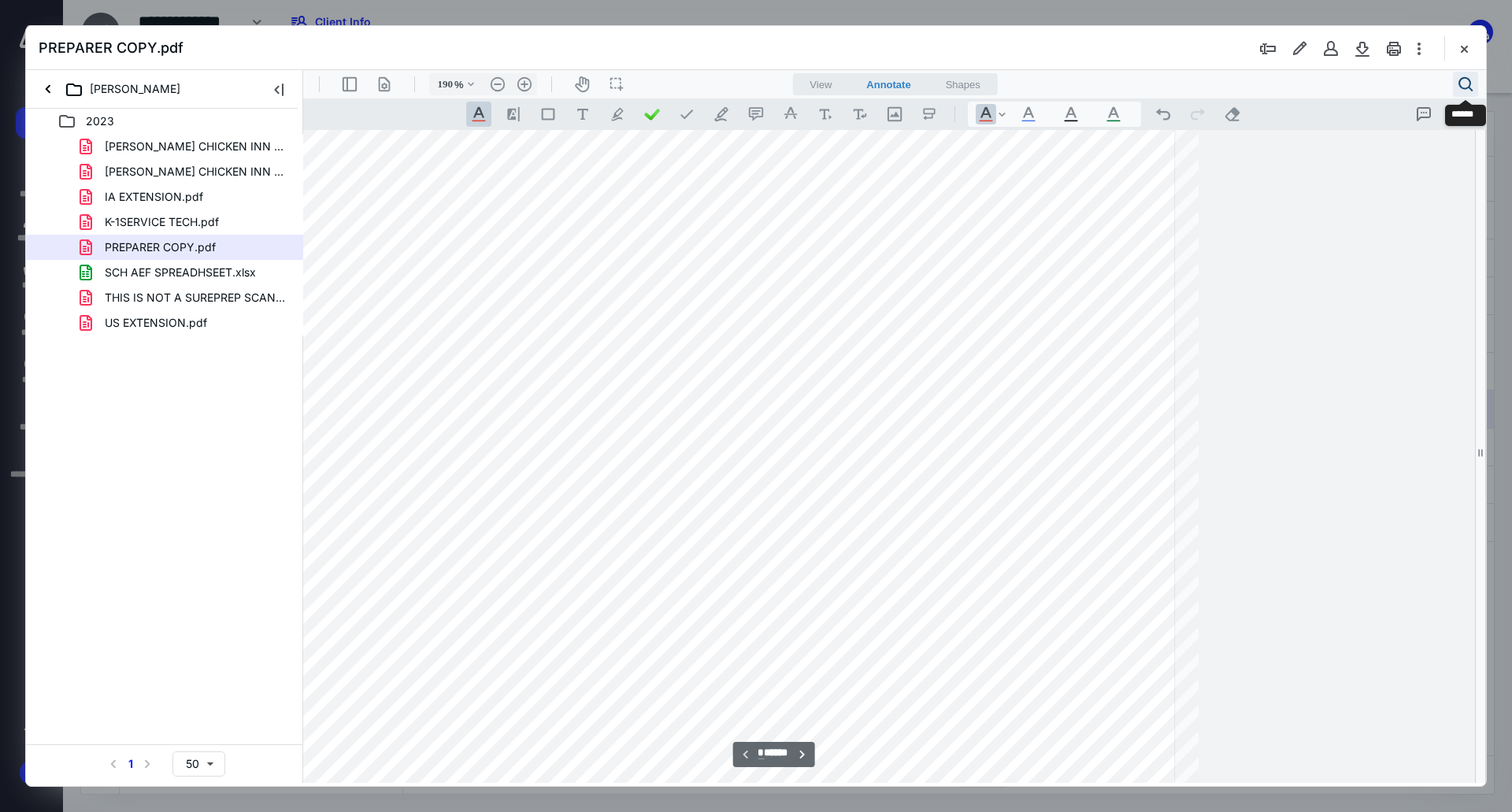 scroll, scrollTop: 66, scrollLeft: 131, axis: both 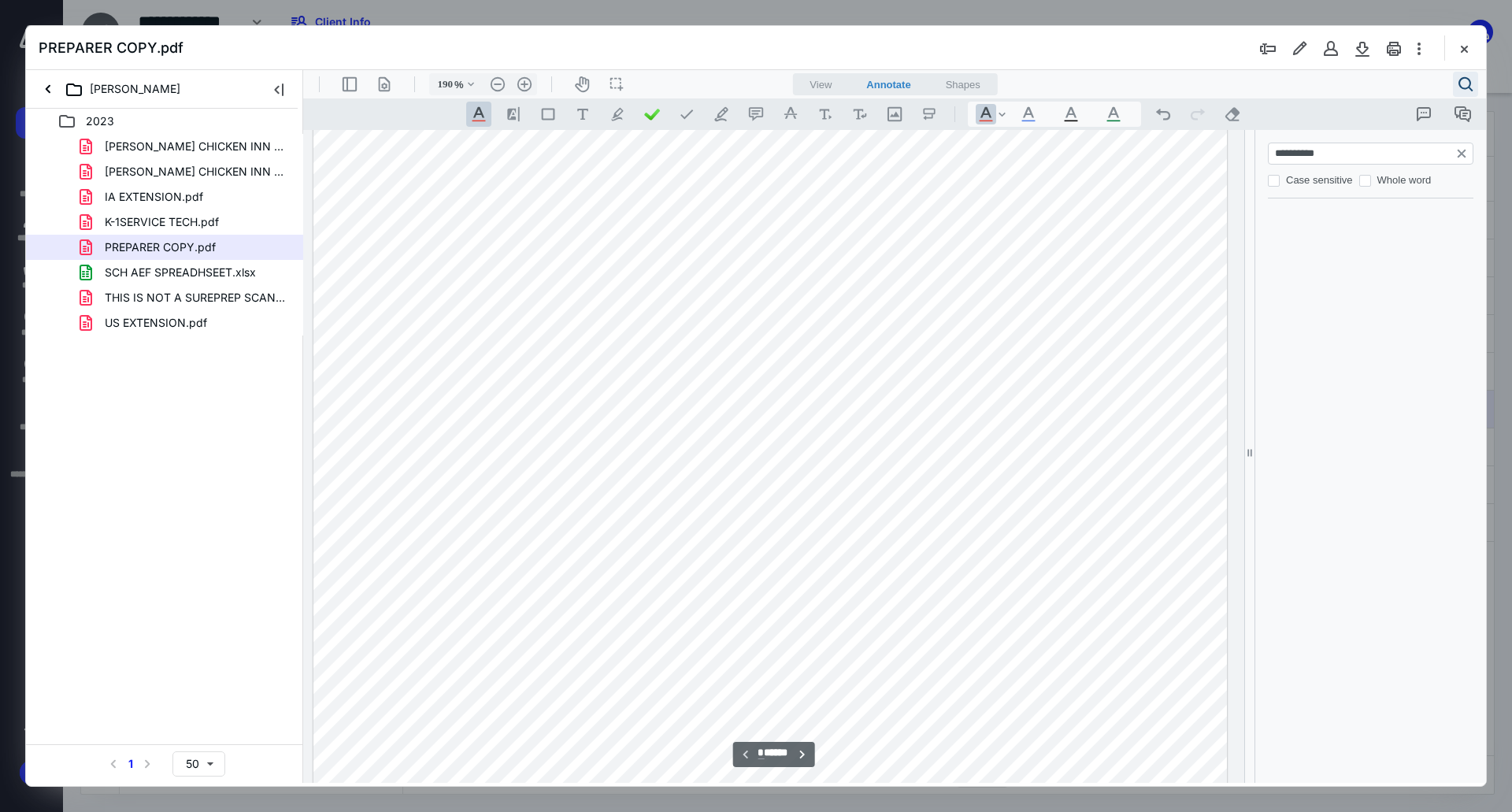 type on "**********" 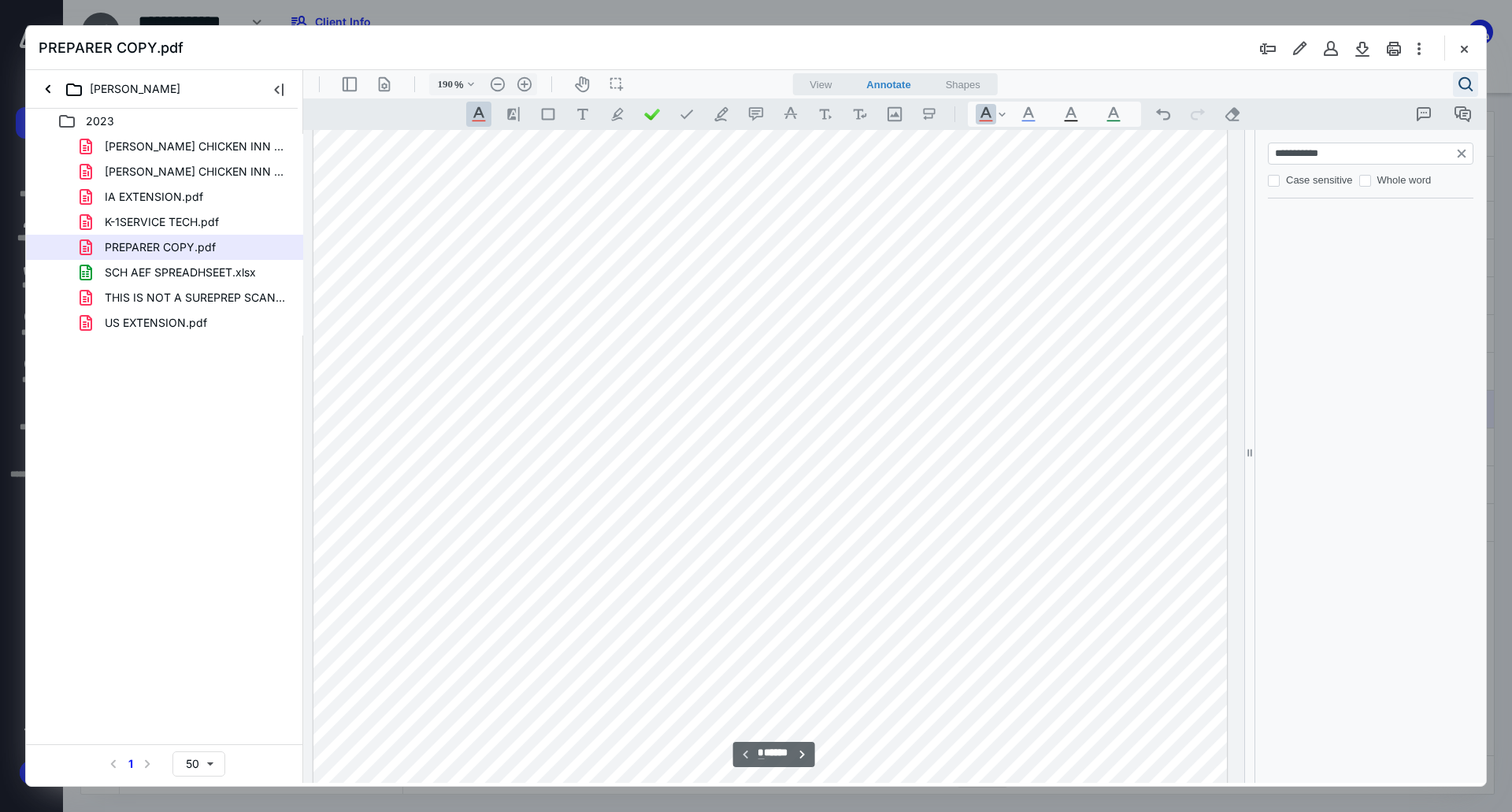 type on "**" 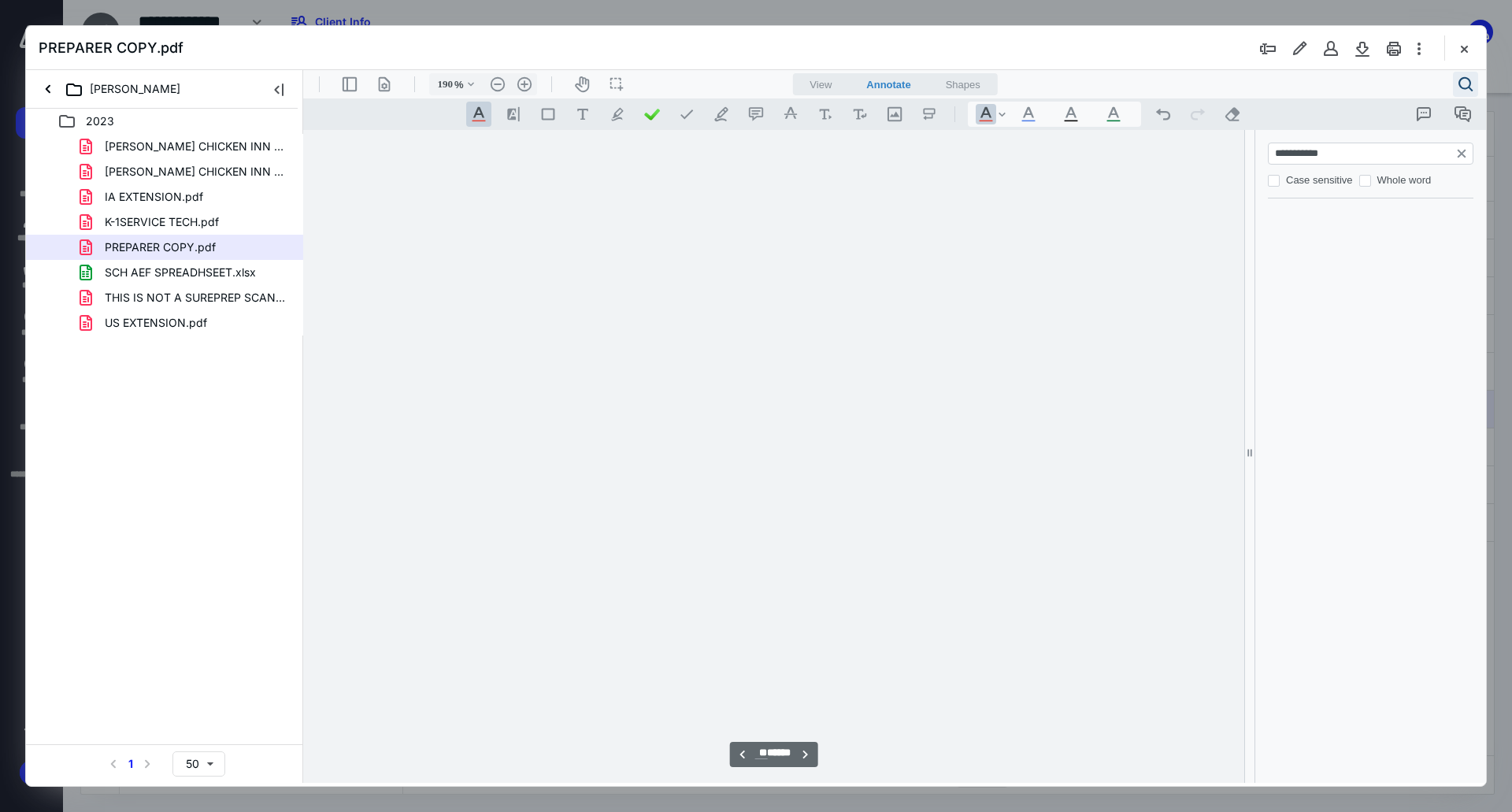 scroll, scrollTop: 25276, scrollLeft: 0, axis: vertical 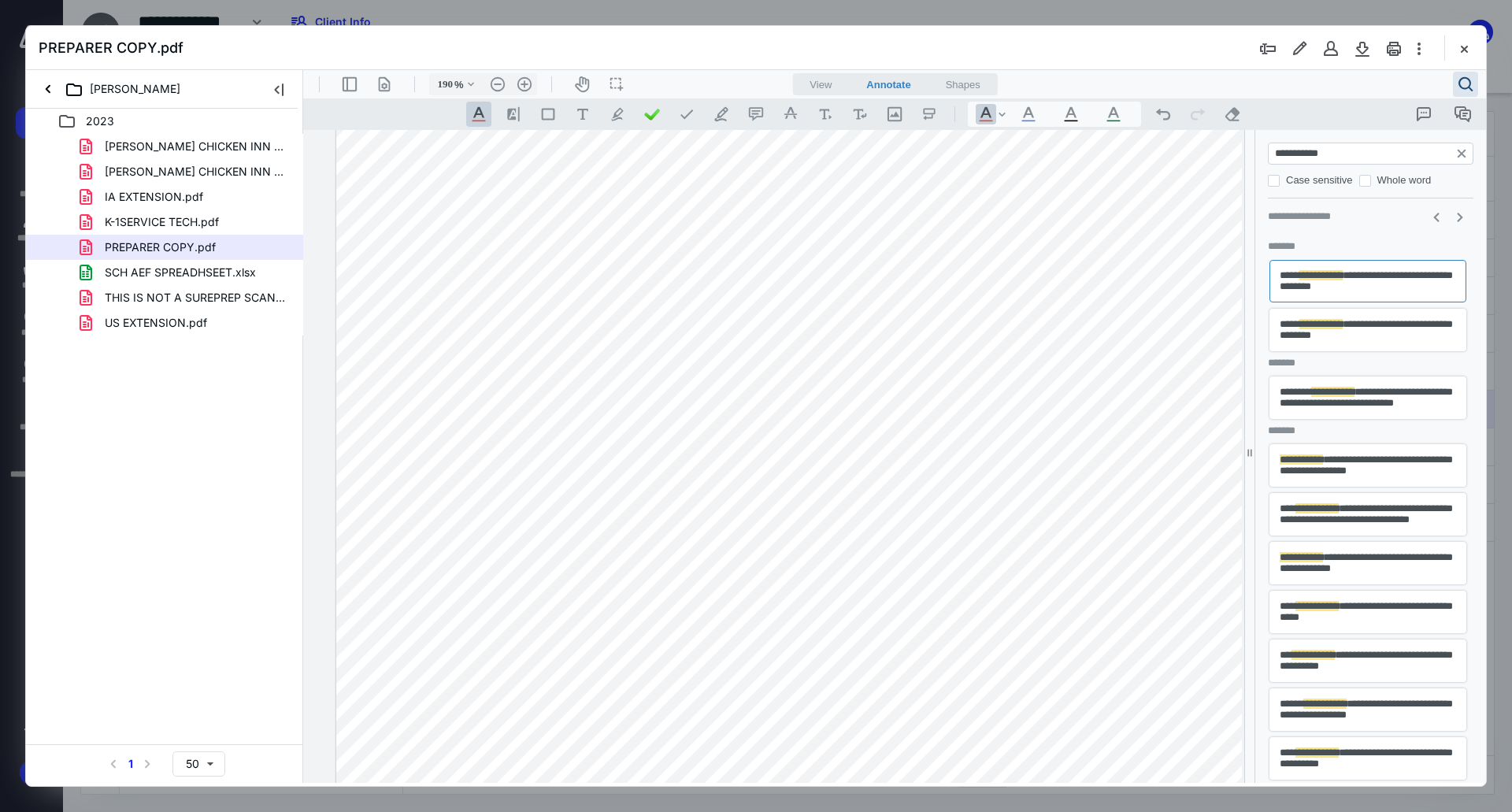 type on "**********" 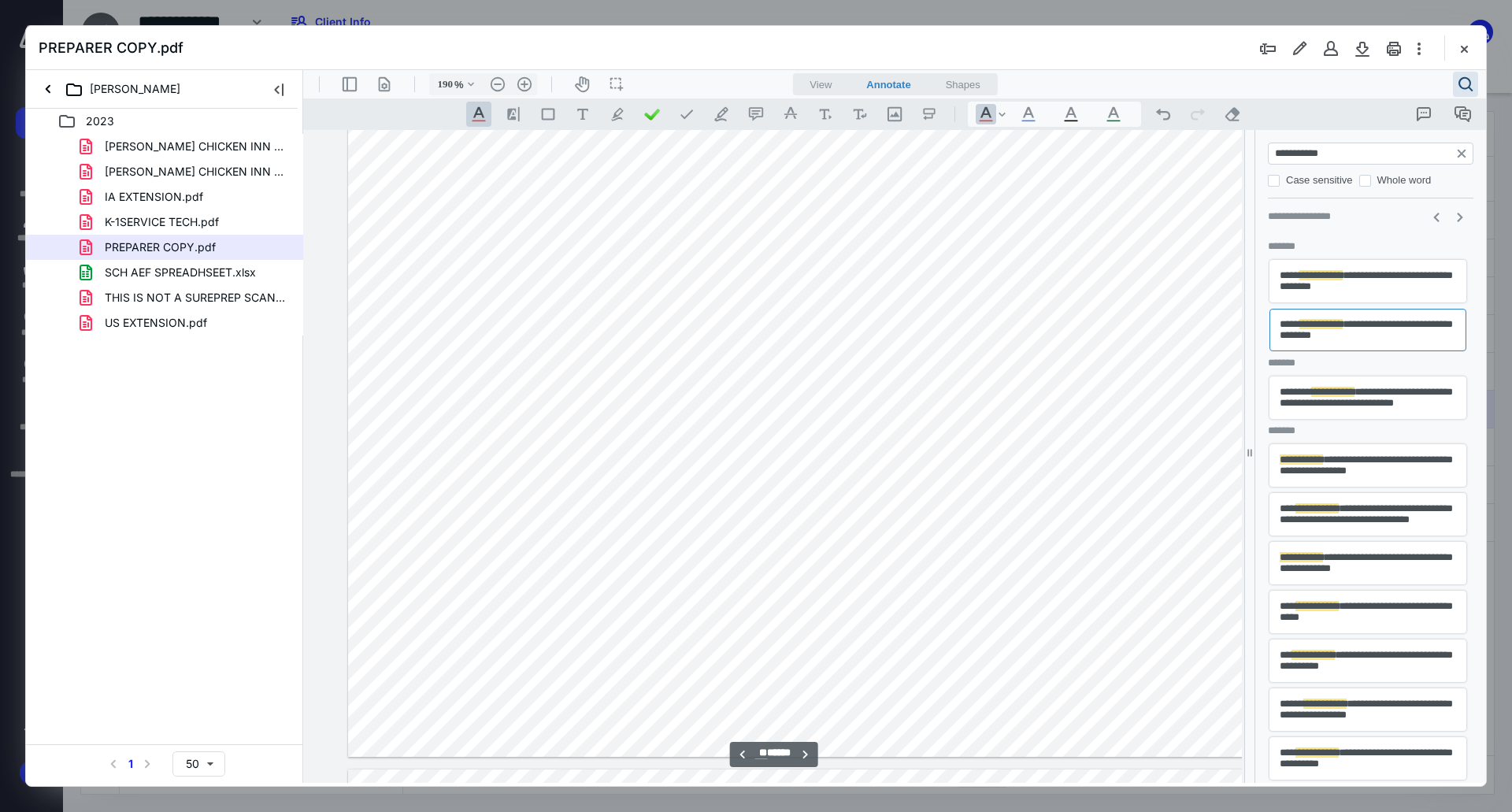 scroll, scrollTop: 25669, scrollLeft: 185, axis: both 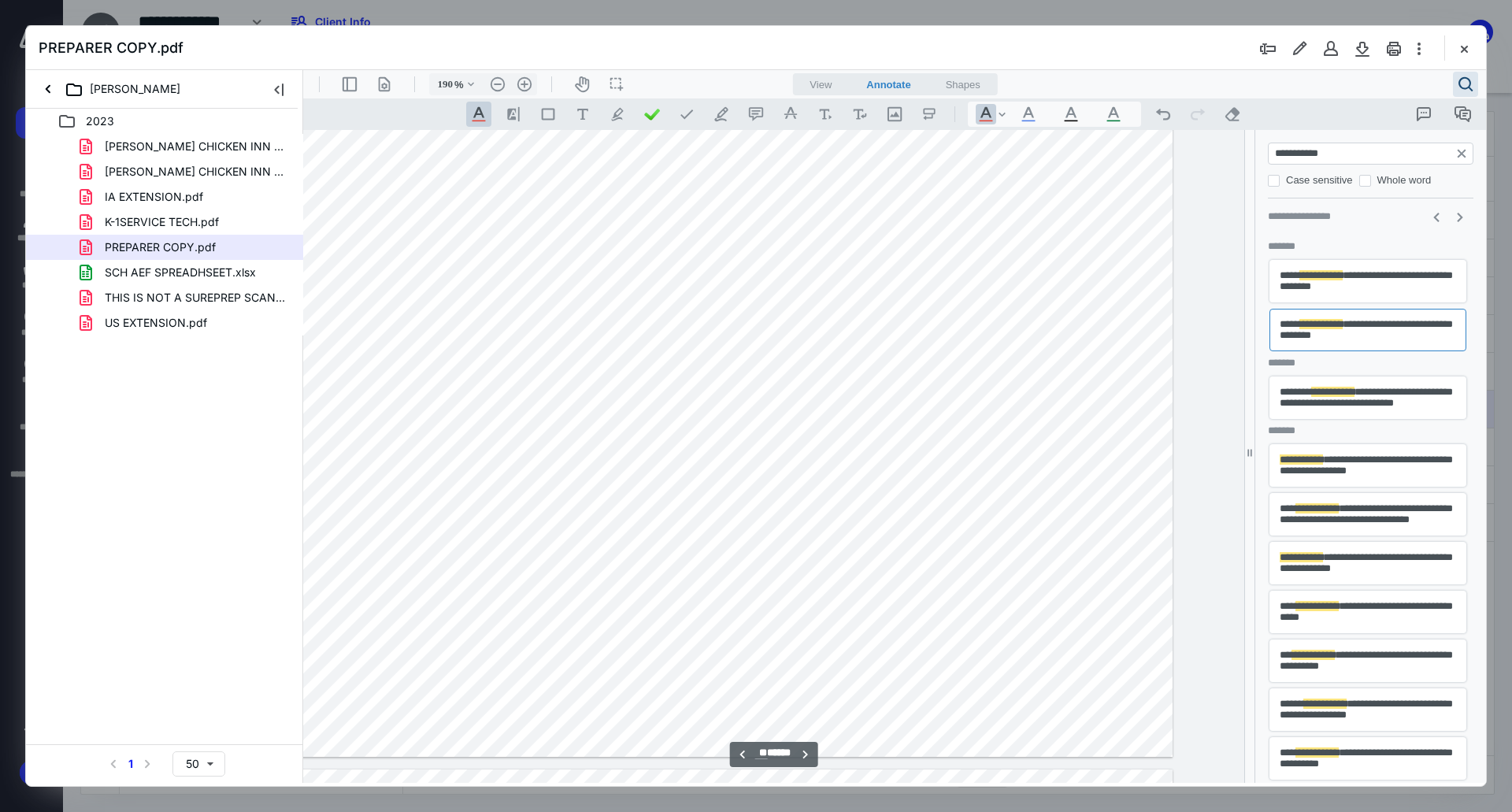 click on "**********" at bounding box center [1368, 398] 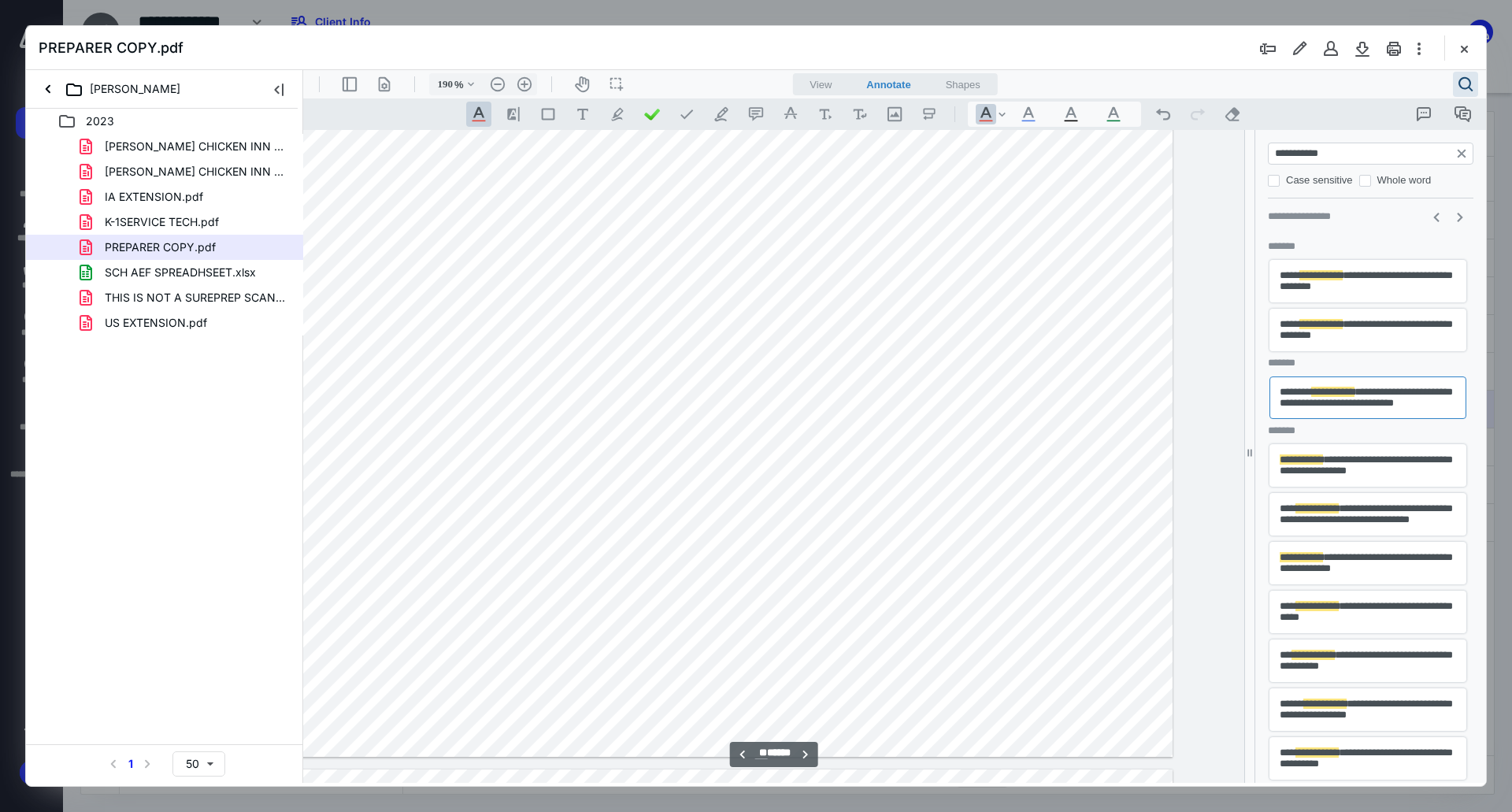 scroll, scrollTop: 27757, scrollLeft: 0, axis: vertical 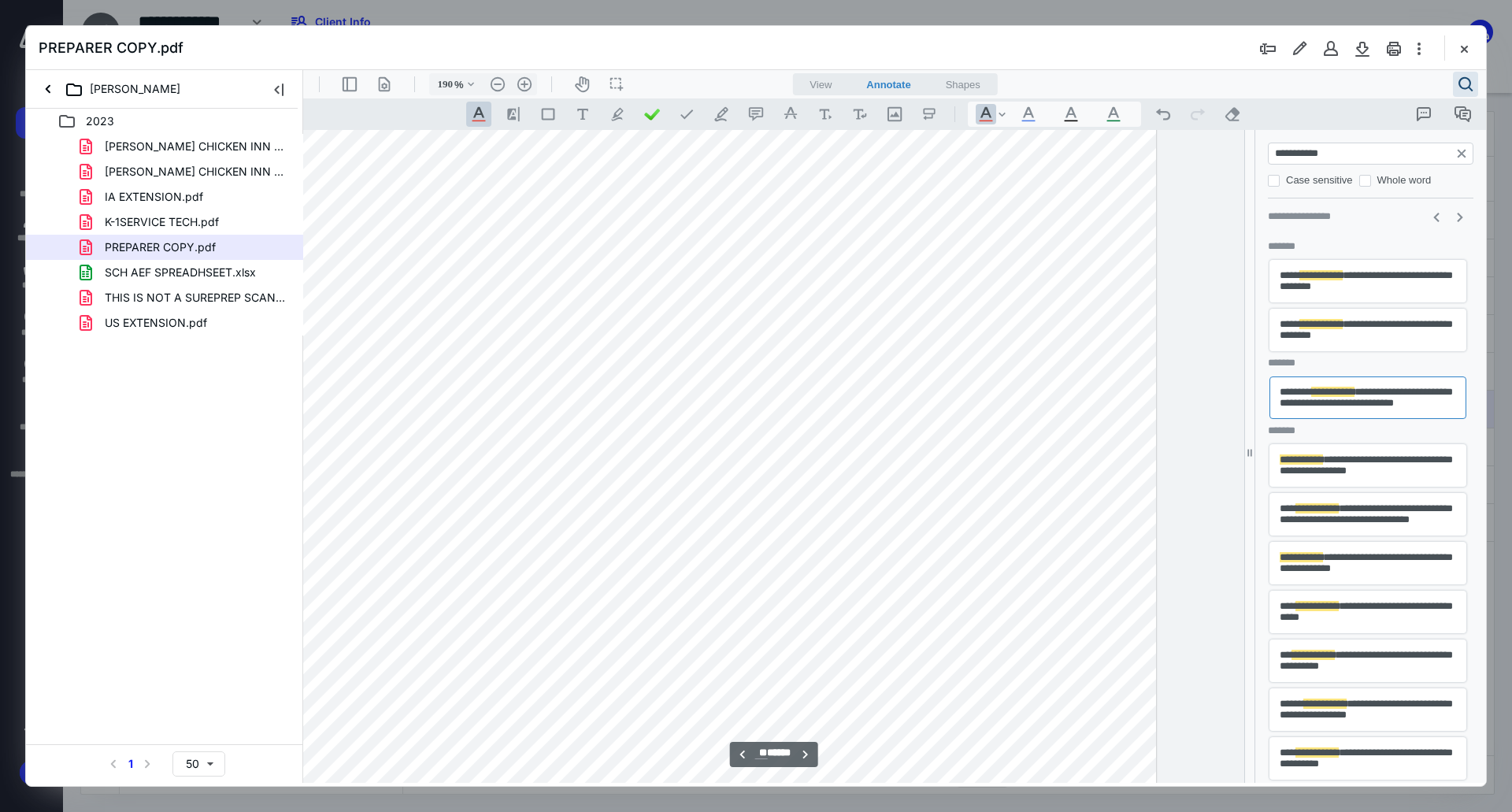 click on "**********" at bounding box center (1368, 465) 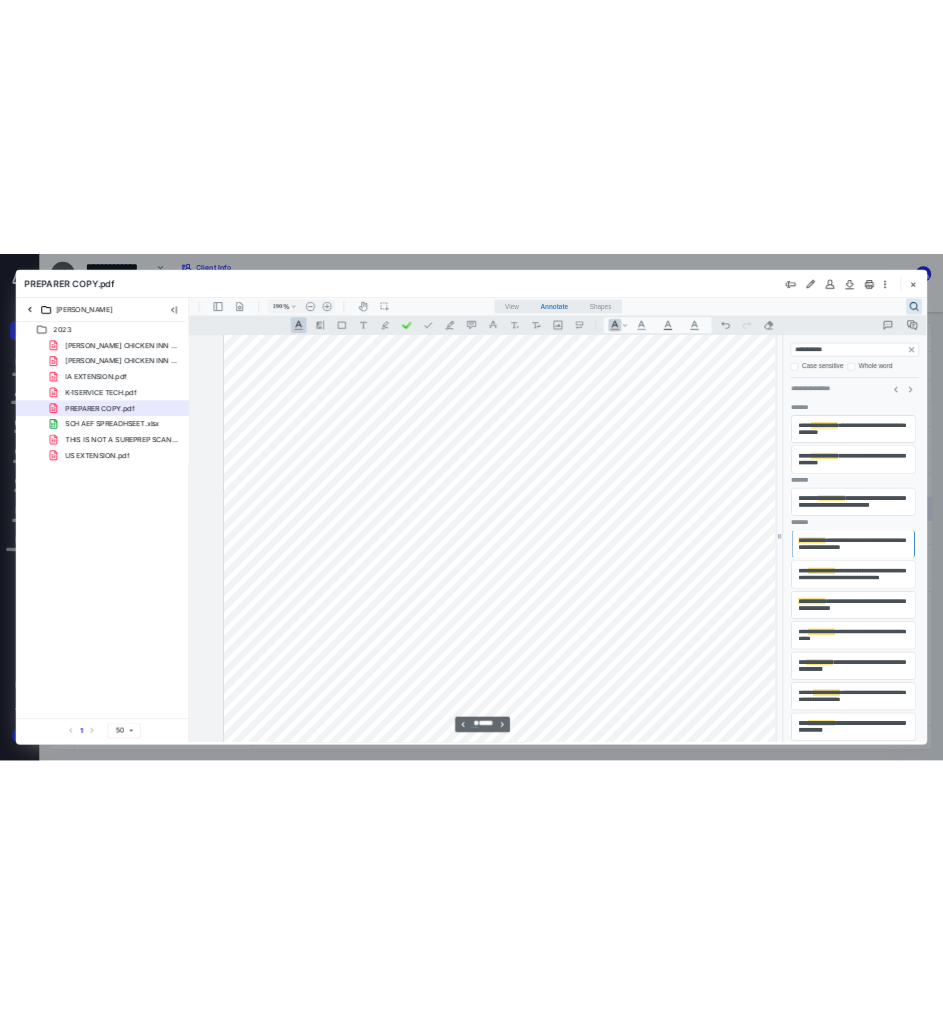 scroll, scrollTop: 38005, scrollLeft: 108, axis: both 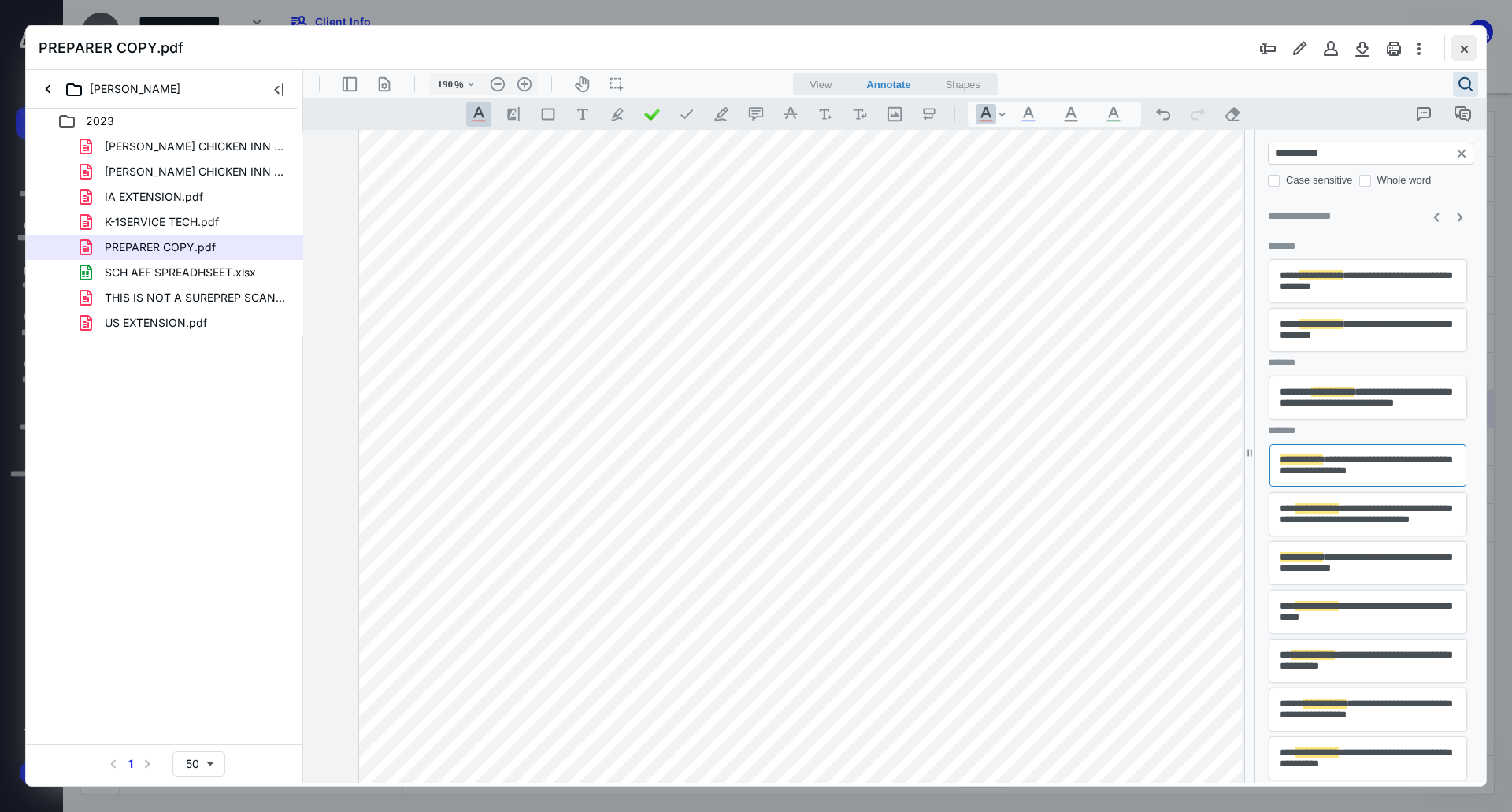 click at bounding box center (1464, 48) 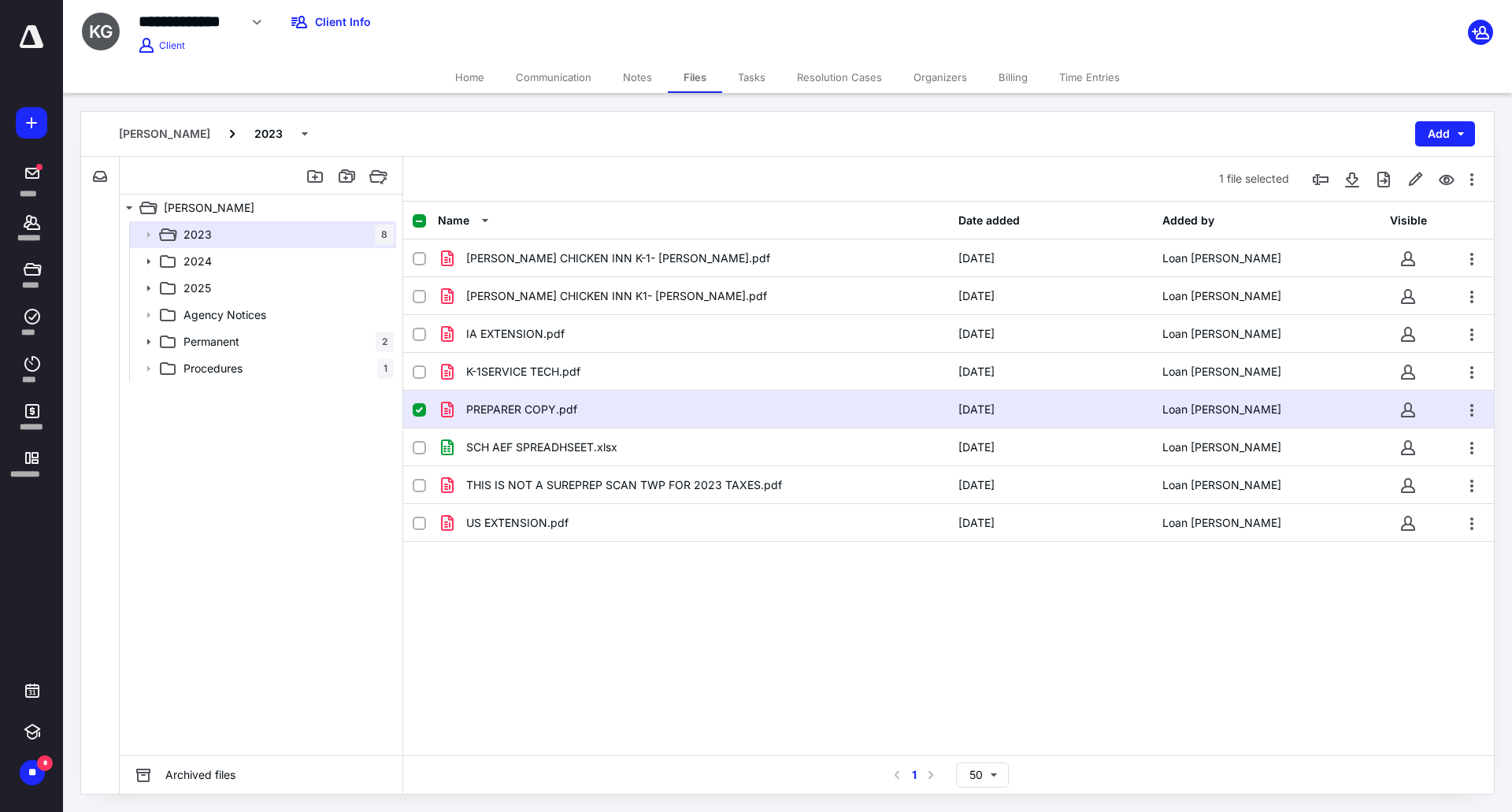 click on "Tasks" at bounding box center [751, 77] 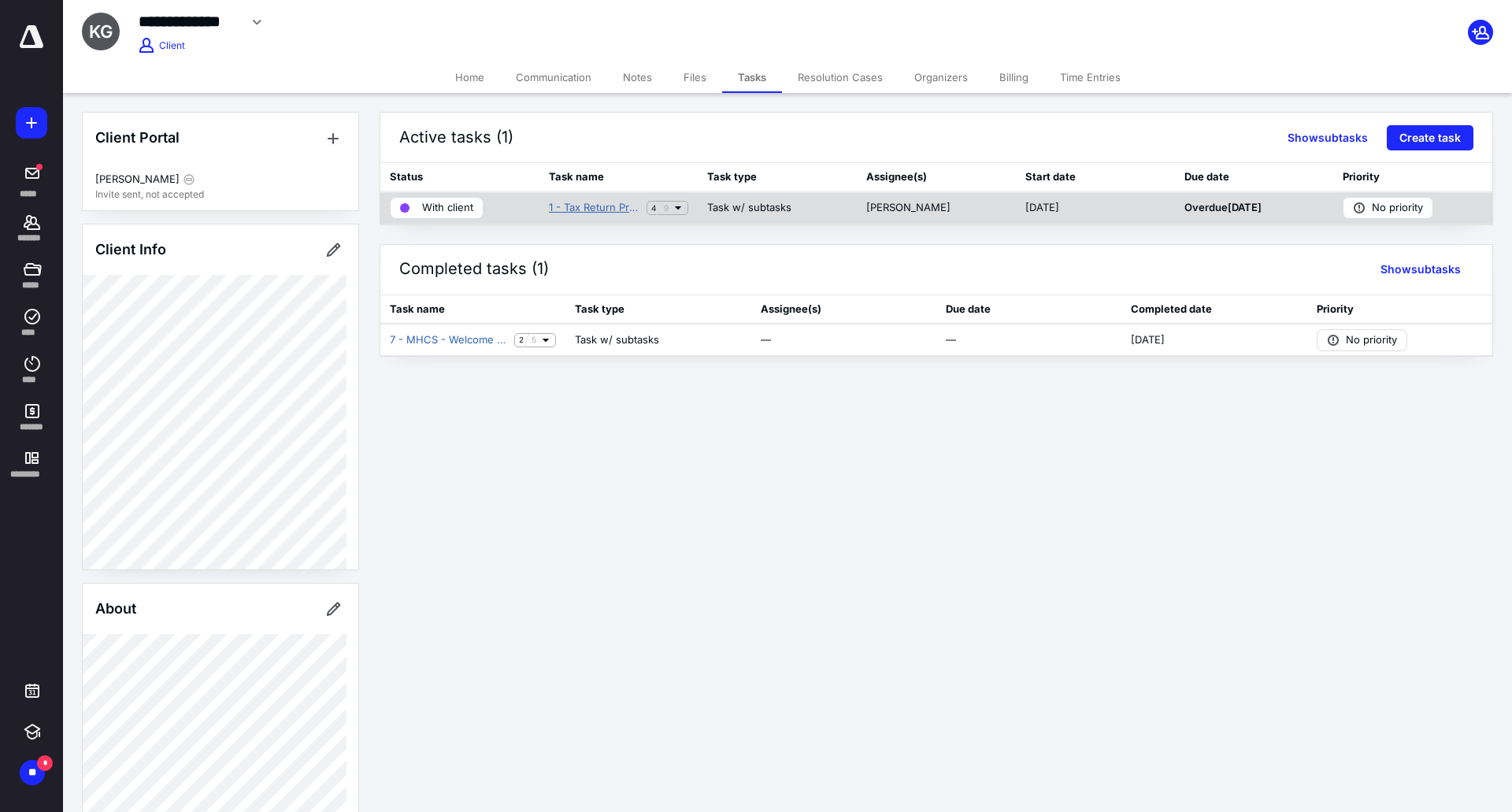 click on "1 - Tax Return Preparation" at bounding box center [595, 208] 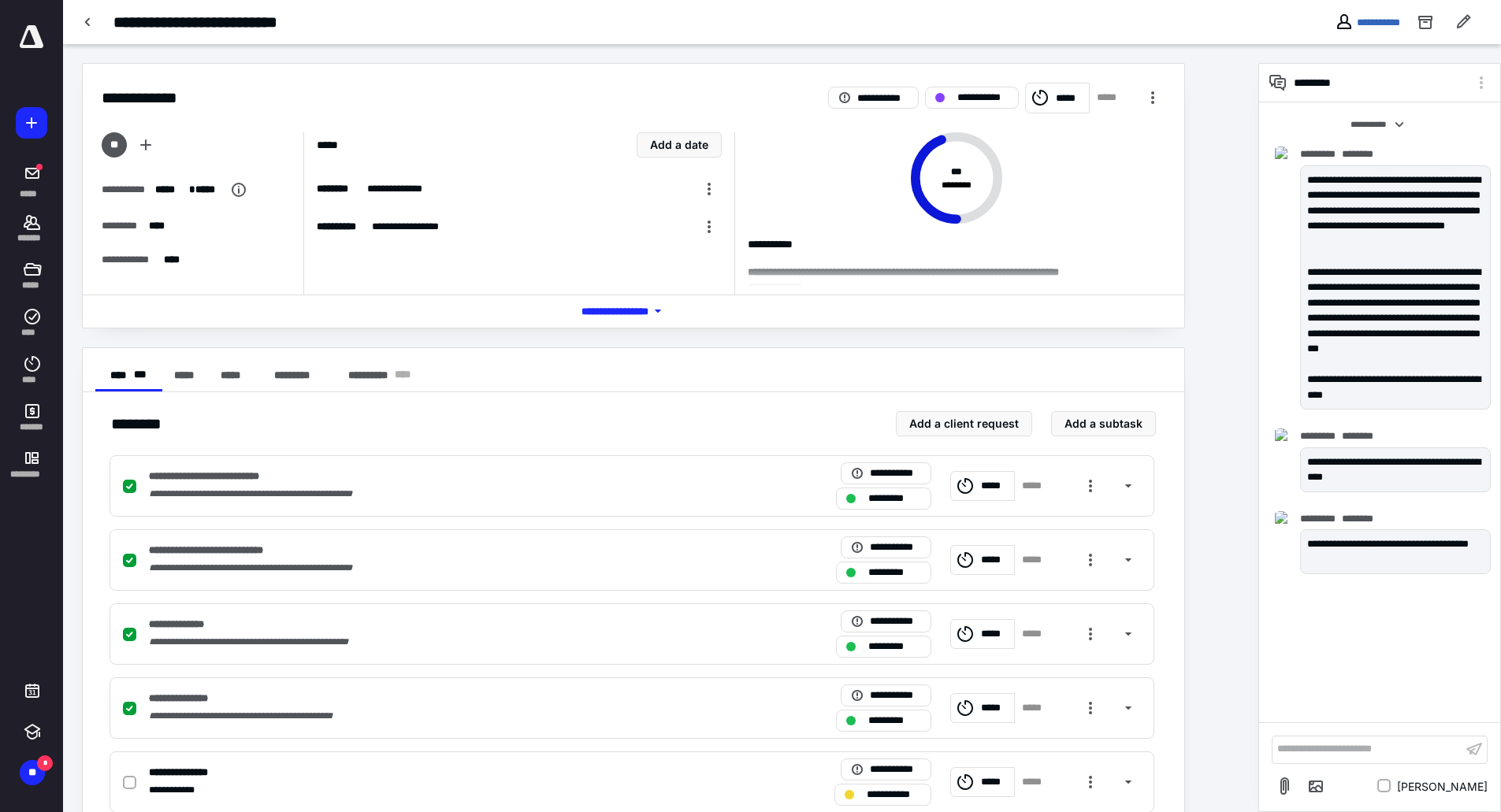 click on "**********" at bounding box center [1367, 749] 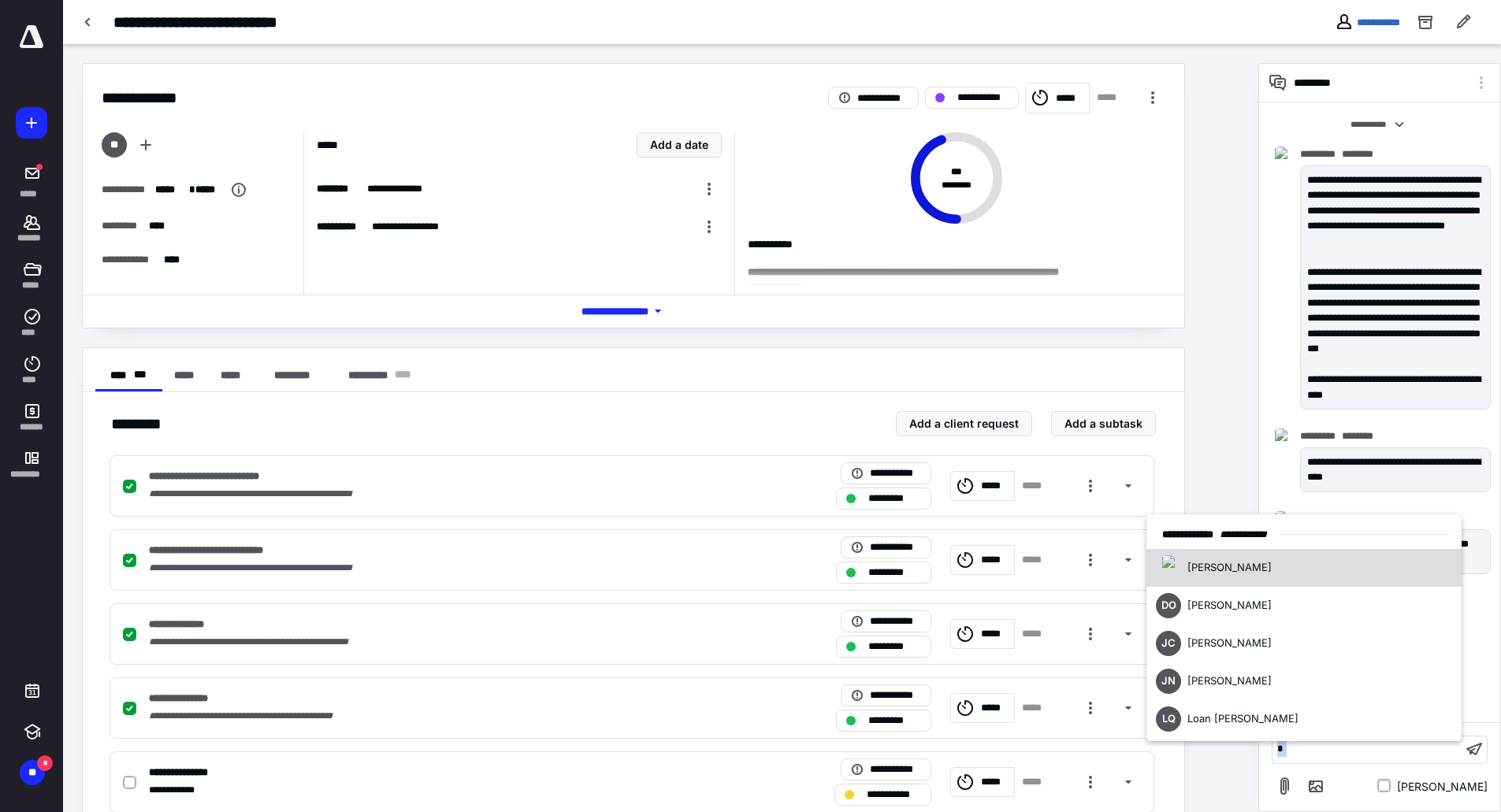 drag, startPoint x: 1359, startPoint y: 757, endPoint x: 1277, endPoint y: 762, distance: 82.152298 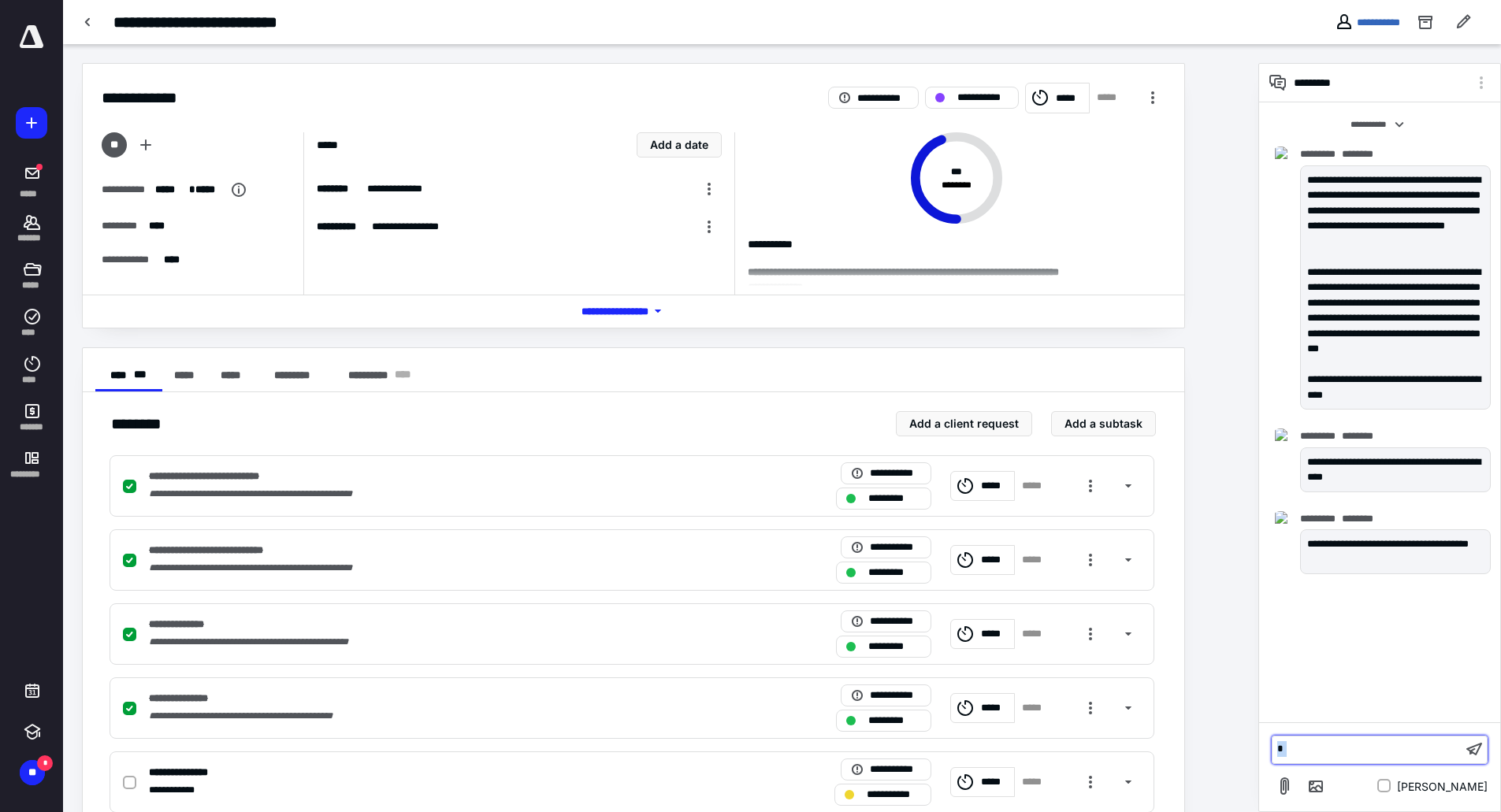 click on "*" at bounding box center (1367, 749) 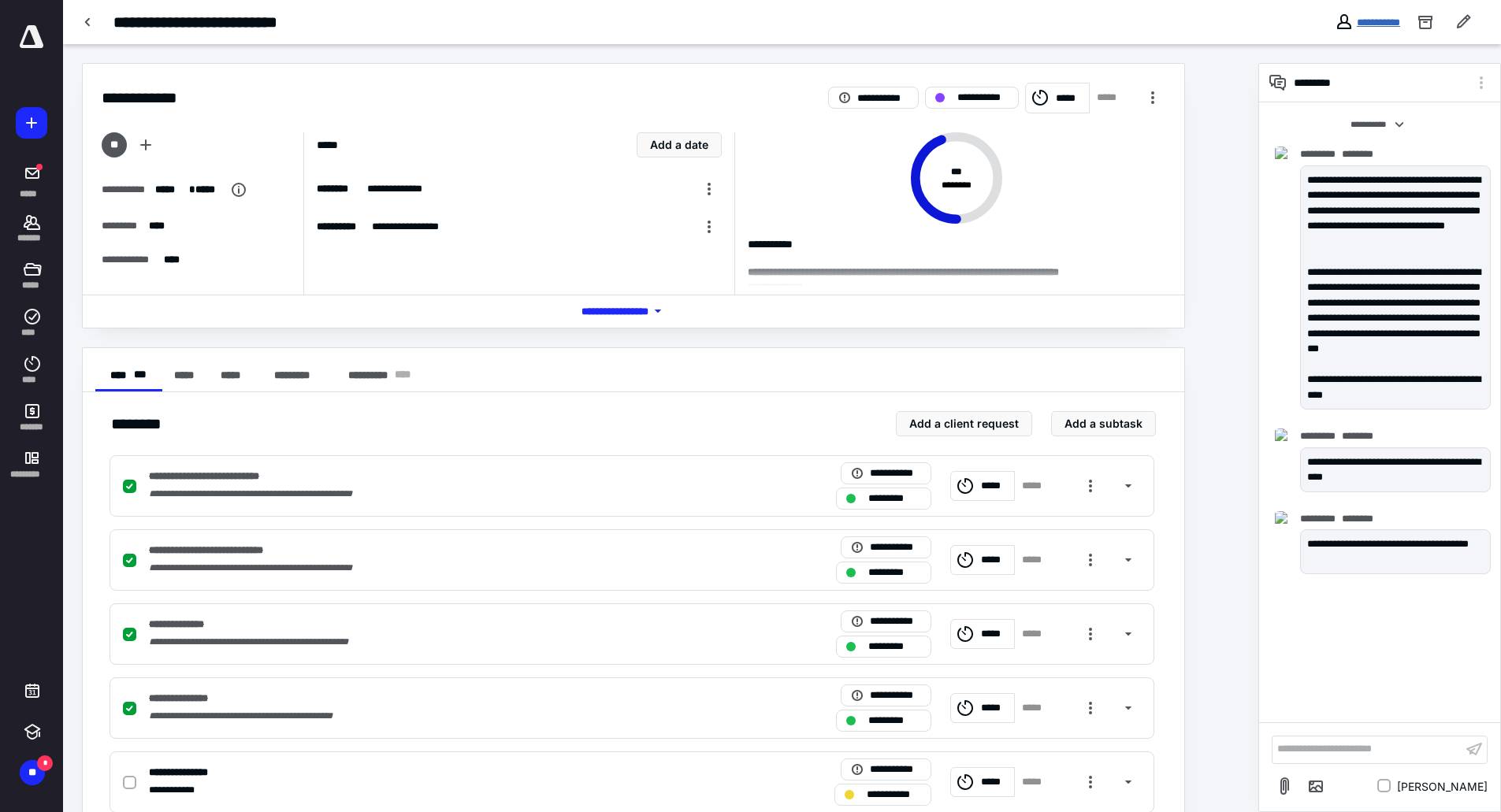 click on "**********" at bounding box center (1378, 22) 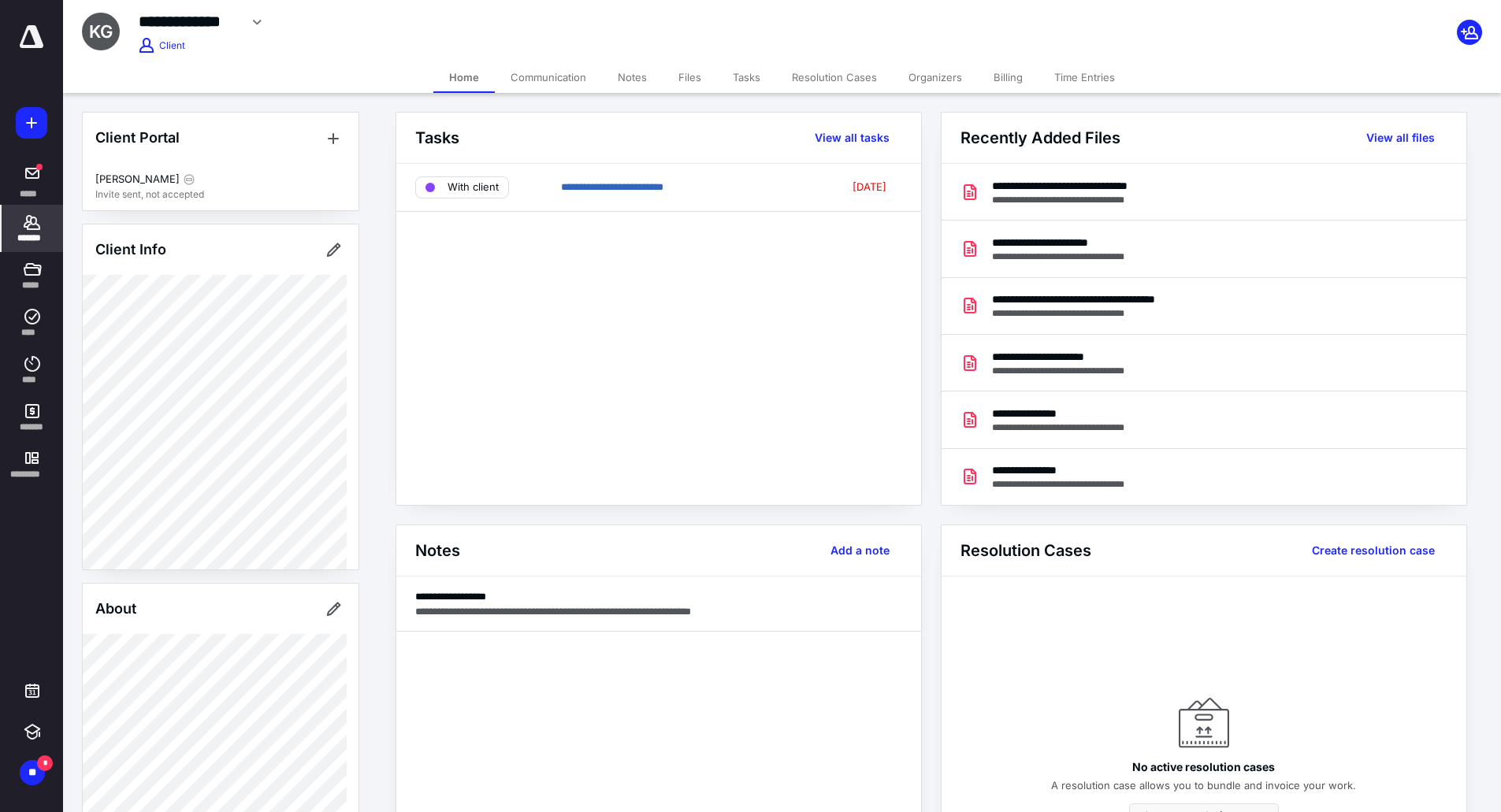 click on "Files" at bounding box center [689, 77] 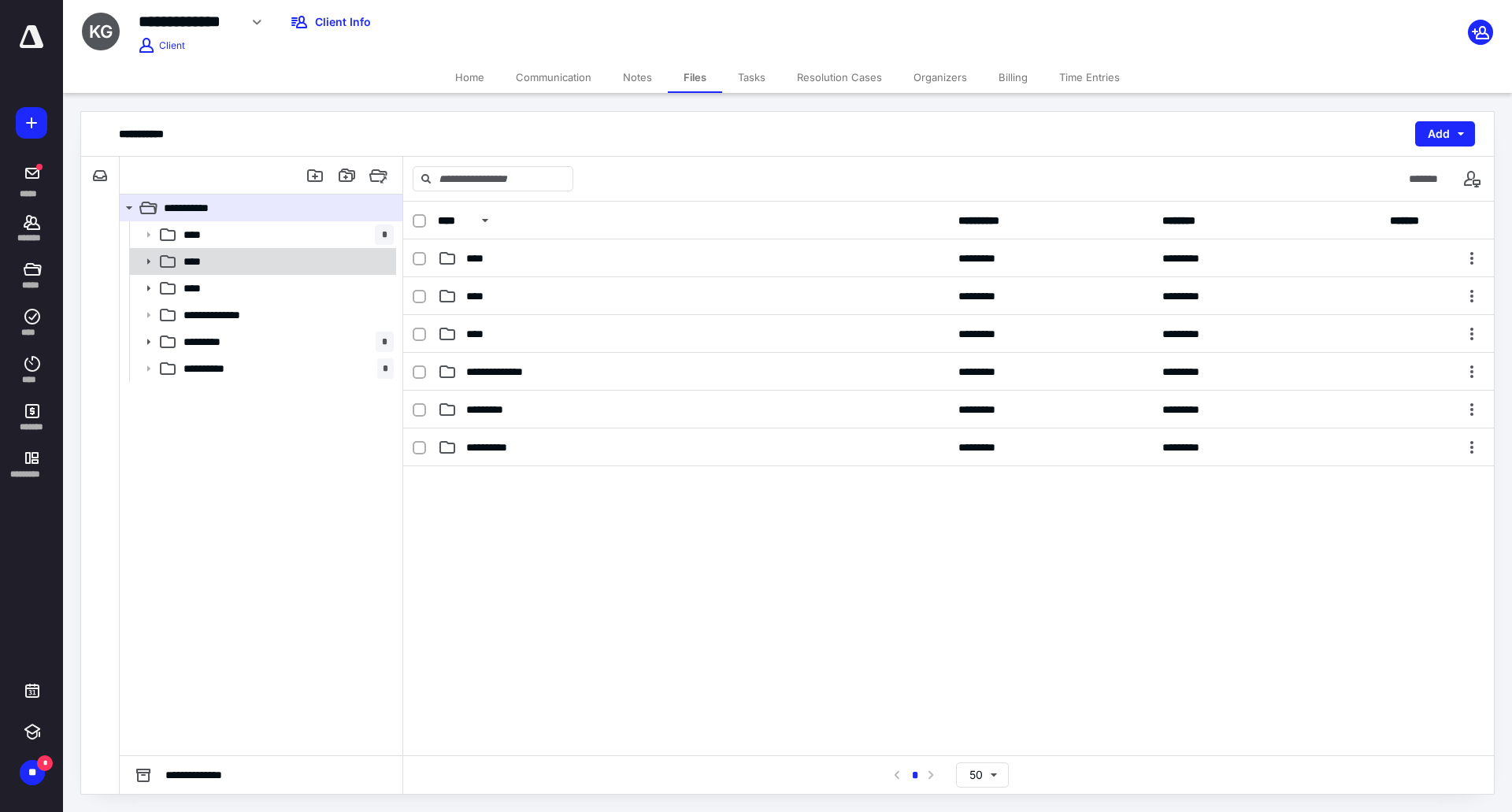 click on "****" at bounding box center [285, 261] 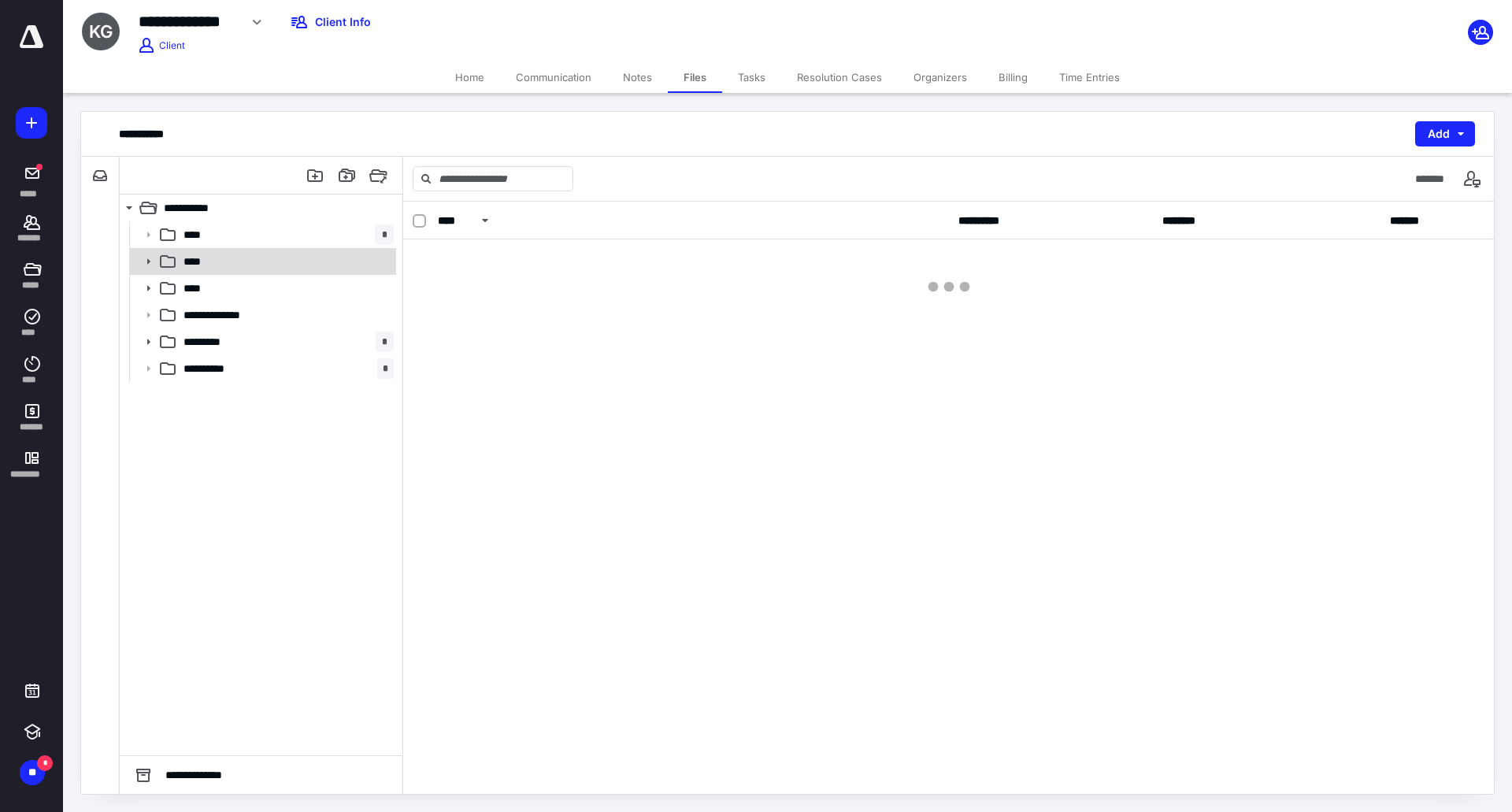click on "****" at bounding box center [285, 261] 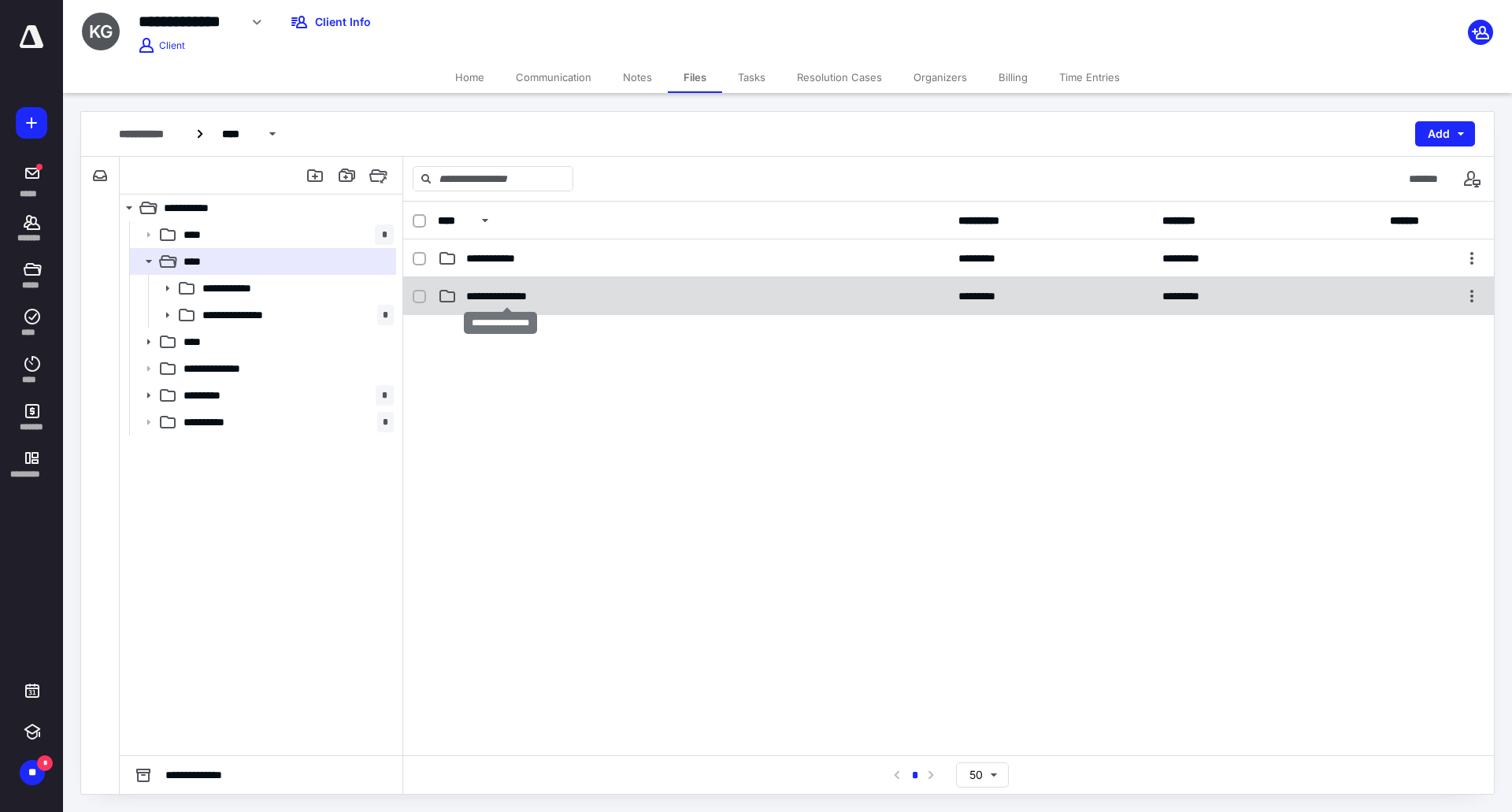 click on "**********" at bounding box center [507, 296] 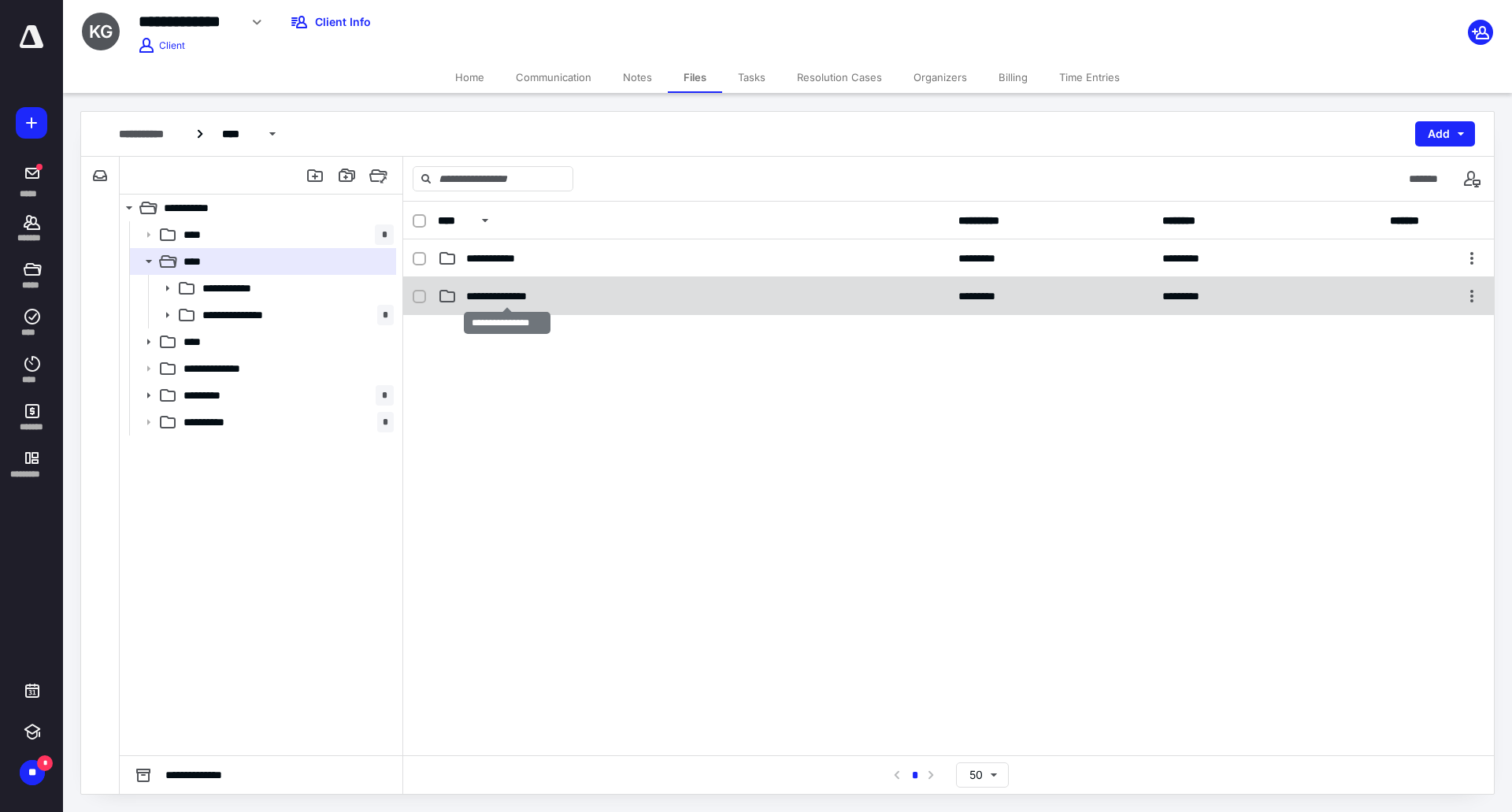 click on "**********" at bounding box center [507, 296] 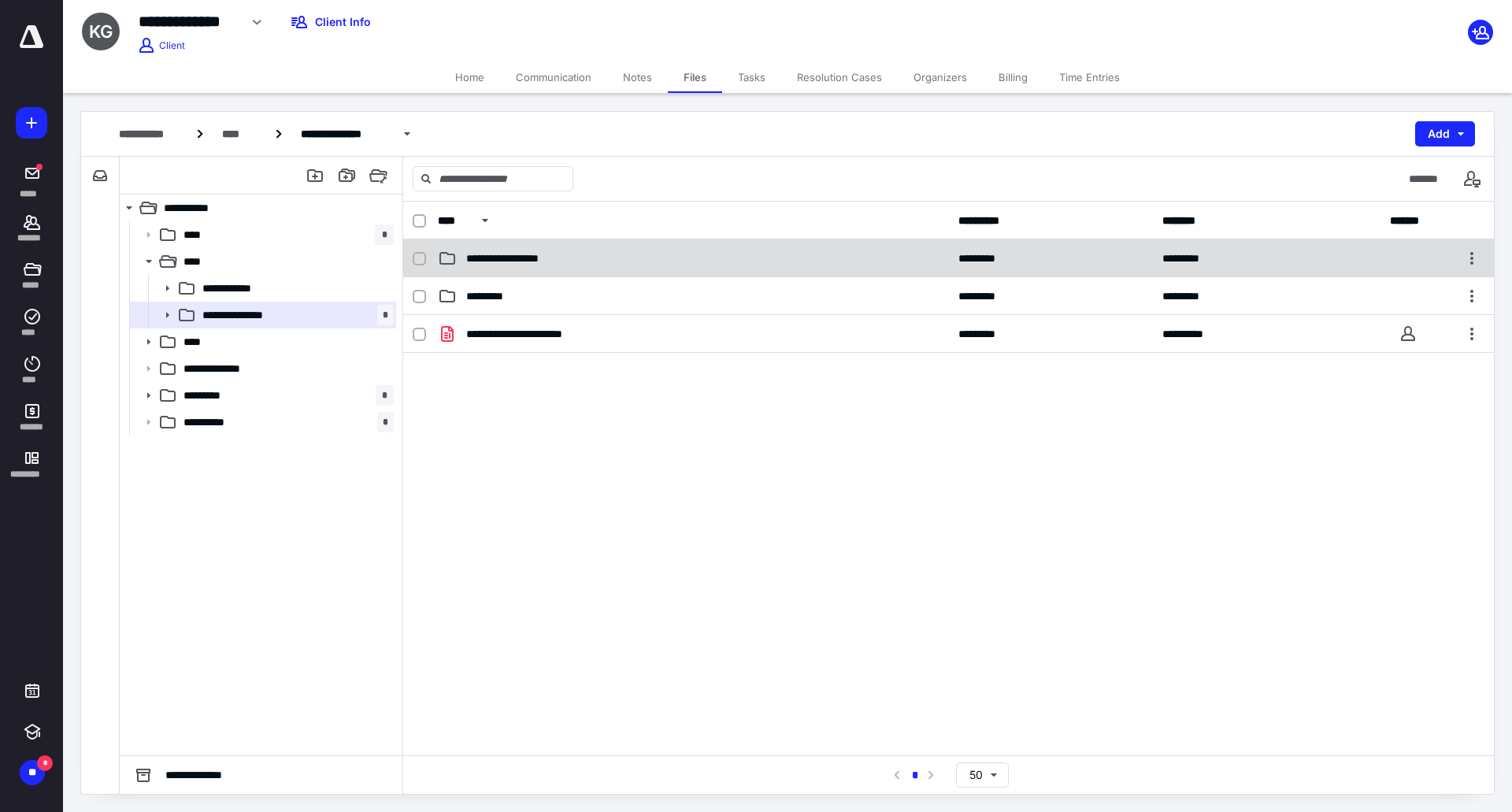 click on "**********" at bounding box center (693, 258) 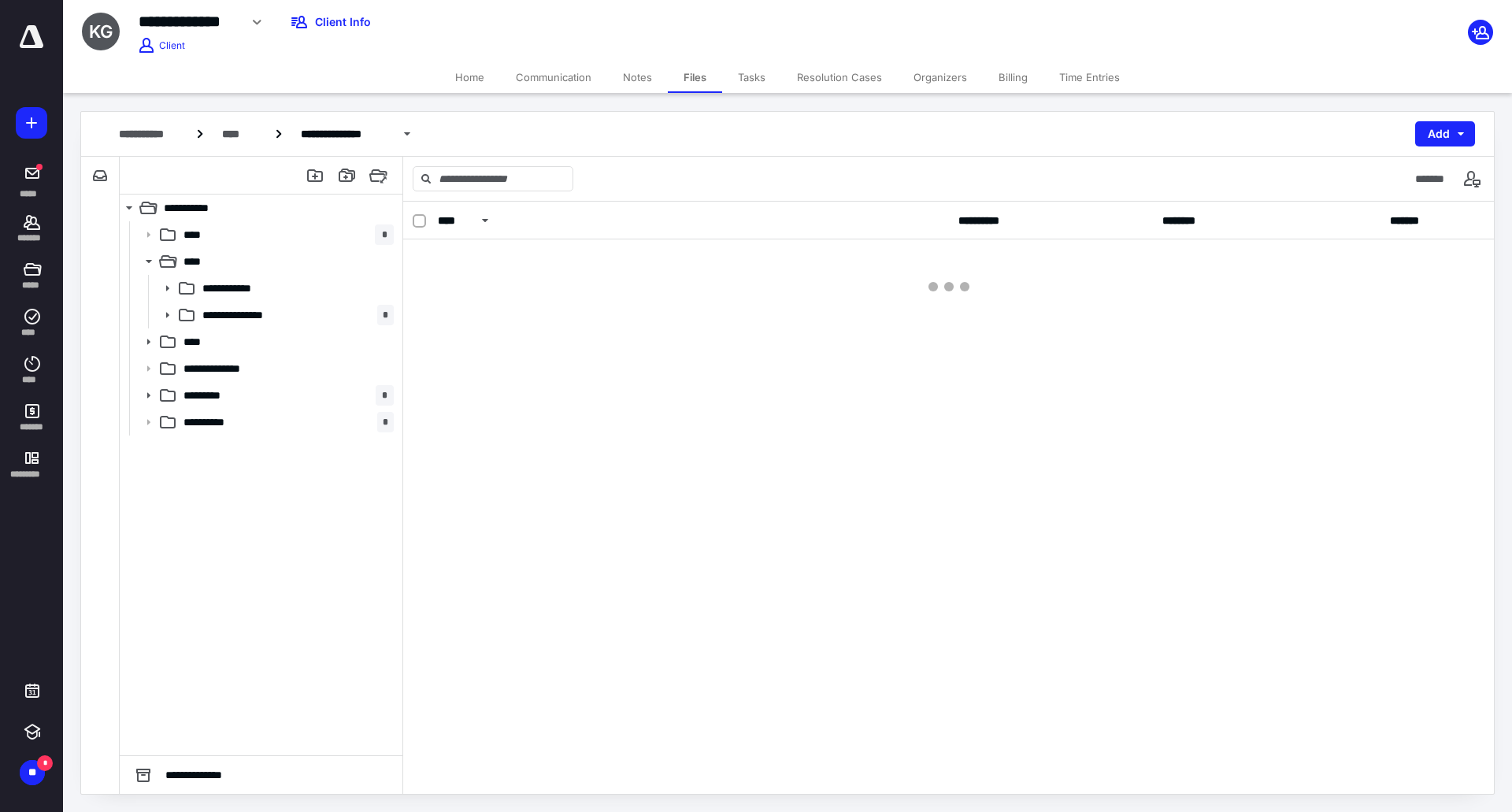 click at bounding box center [948, 271] 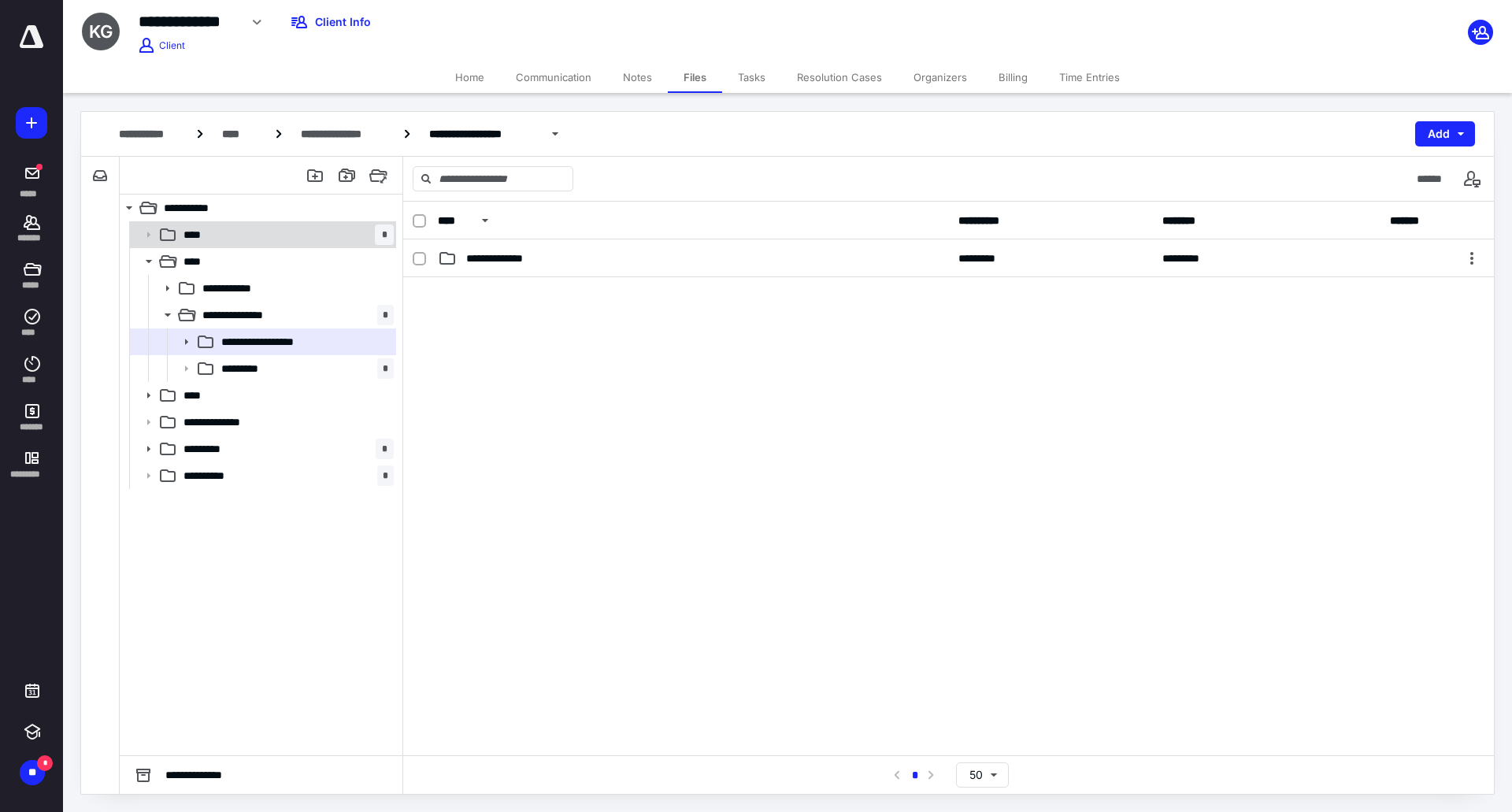 click on "**** *" at bounding box center [285, 235] 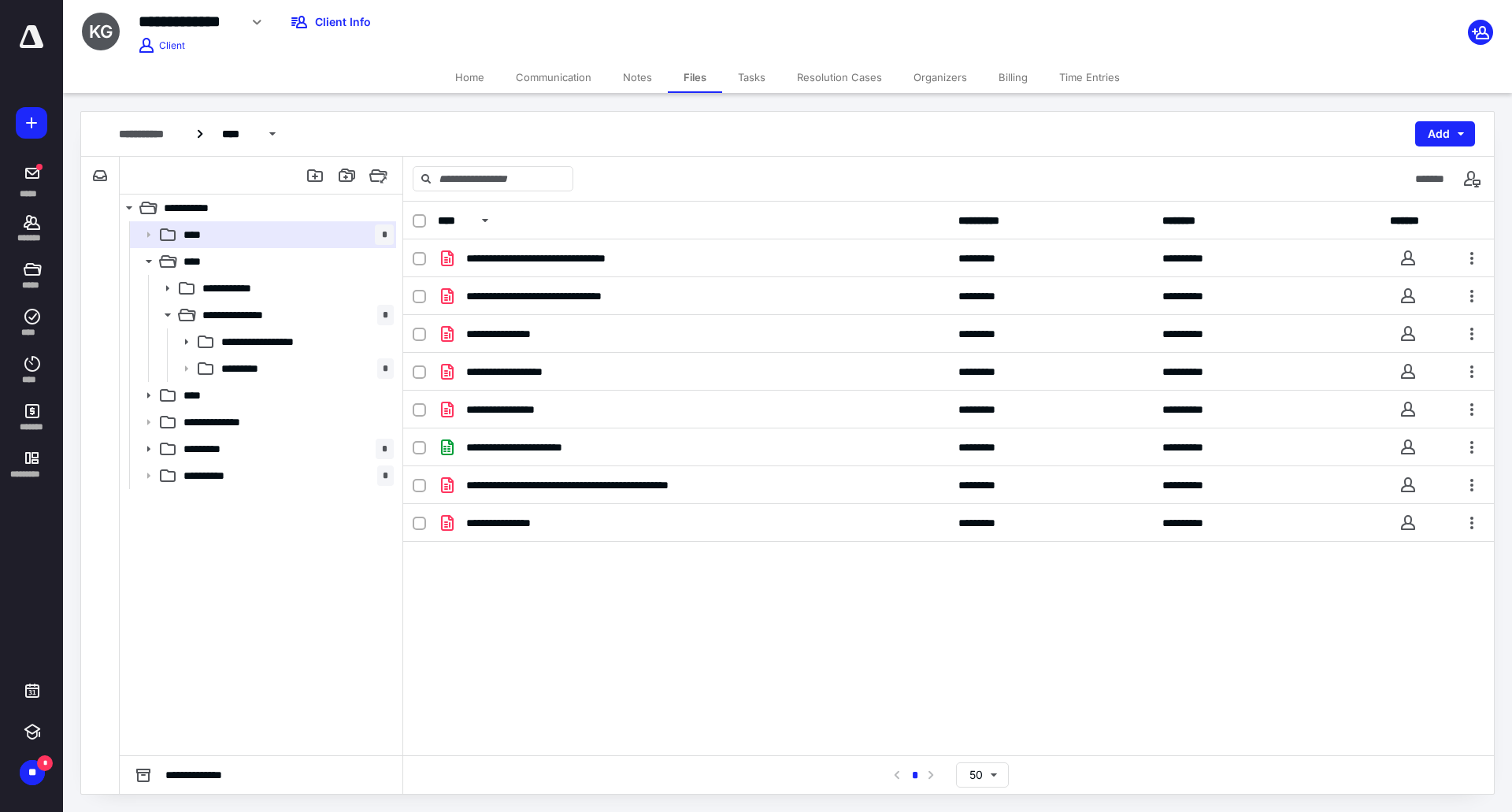 click on "Home" at bounding box center (469, 77) 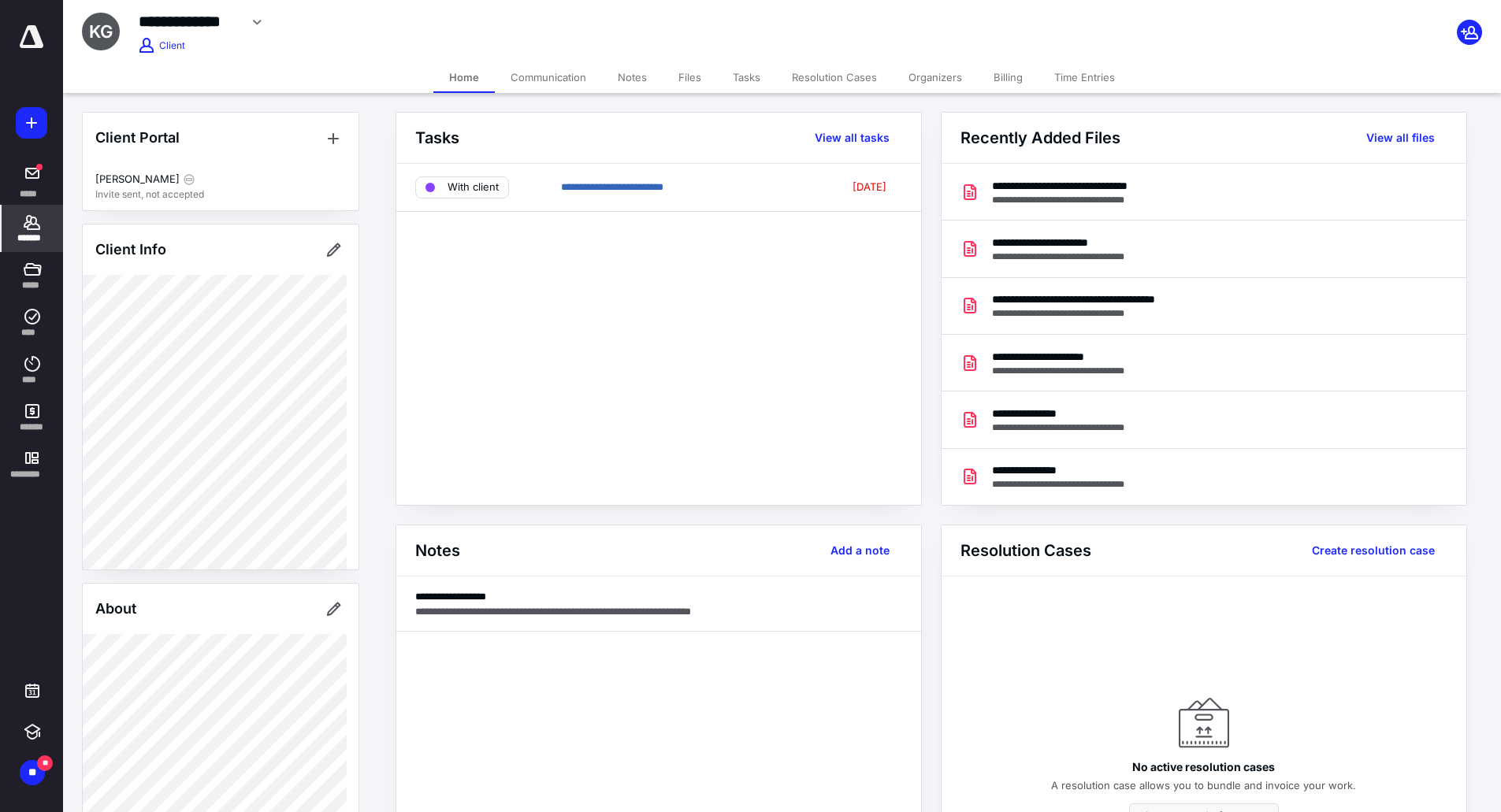 click on "**********" at bounding box center (659, 334) 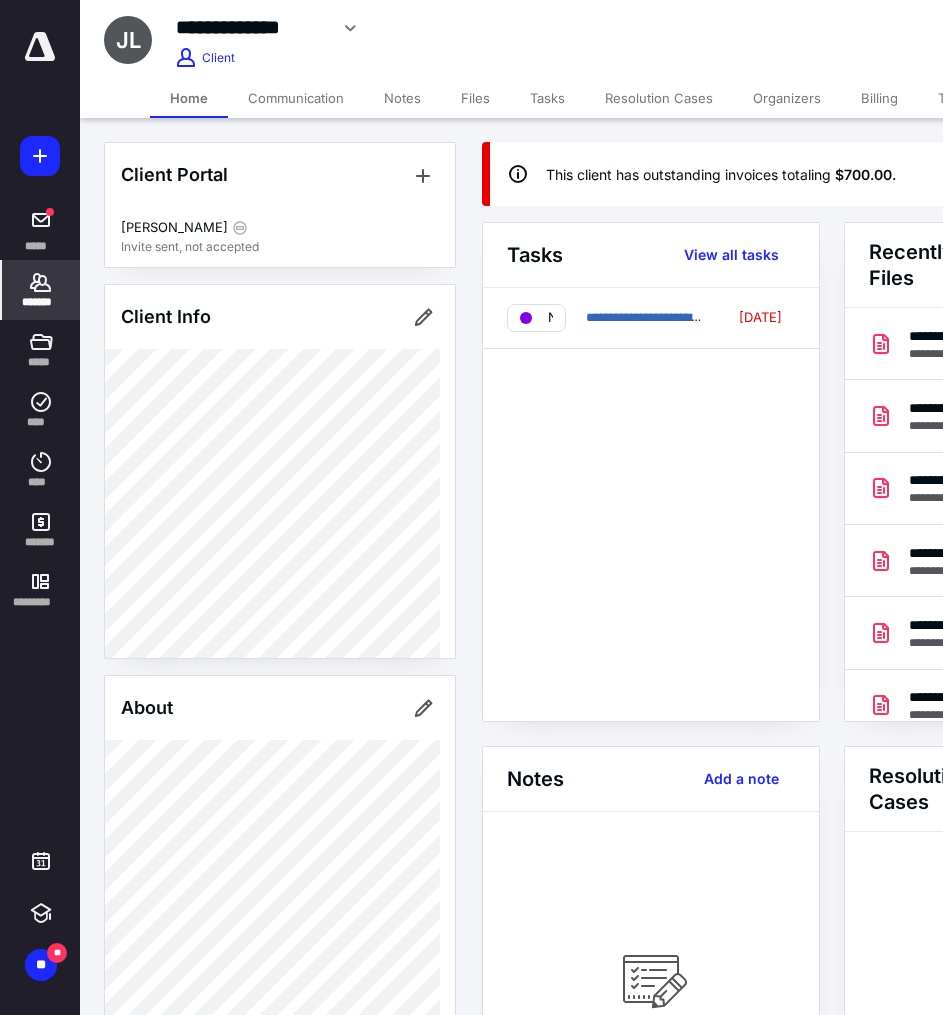 scroll, scrollTop: 0, scrollLeft: 0, axis: both 